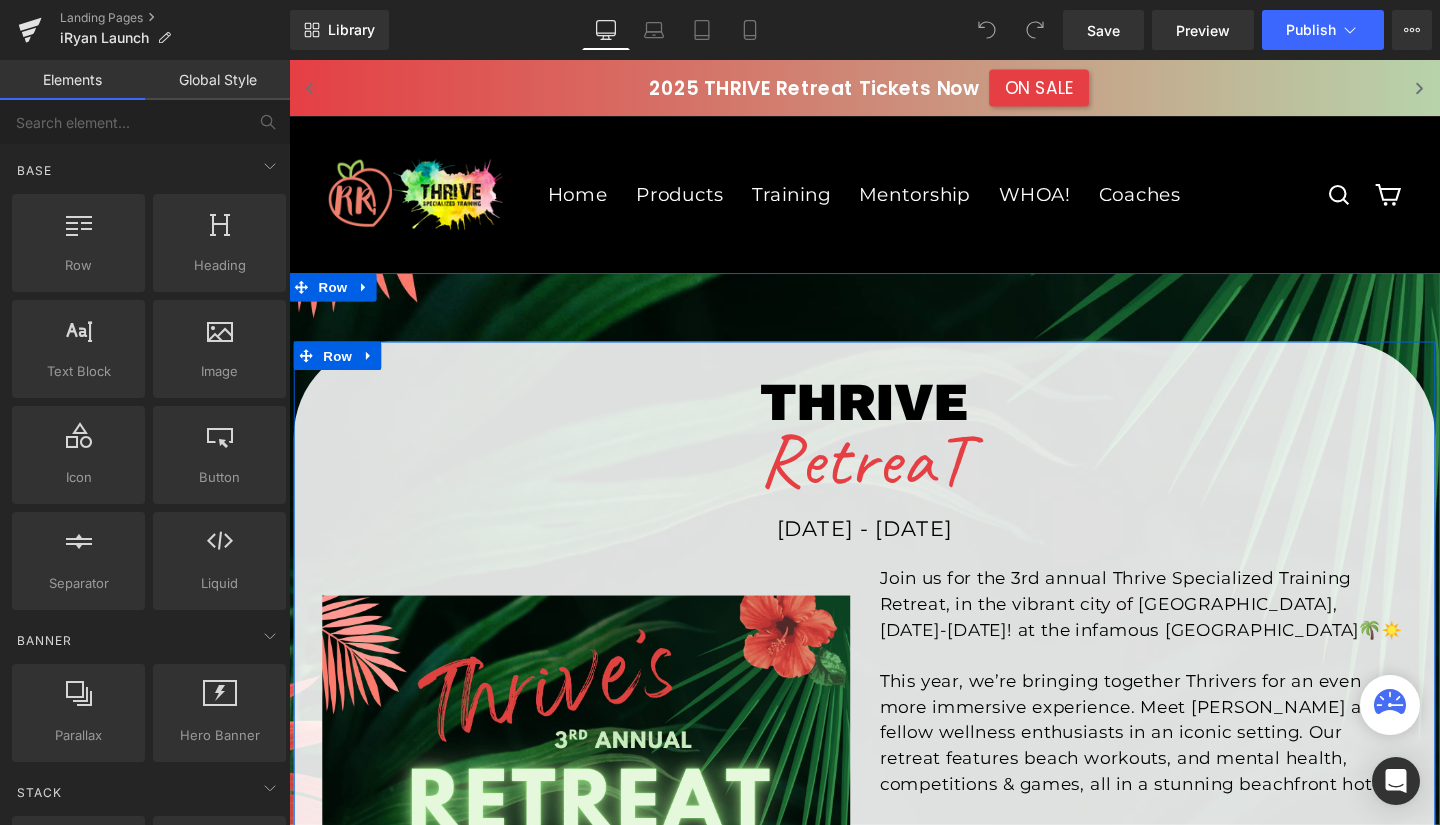 scroll, scrollTop: 0, scrollLeft: 0, axis: both 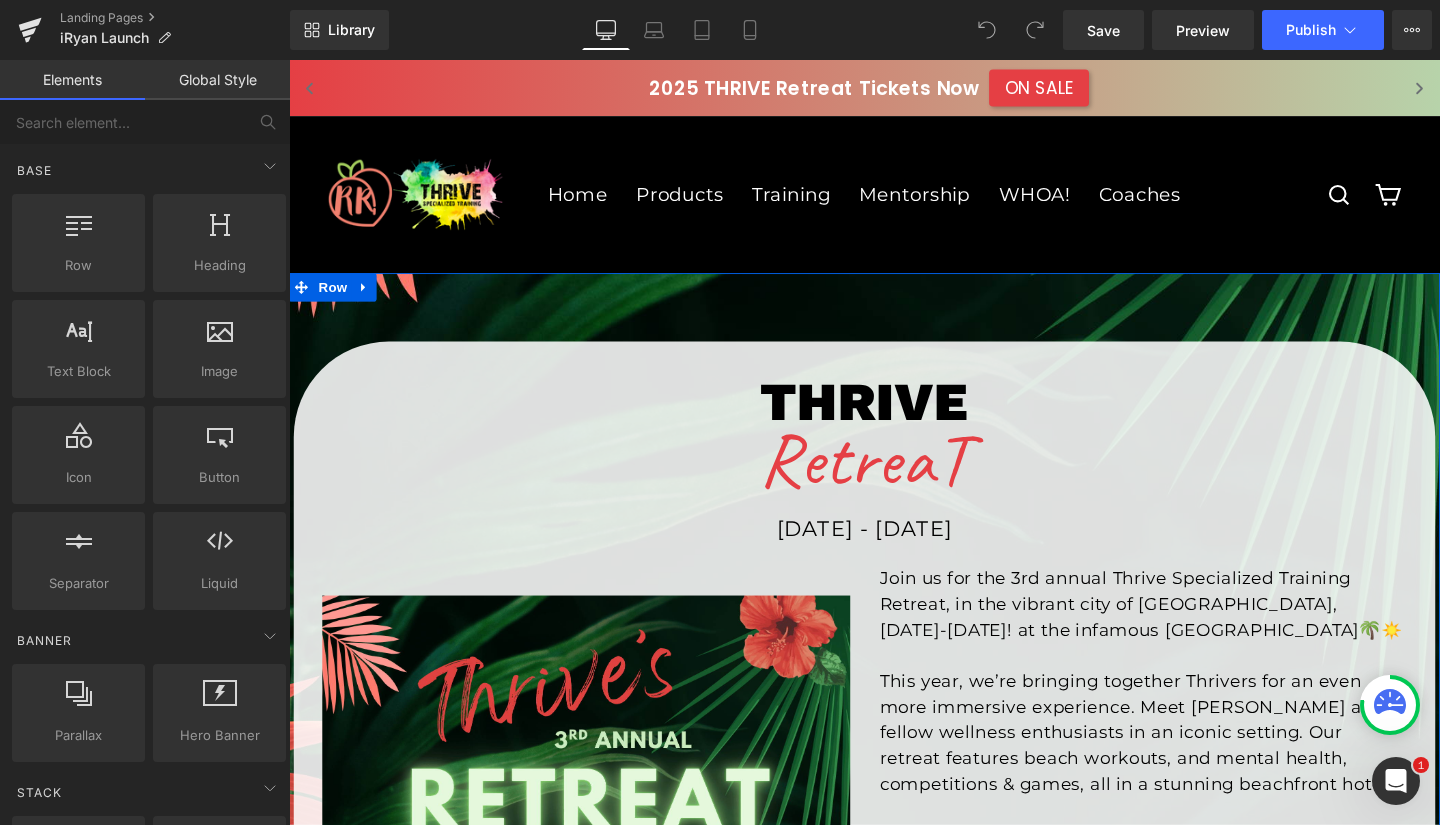 click on "THRIVE Heading         RetreaT Text Block         [DATE] - [DATE] Heading         Image         Join us for the 3rd annual Thrive Specialized Training Retreat, in the vibrant city of [GEOGRAPHIC_DATA], [DATE]-[DATE]! at the infamous [GEOGRAPHIC_DATA]🌴☀️ This year, we’re bringing together Thrivers for an even more immersive experience. Meet [PERSON_NAME] and fellow wellness enthusiasts in an iconic setting. Our retreat features beach workouts, and mental health, competitions & games, all in a stunning beachfront hotel. Don't miss this extraordinary opportunity to connect, grow, and Thrive in one of the most energetic places on earth. See you in [GEOGRAPHIC_DATA] for a weekend of transformation and community! Text Block         Pricing Heading         Room Share : Pay just $899 if you're comfortable sharing a room with another Thriver. This option allows you to connect and bond with a fellow participant during your stay. Private Room Text Block         Row         THRIVER ROOMS Heading         Room Share" at bounding box center [894, 1022] 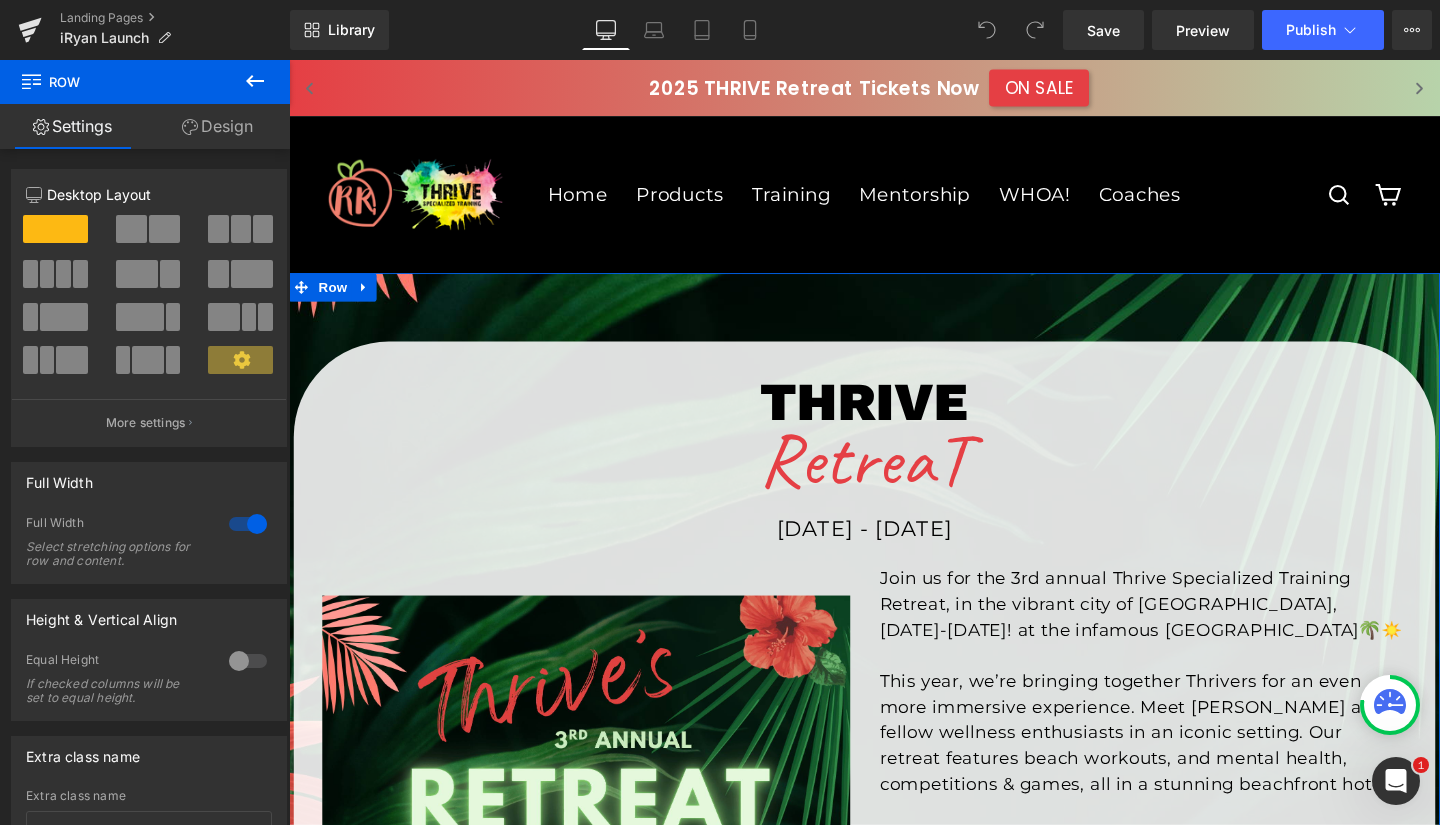 click on "Row" at bounding box center (335, 299) 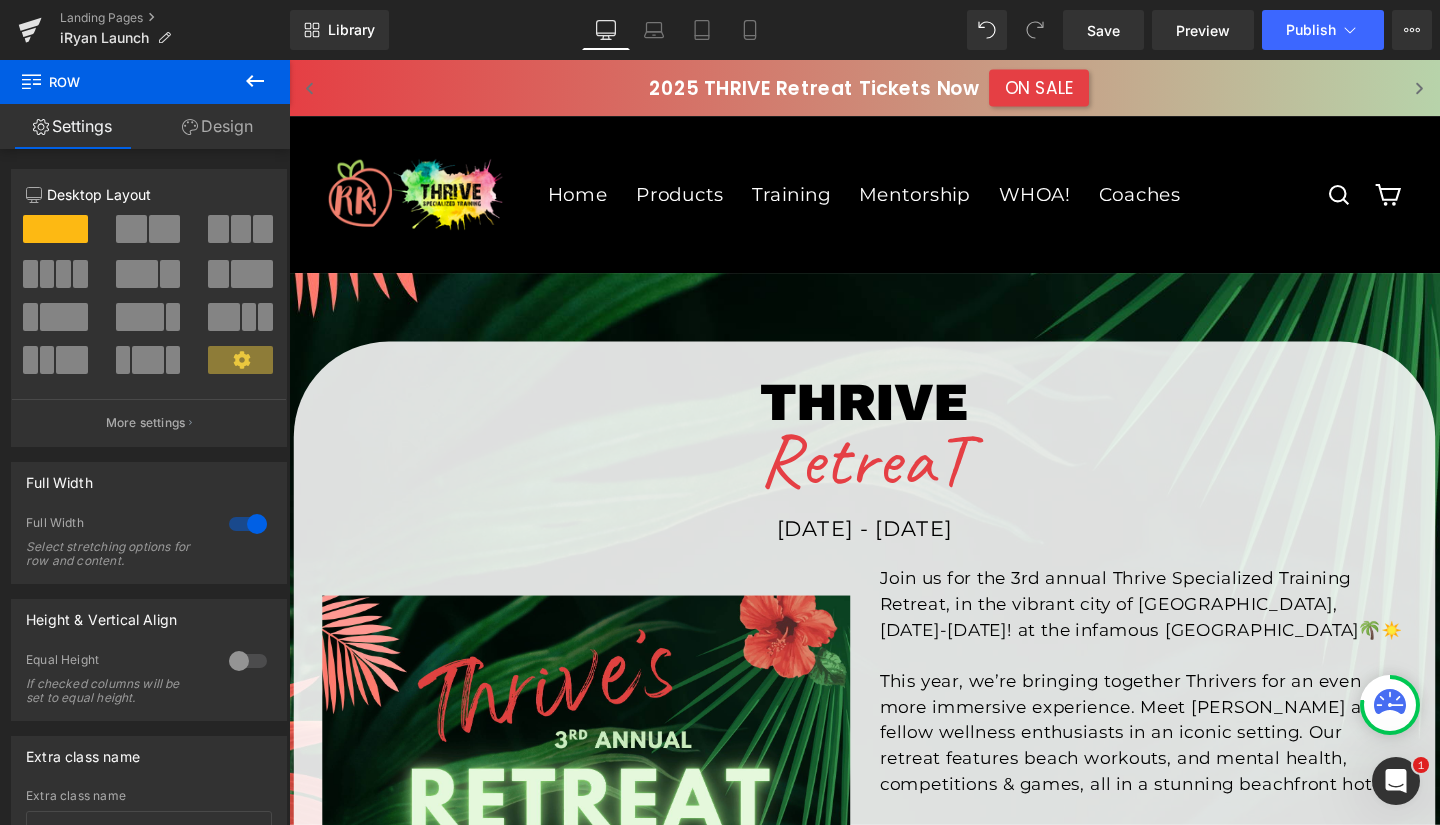 click 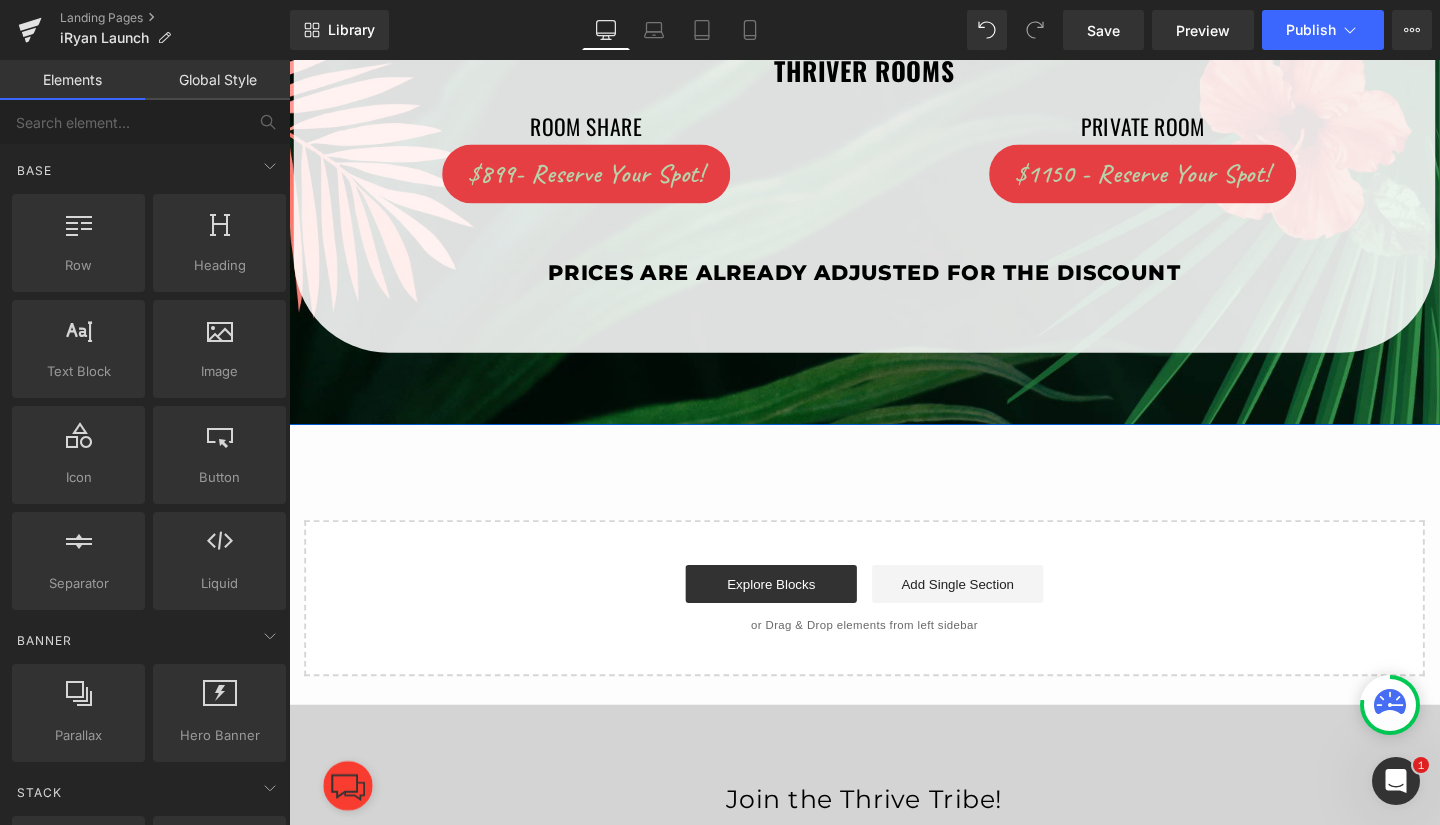 scroll, scrollTop: 1318, scrollLeft: 0, axis: vertical 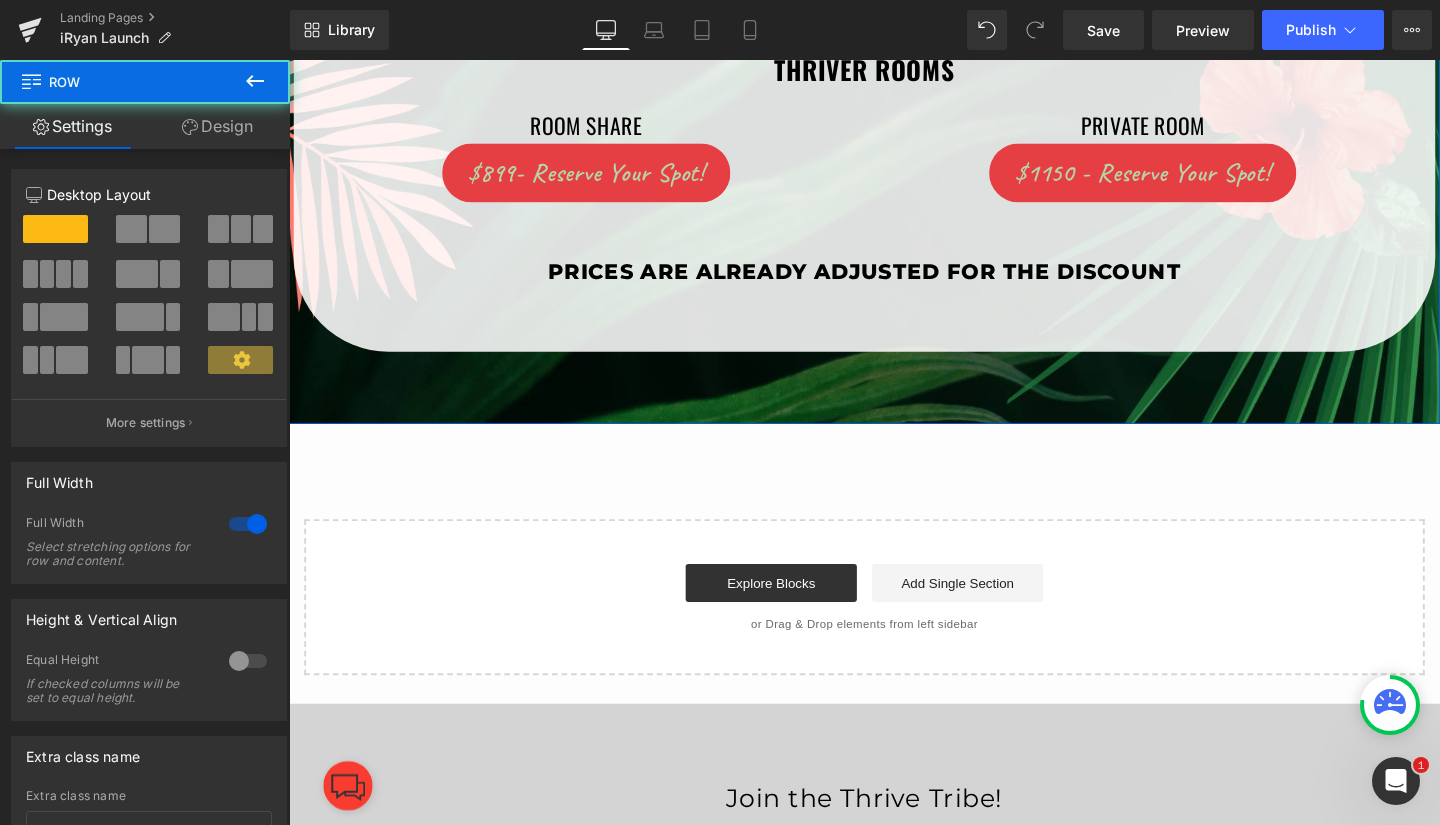 click on "THRIVE Heading         RetreaT Text Block         [DATE] - [DATE] Heading         Image         Join us for the 3rd annual Thrive Specialized Training Retreat, in the vibrant city of [GEOGRAPHIC_DATA], [DATE]-[DATE]! at the infamous [GEOGRAPHIC_DATA]🌴☀️ This year, we’re bringing together Thrivers for an even more immersive experience. Meet [PERSON_NAME] and fellow wellness enthusiasts in an iconic setting. Our retreat features beach workouts, and mental health, competitions & games, all in a stunning beachfront hotel. Don't miss this extraordinary opportunity to connect, grow, and Thrive in one of the most energetic places on earth. See you in [GEOGRAPHIC_DATA] for a weekend of transformation and community! Text Block         Pricing Heading         Room Share : Pay just $899 if you're comfortable sharing a room with another Thriver. This option allows you to connect and bond with a fellow participant during your stay. Private Room Text Block         Row         THRIVER ROOMS Heading         Room Share" at bounding box center [894, -296] 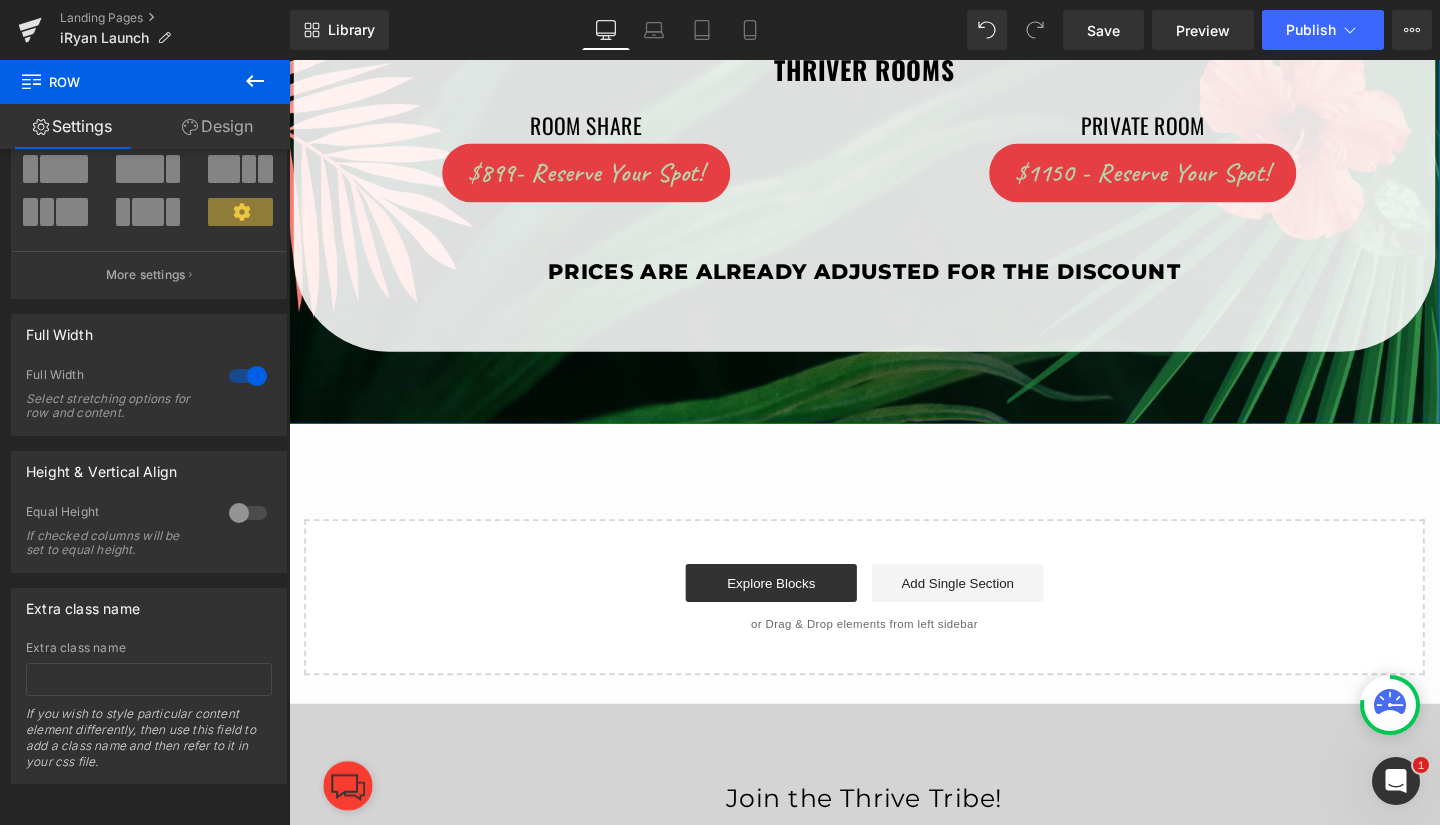 scroll, scrollTop: 0, scrollLeft: 0, axis: both 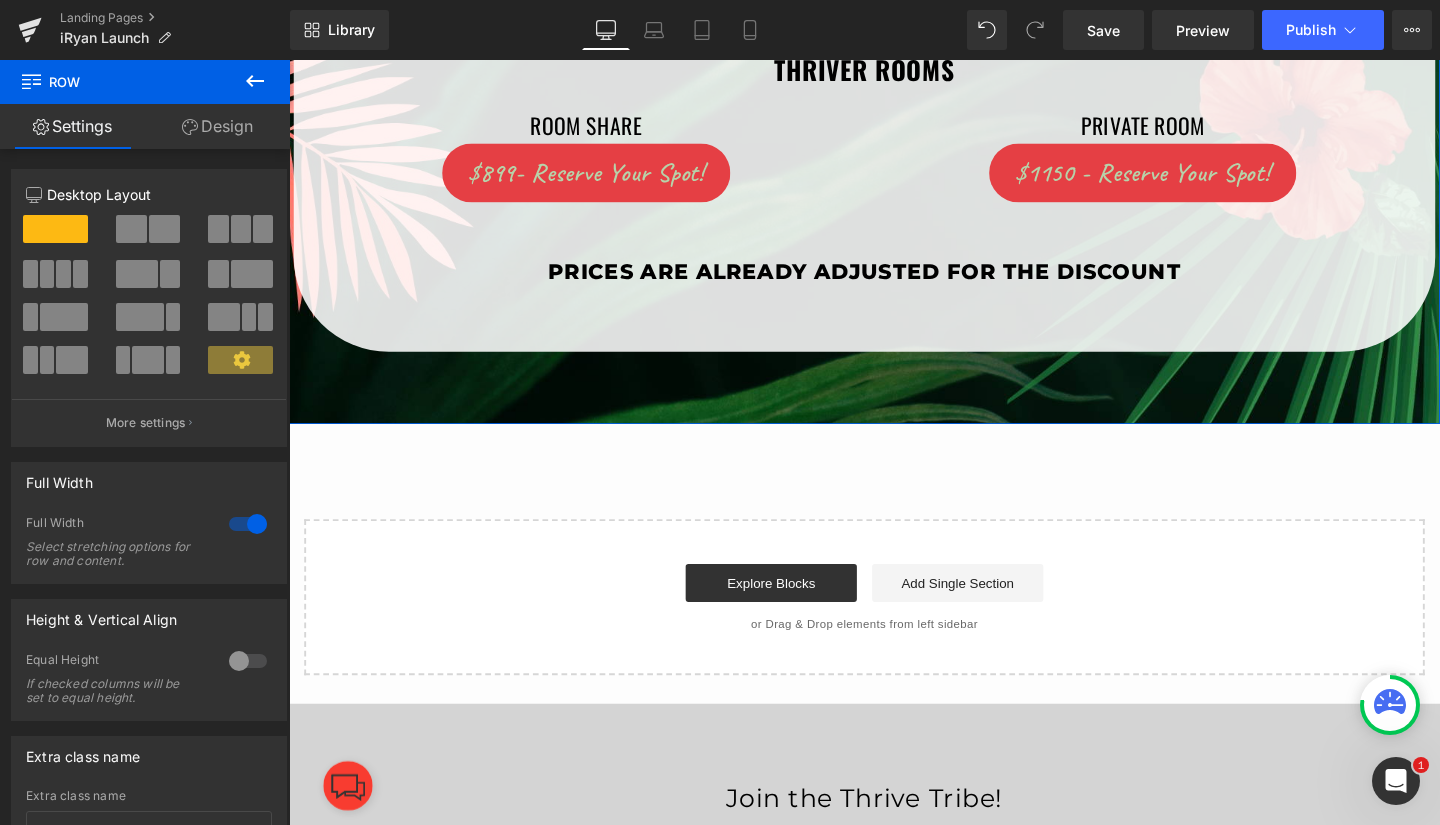 click on "Design" at bounding box center (217, 126) 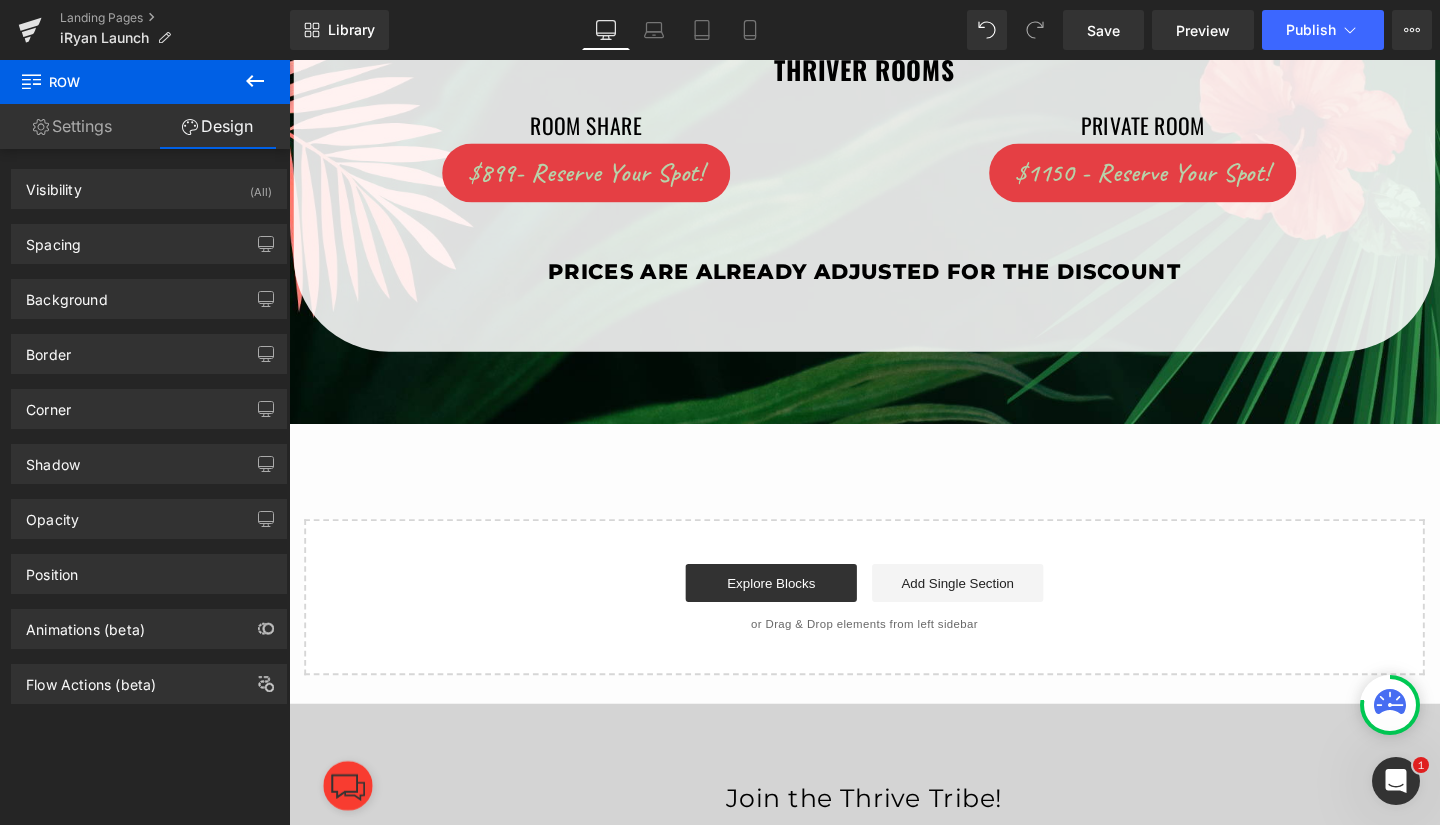click 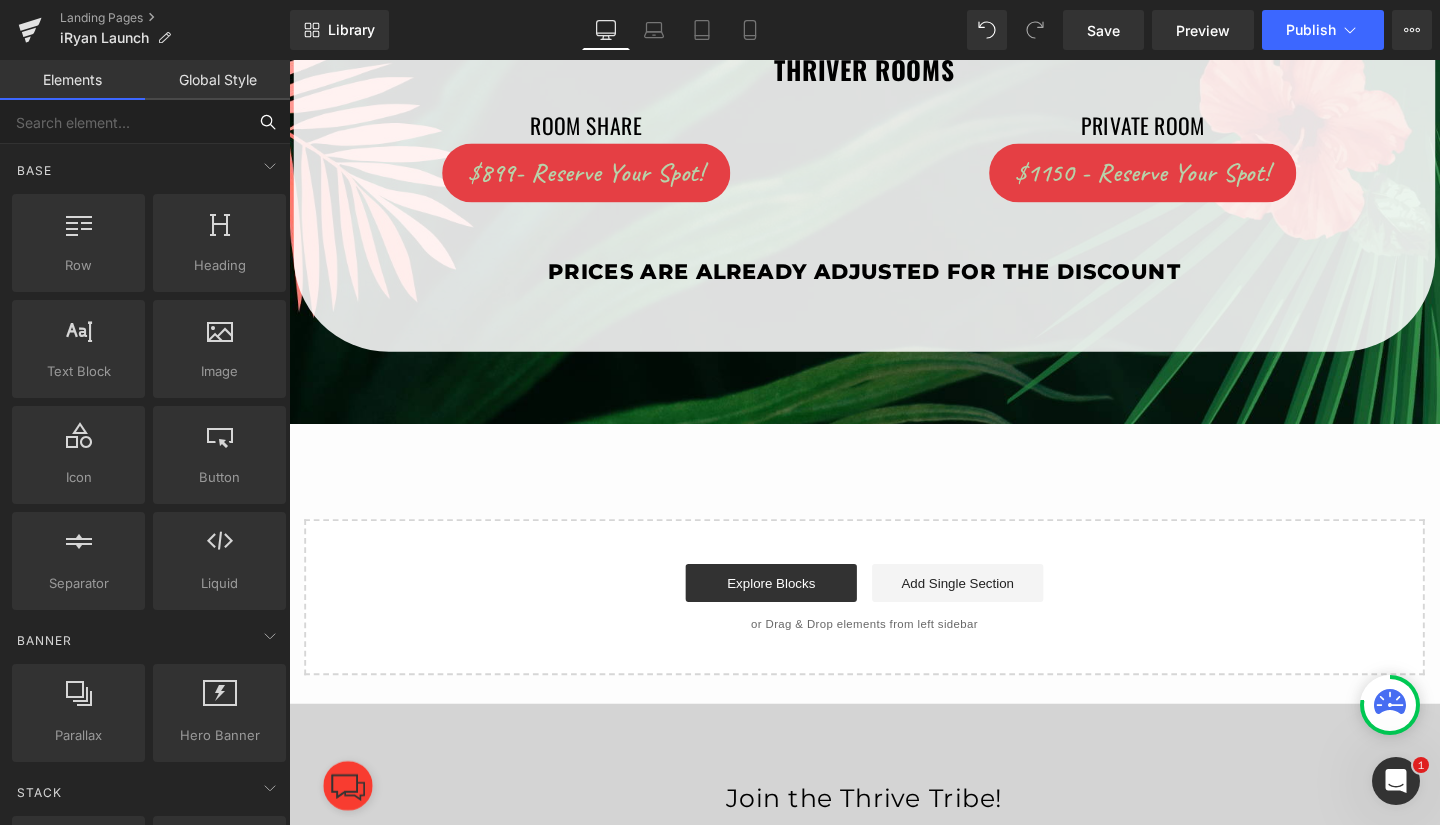 click at bounding box center (123, 122) 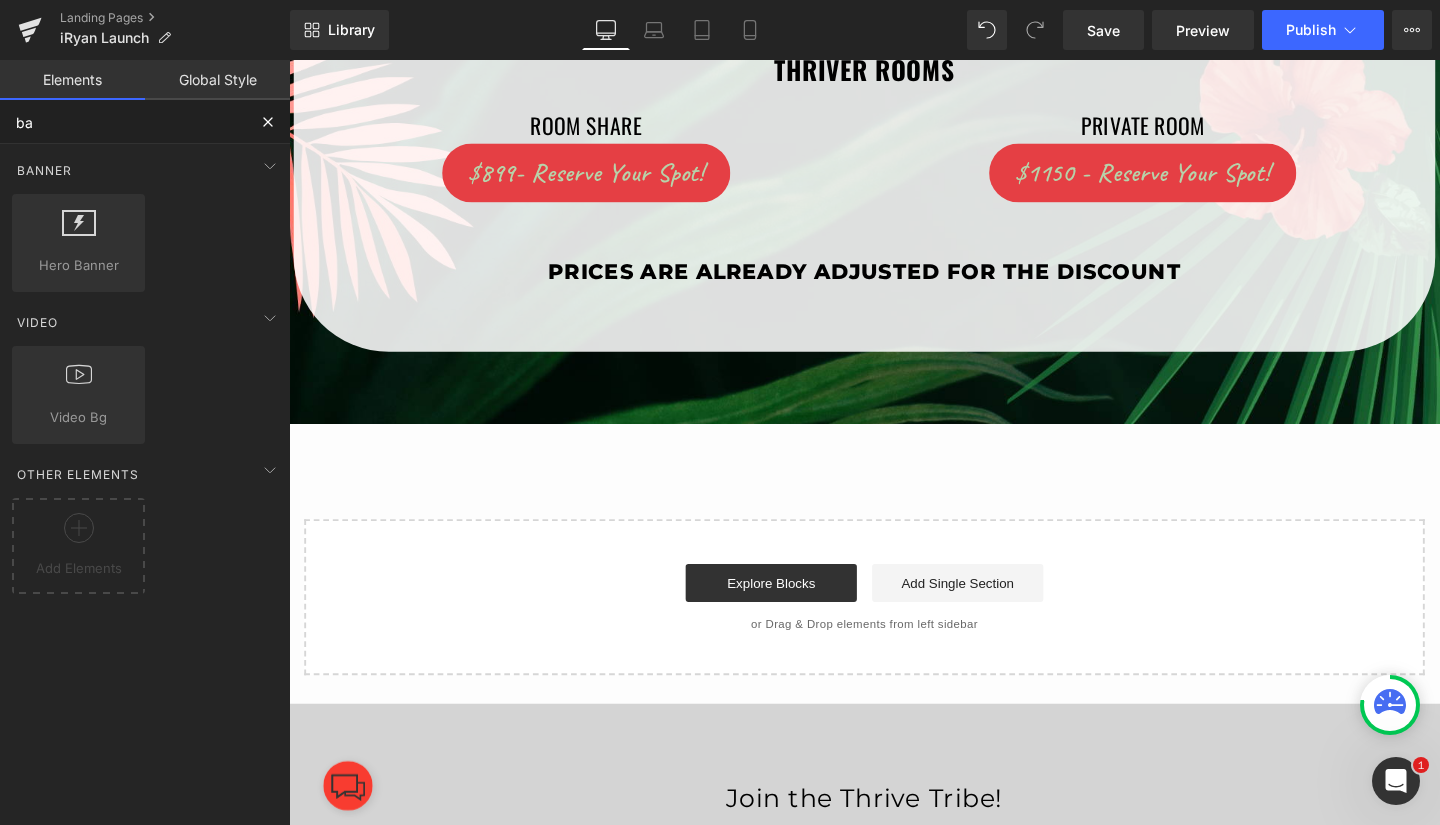 type on "b" 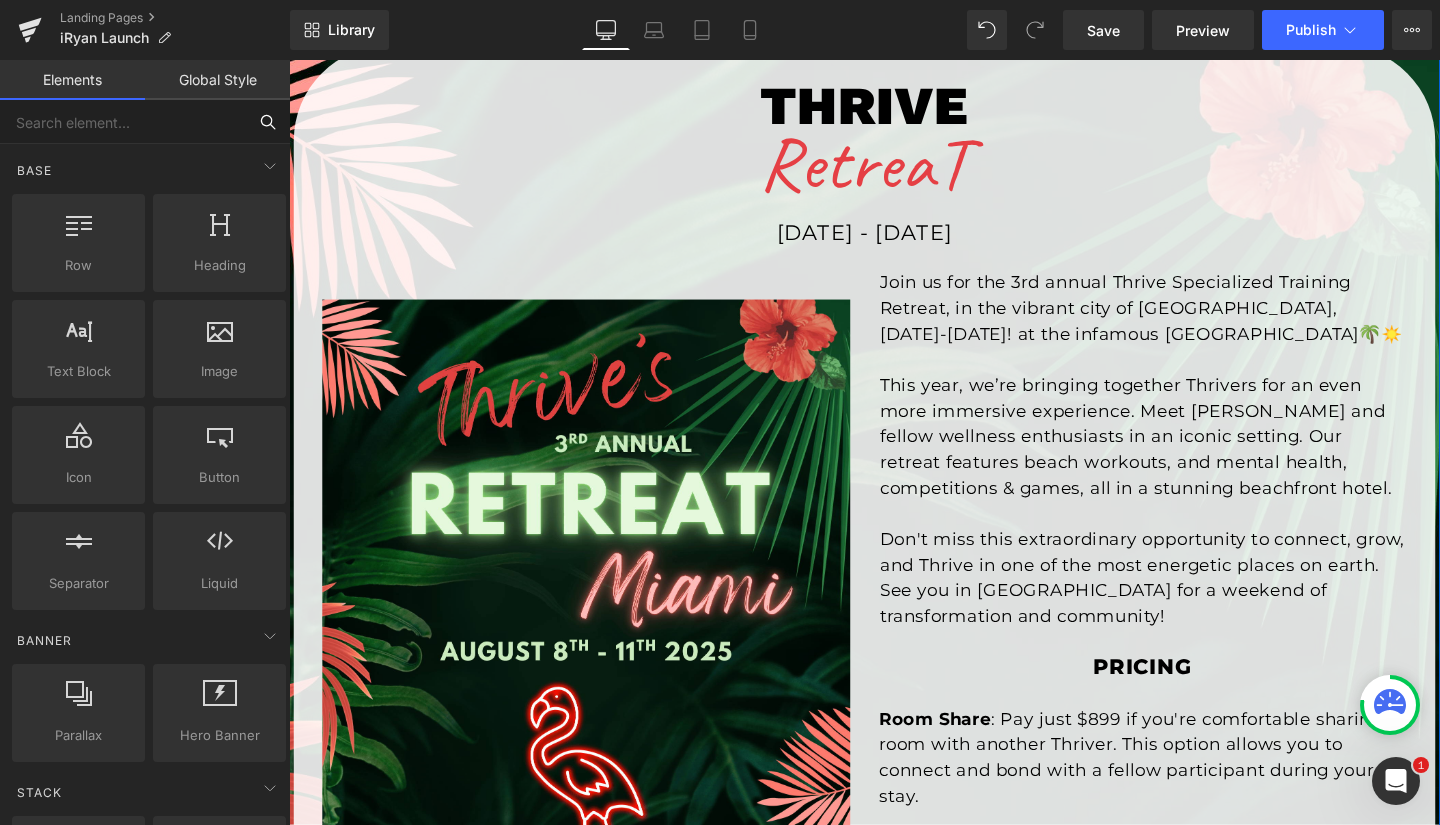 scroll, scrollTop: 0, scrollLeft: 0, axis: both 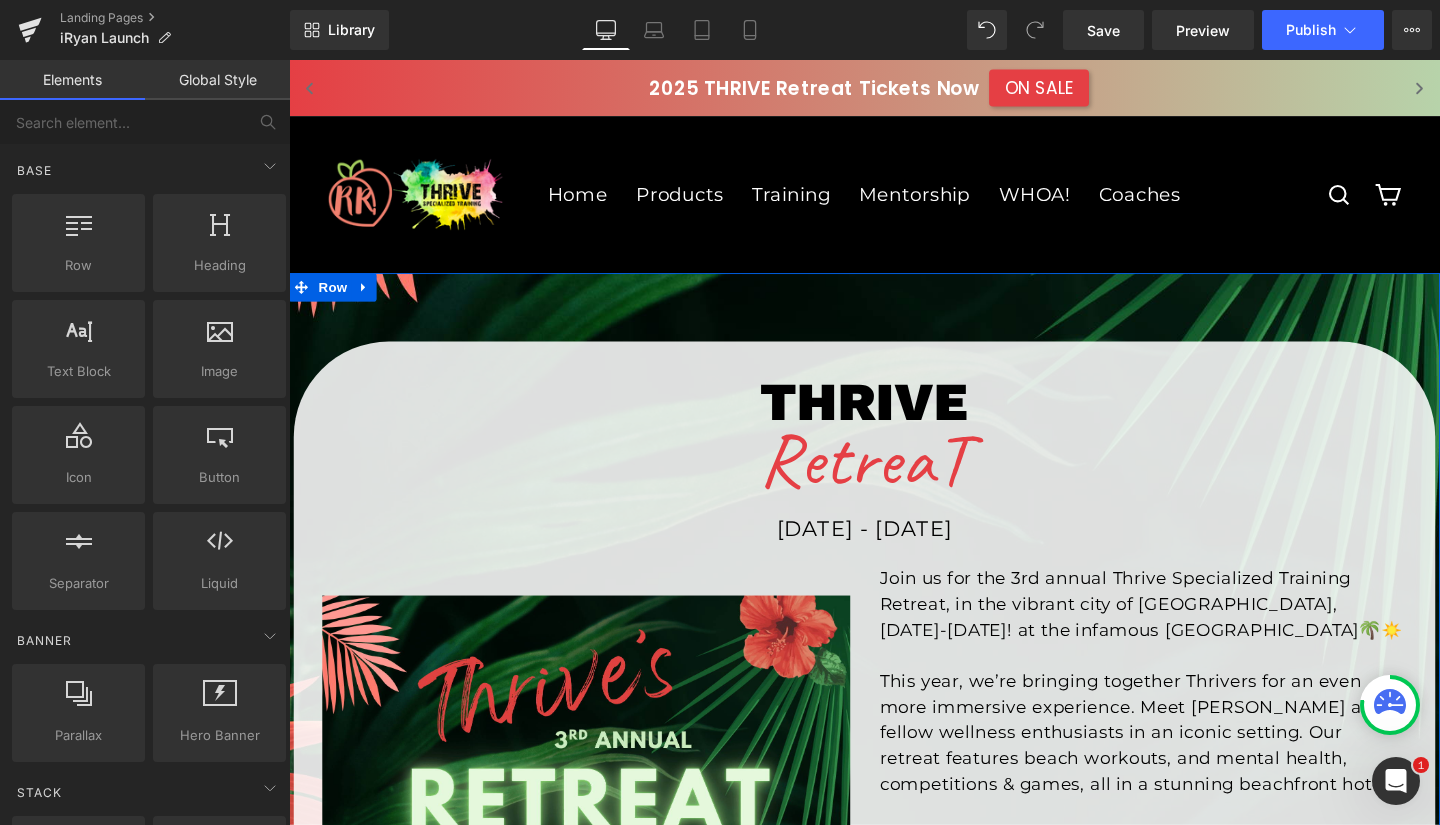 click 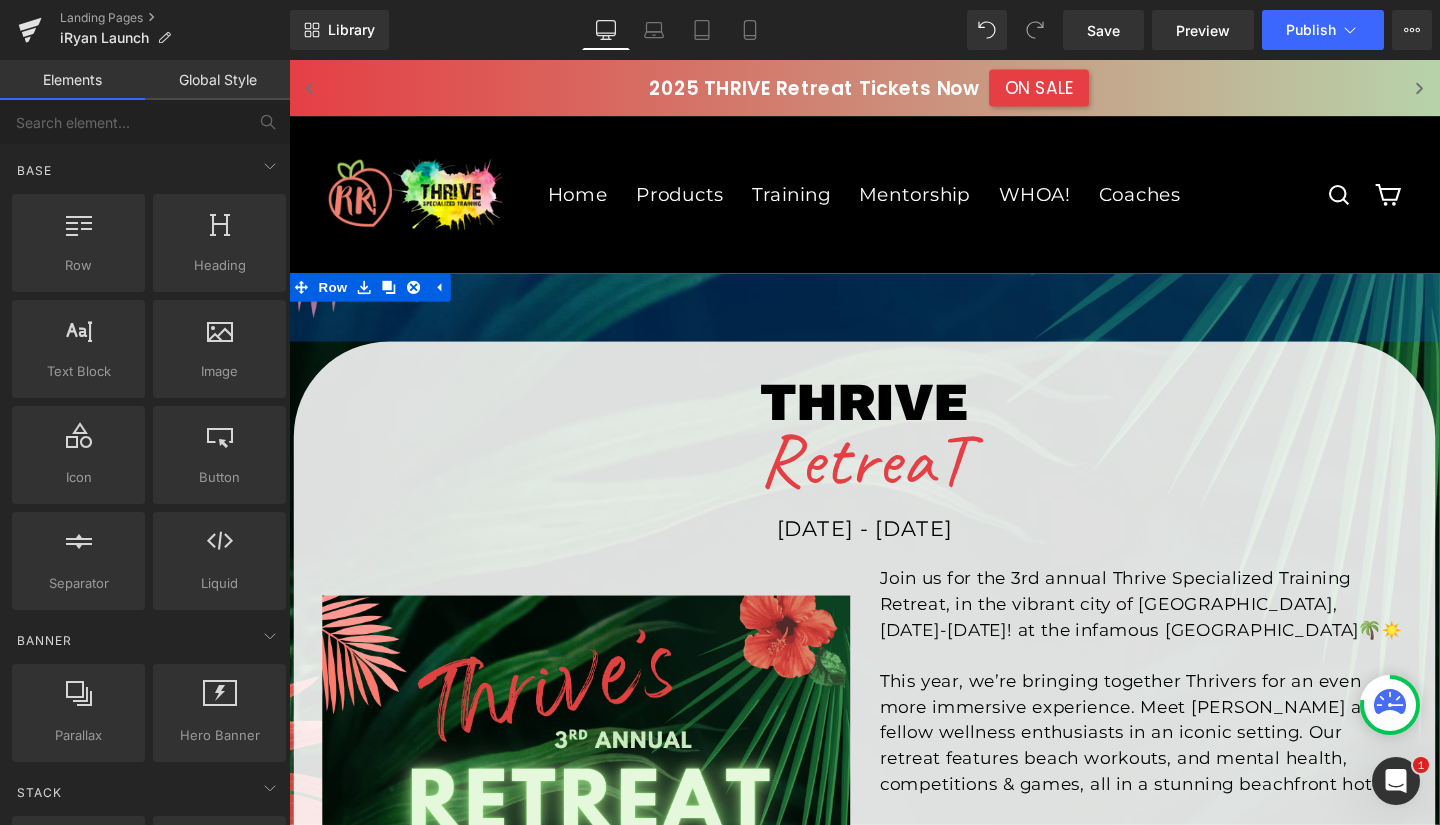 click on "72px" at bounding box center (894, 320) 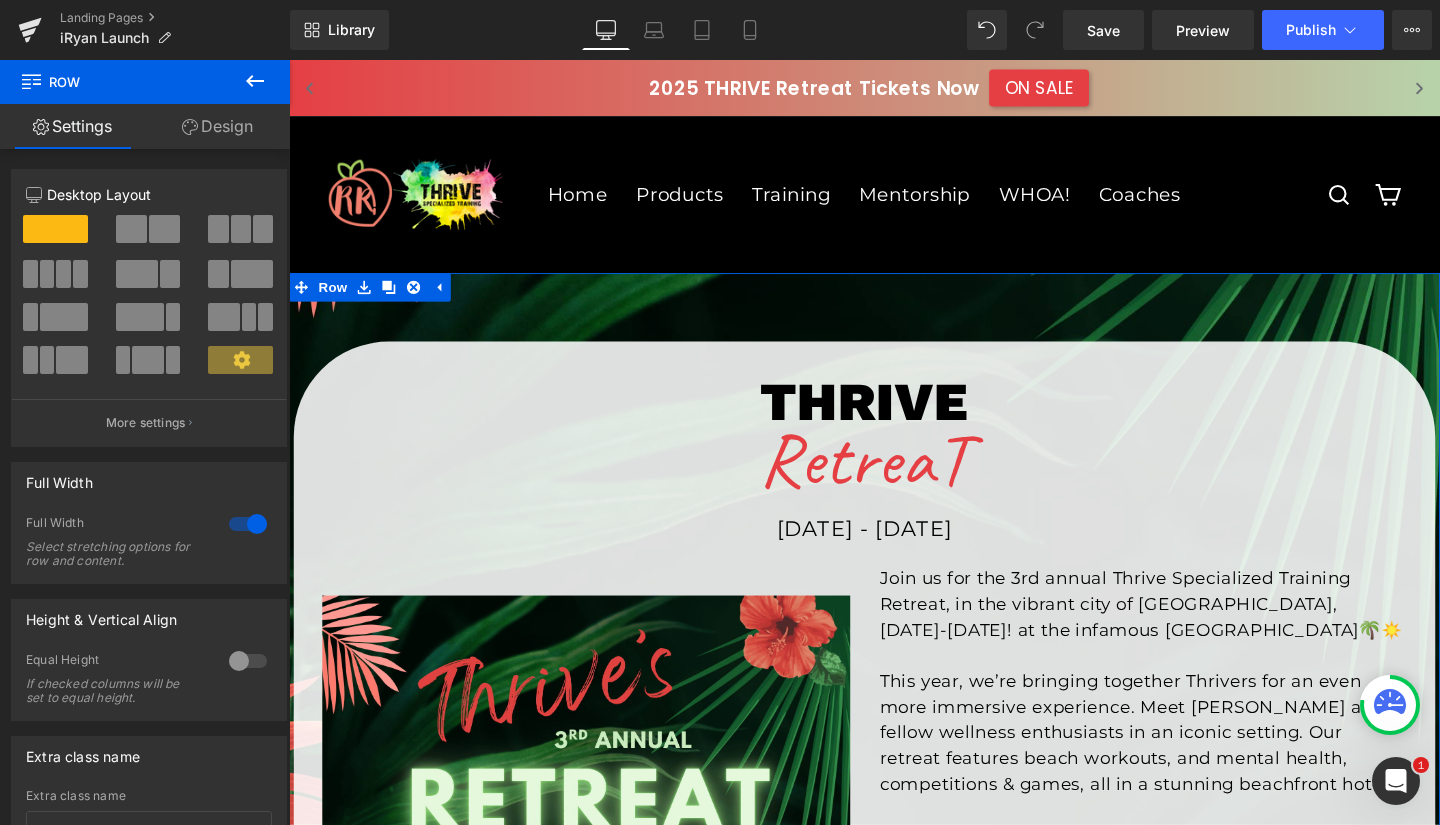 click 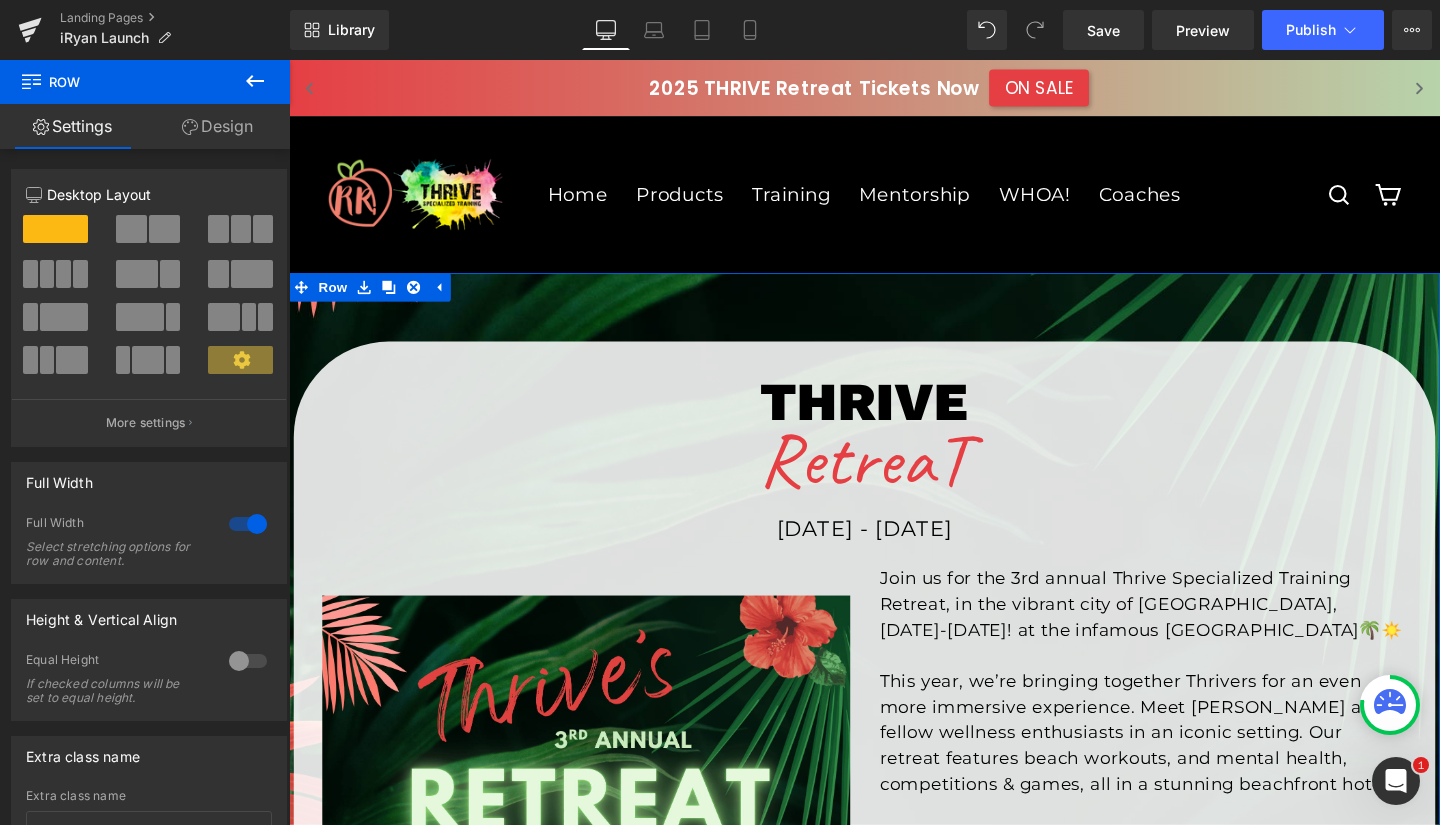 click on "More settings" at bounding box center [146, 423] 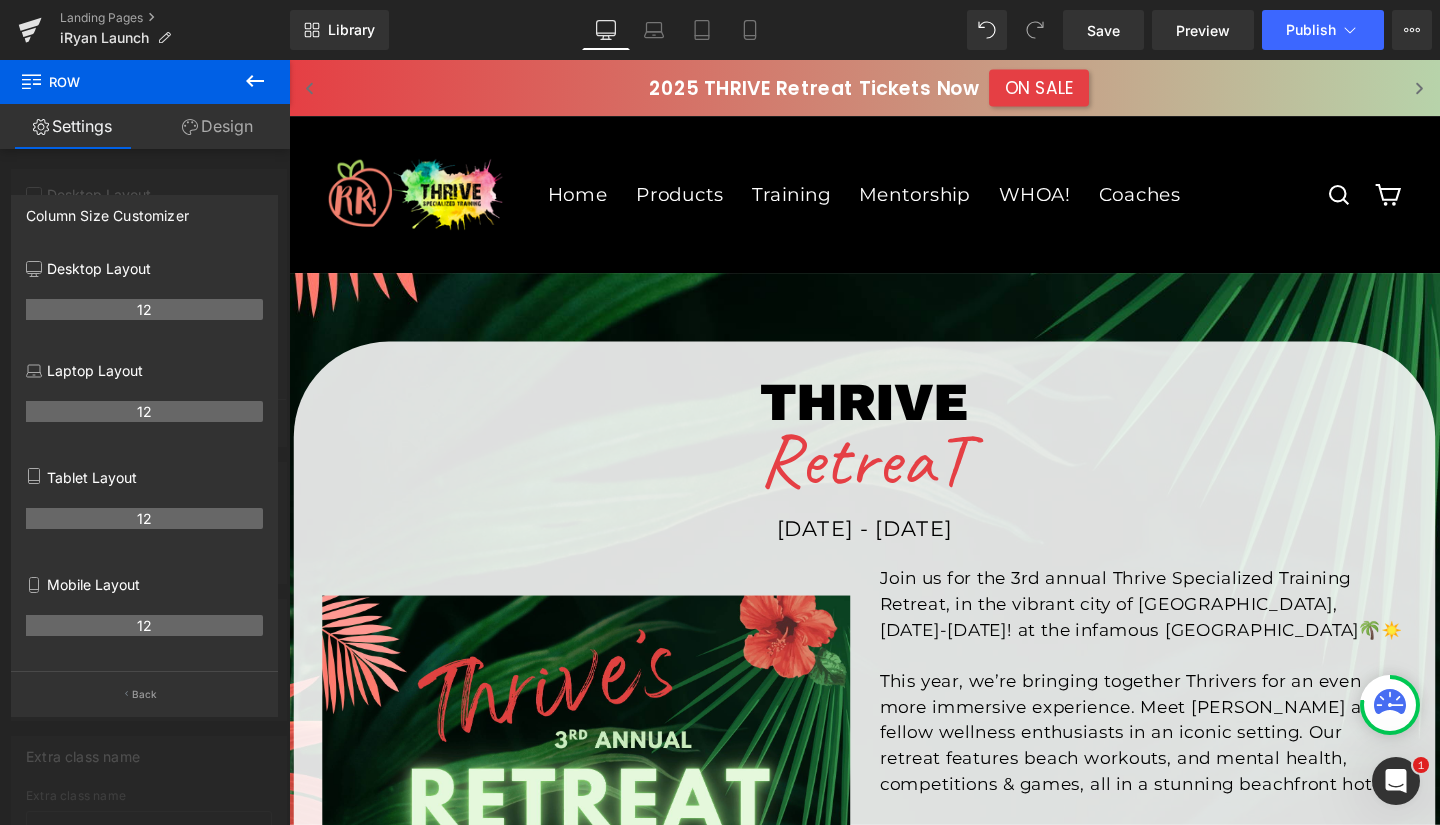 click 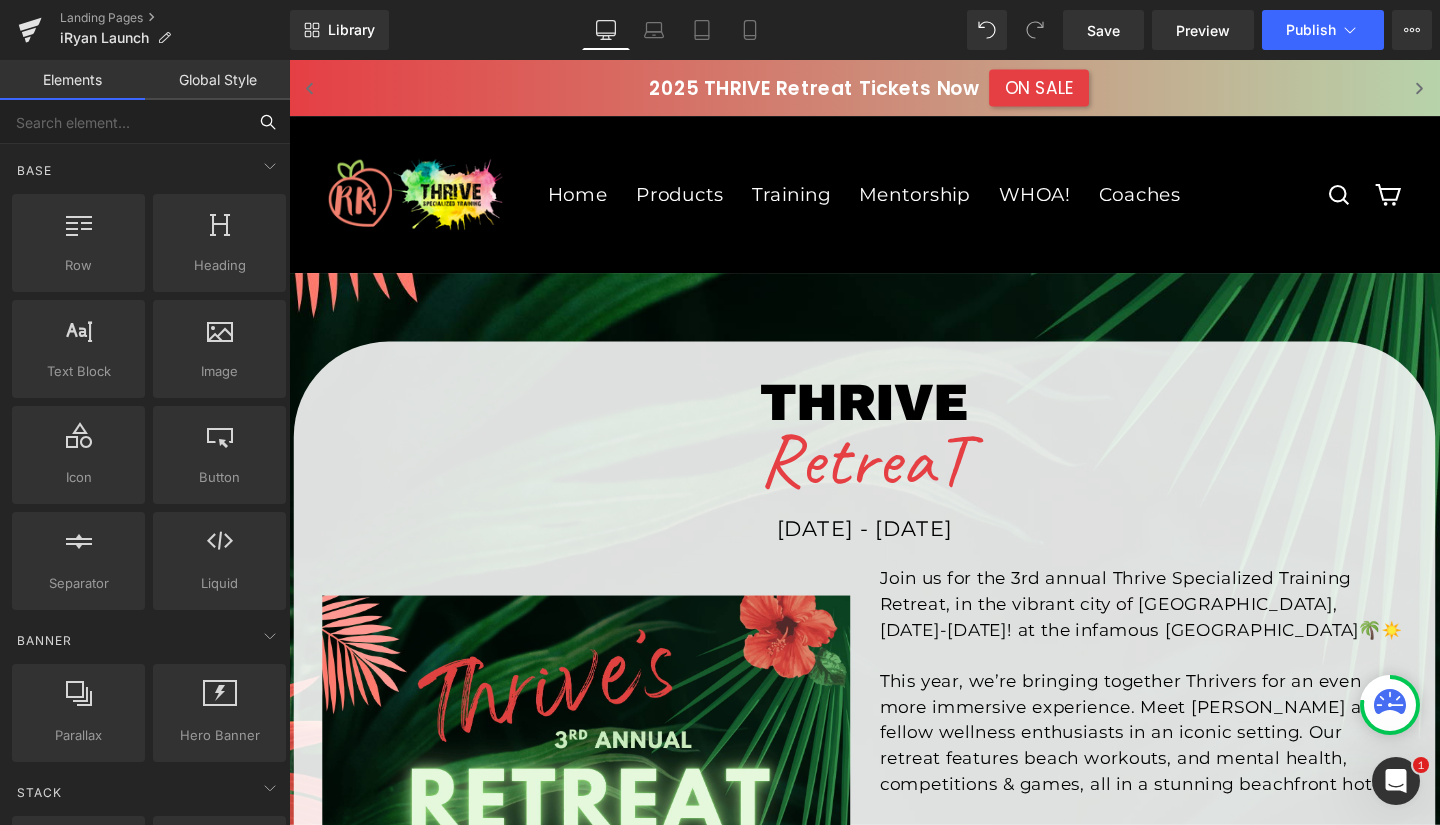 click at bounding box center (123, 122) 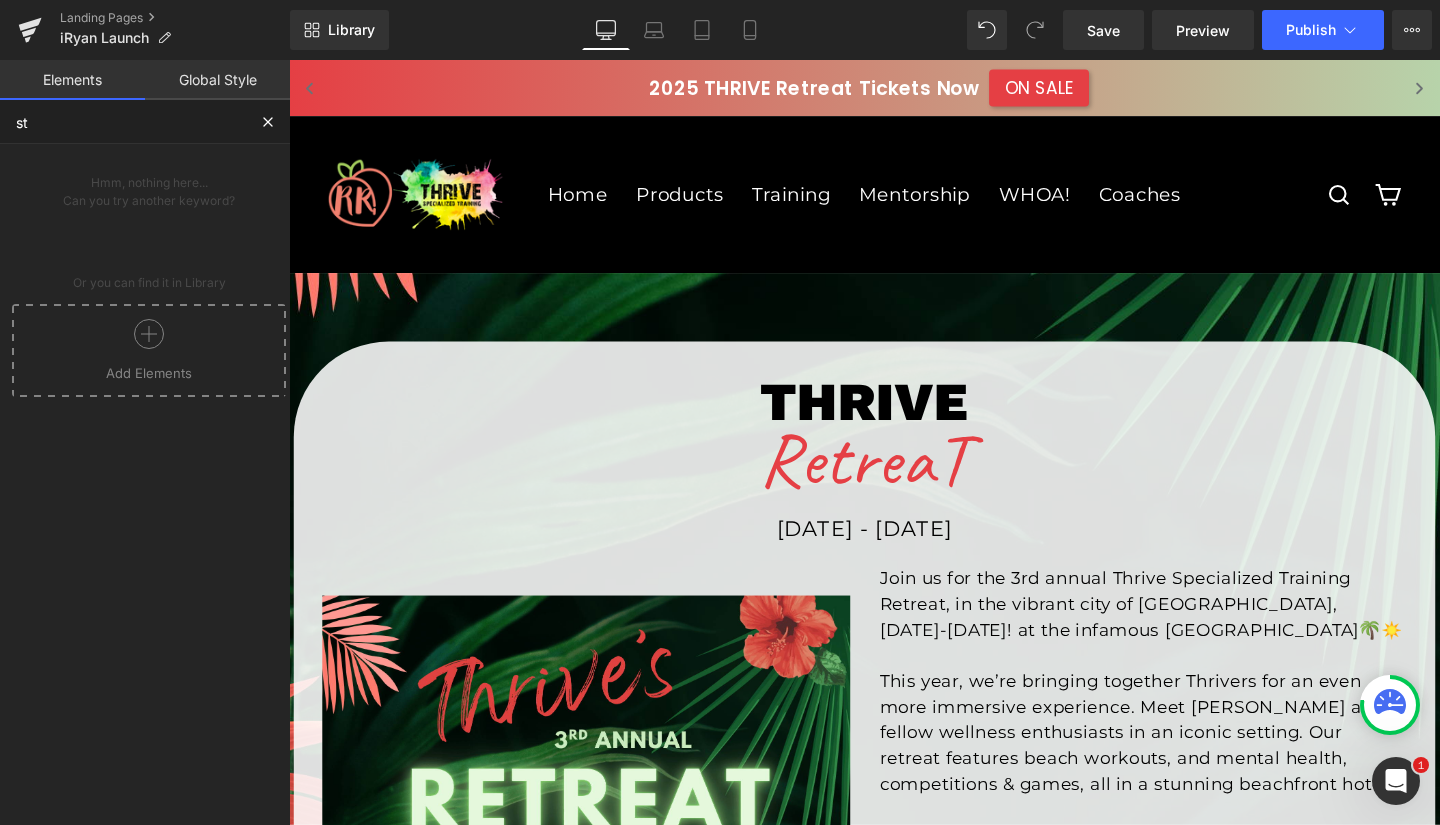 type on "s" 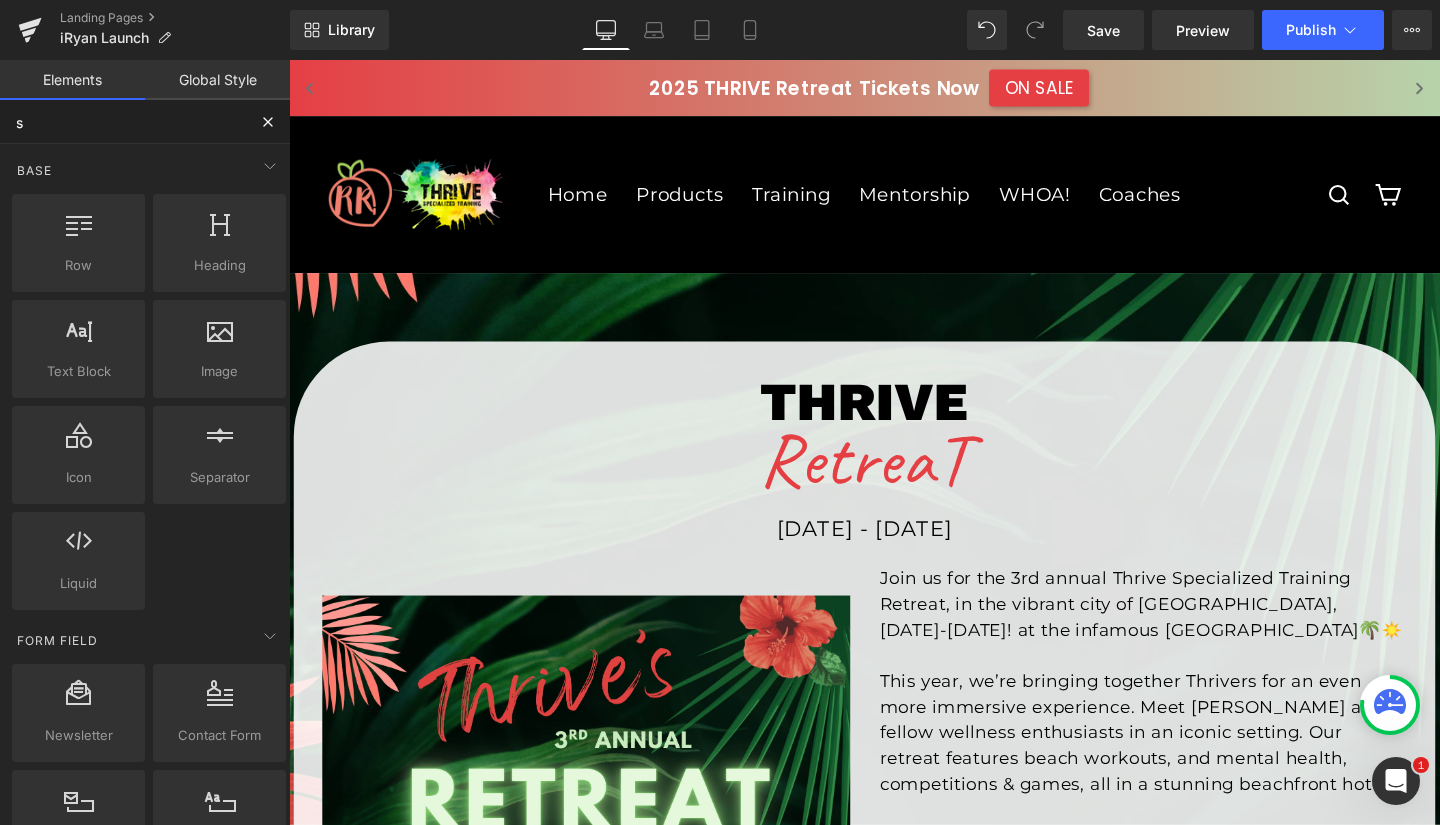 type 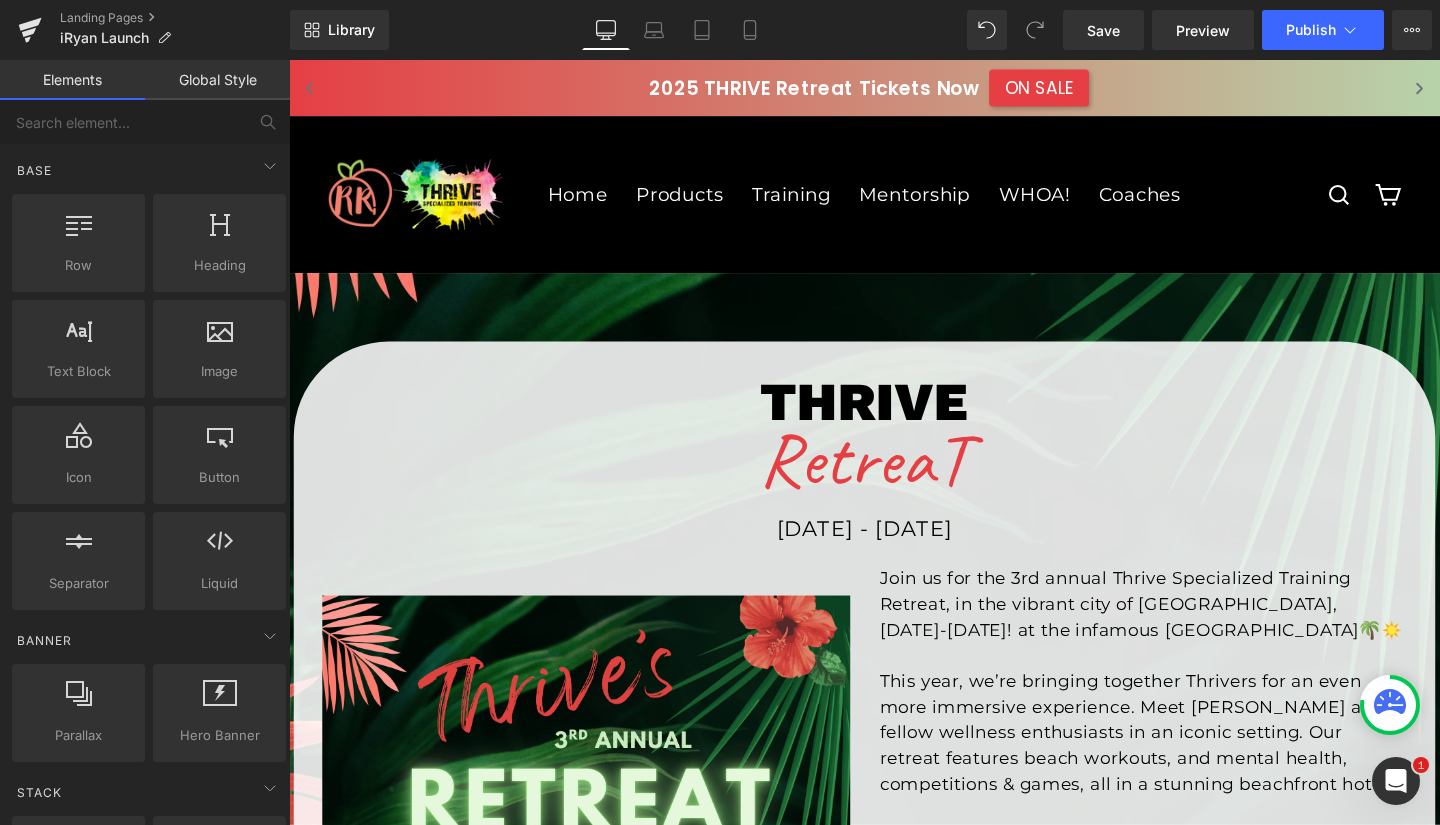 click on "Global Style" at bounding box center [217, 80] 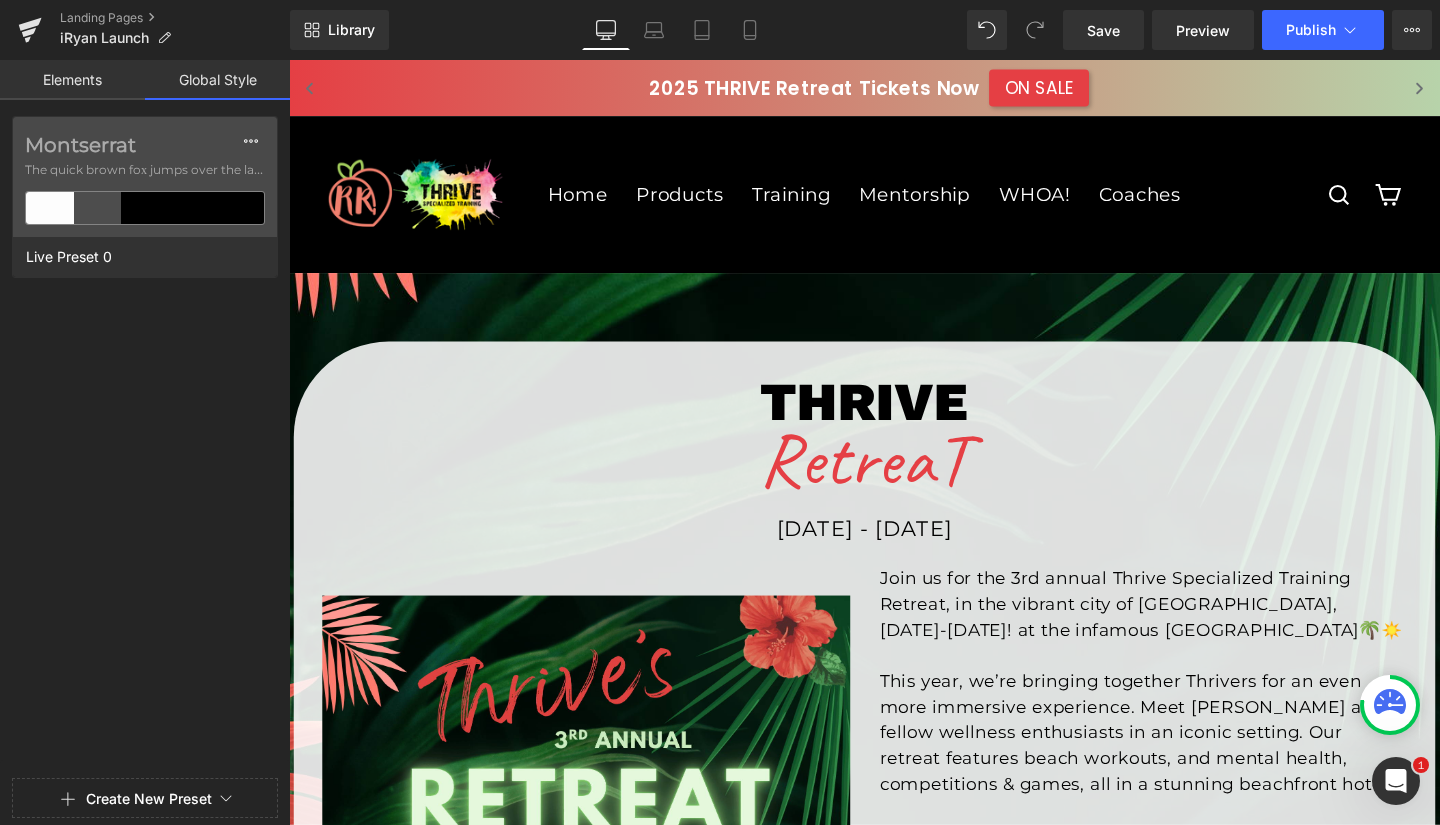 click on "Elements" at bounding box center [72, 80] 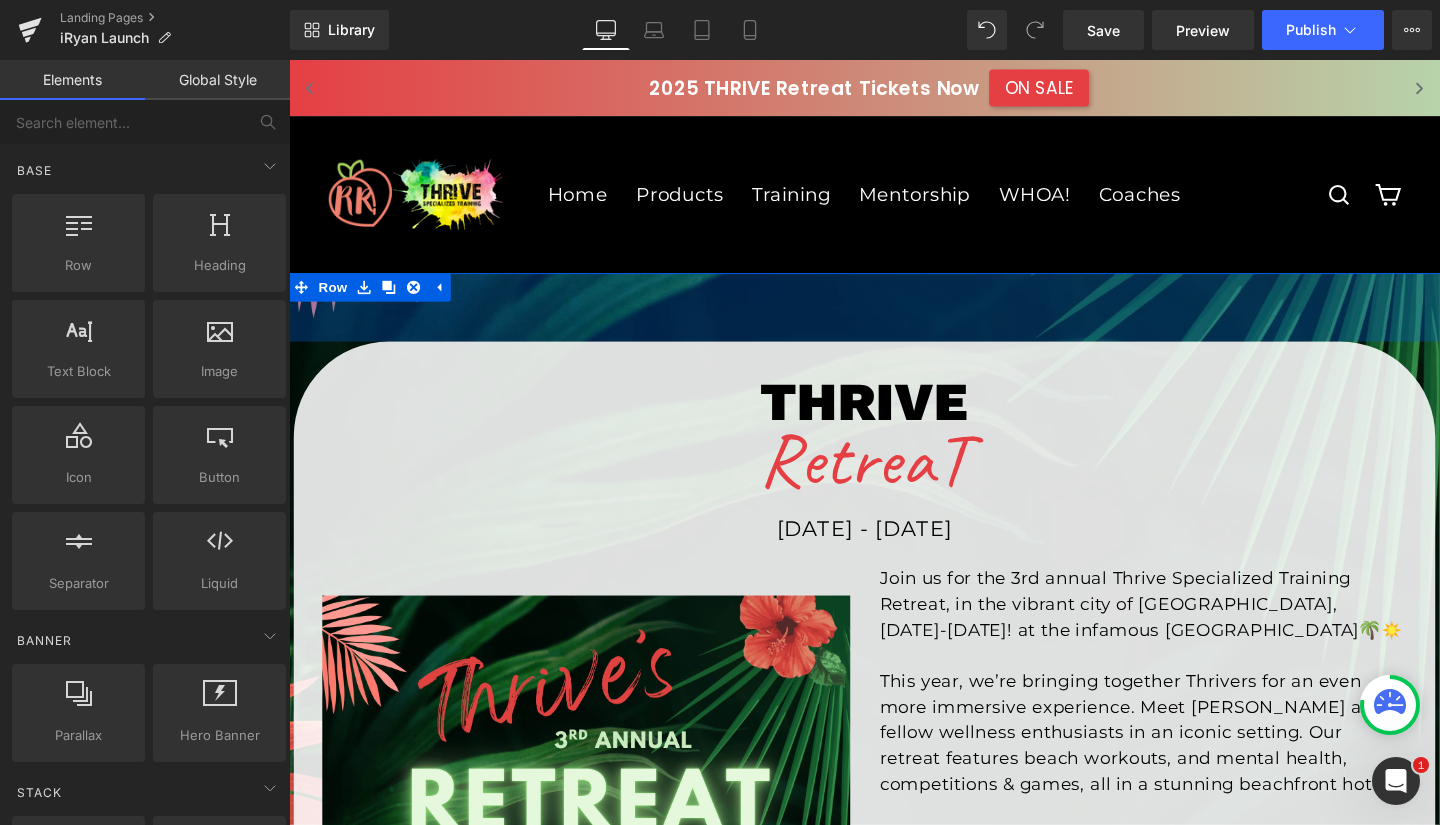 click on "72px" at bounding box center [894, 320] 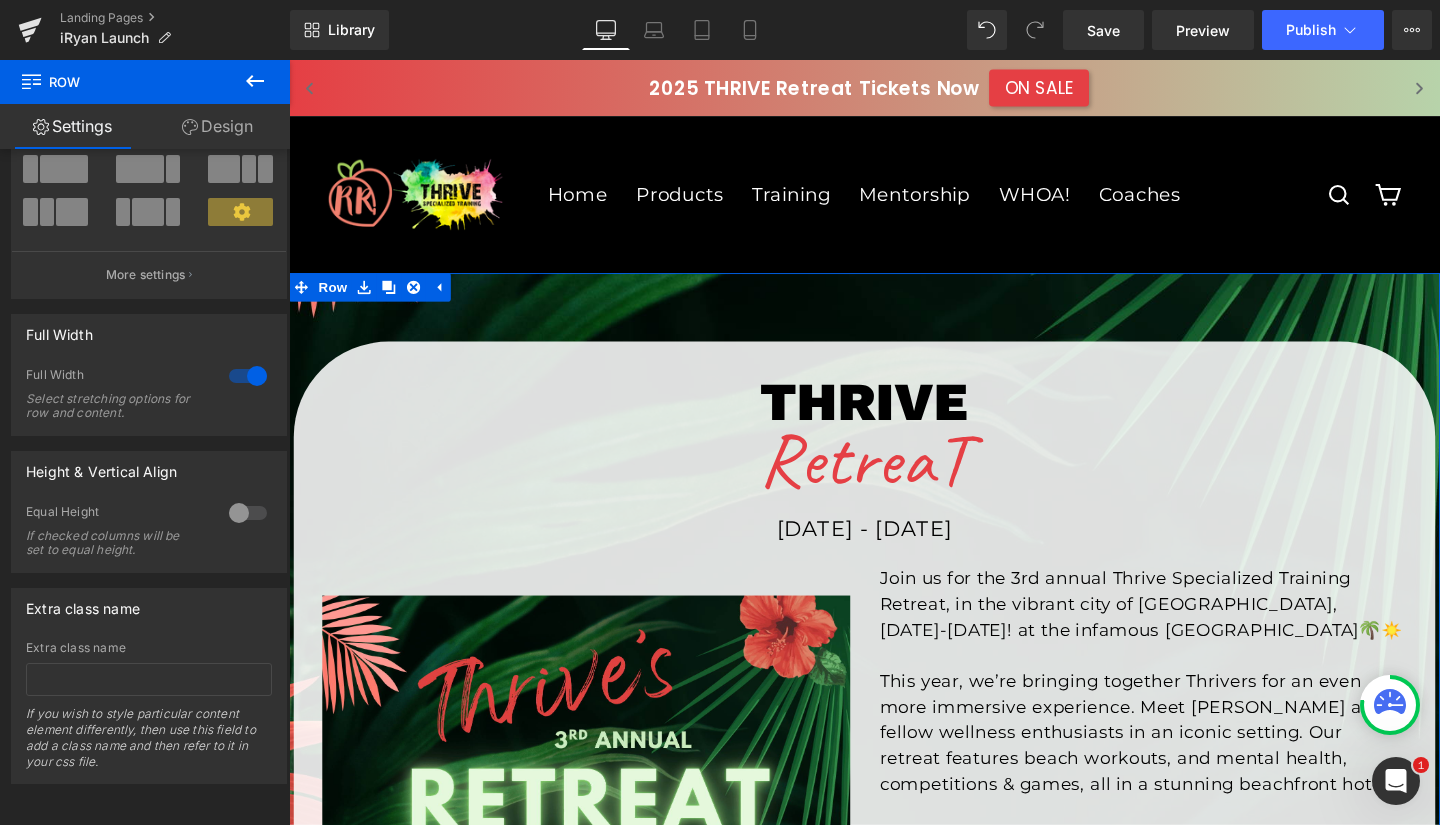 scroll, scrollTop: 0, scrollLeft: 0, axis: both 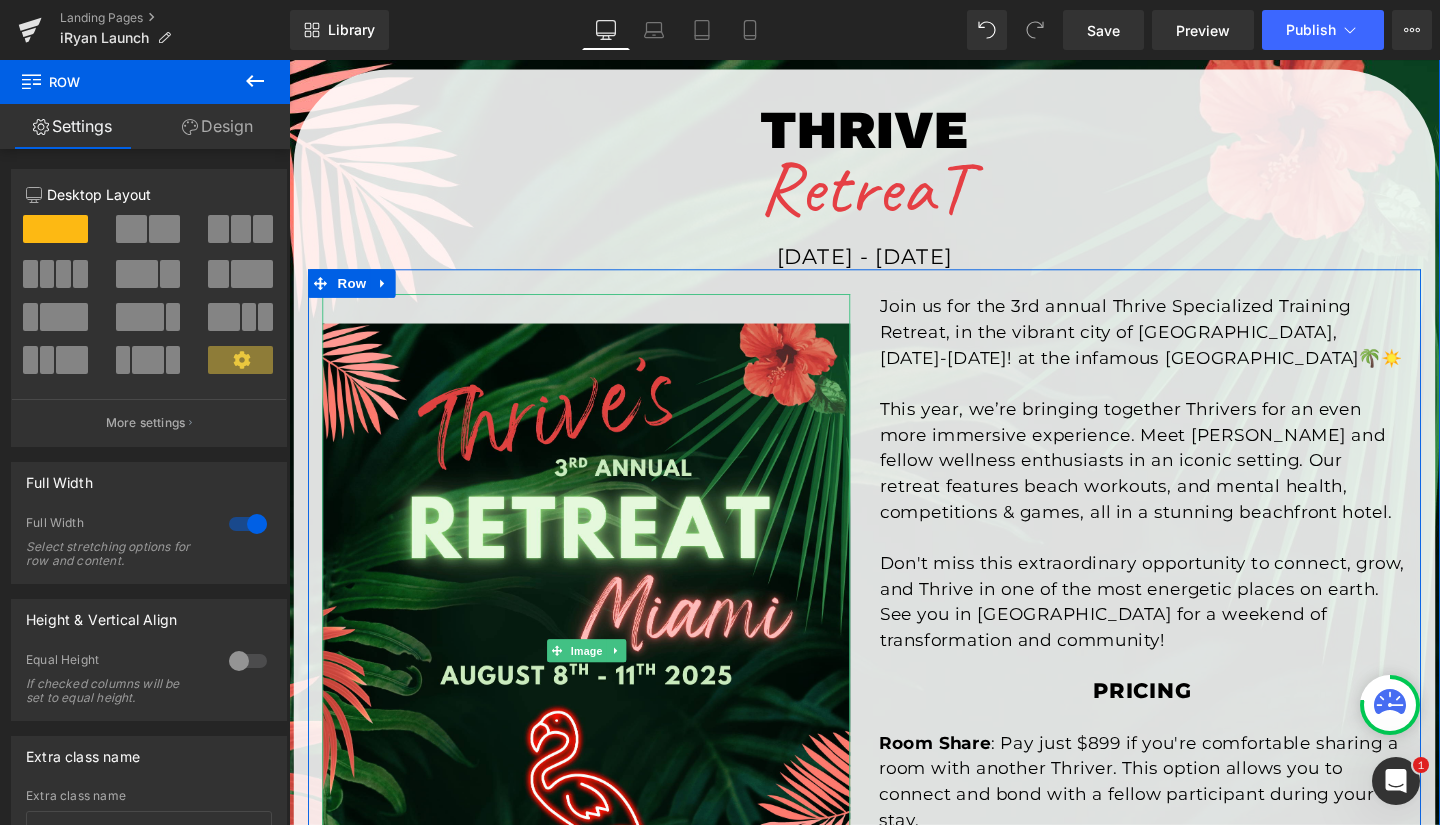 click on "Image" at bounding box center (602, 682) 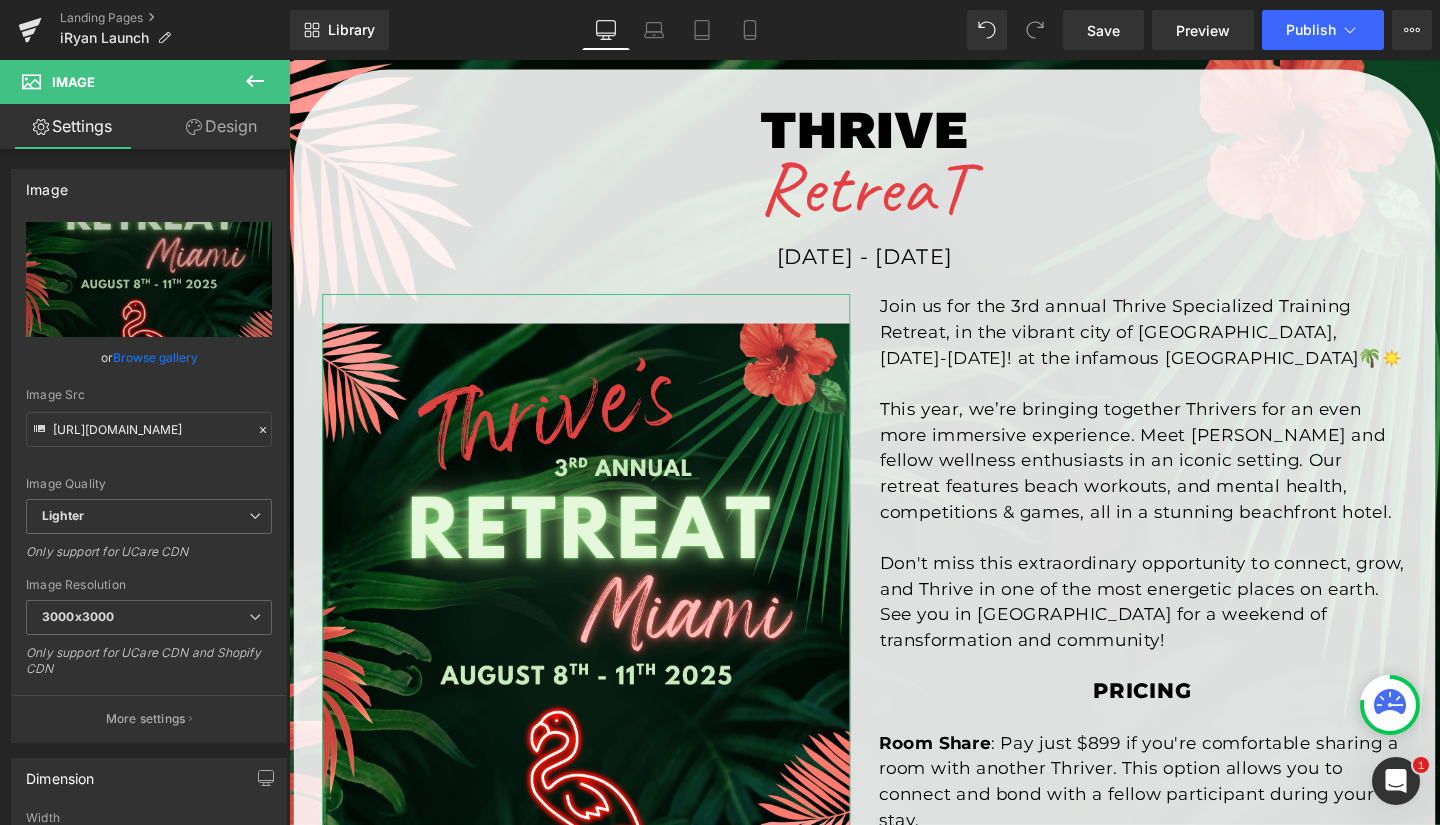 click on "Browse gallery" at bounding box center [155, 357] 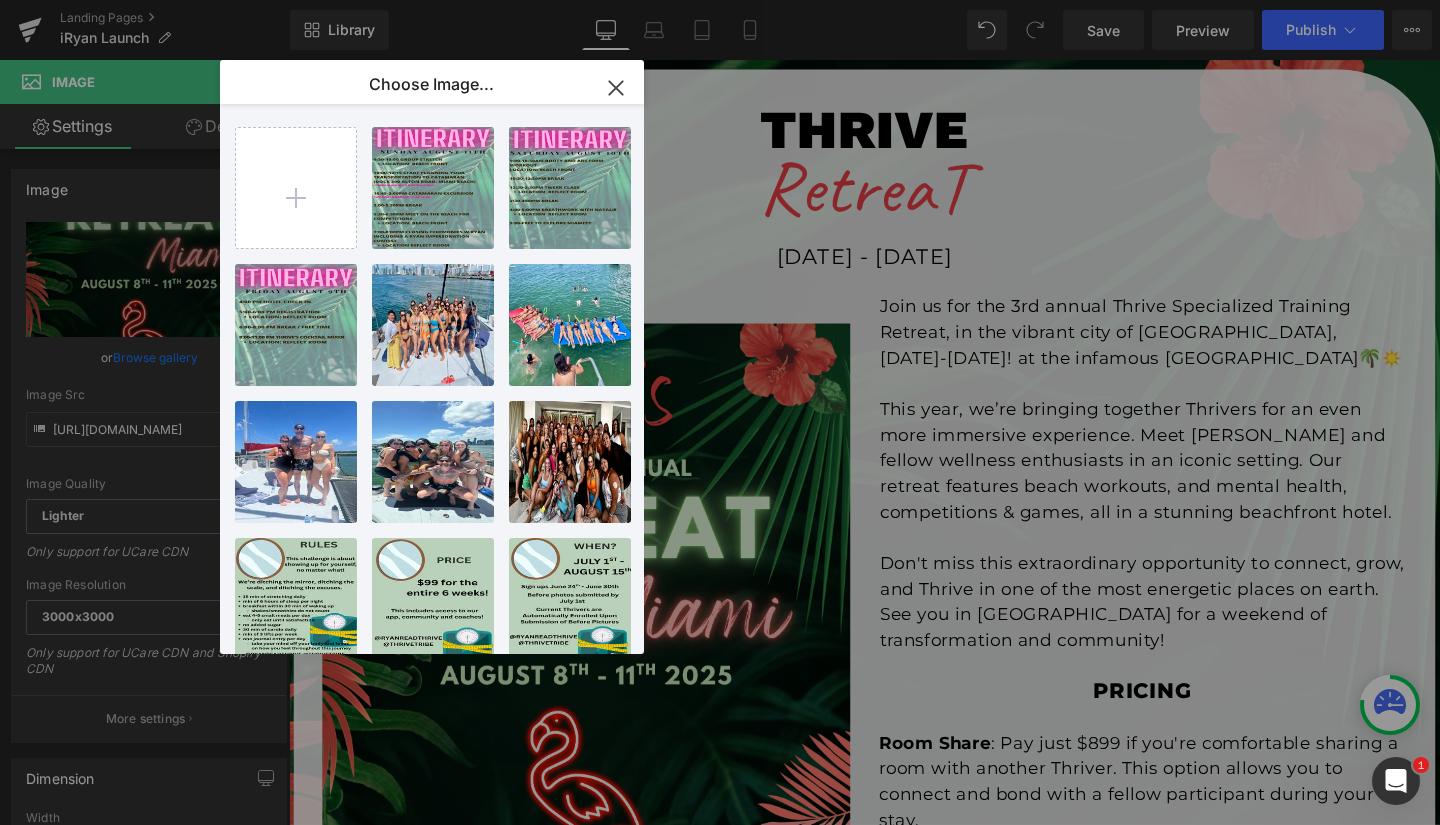 click at bounding box center (296, 188) 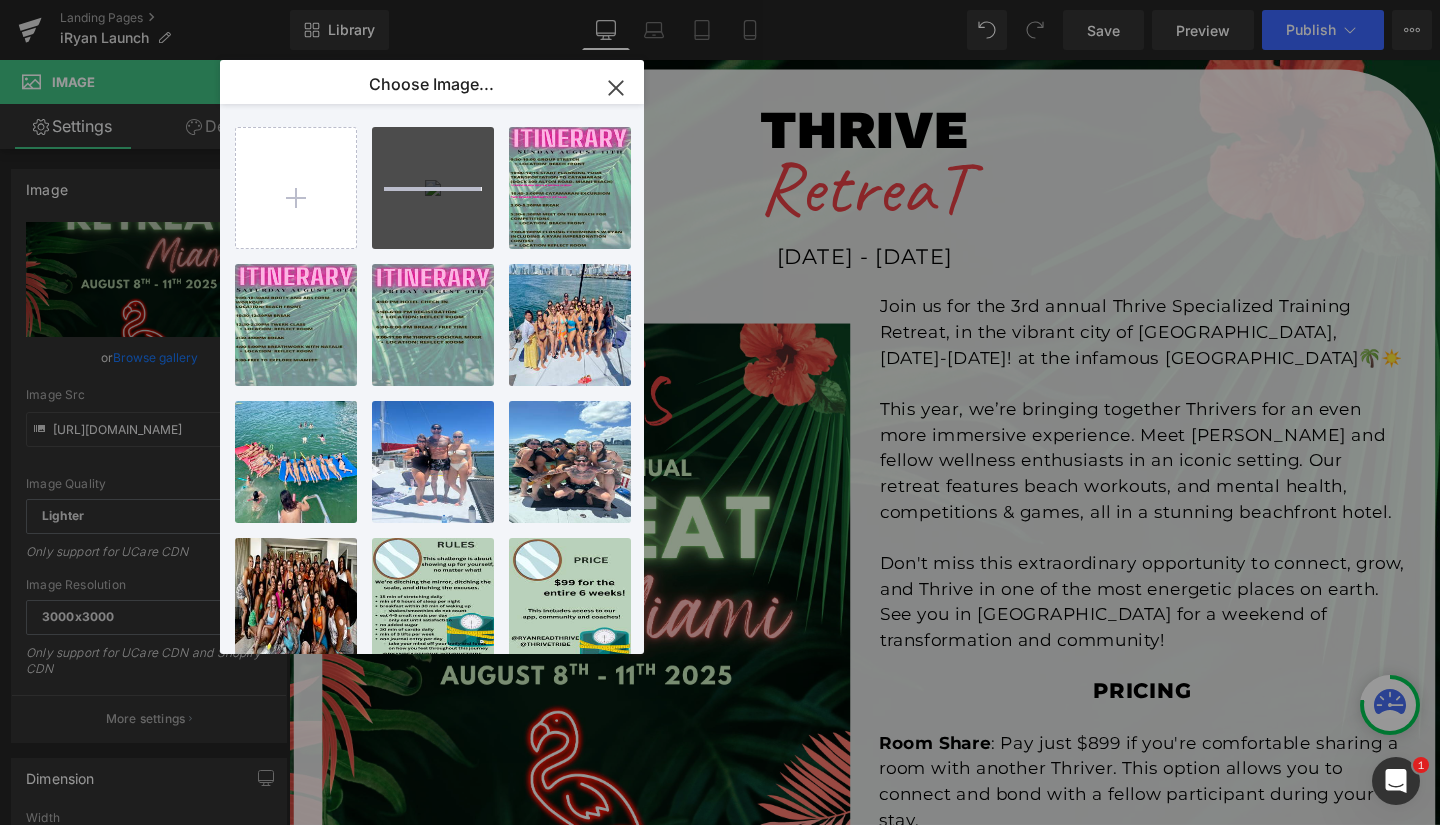 type 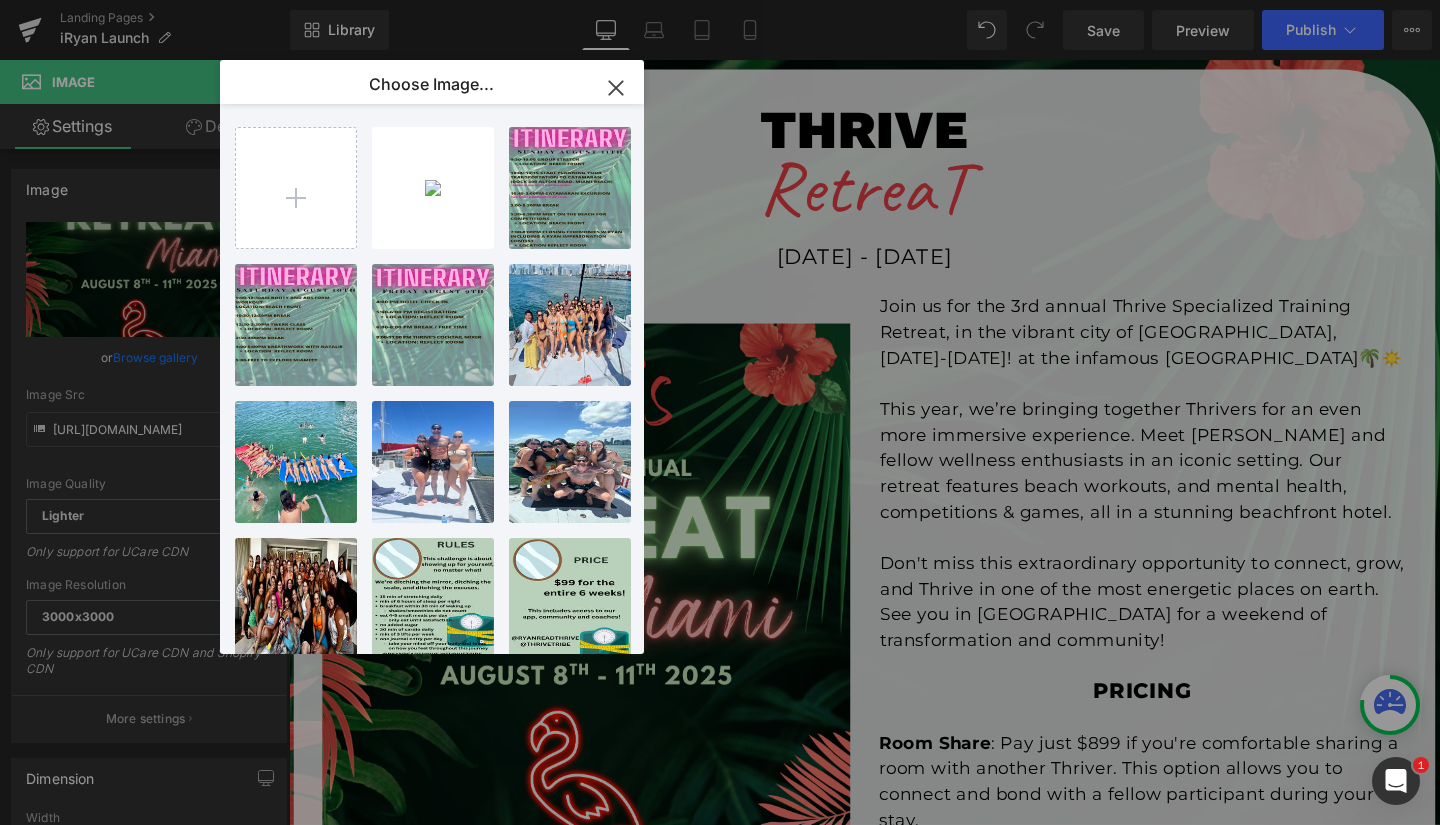click on "84993D5...07F0.JPEG 319.07 KB" at bounding box center [0, 0] 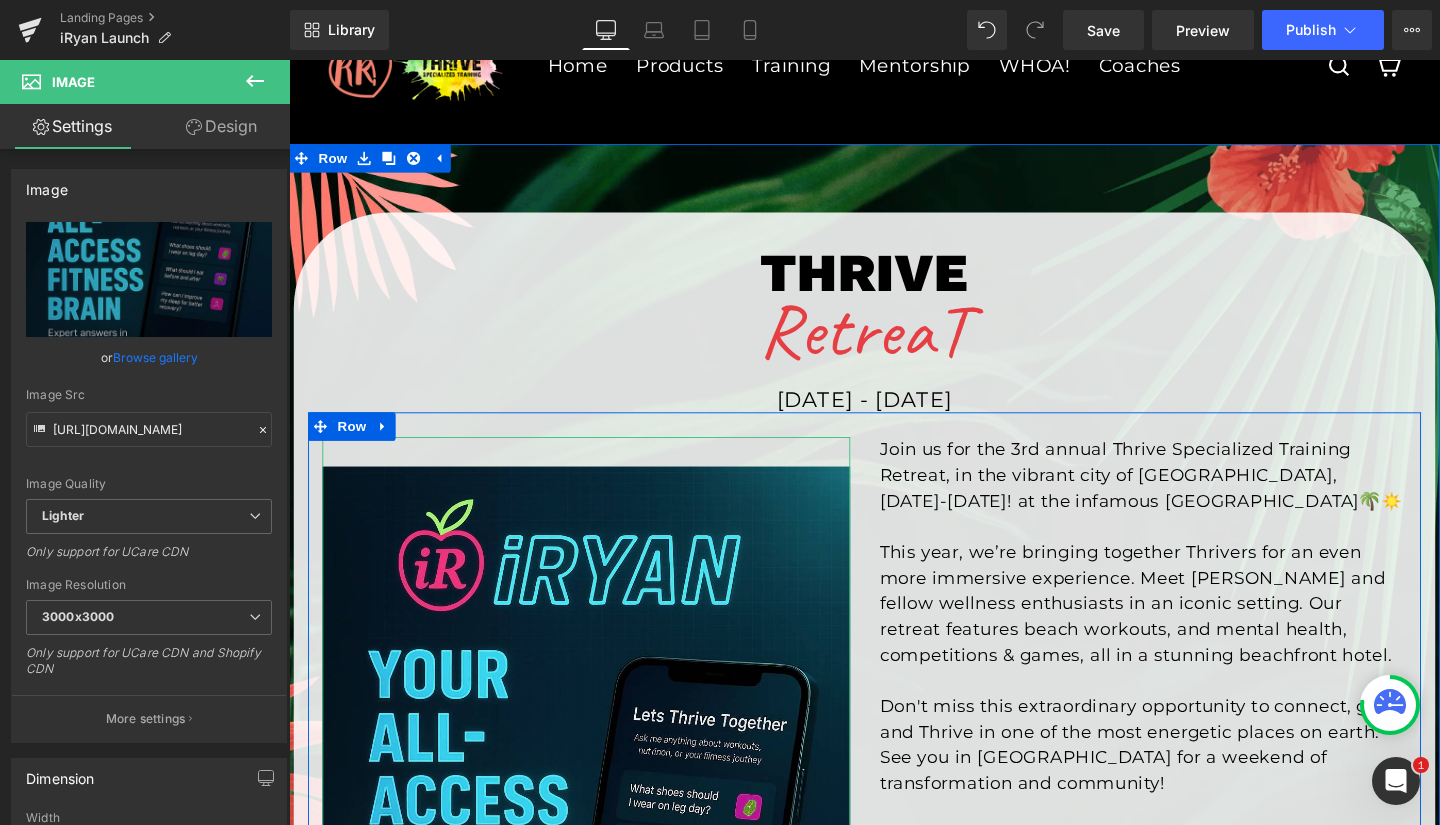 scroll, scrollTop: 134, scrollLeft: 0, axis: vertical 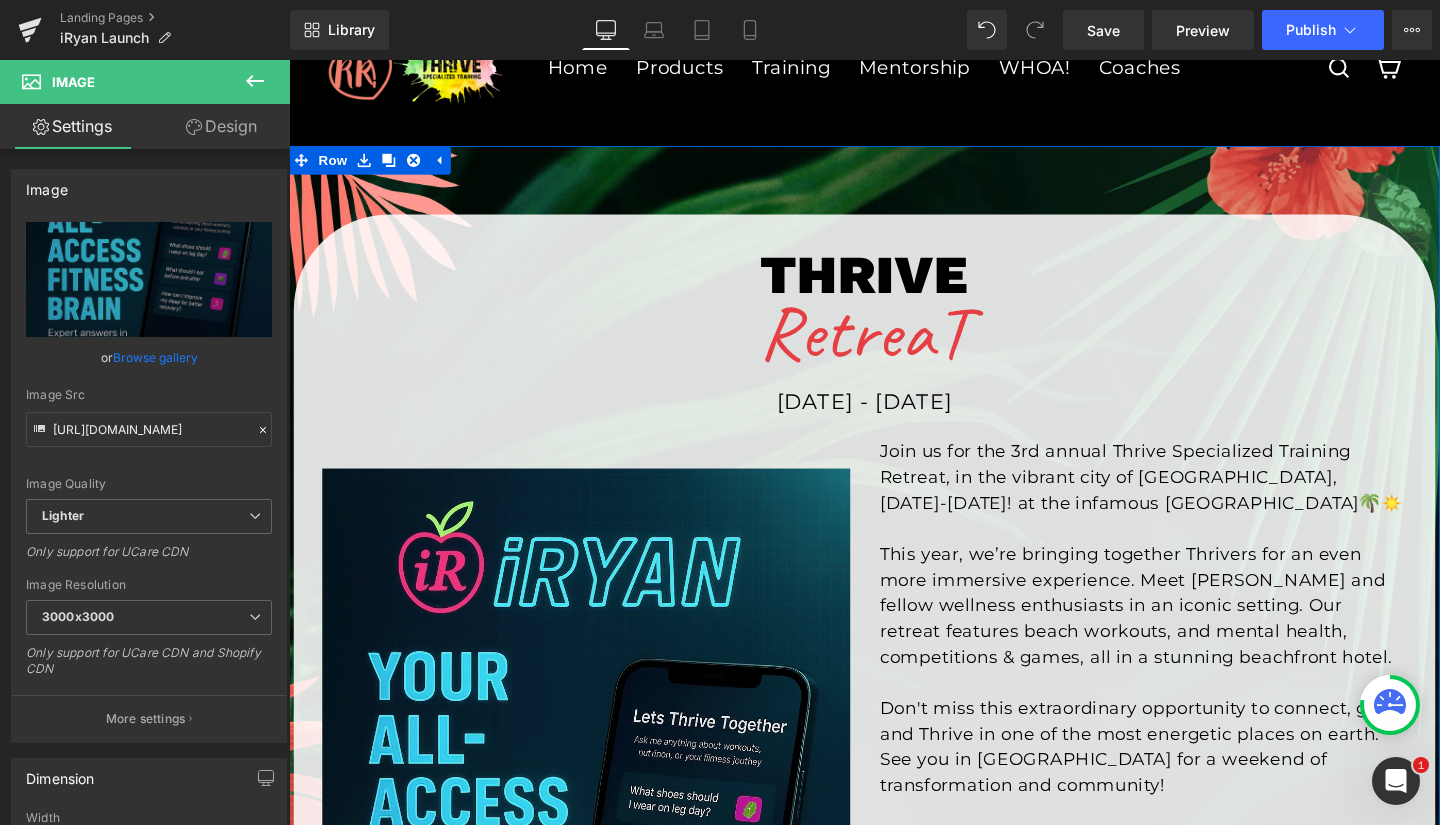 click on "Row" at bounding box center (335, 165) 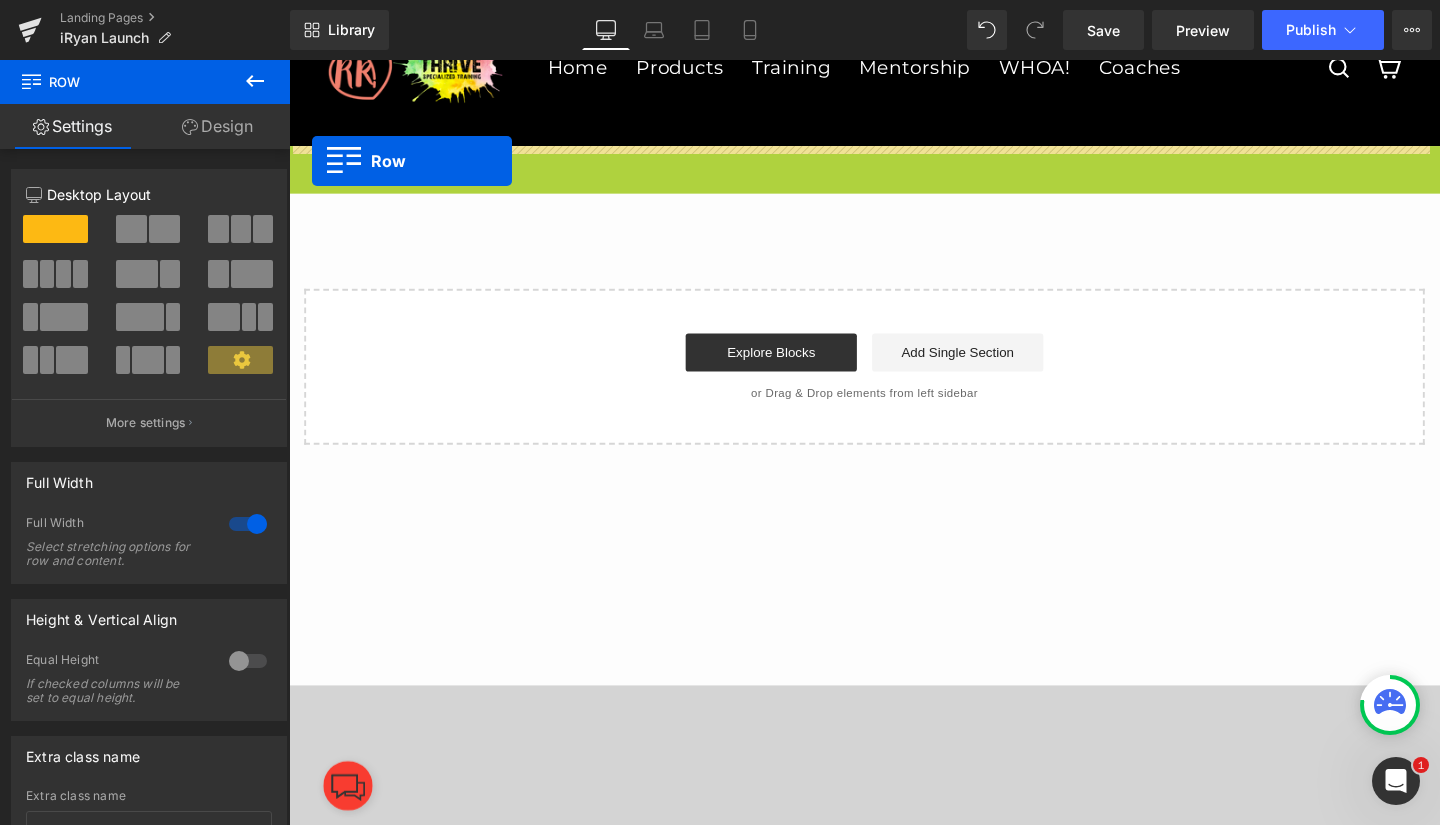 drag, startPoint x: 296, startPoint y: 163, endPoint x: 309, endPoint y: 164, distance: 13.038404 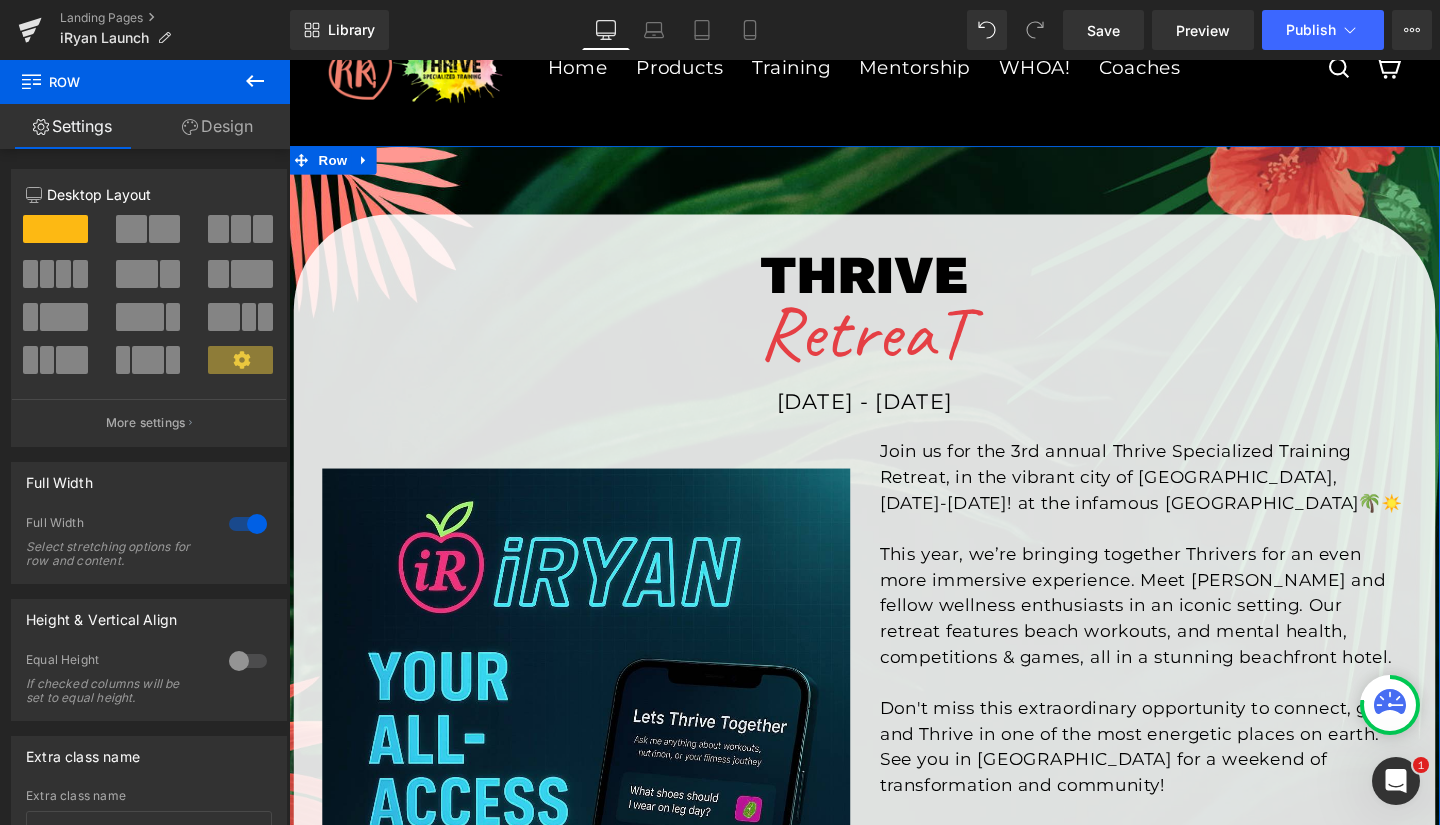 click on "Design" at bounding box center (217, 126) 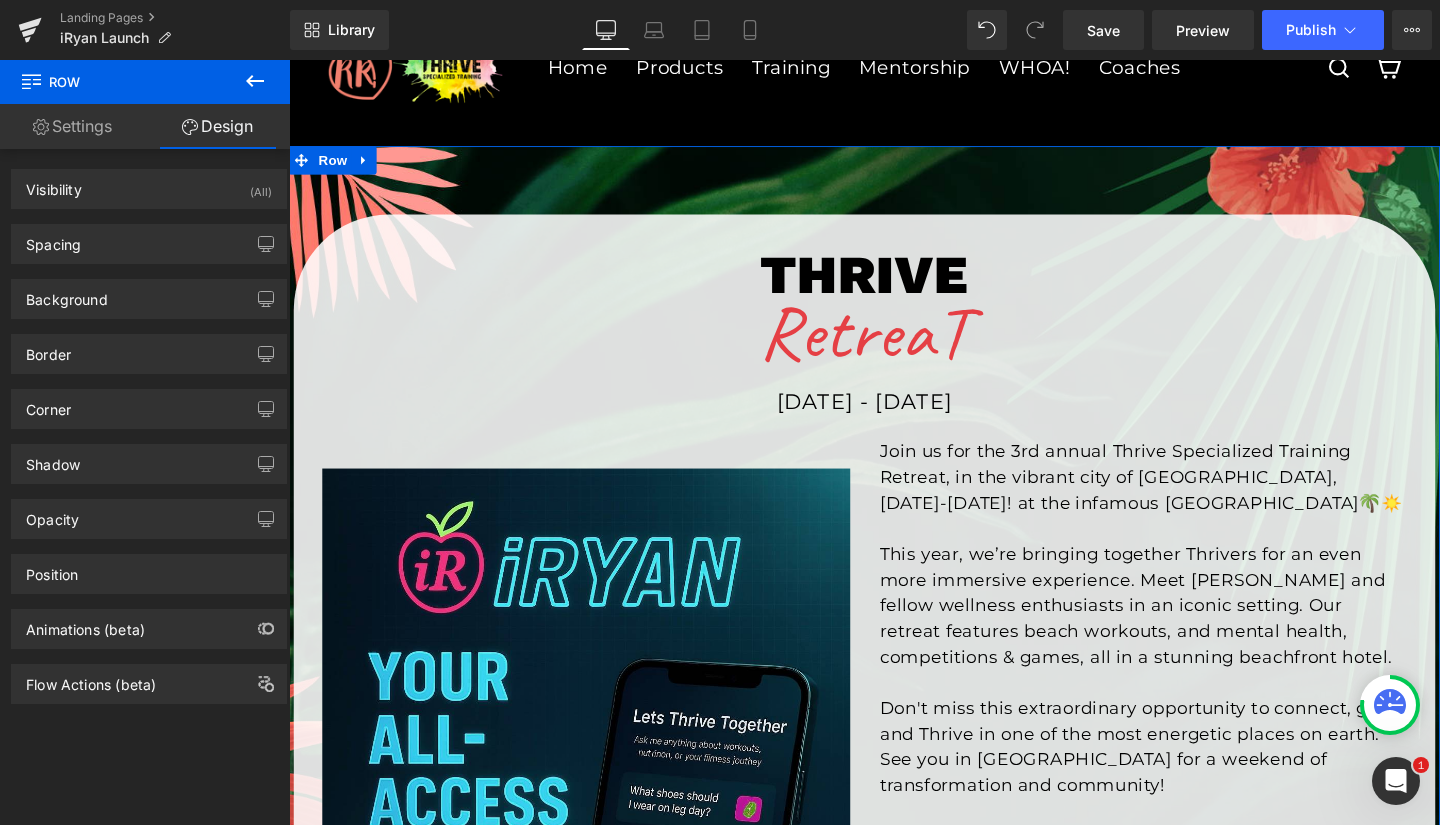 click on "Background" at bounding box center (149, 299) 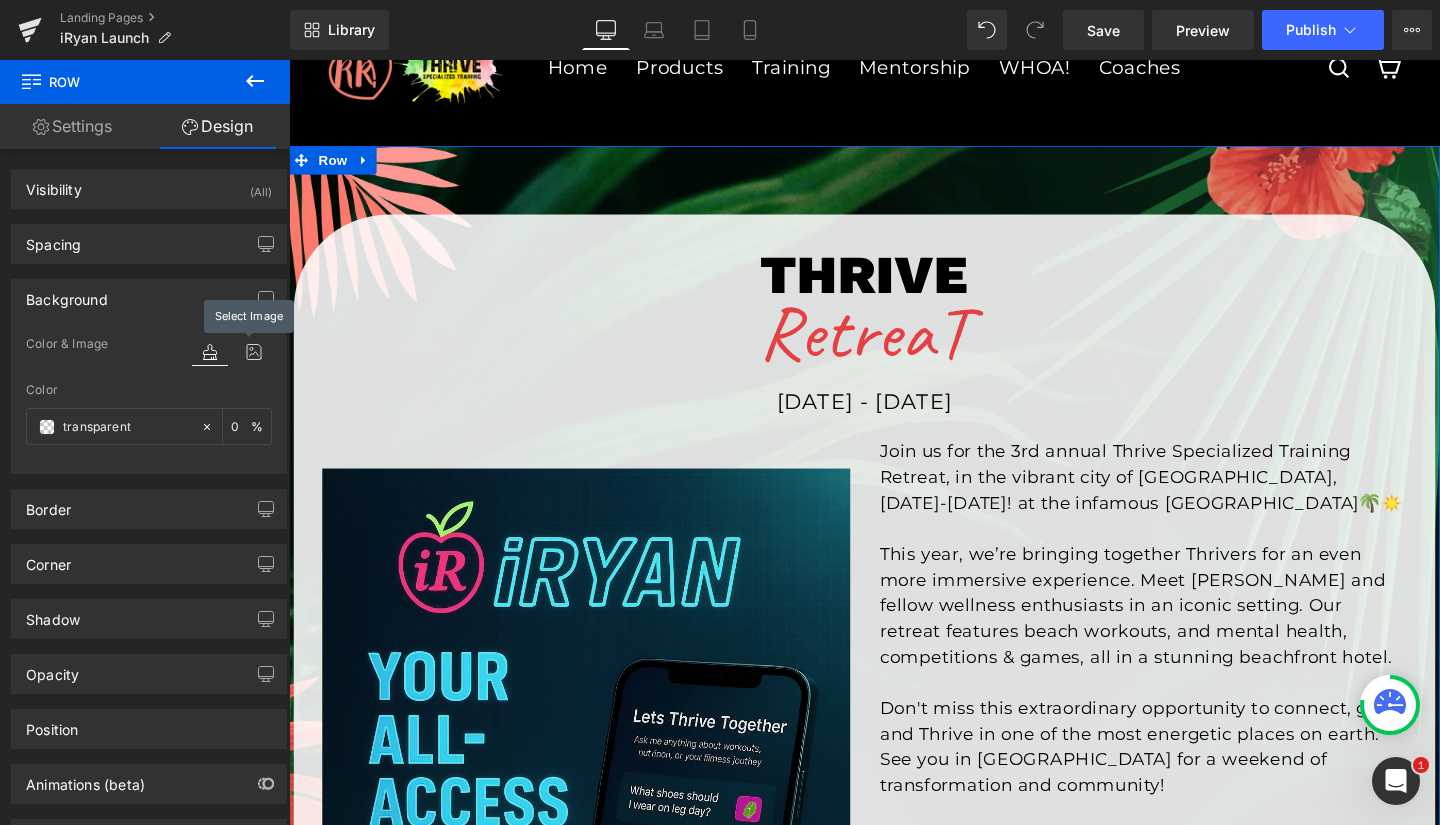 click at bounding box center (254, 352) 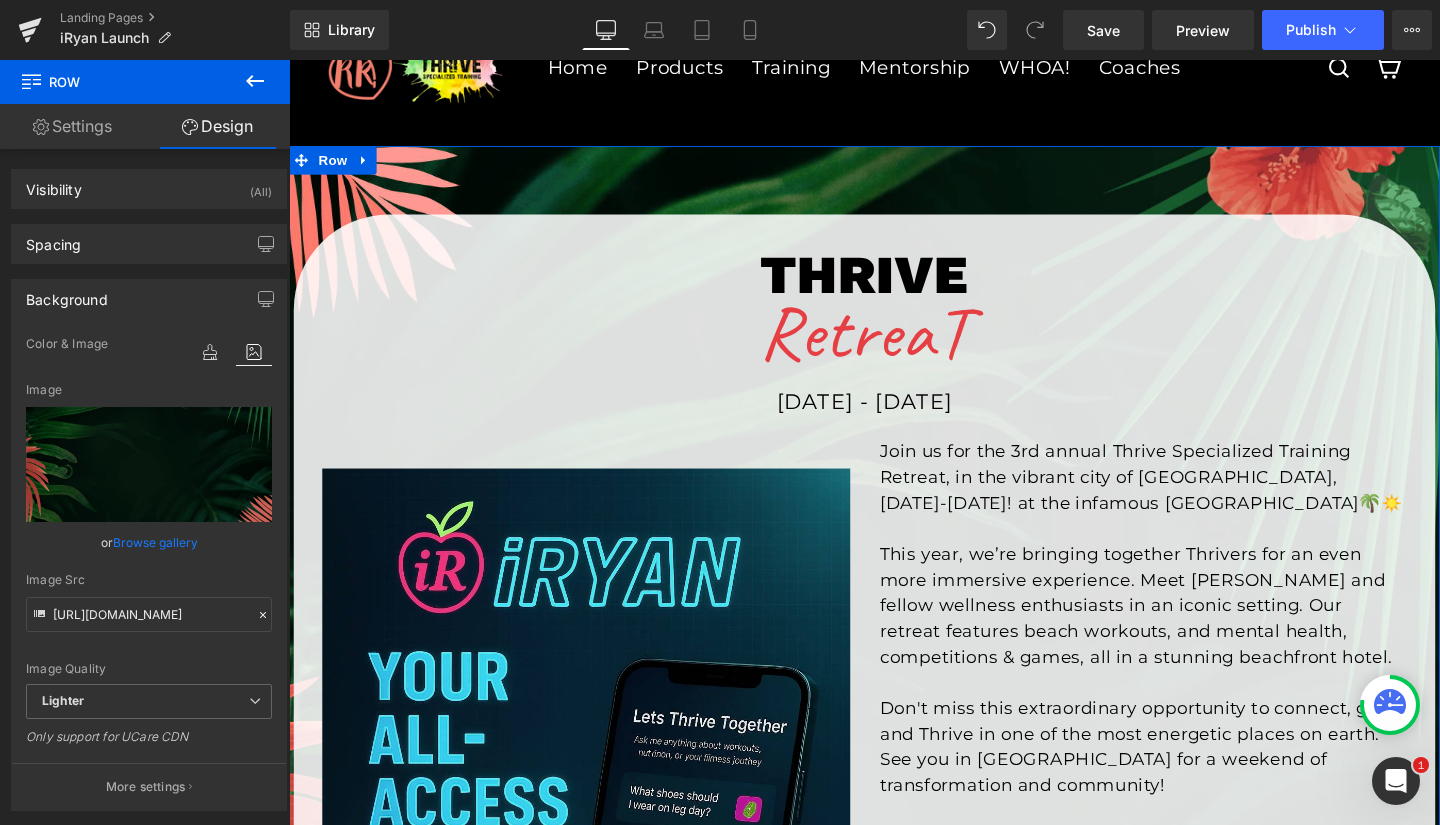 click on "Browse gallery" at bounding box center (155, 542) 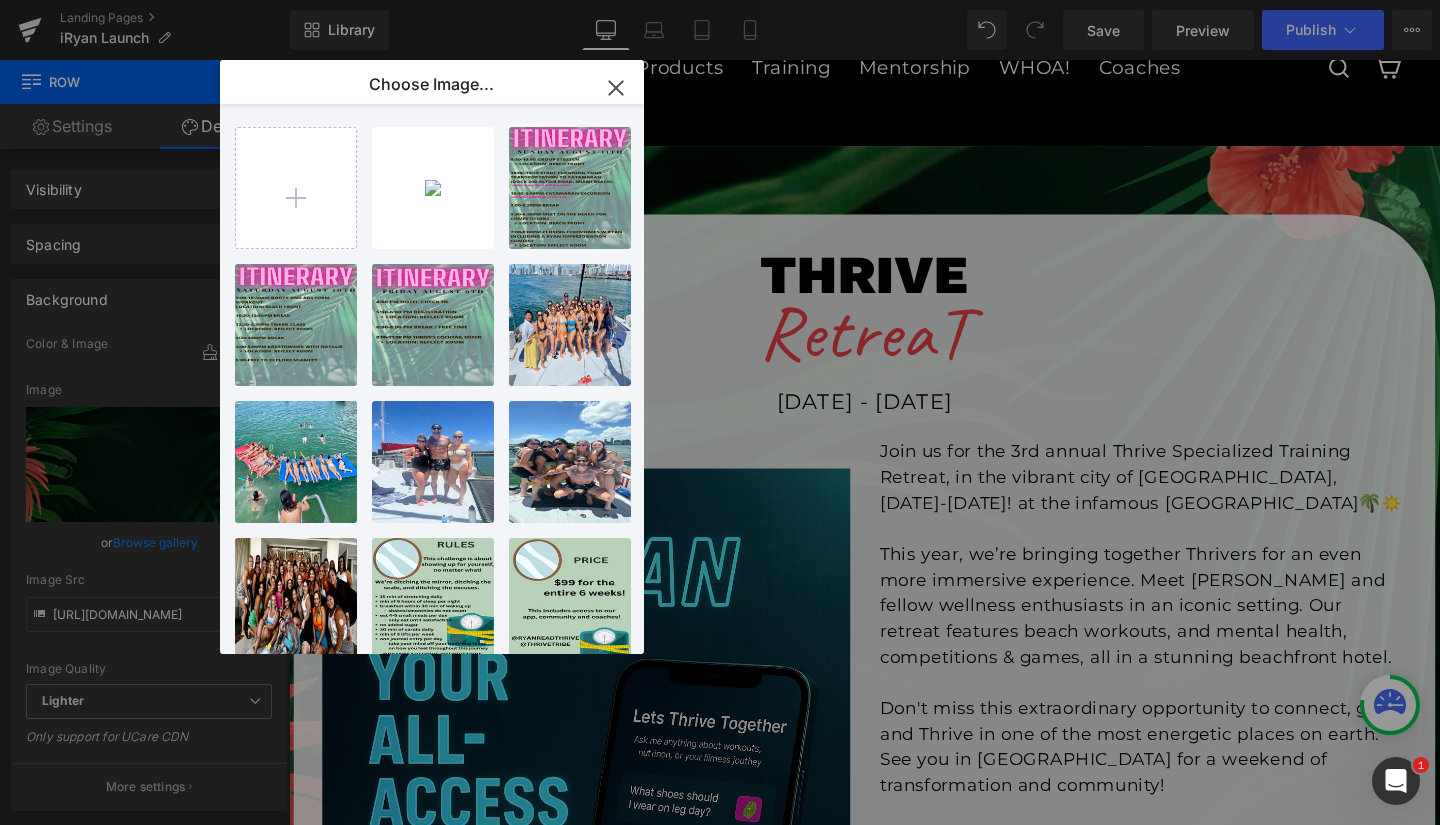 click at bounding box center (296, 188) 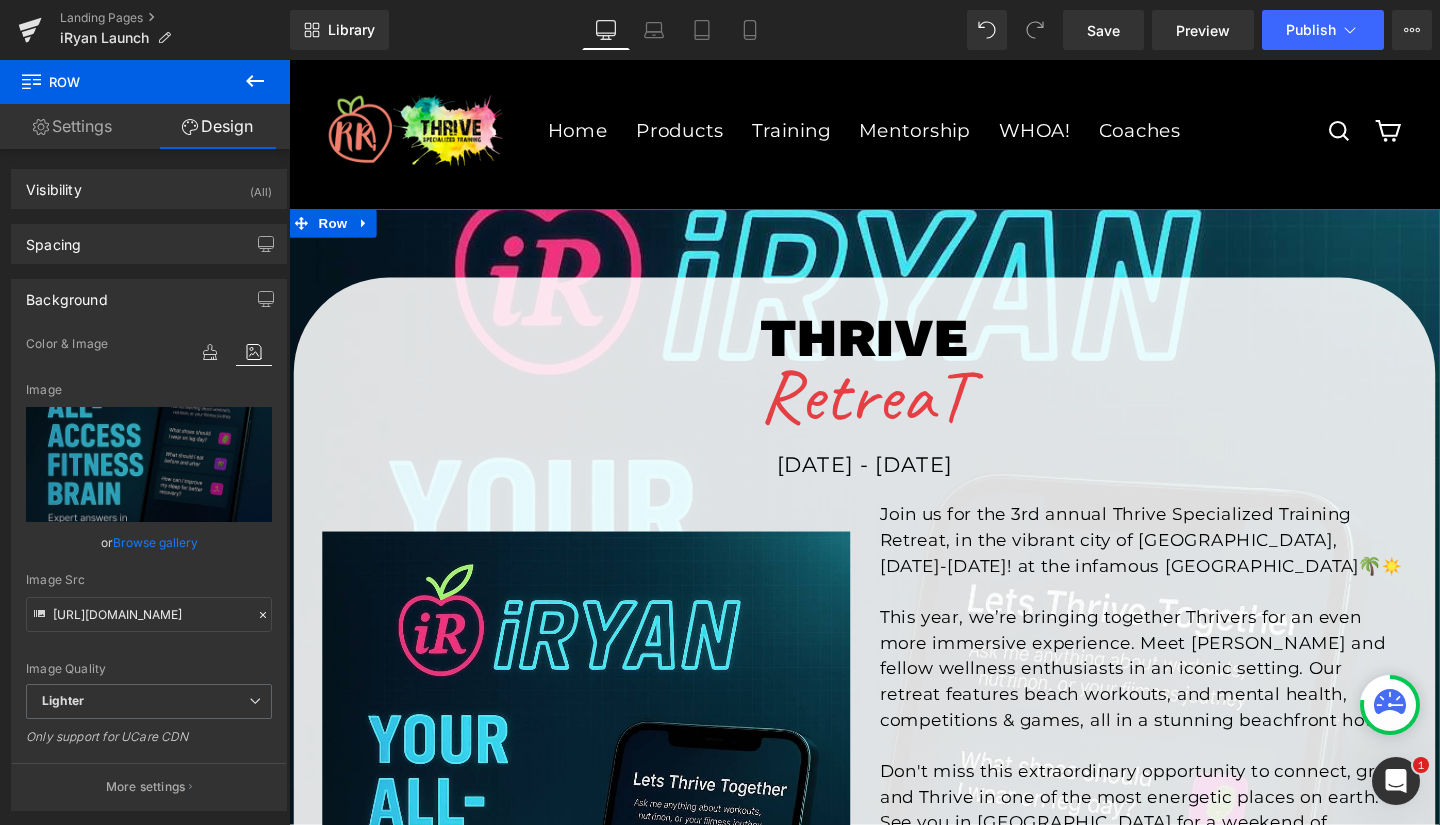 scroll, scrollTop: 66, scrollLeft: 0, axis: vertical 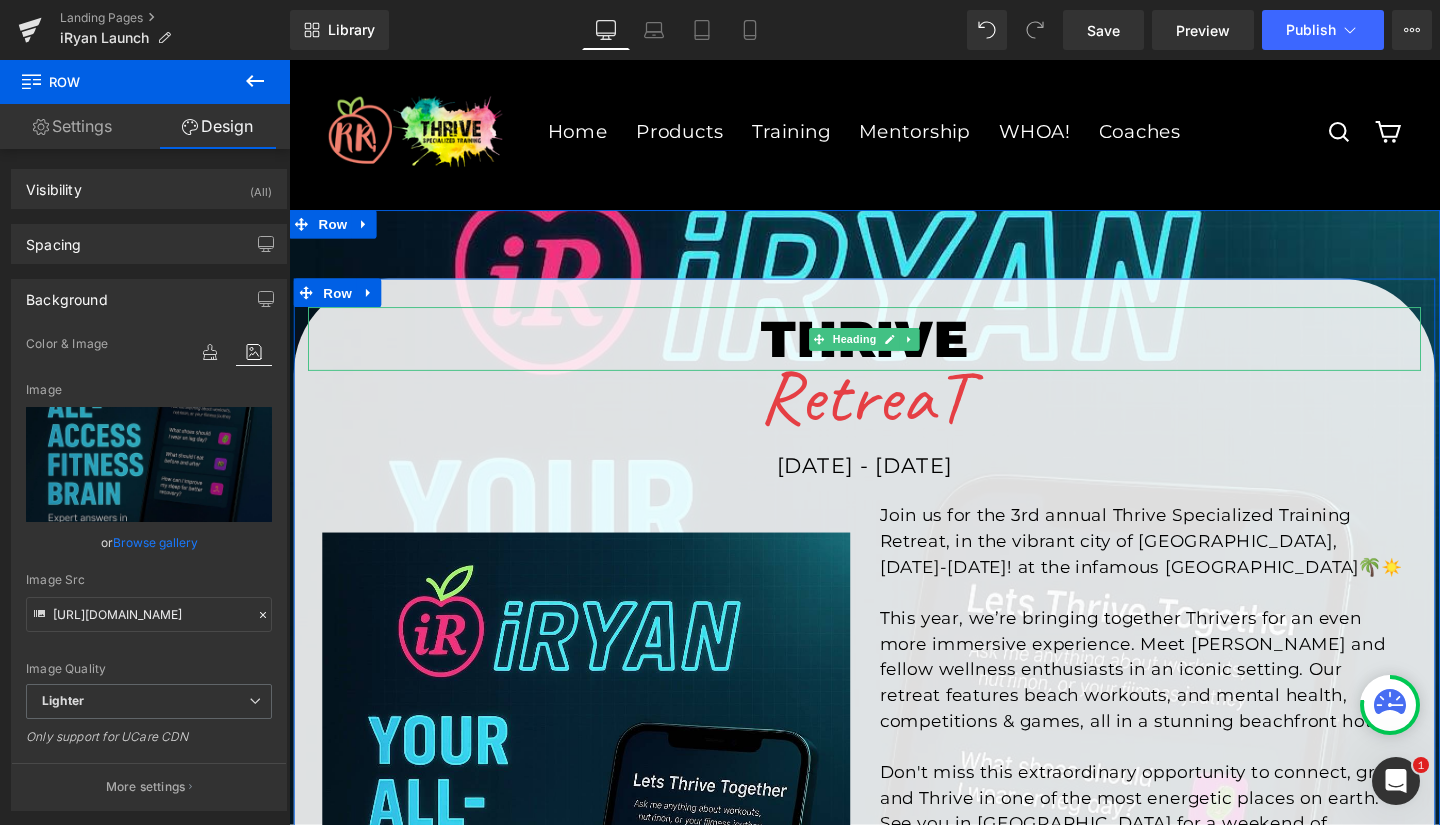 click on "THRIVE" at bounding box center [894, 353] 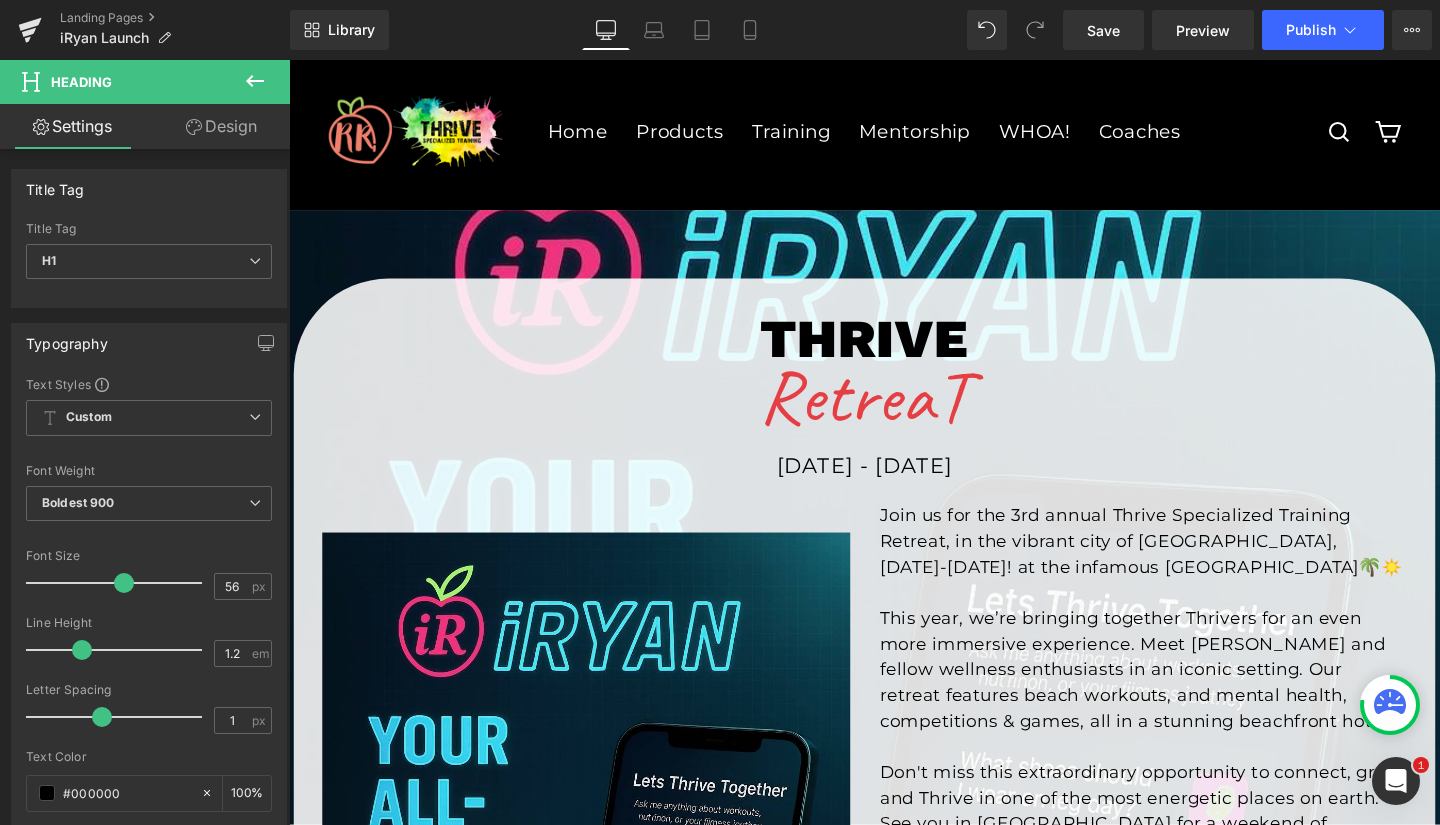 click on "Custom
Setup Global Style" at bounding box center (149, 418) 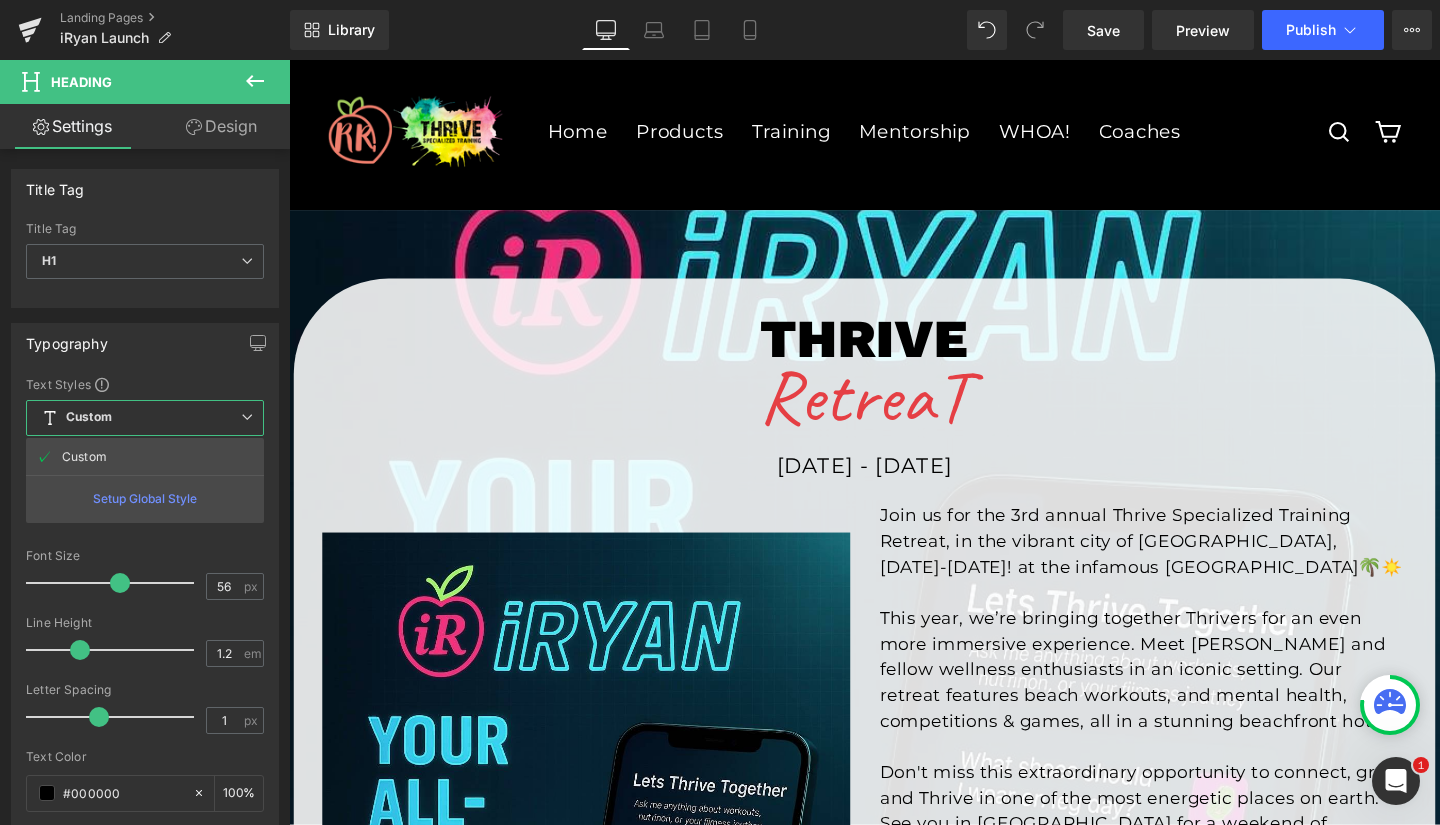 click on "Custom
Setup Global Style" at bounding box center [145, 418] 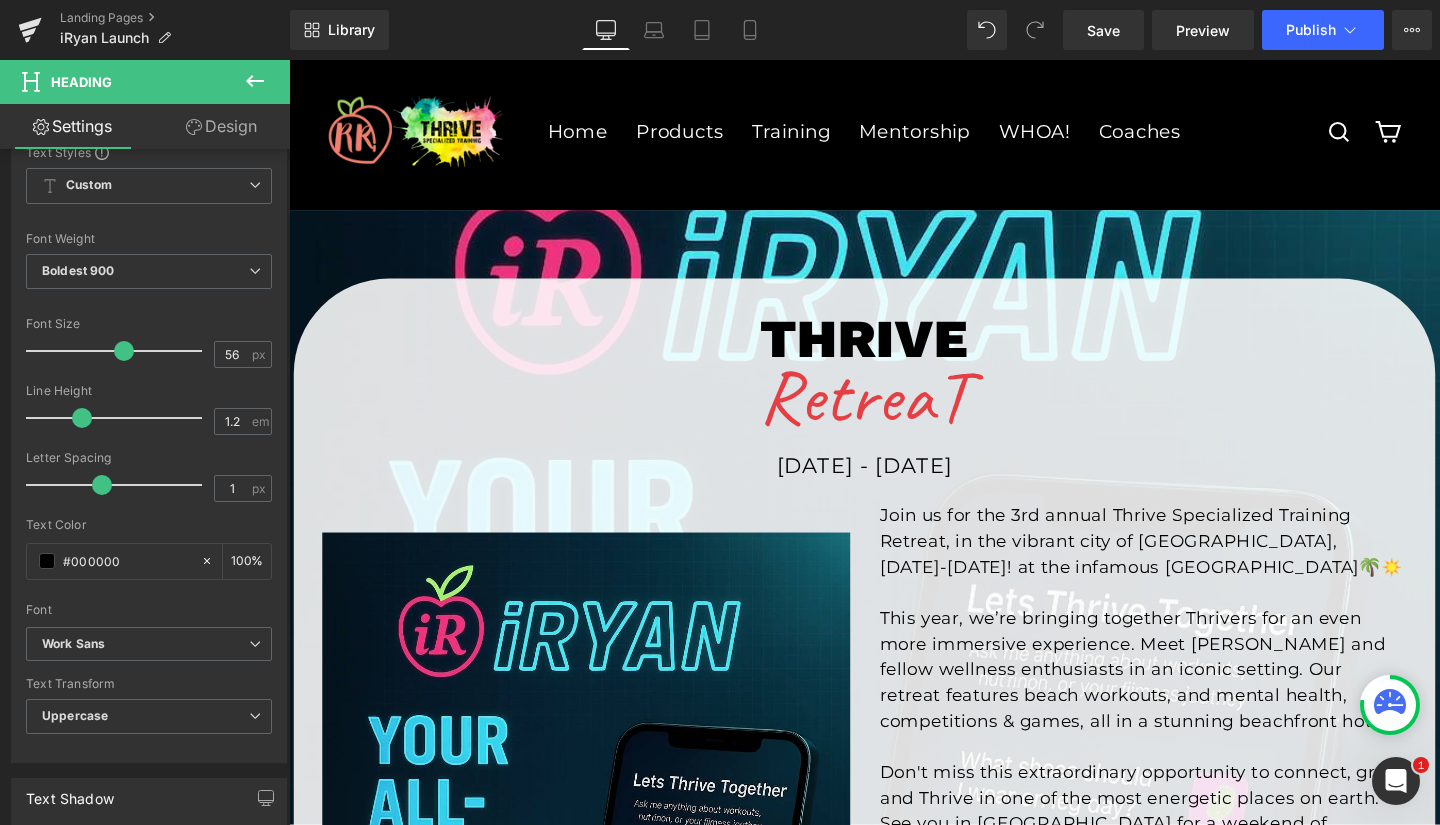 scroll, scrollTop: 233, scrollLeft: 0, axis: vertical 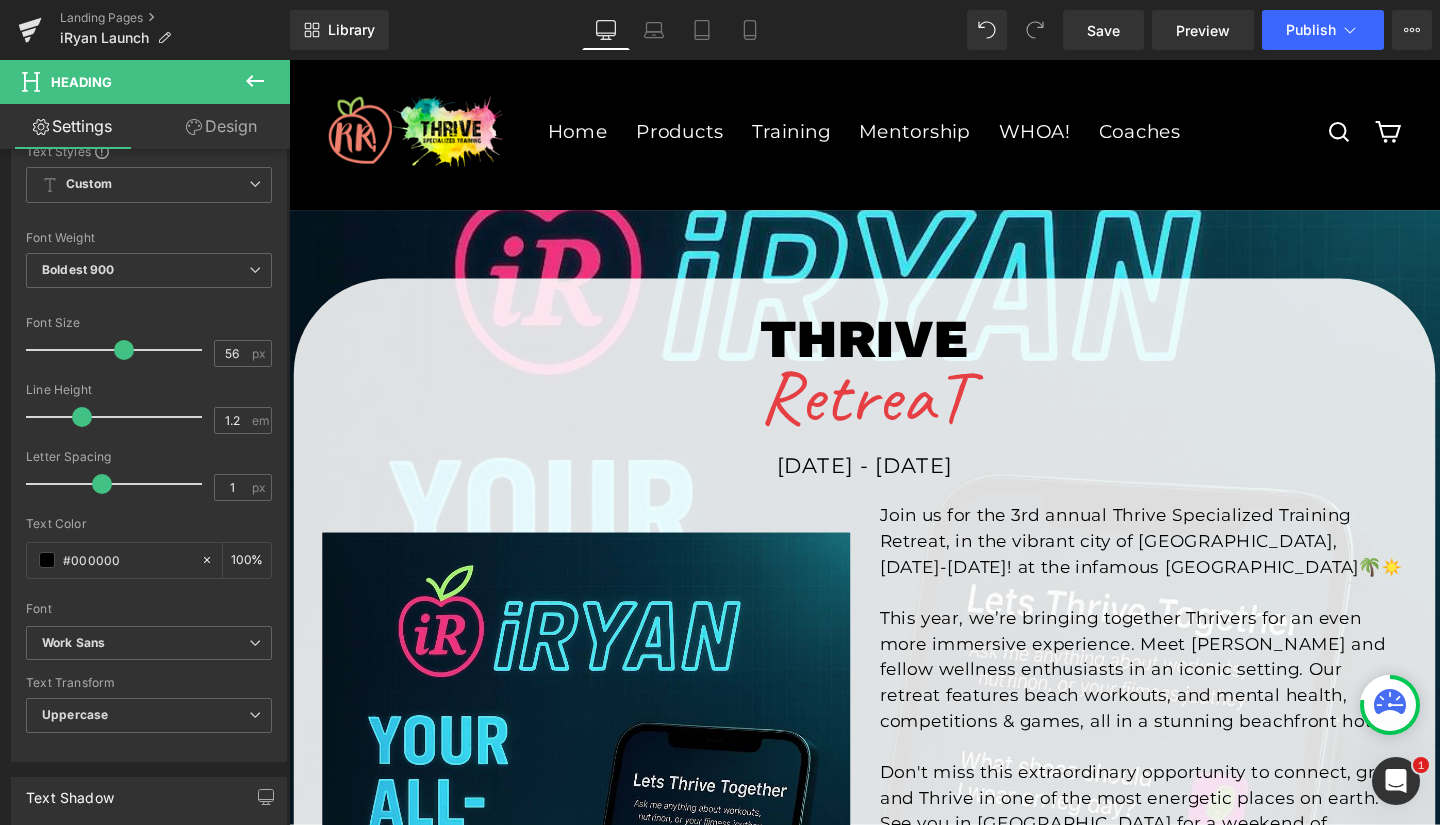 click on "Work Sans" at bounding box center (145, 643) 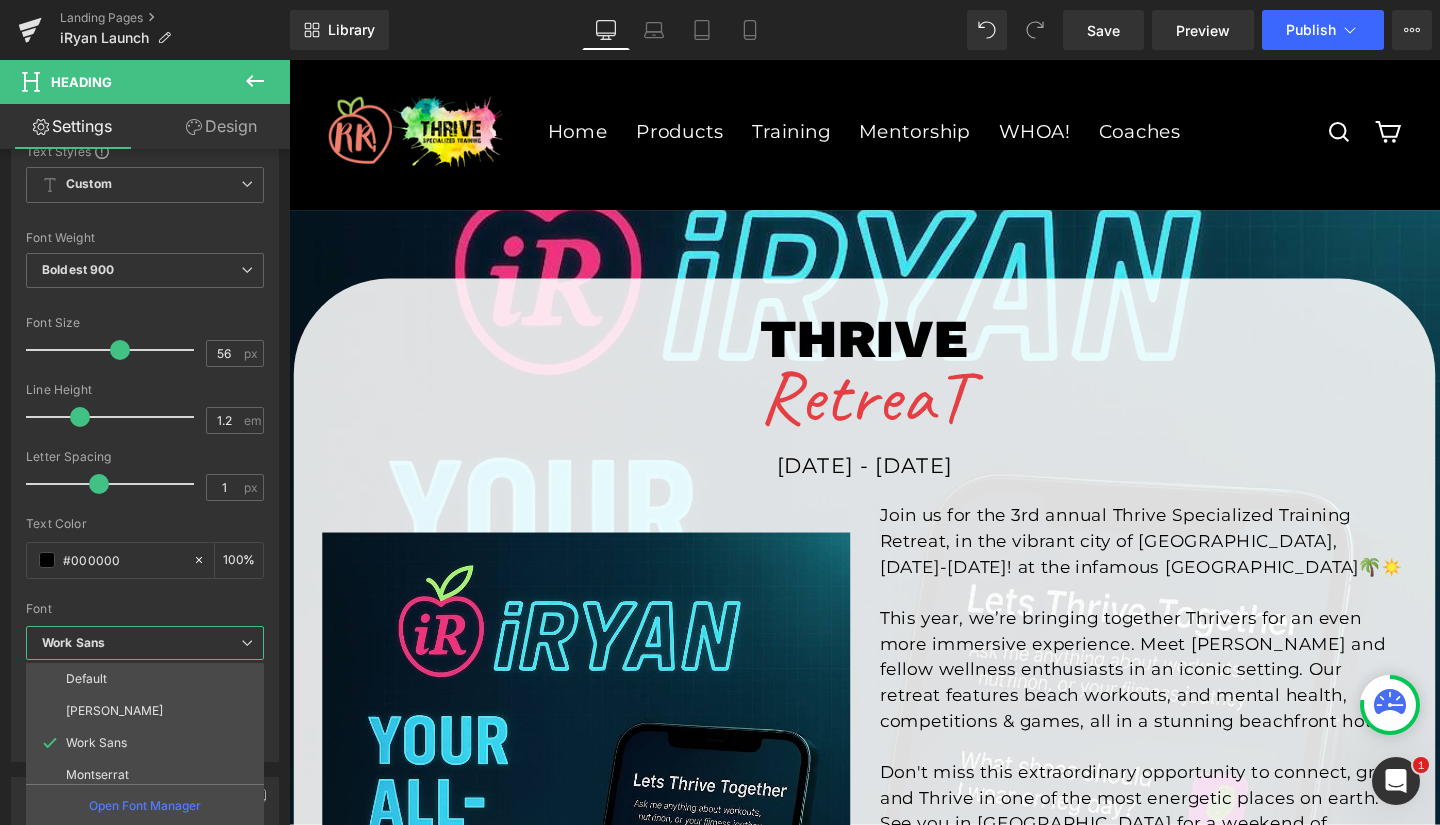 click on "Open Font Manager" at bounding box center (145, 806) 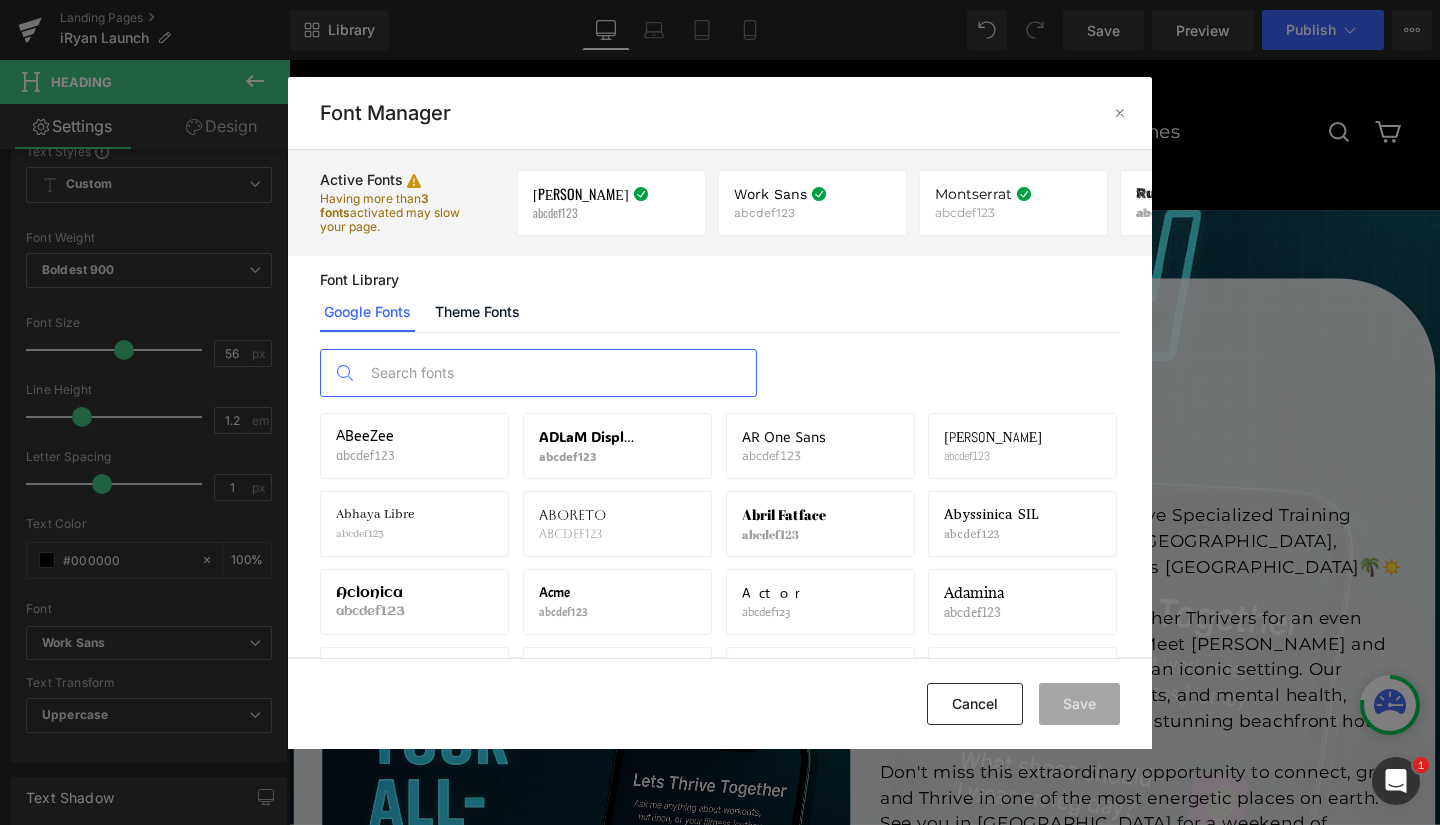 click at bounding box center (558, 373) 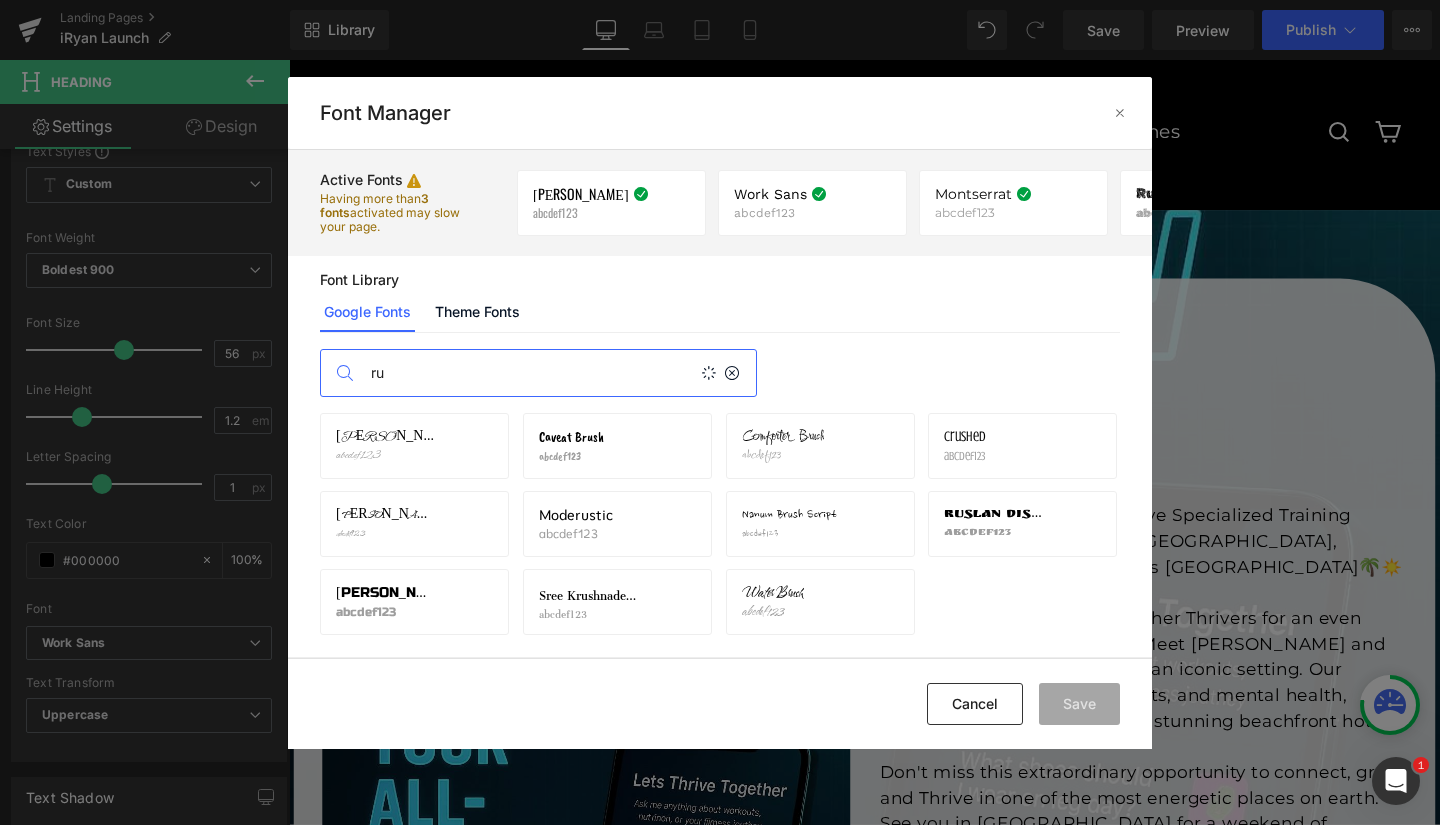 type on "r" 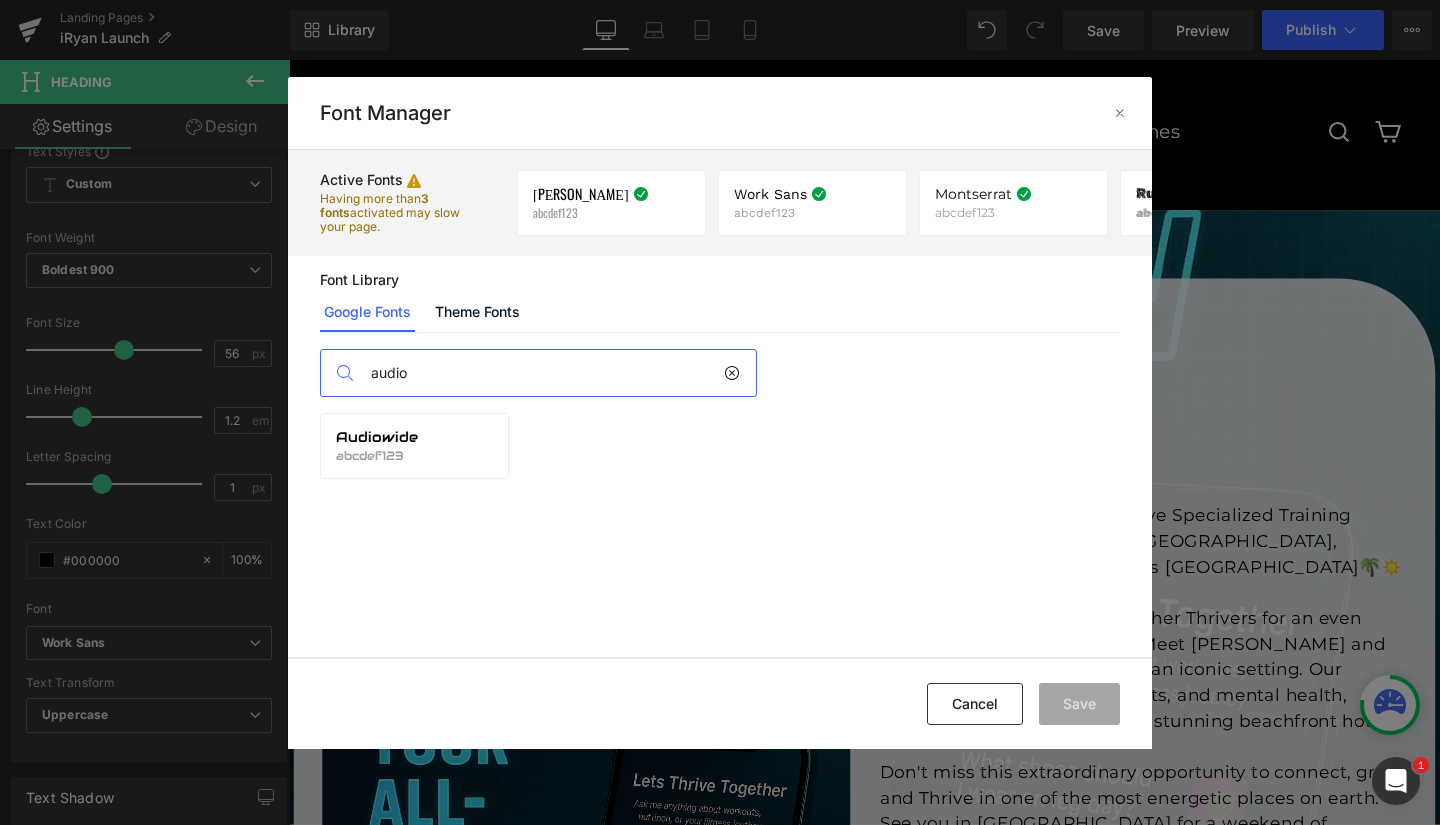 click on "audio" at bounding box center (542, 373) 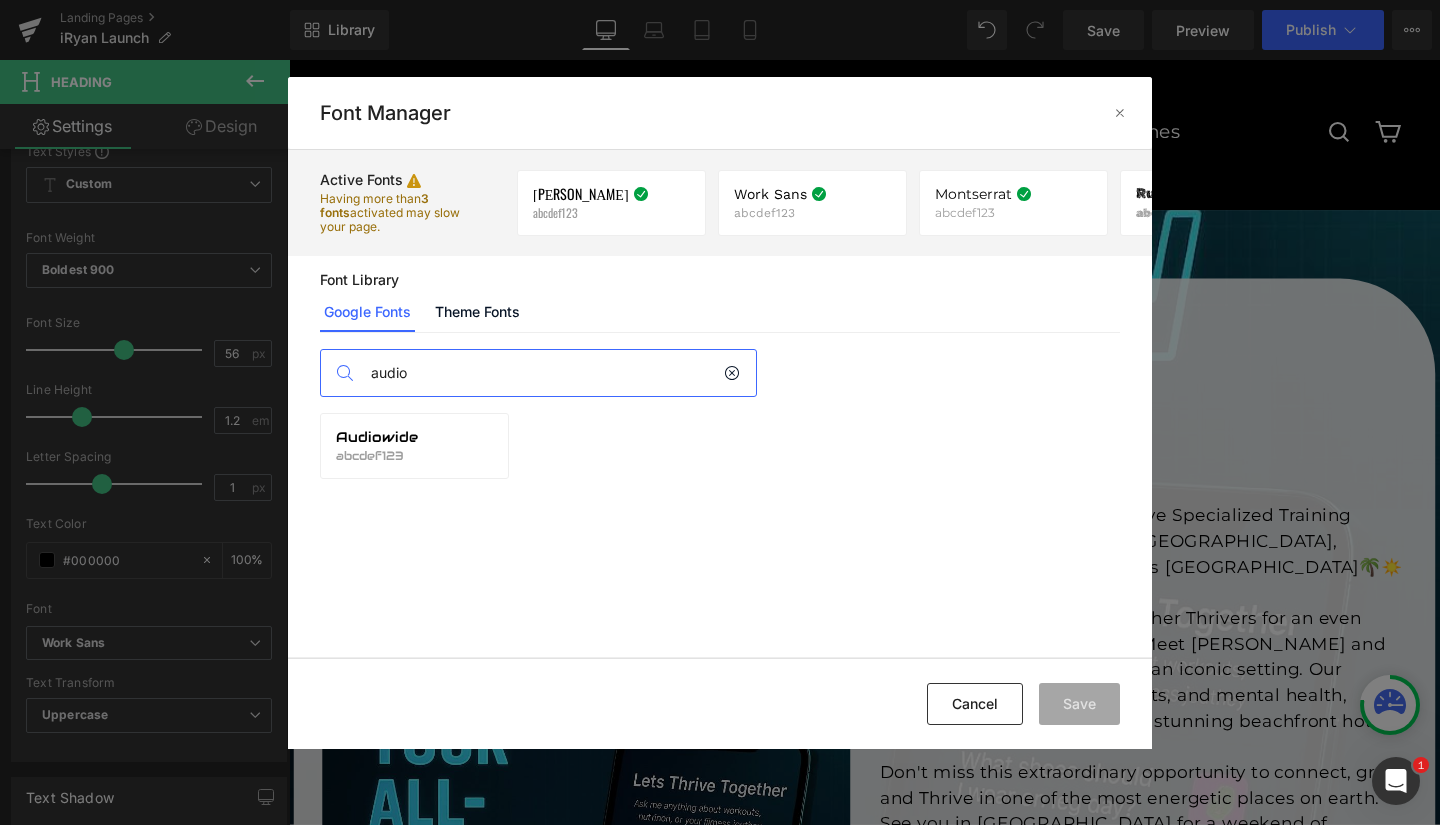 type on "audio" 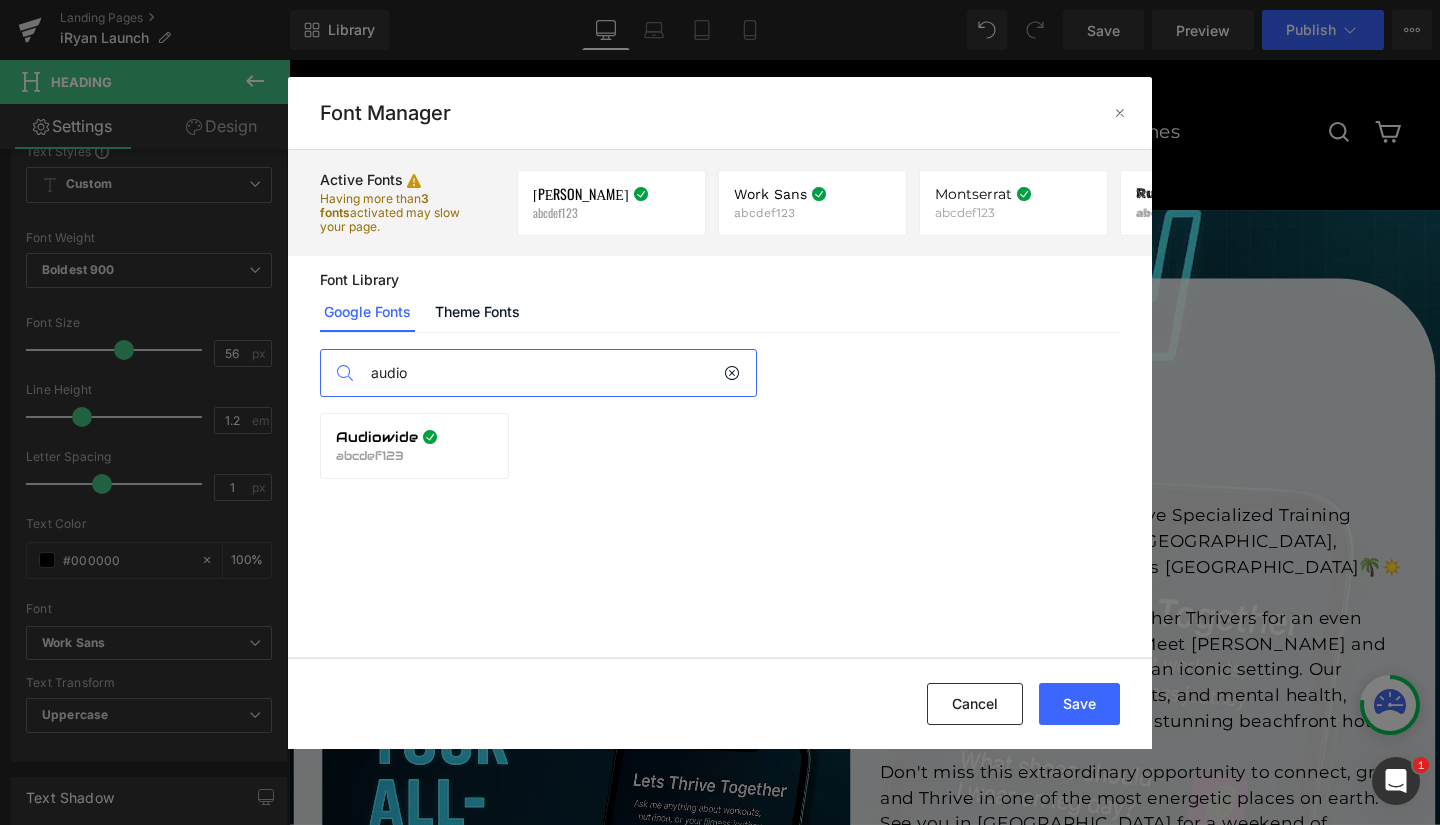 click on "Save" at bounding box center (1079, 704) 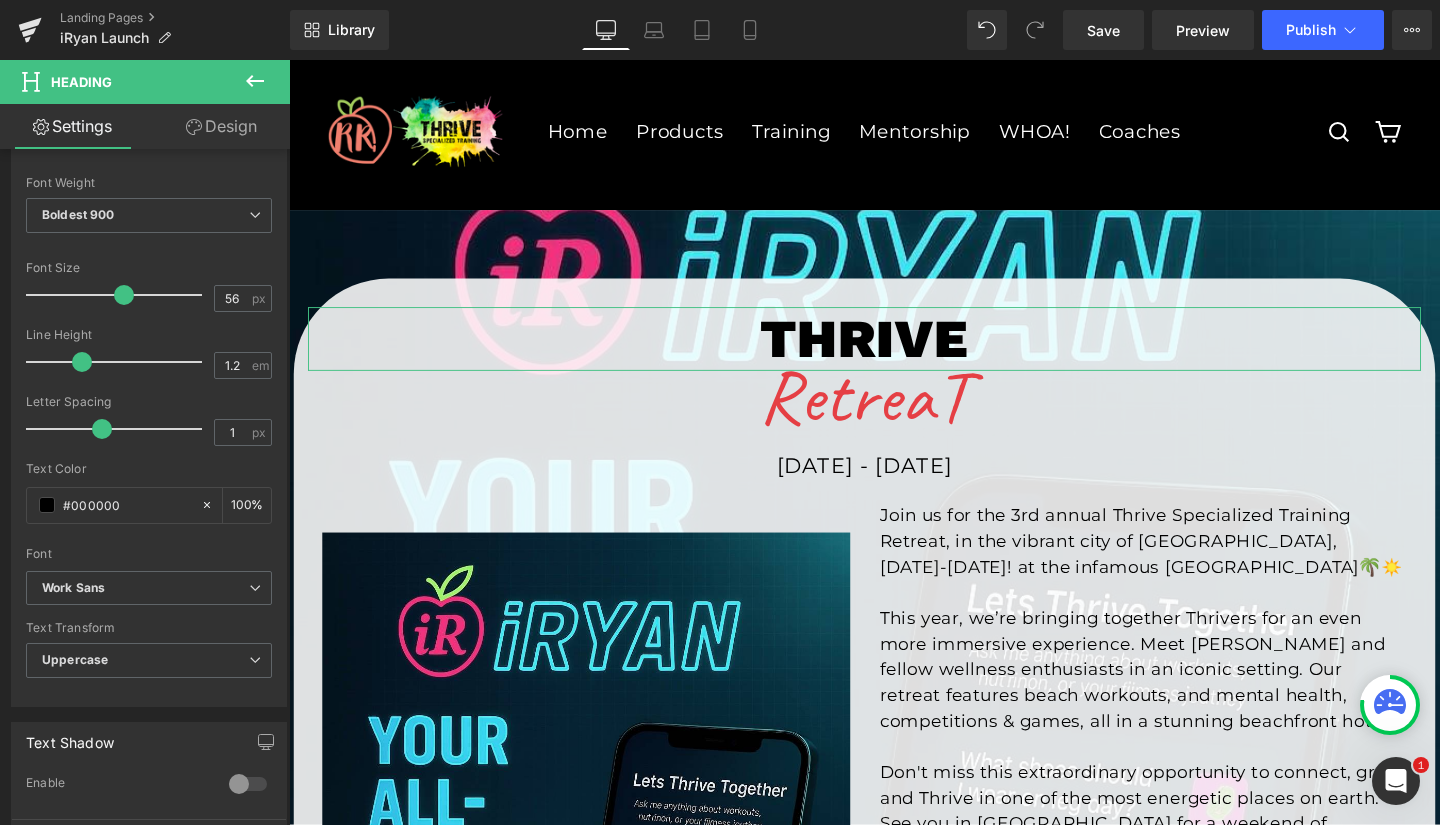 scroll, scrollTop: 311, scrollLeft: 0, axis: vertical 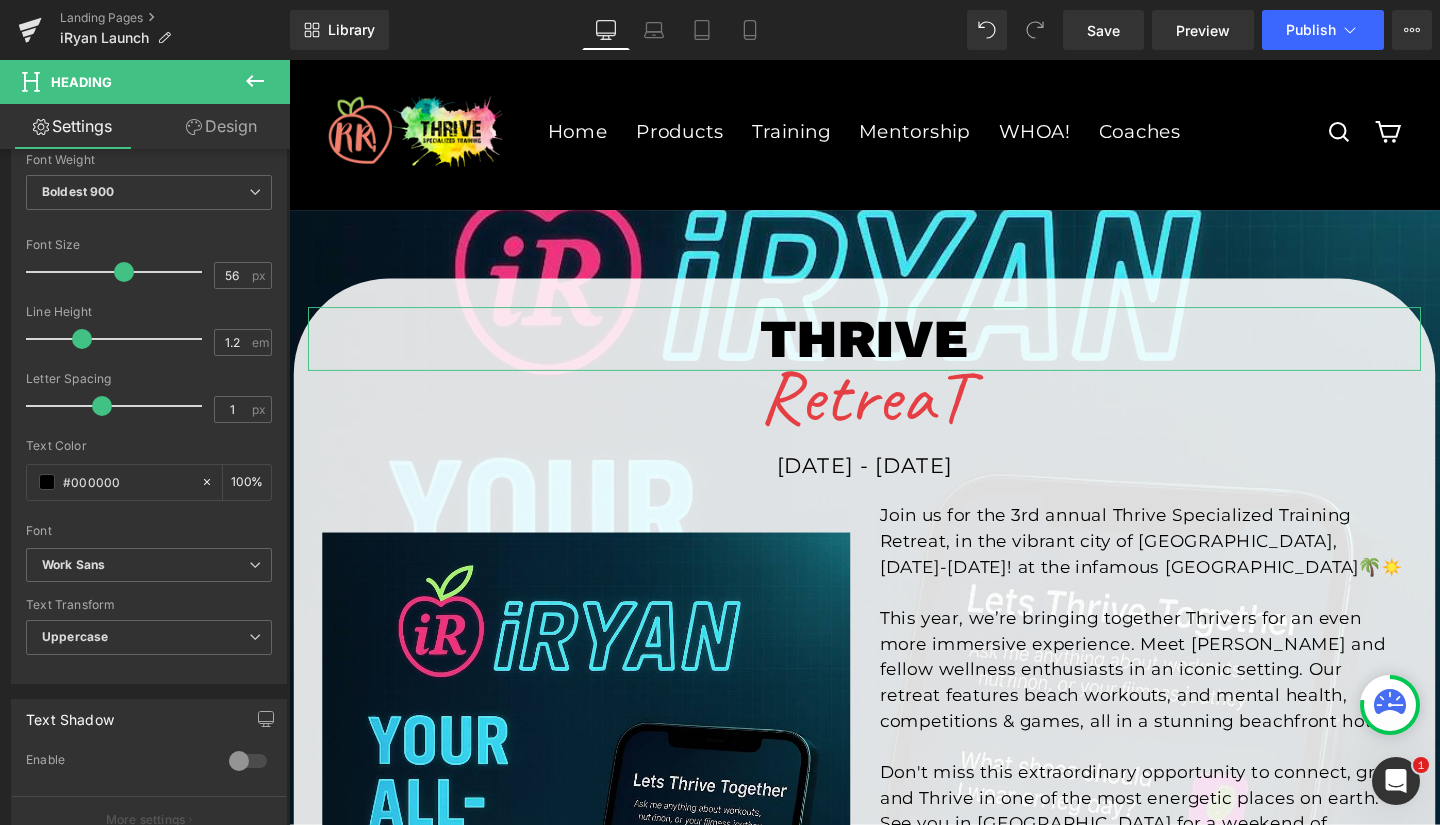 click on "Work Sans" at bounding box center [145, 565] 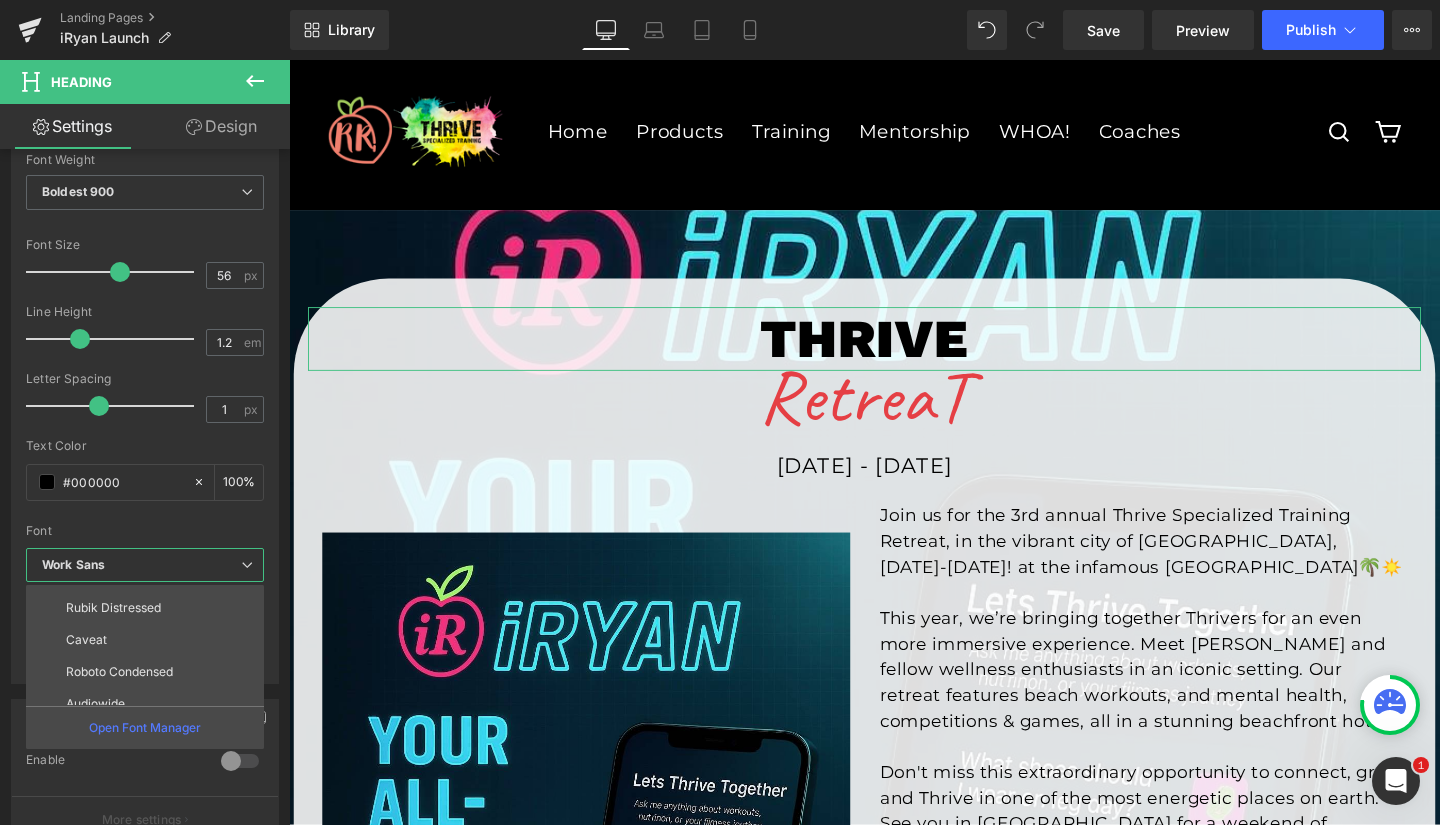 scroll, scrollTop: 136, scrollLeft: 0, axis: vertical 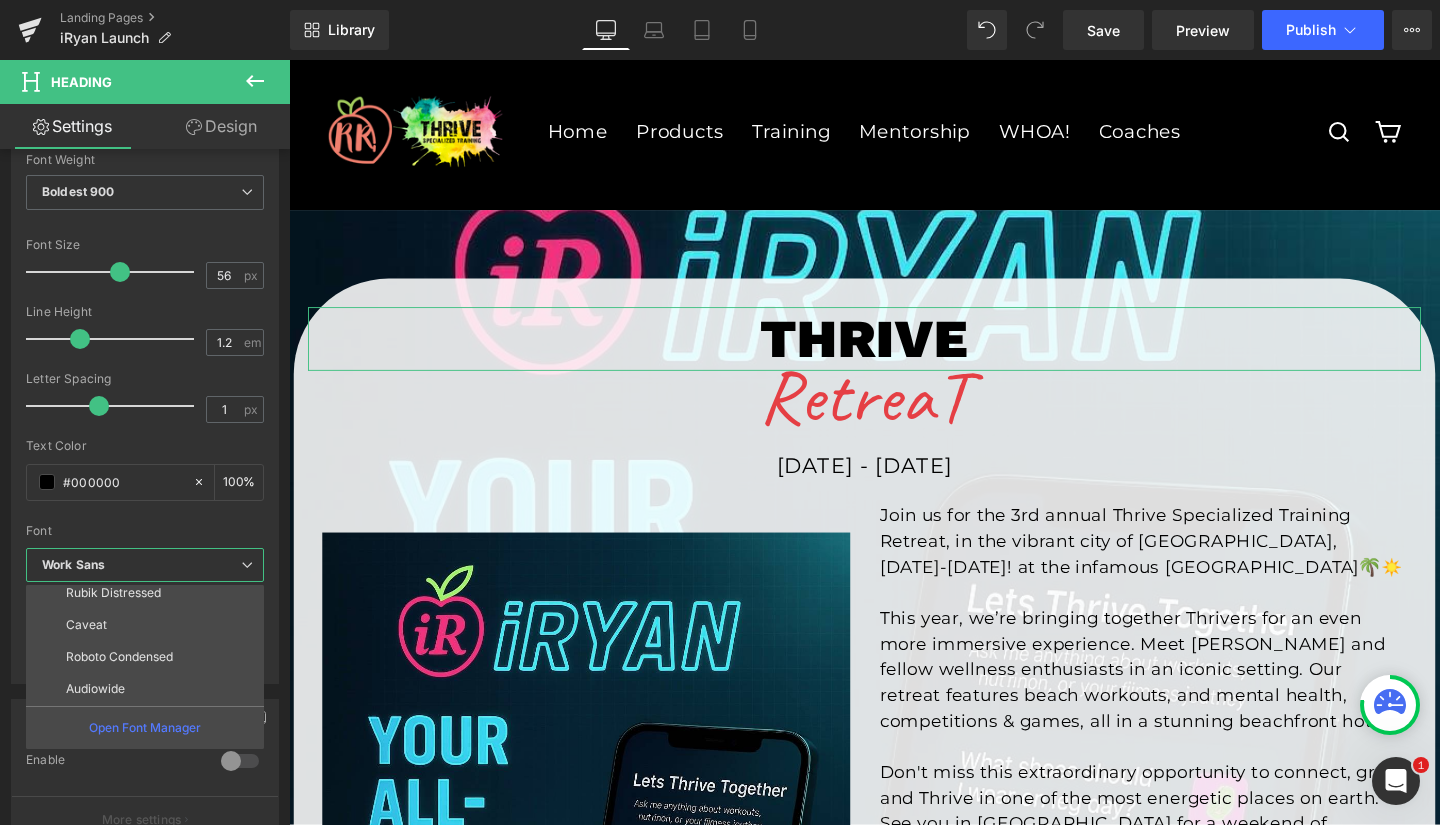click on "Audiowide" at bounding box center [95, 689] 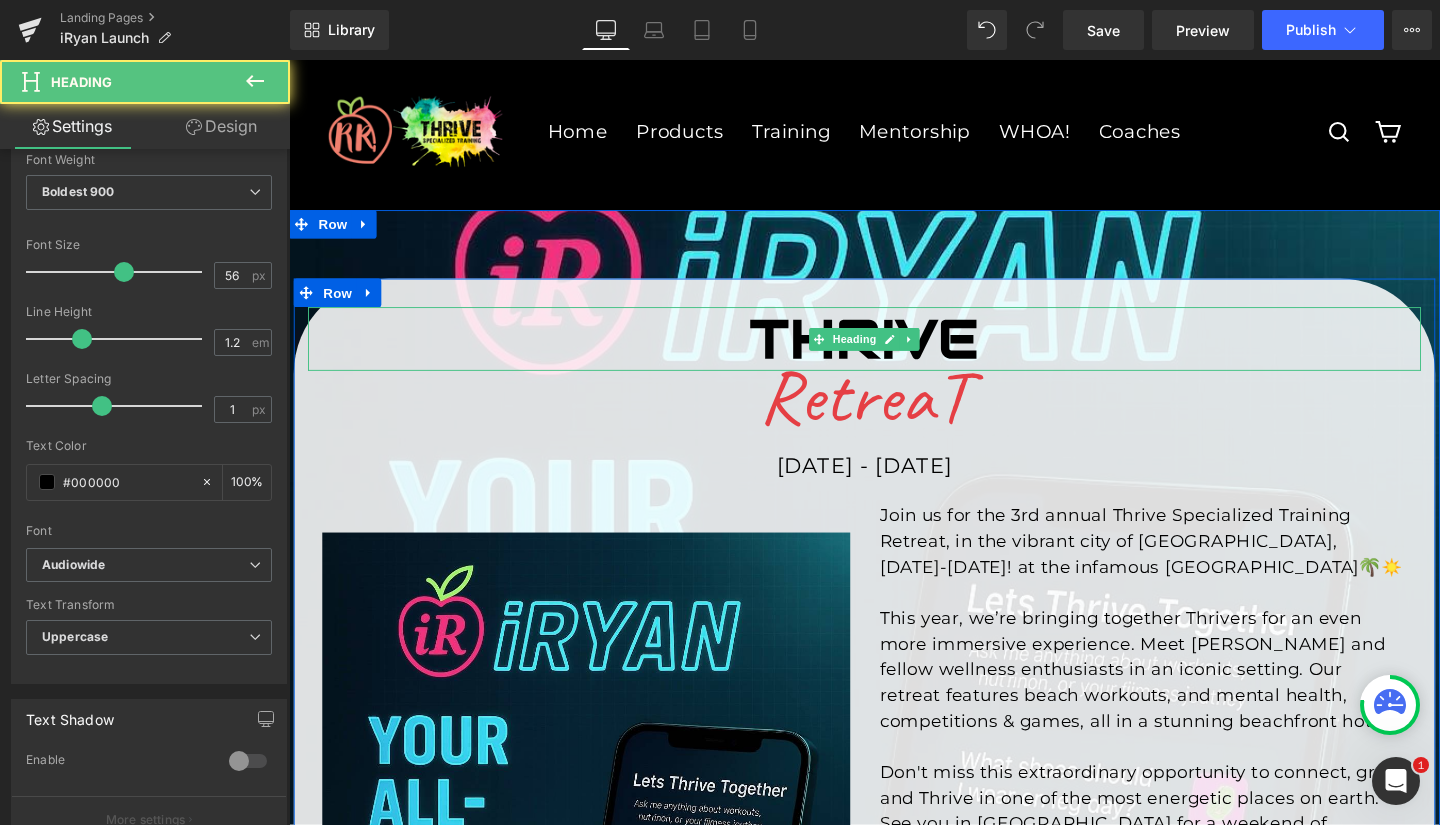 click on "THRIVE" at bounding box center (894, 353) 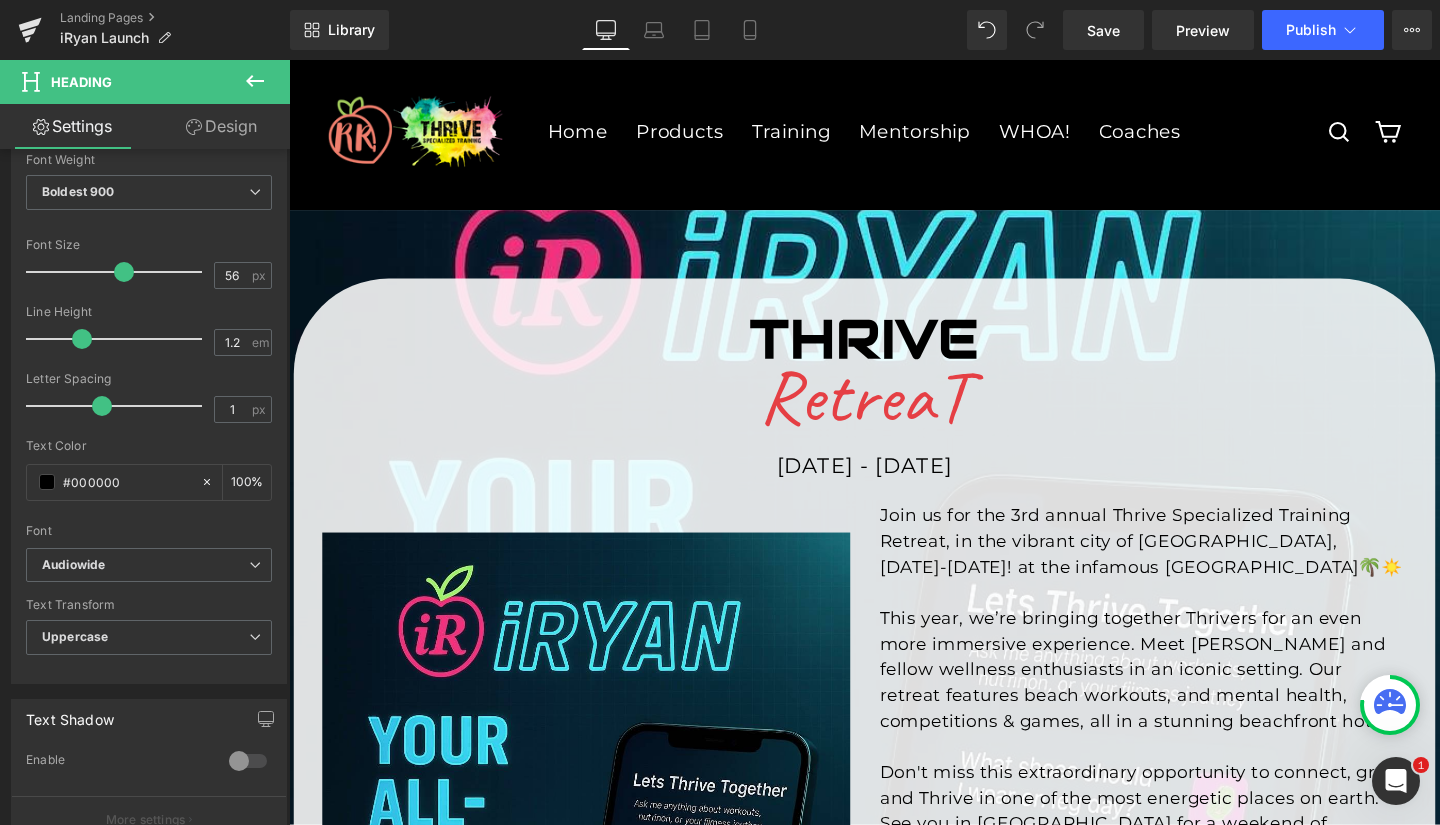 drag, startPoint x: 131, startPoint y: 483, endPoint x: 45, endPoint y: 480, distance: 86.05231 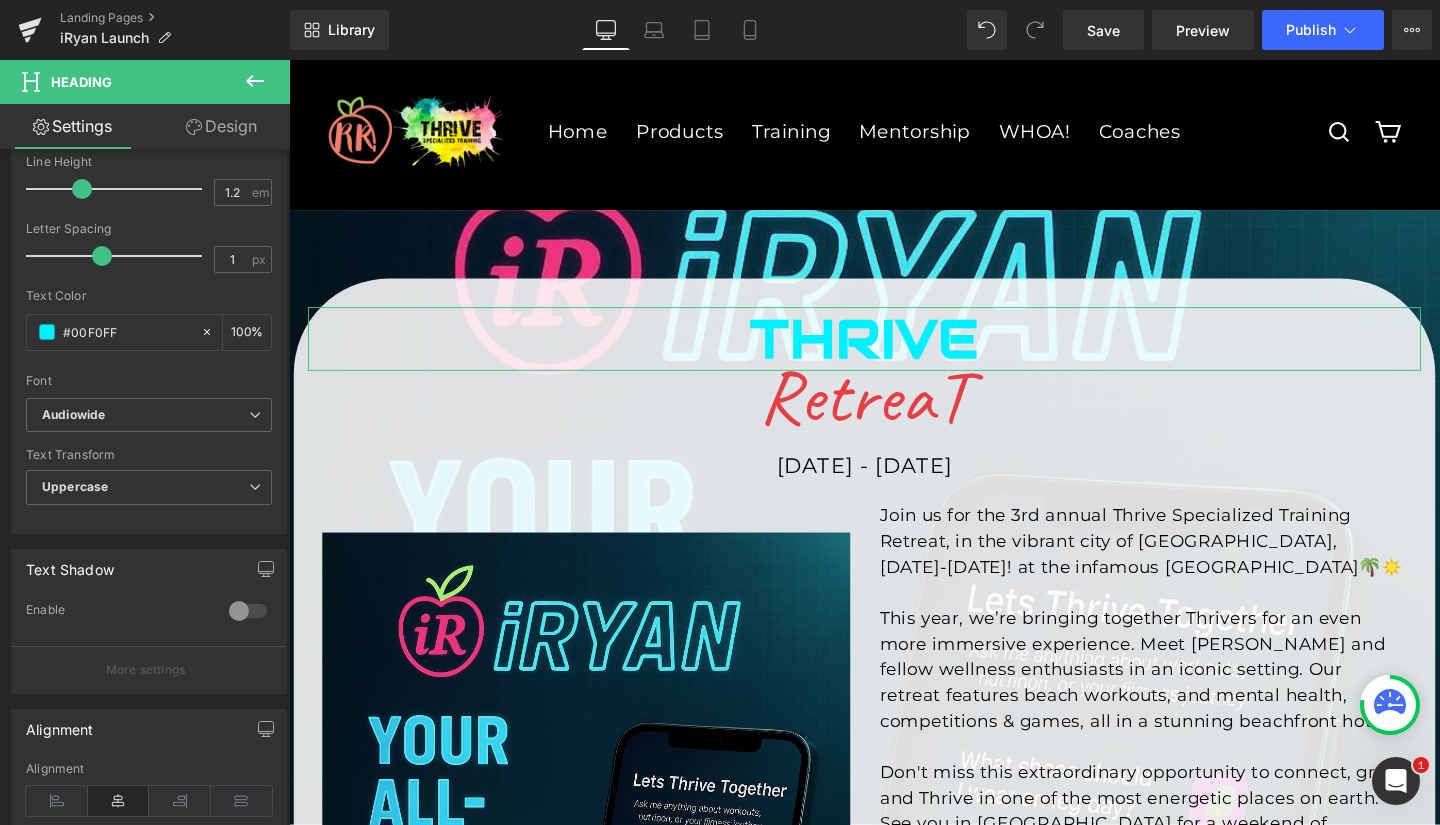 scroll, scrollTop: 463, scrollLeft: 0, axis: vertical 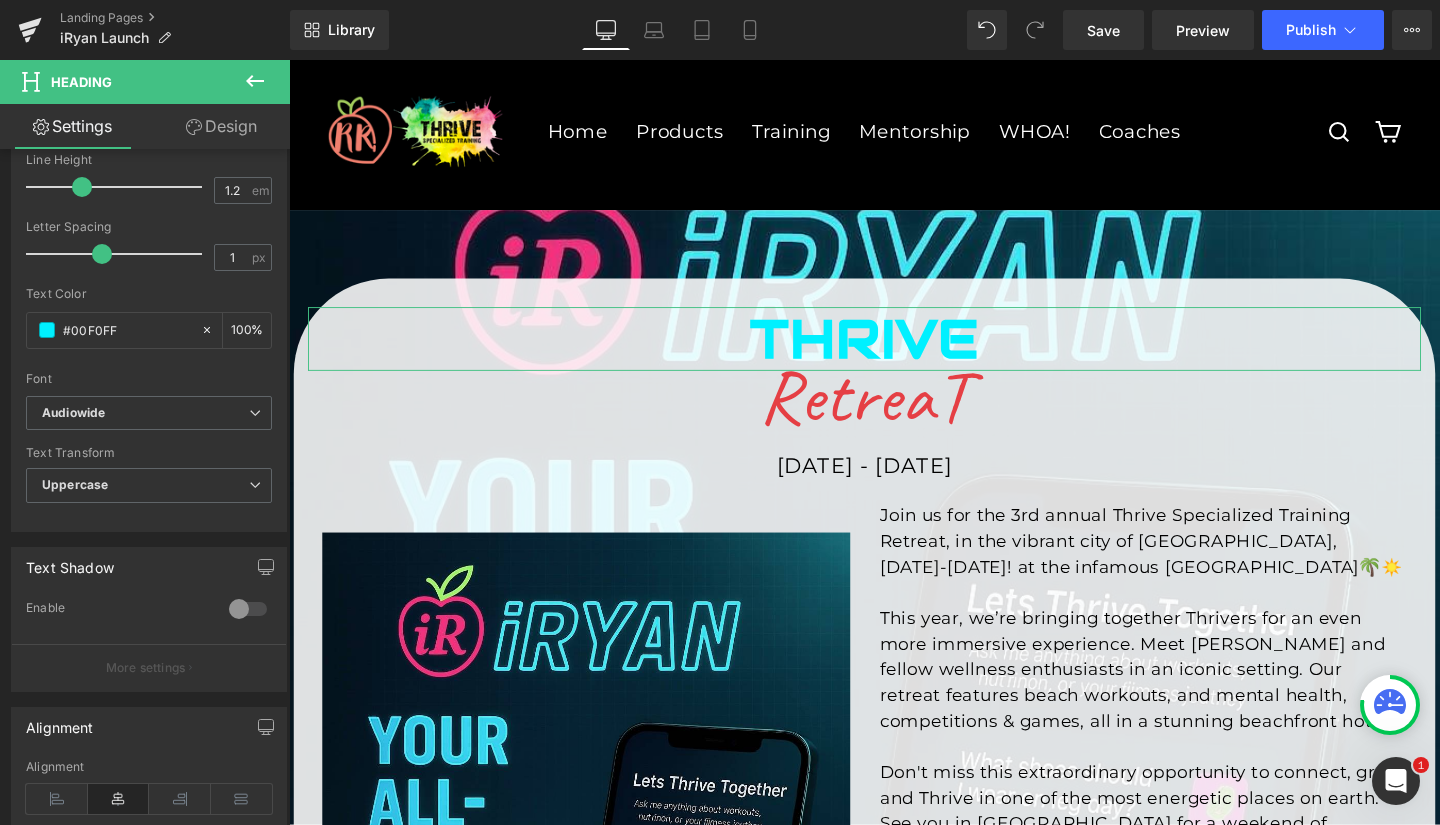 click at bounding box center [248, 609] 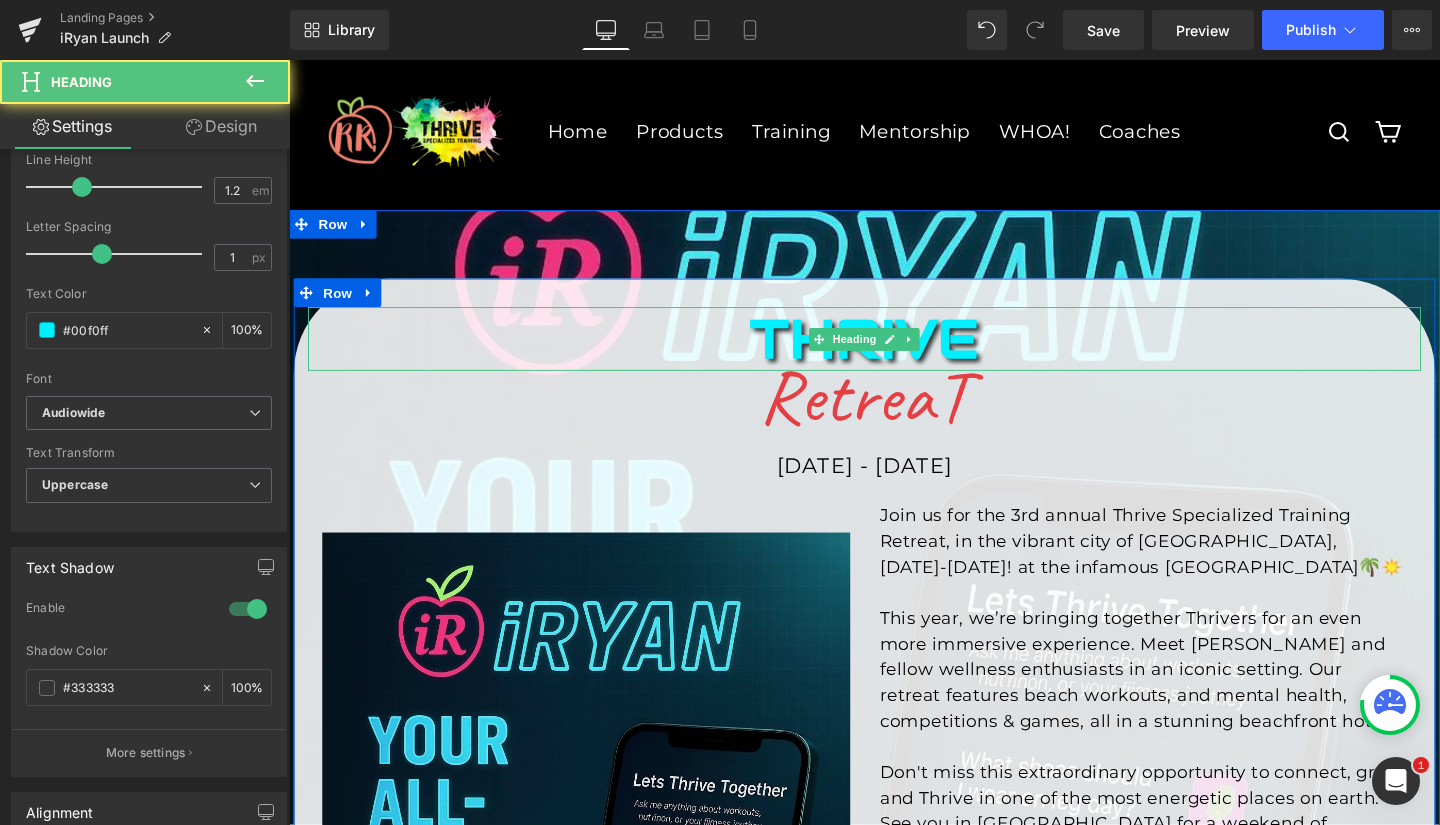 click on "THRIVE" at bounding box center [894, 353] 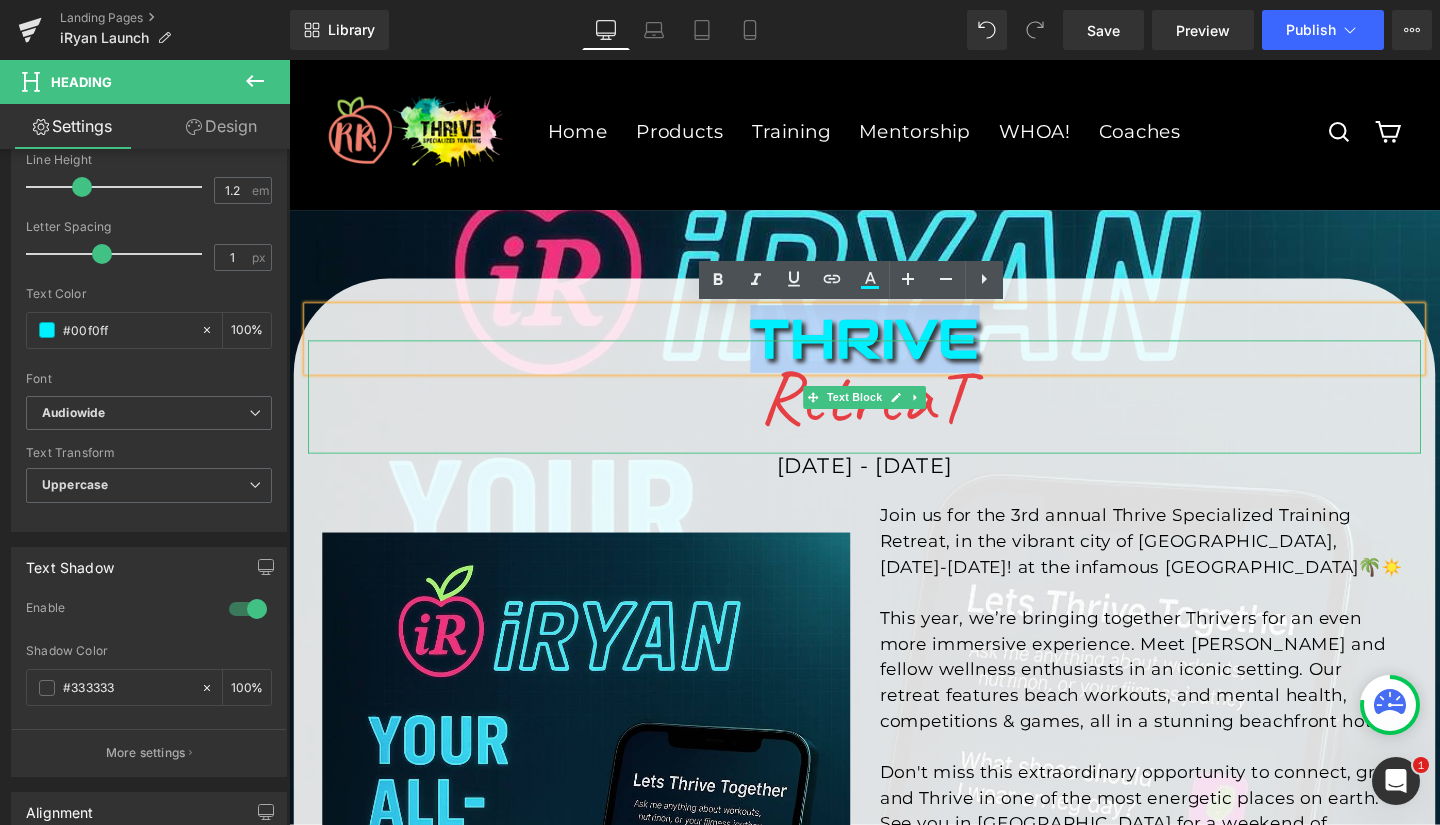 drag, startPoint x: 784, startPoint y: 345, endPoint x: 996, endPoint y: 362, distance: 212.68051 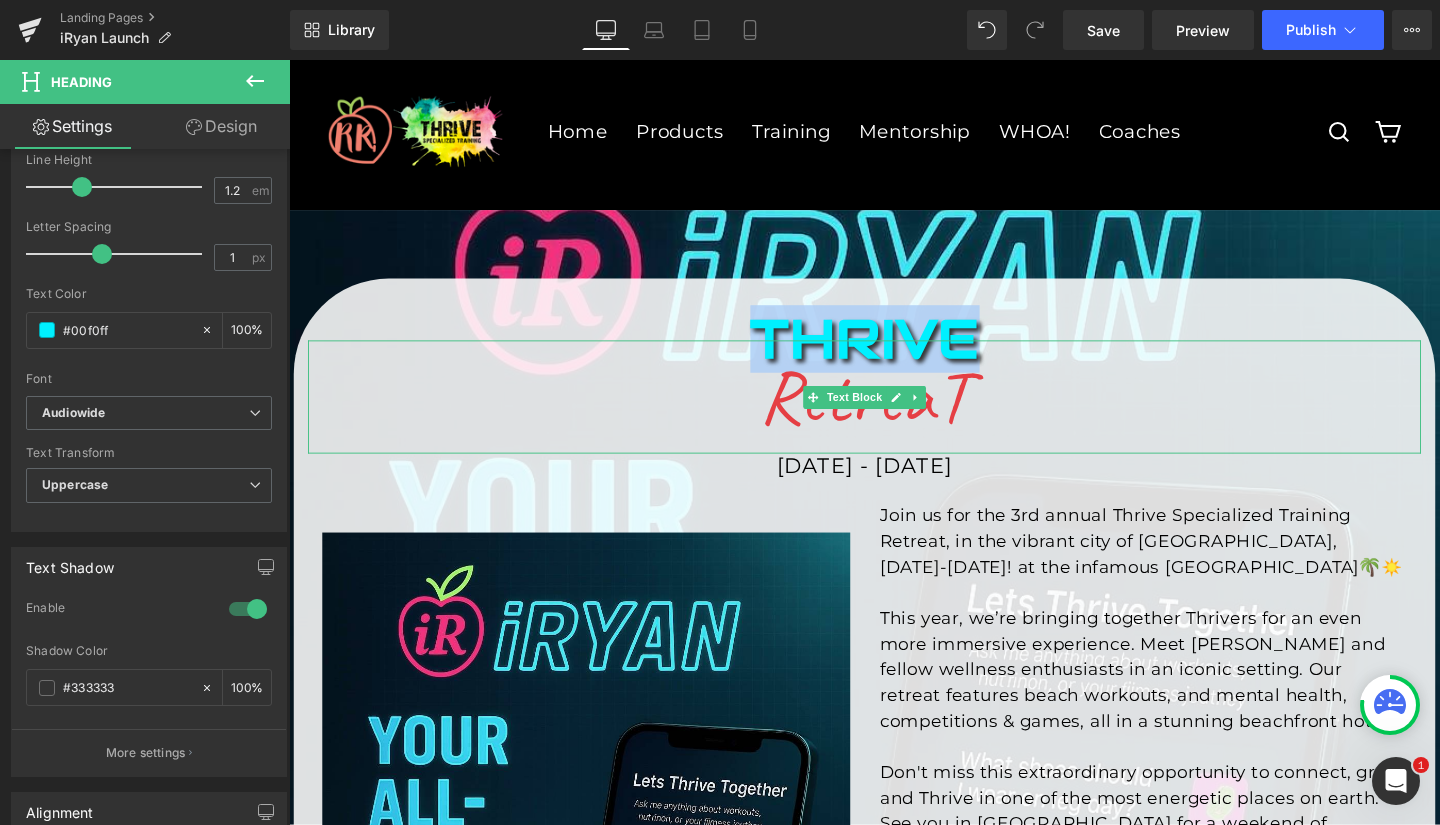type 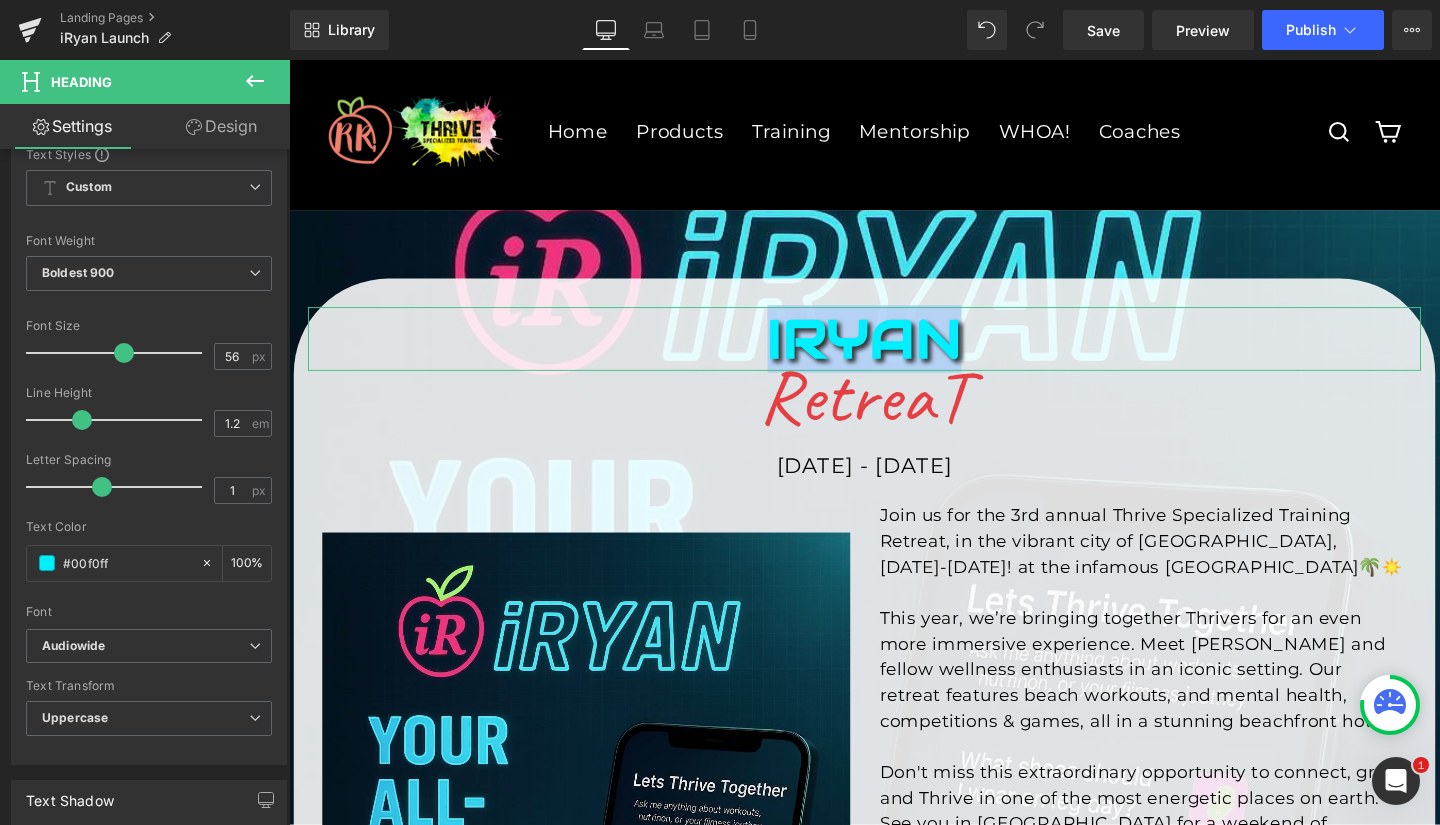 scroll, scrollTop: 229, scrollLeft: 0, axis: vertical 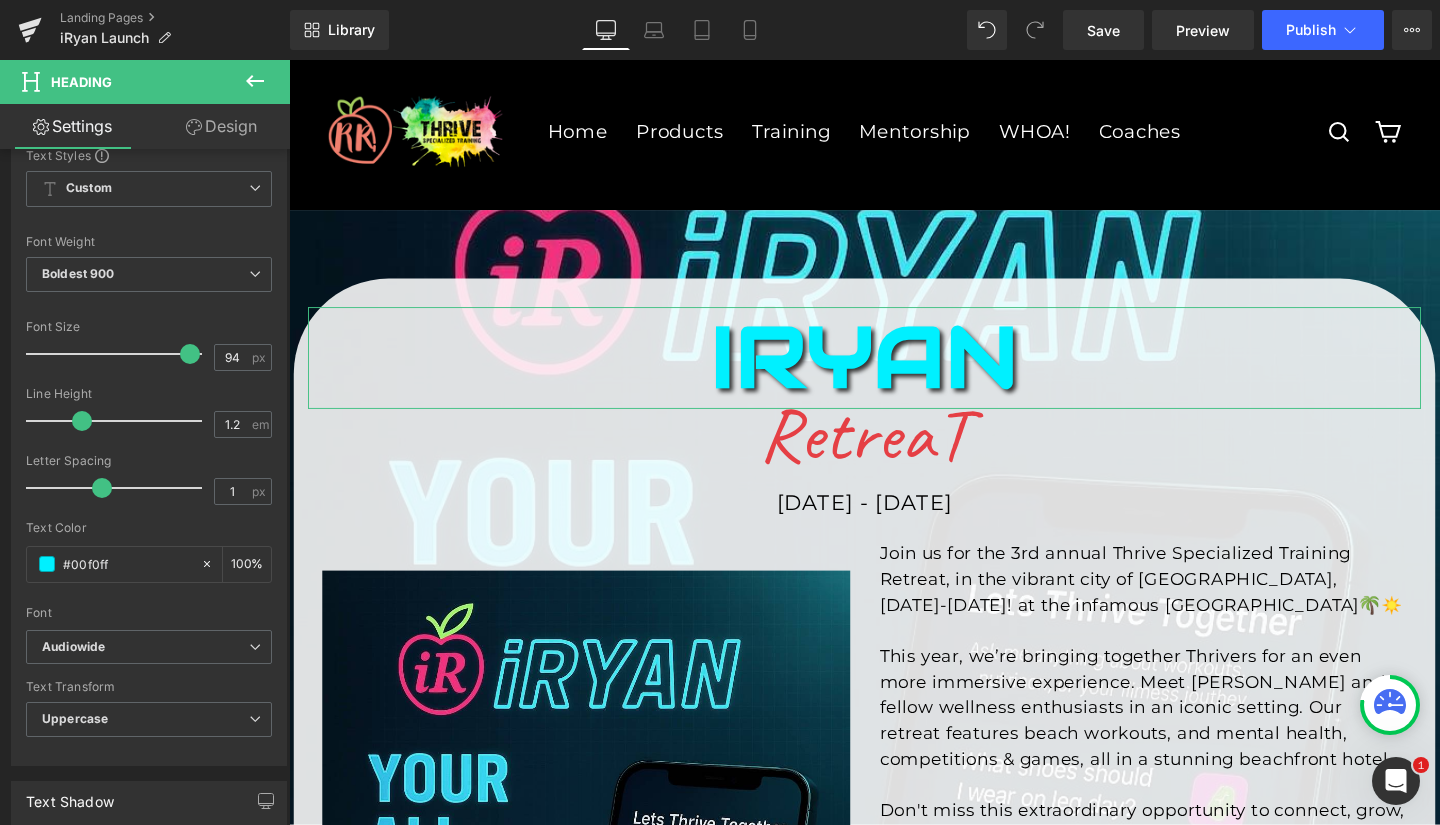 type on "100" 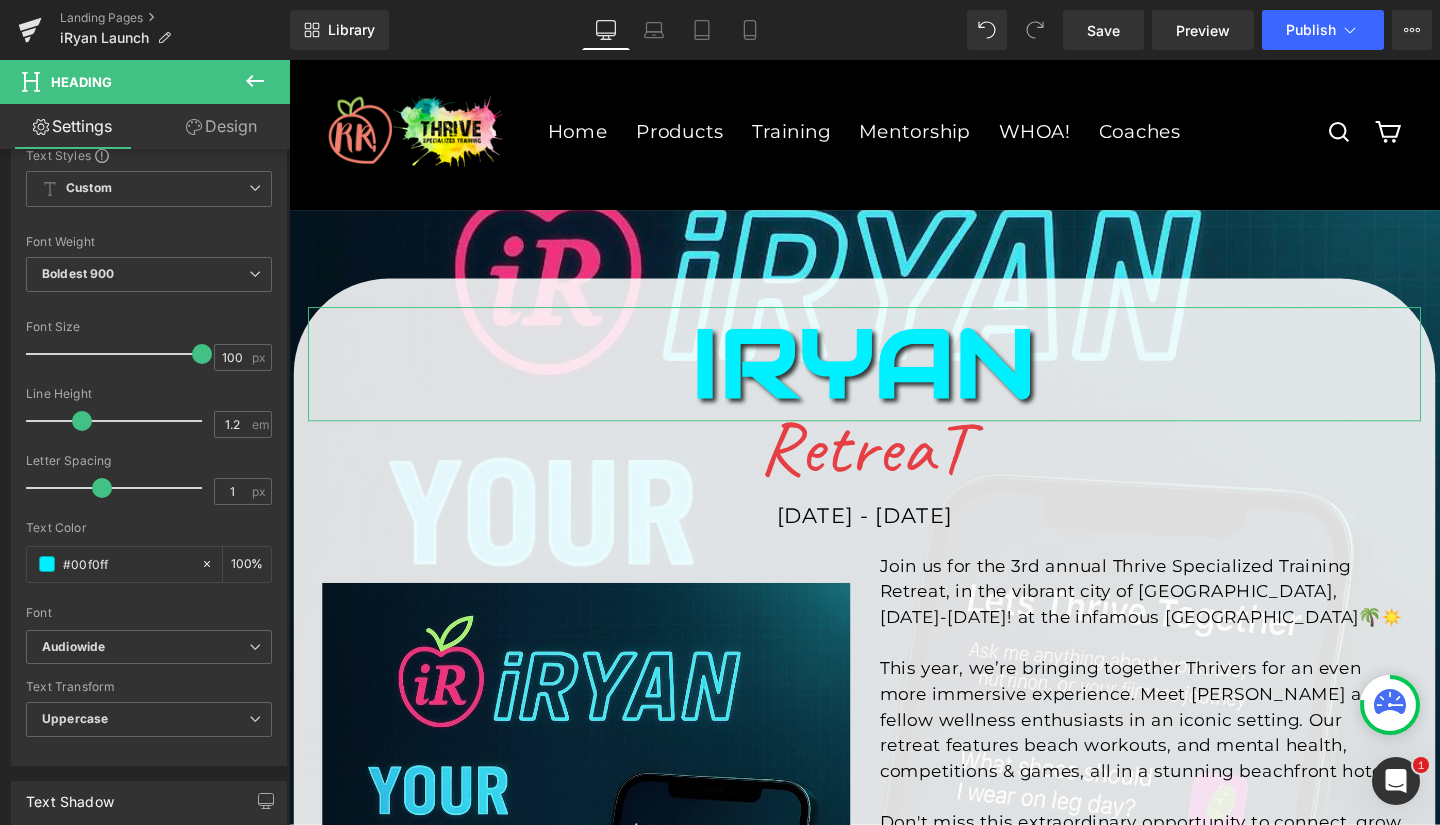 drag, startPoint x: 125, startPoint y: 354, endPoint x: 205, endPoint y: 373, distance: 82.2253 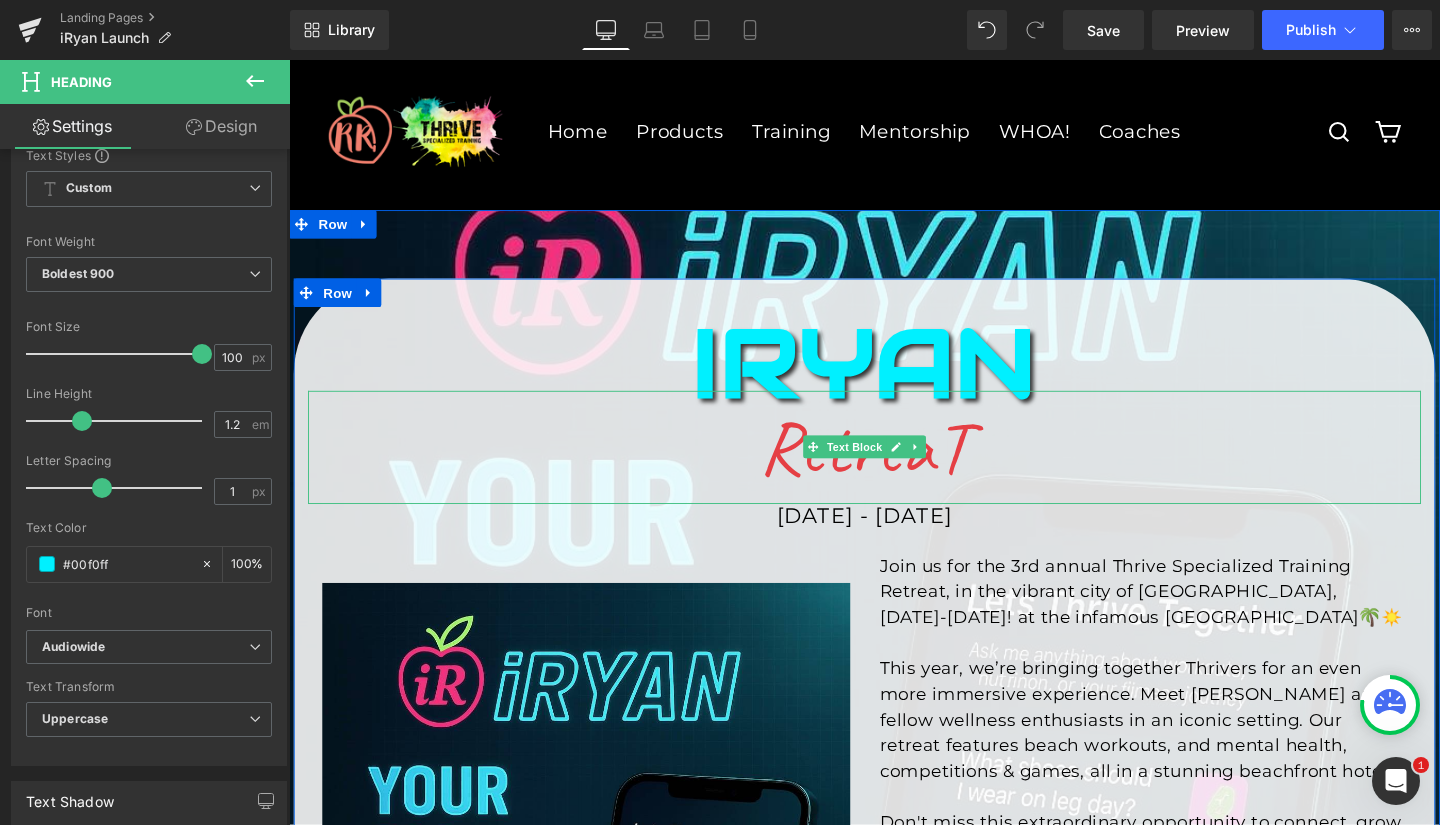 click 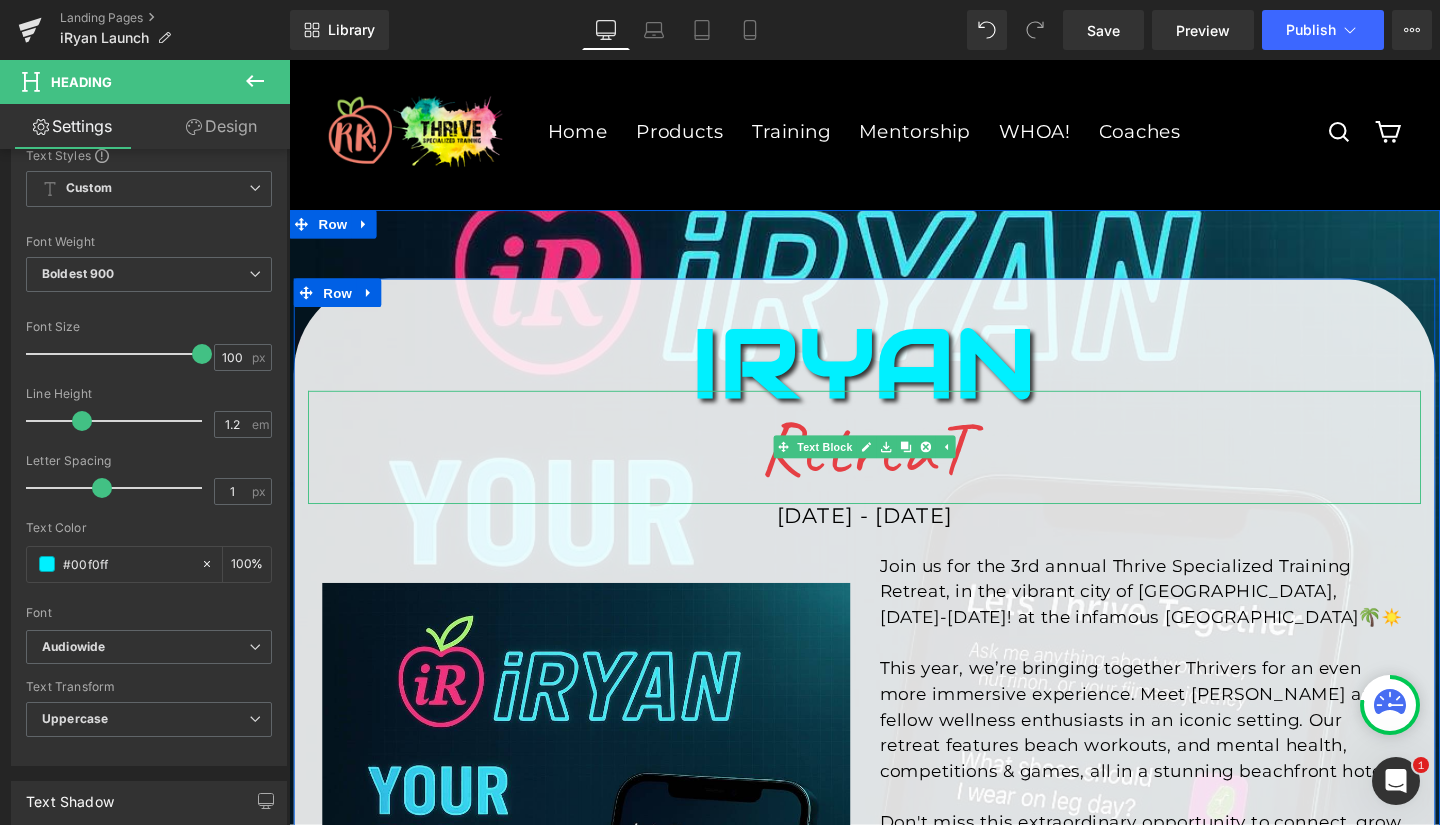 click at bounding box center (958, 467) 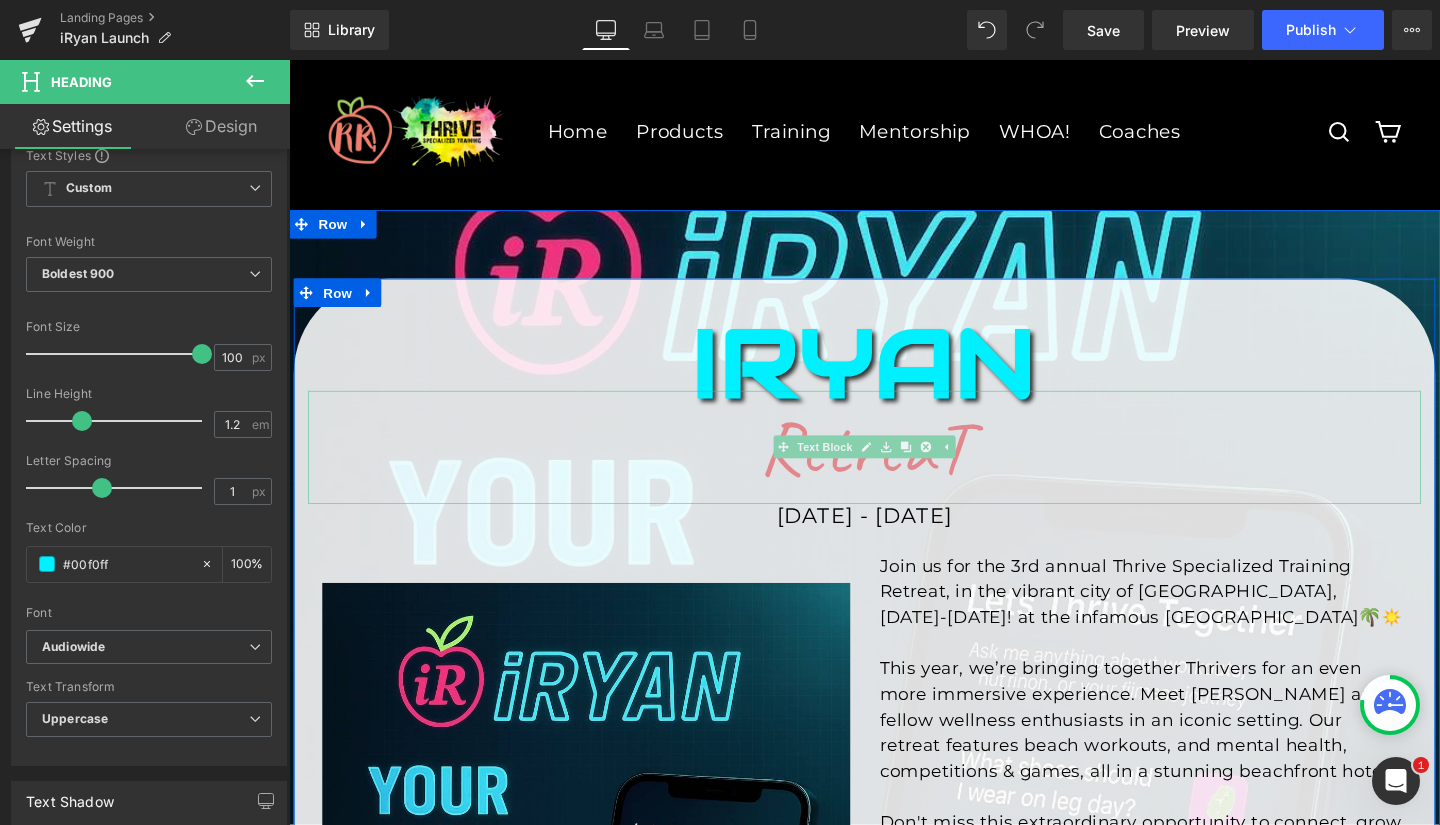 click at bounding box center [958, 467] 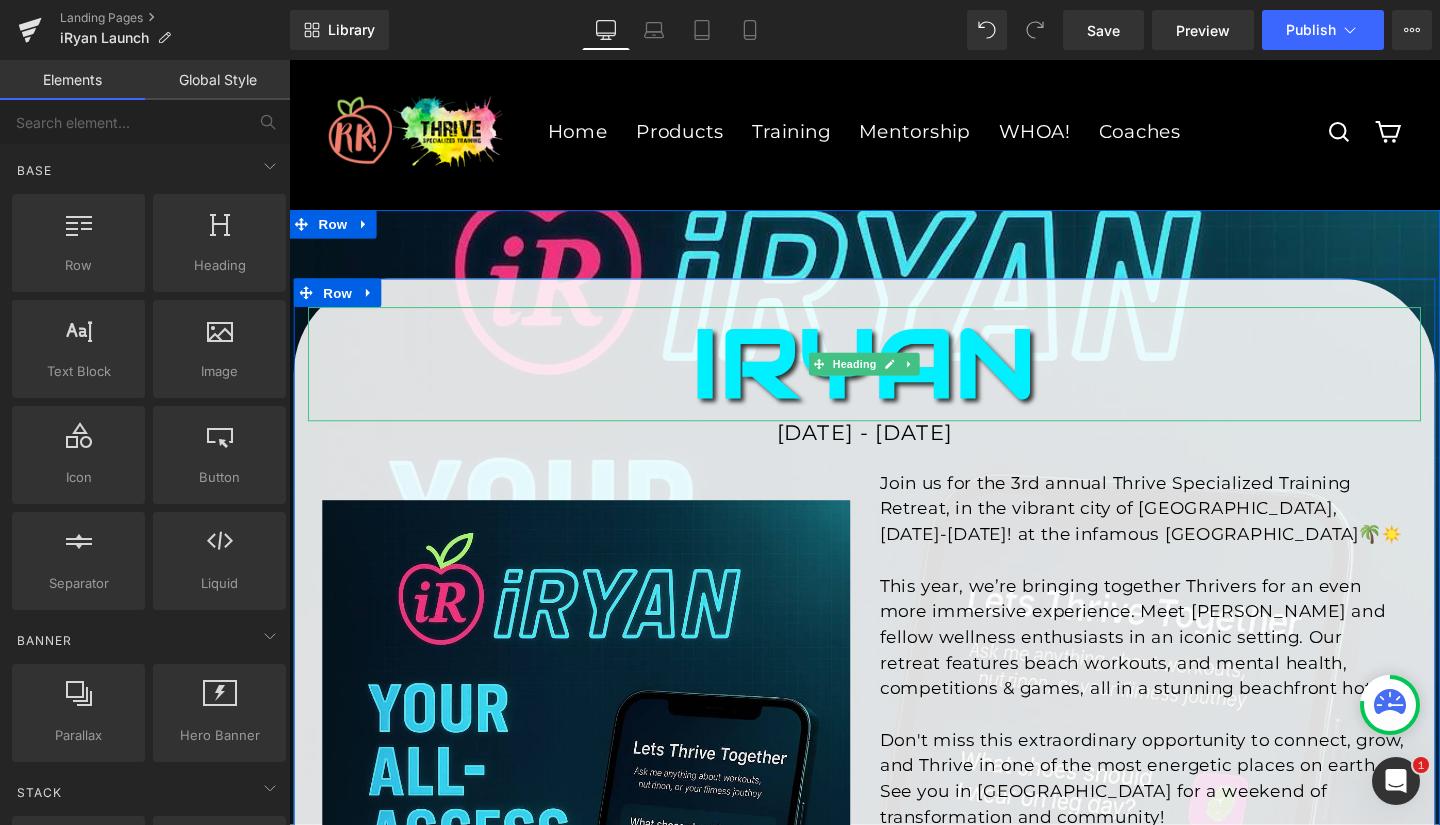 click on "iRyan" at bounding box center [894, 380] 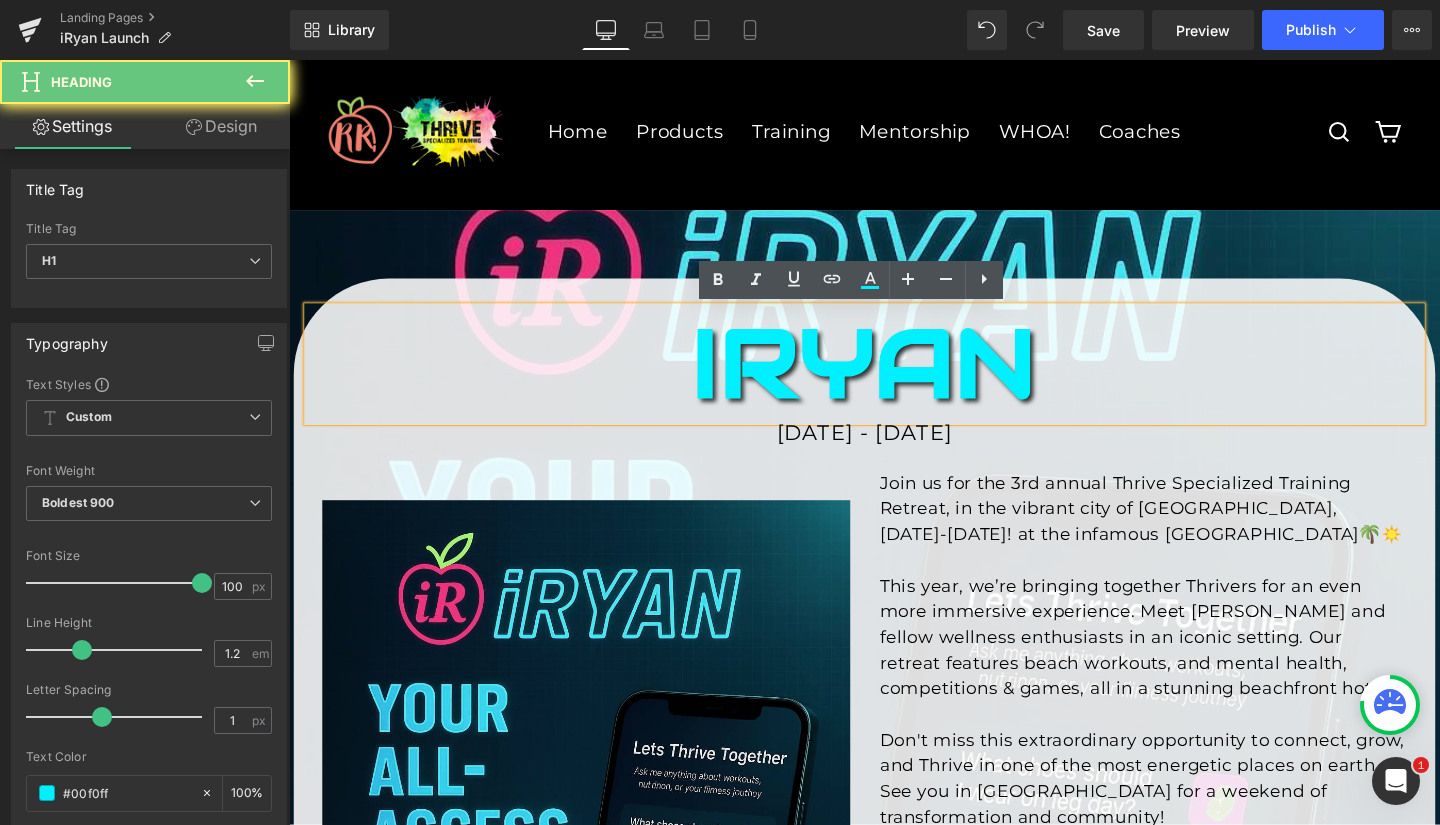 click on "iRyan" at bounding box center [894, 380] 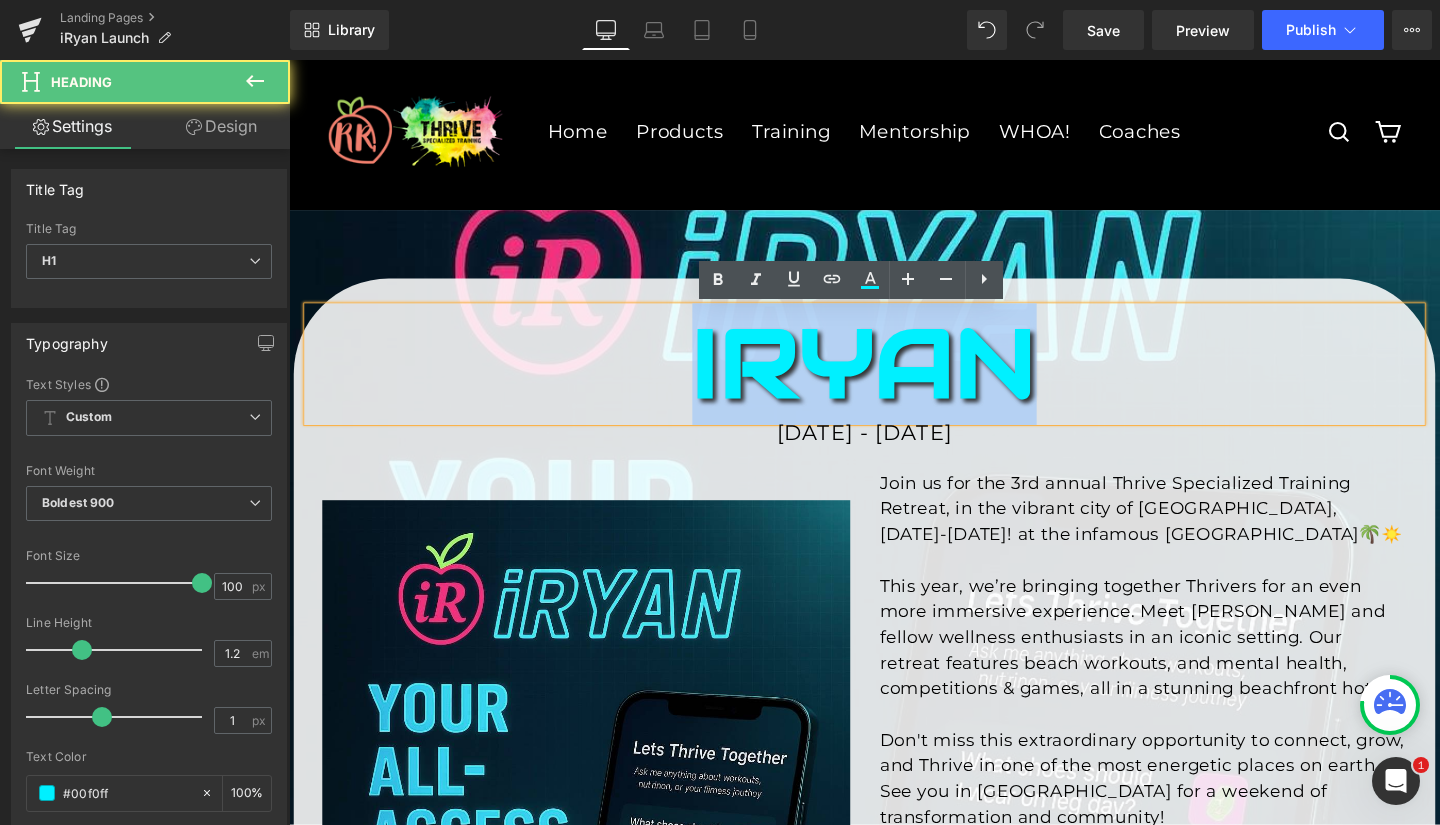 drag, startPoint x: 717, startPoint y: 401, endPoint x: 1046, endPoint y: 399, distance: 329.00607 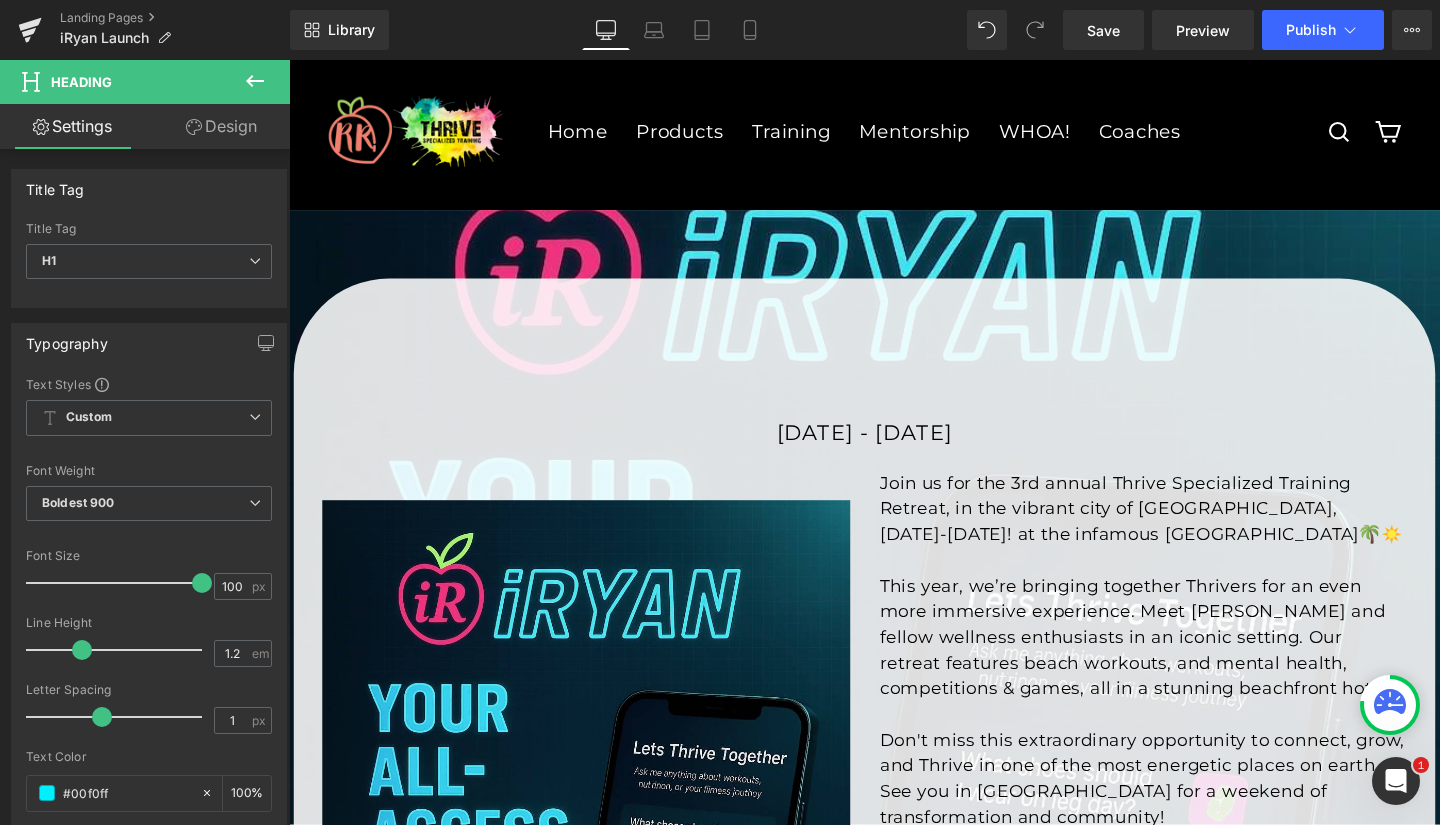 scroll, scrollTop: 293, scrollLeft: 0, axis: vertical 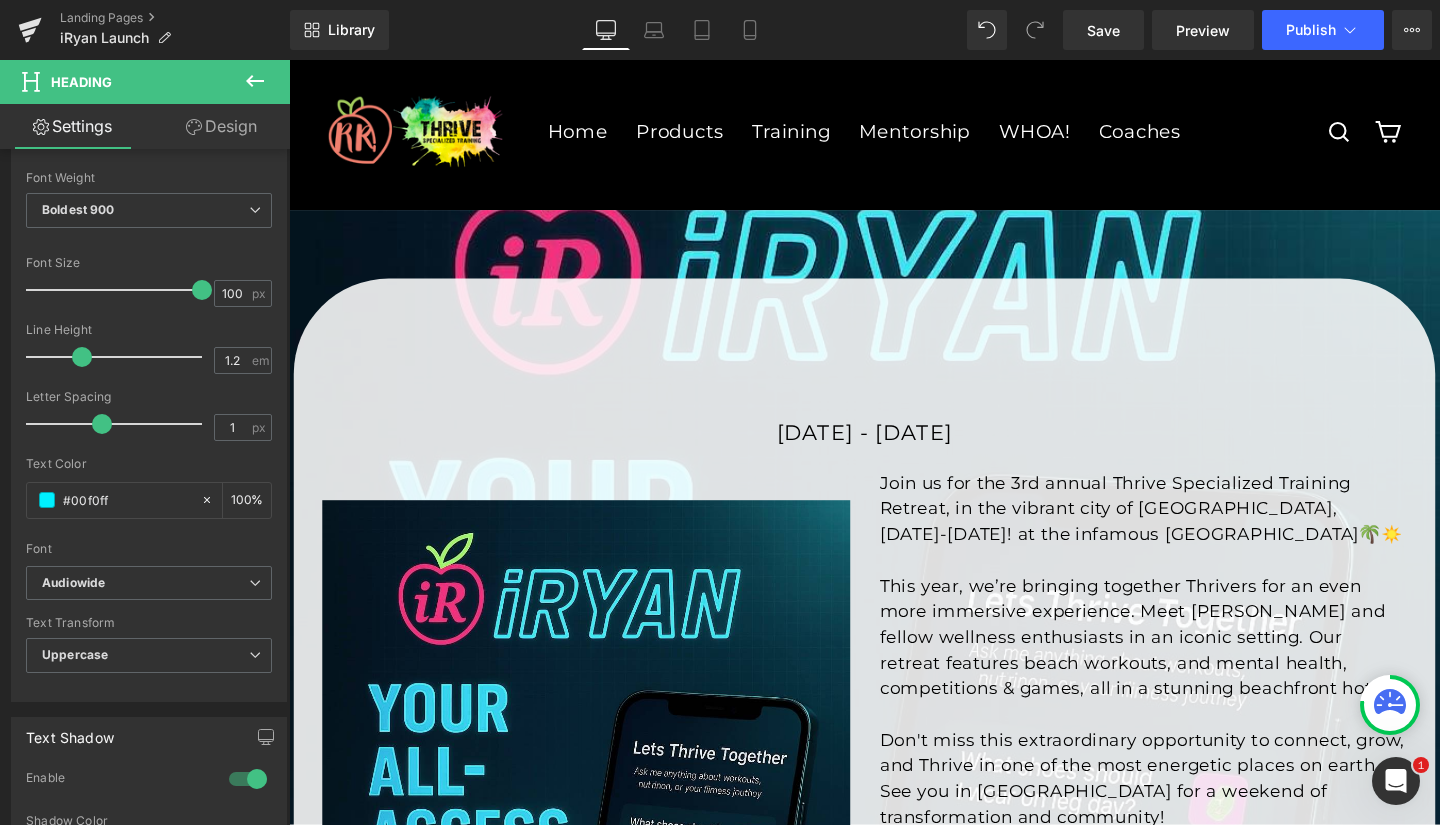 click 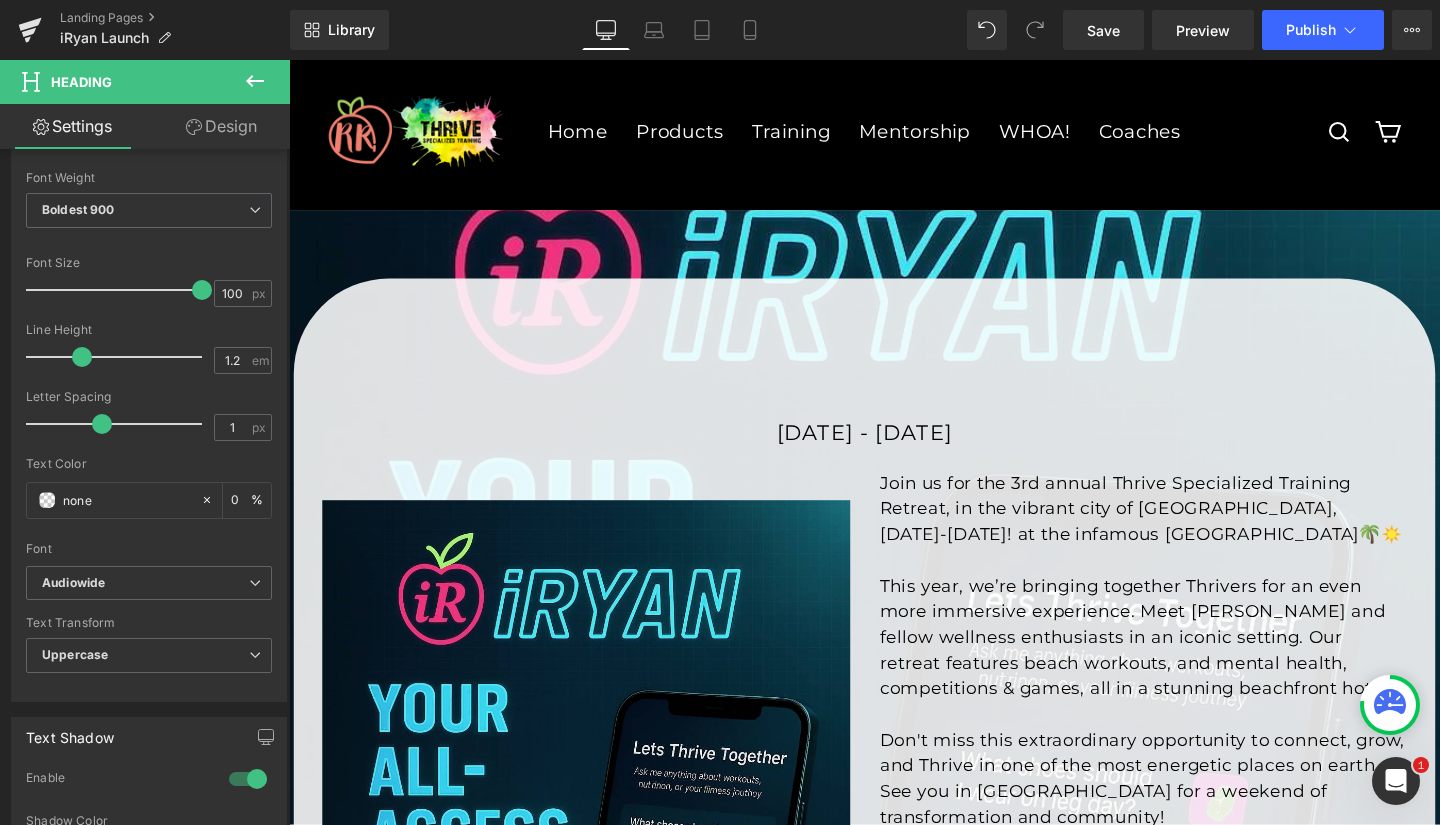 click on "none" at bounding box center (127, 500) 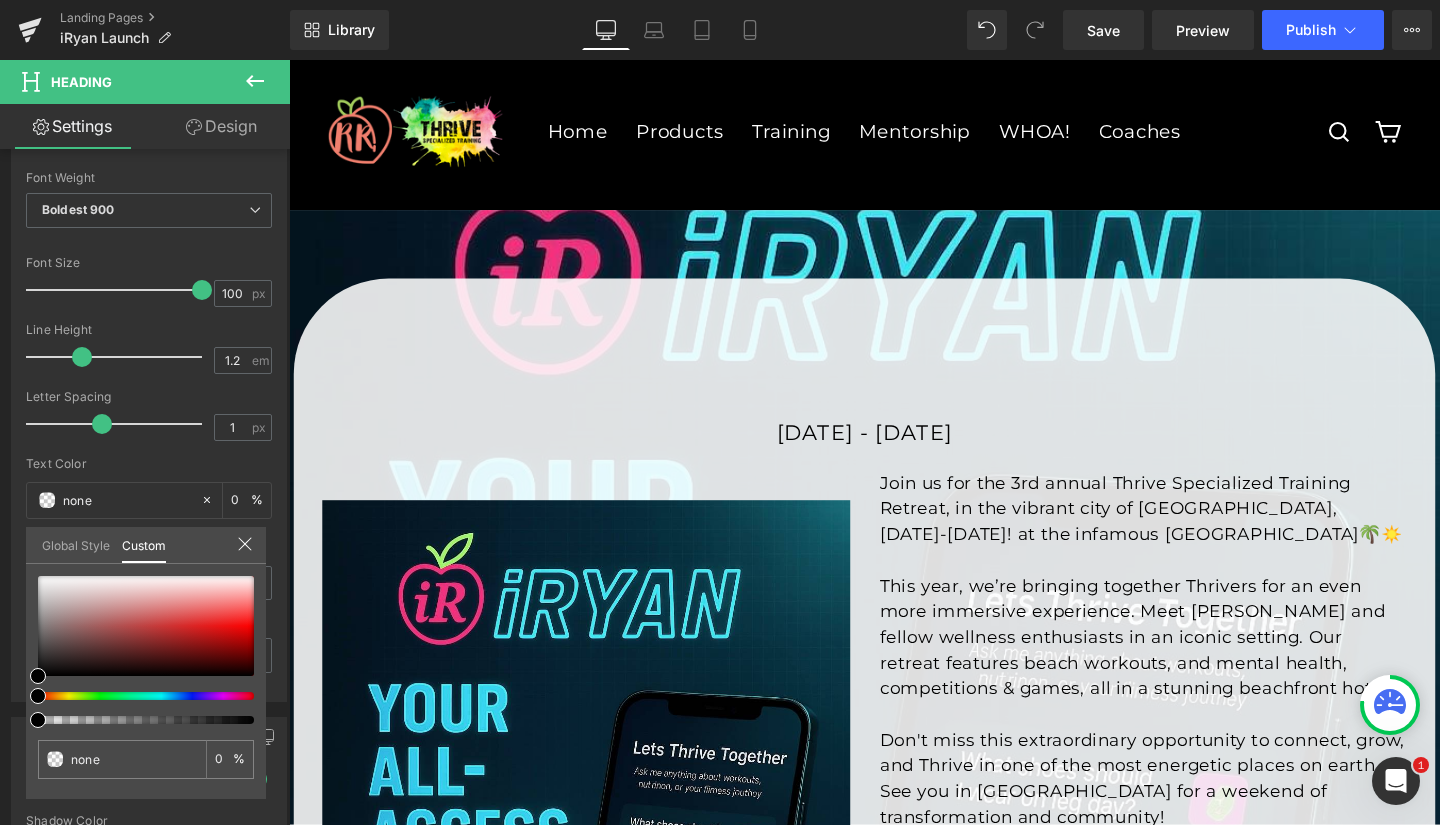 click at bounding box center (146, 720) 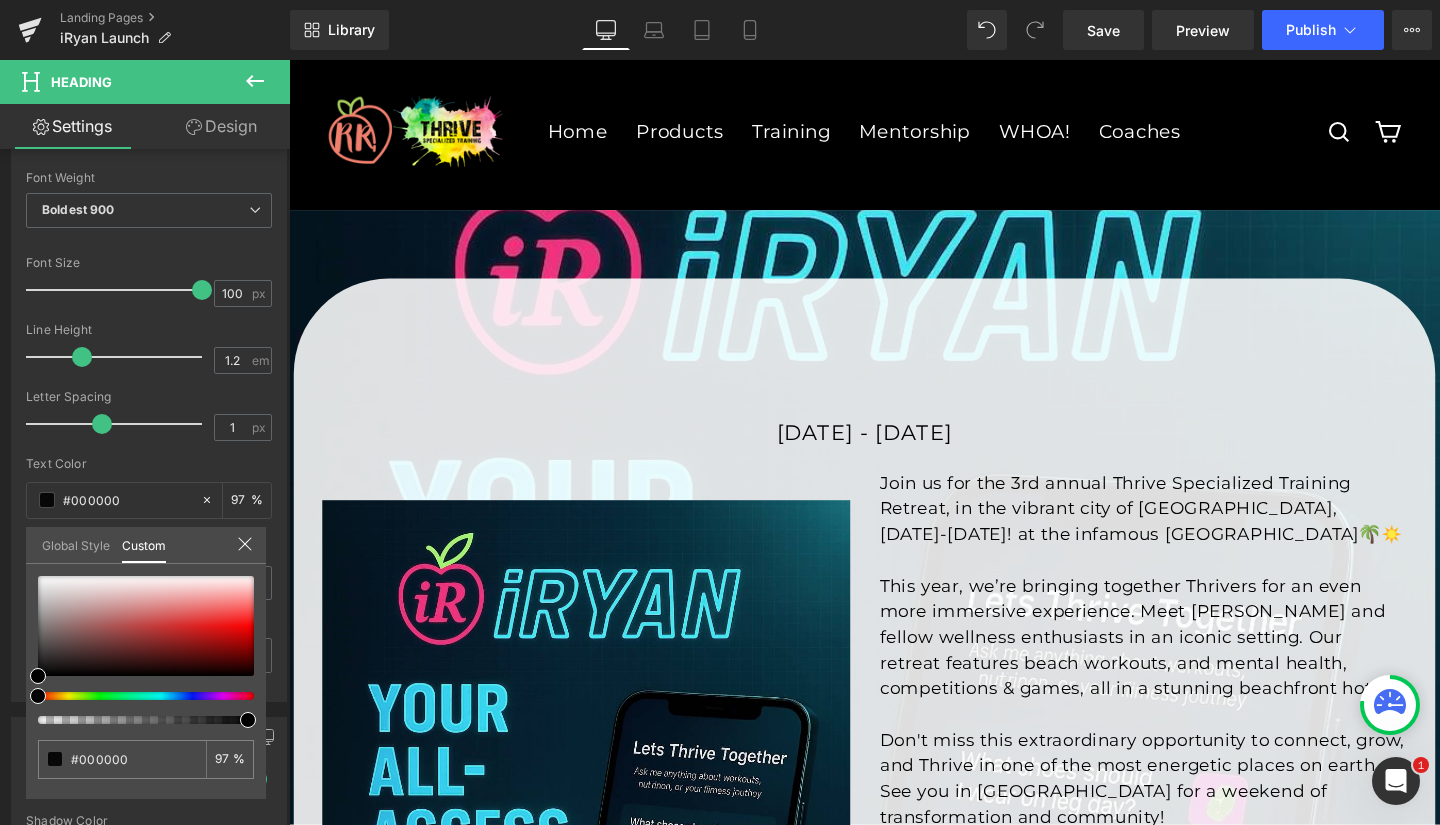 click at bounding box center [894, 462] 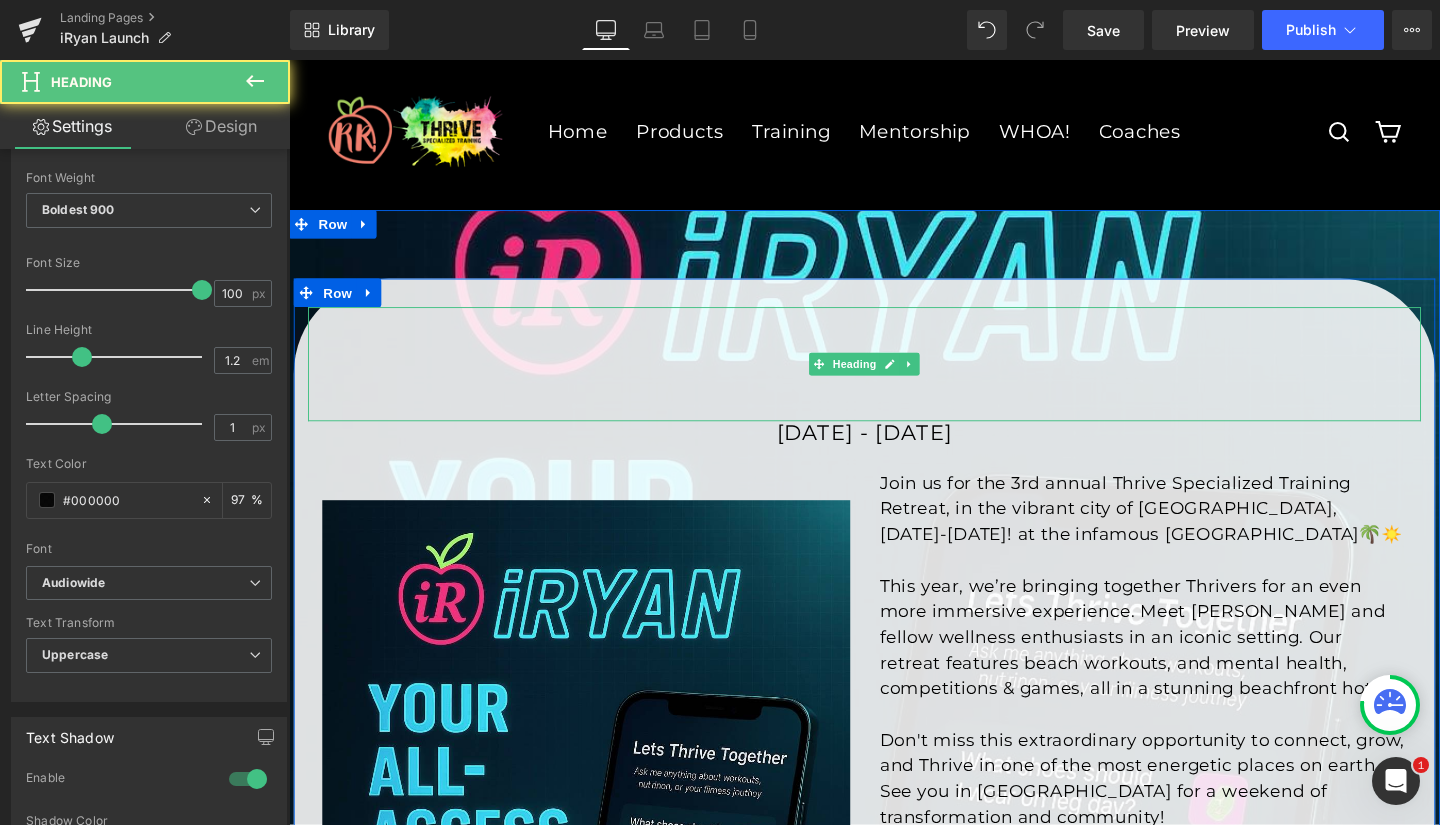 click at bounding box center [894, 380] 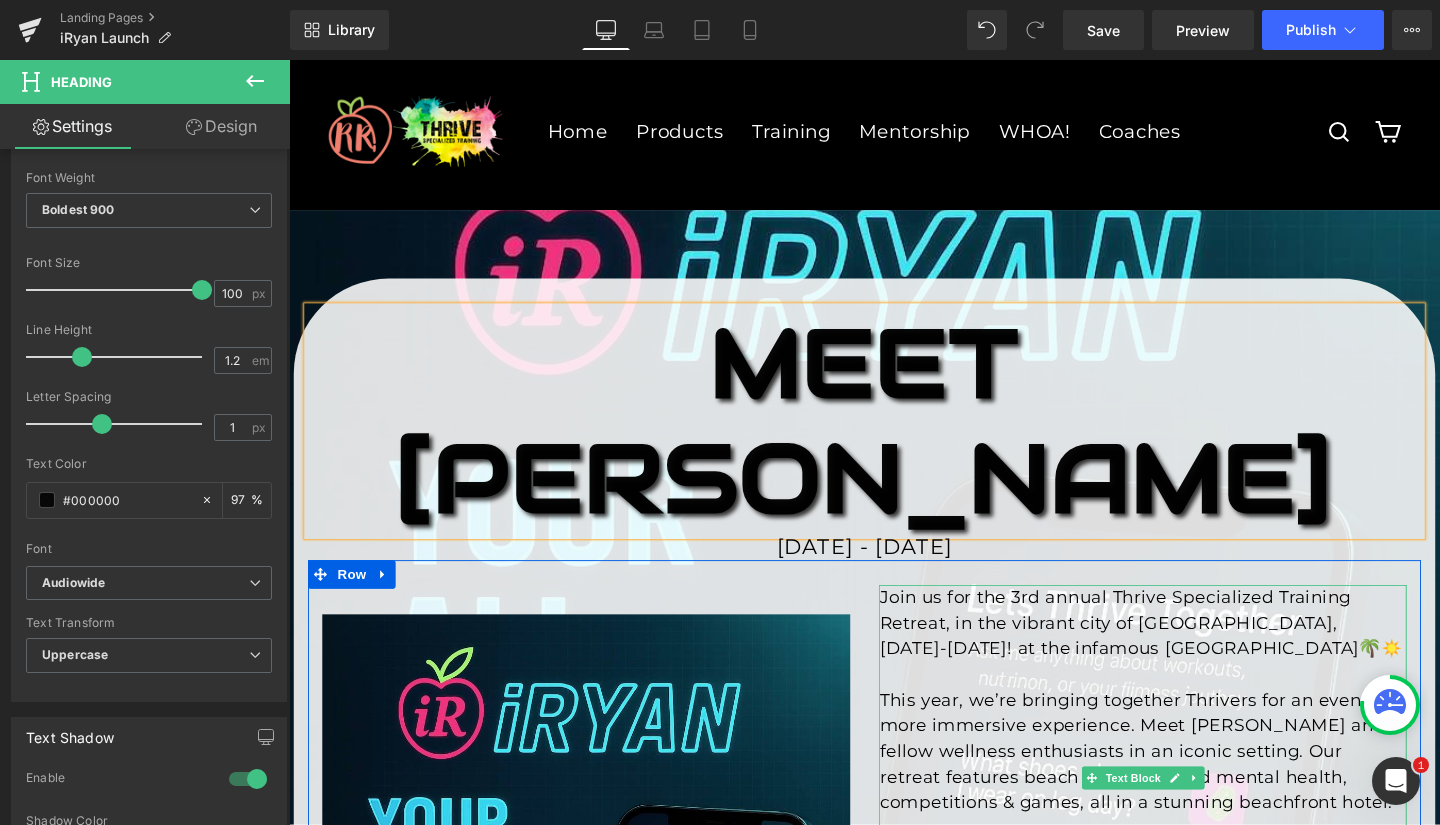 click on "Join us for the 3rd annual Thrive Specialized Training Retreat, in the vibrant city of [GEOGRAPHIC_DATA], [DATE]-[DATE]! at the infamous [GEOGRAPHIC_DATA]🌴☀️" at bounding box center [1187, 652] 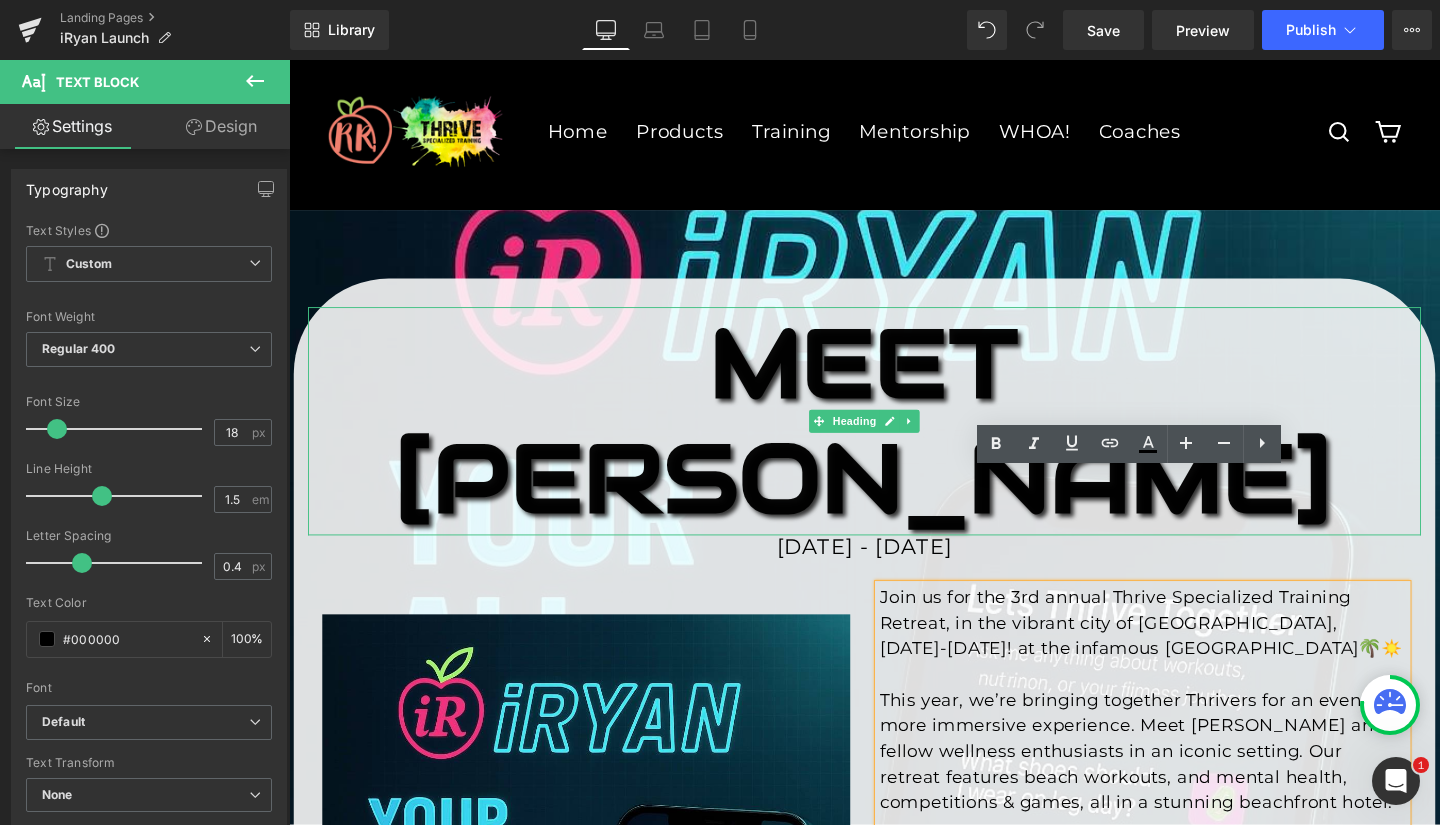 click on "Meet [PERSON_NAME]" at bounding box center [894, 440] 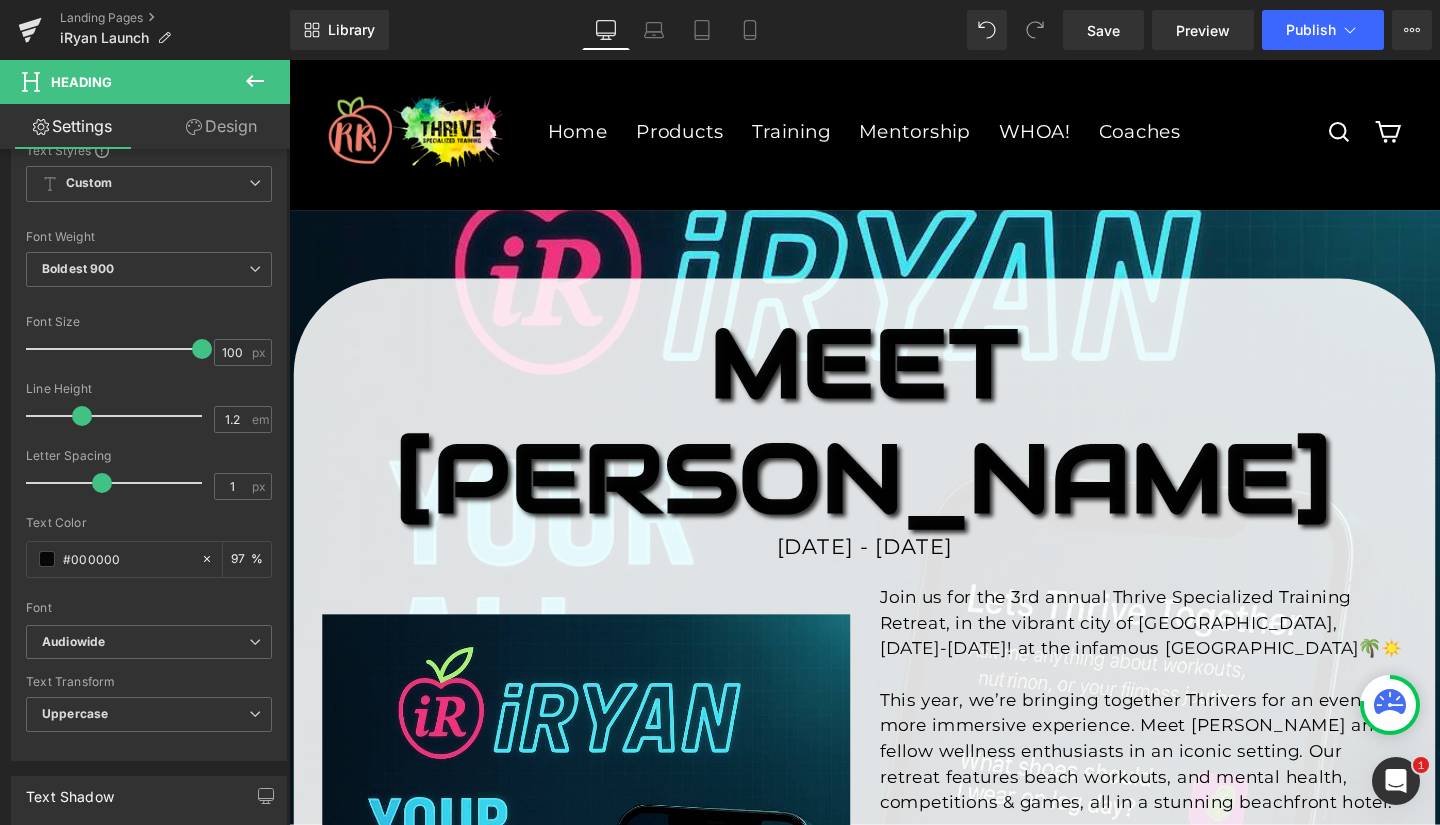 scroll, scrollTop: 341, scrollLeft: 0, axis: vertical 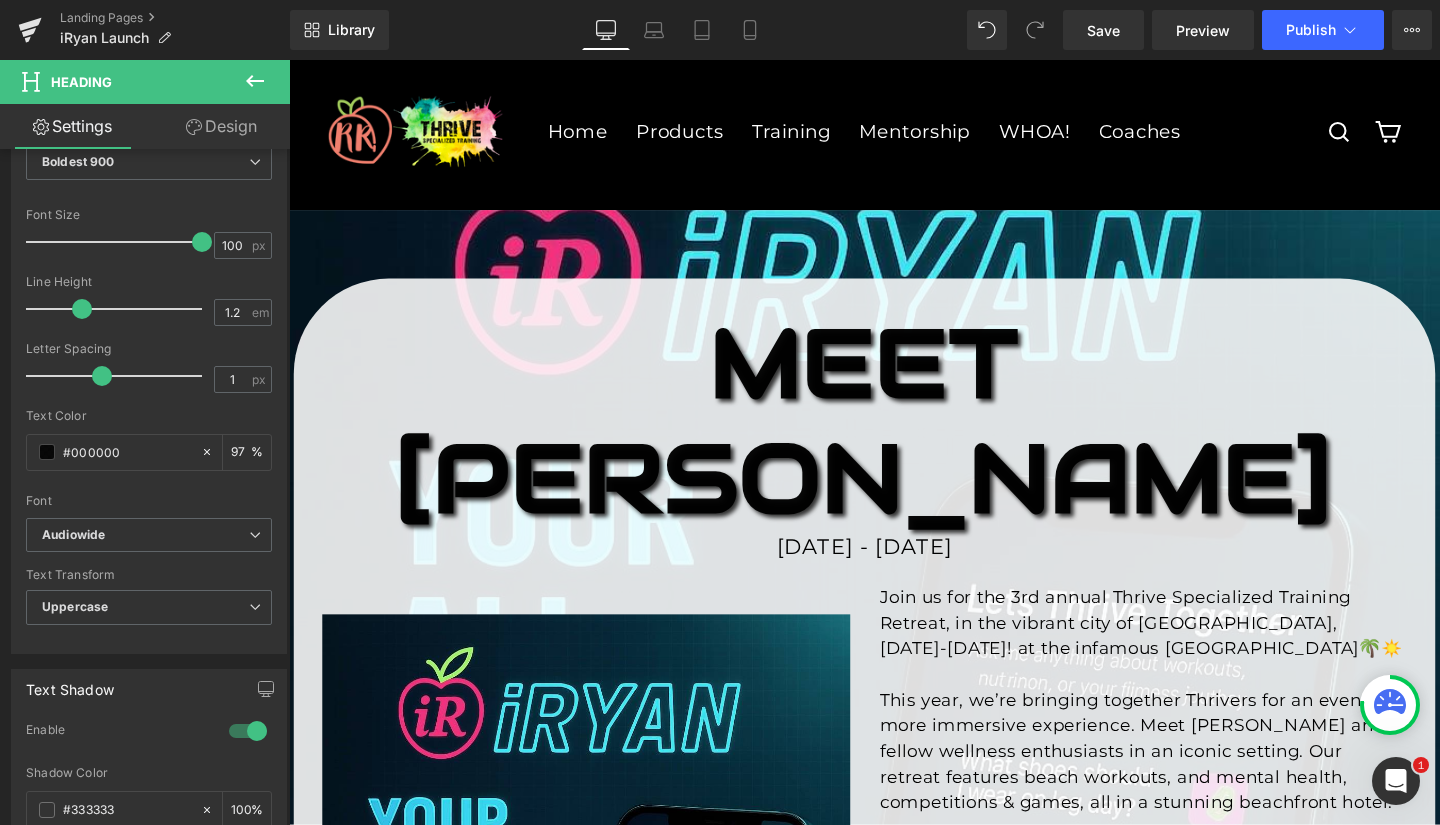 click on "Audiowide" at bounding box center (145, 535) 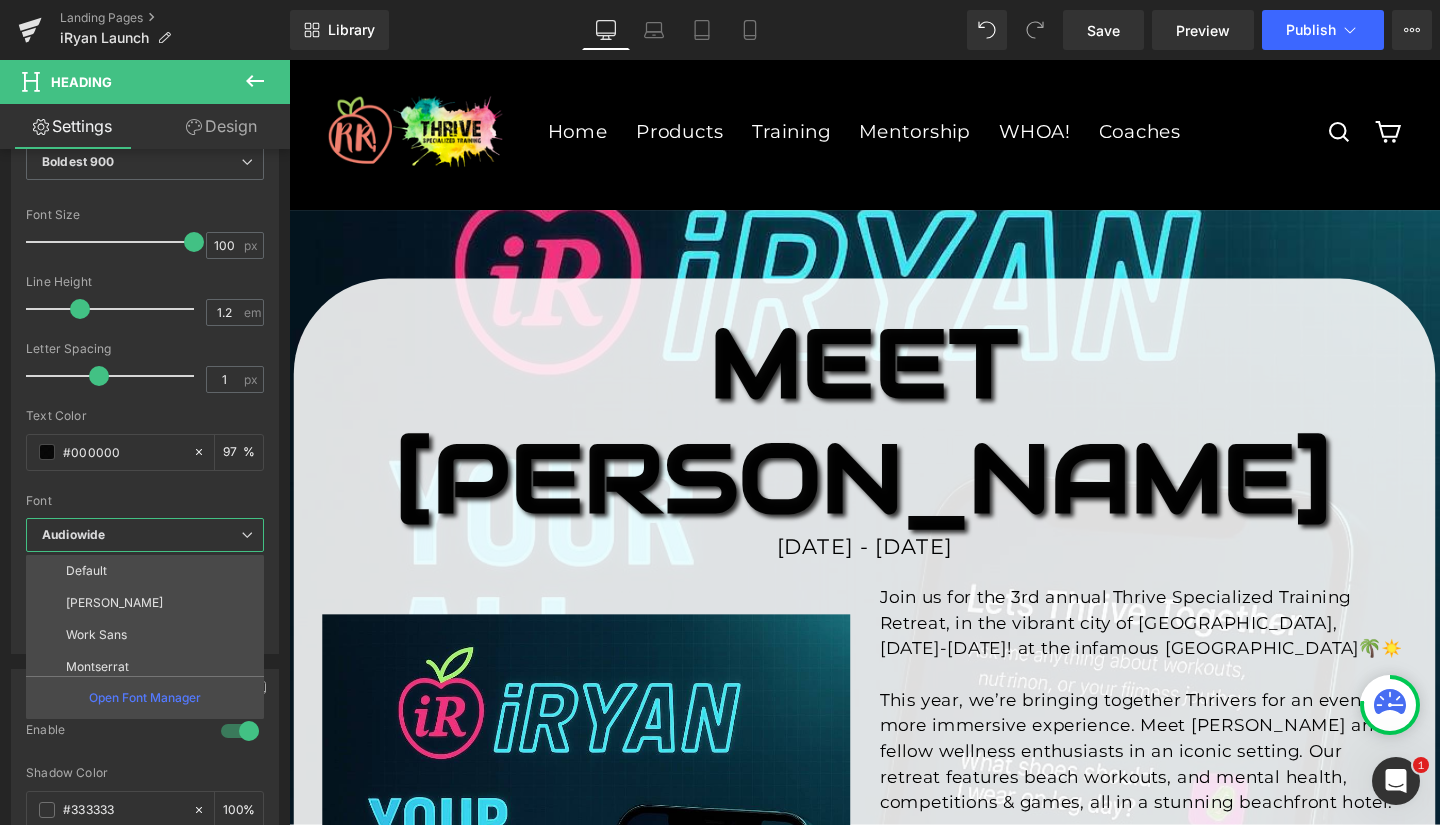 click on "Default" at bounding box center [149, 571] 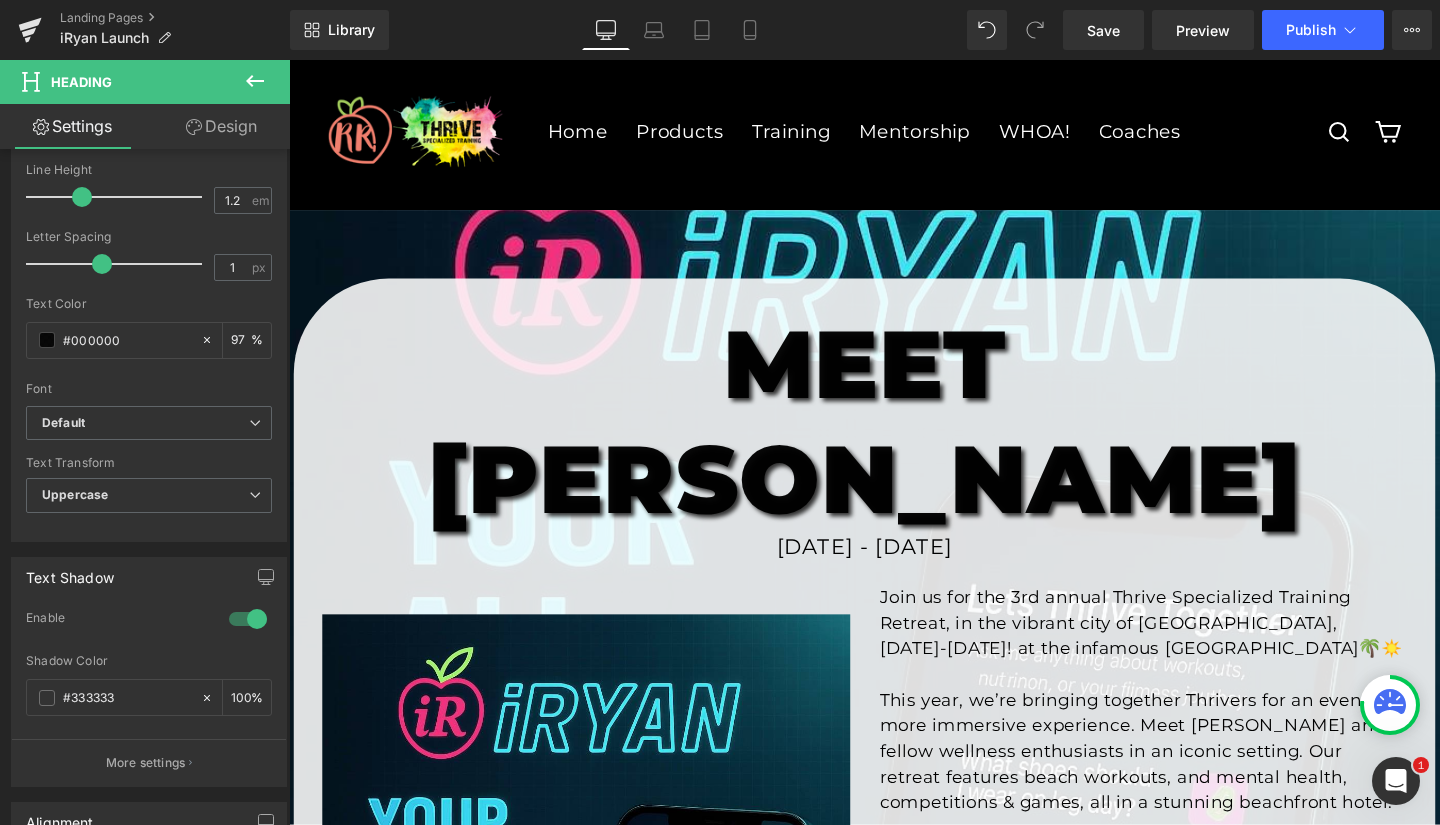 scroll, scrollTop: 454, scrollLeft: 0, axis: vertical 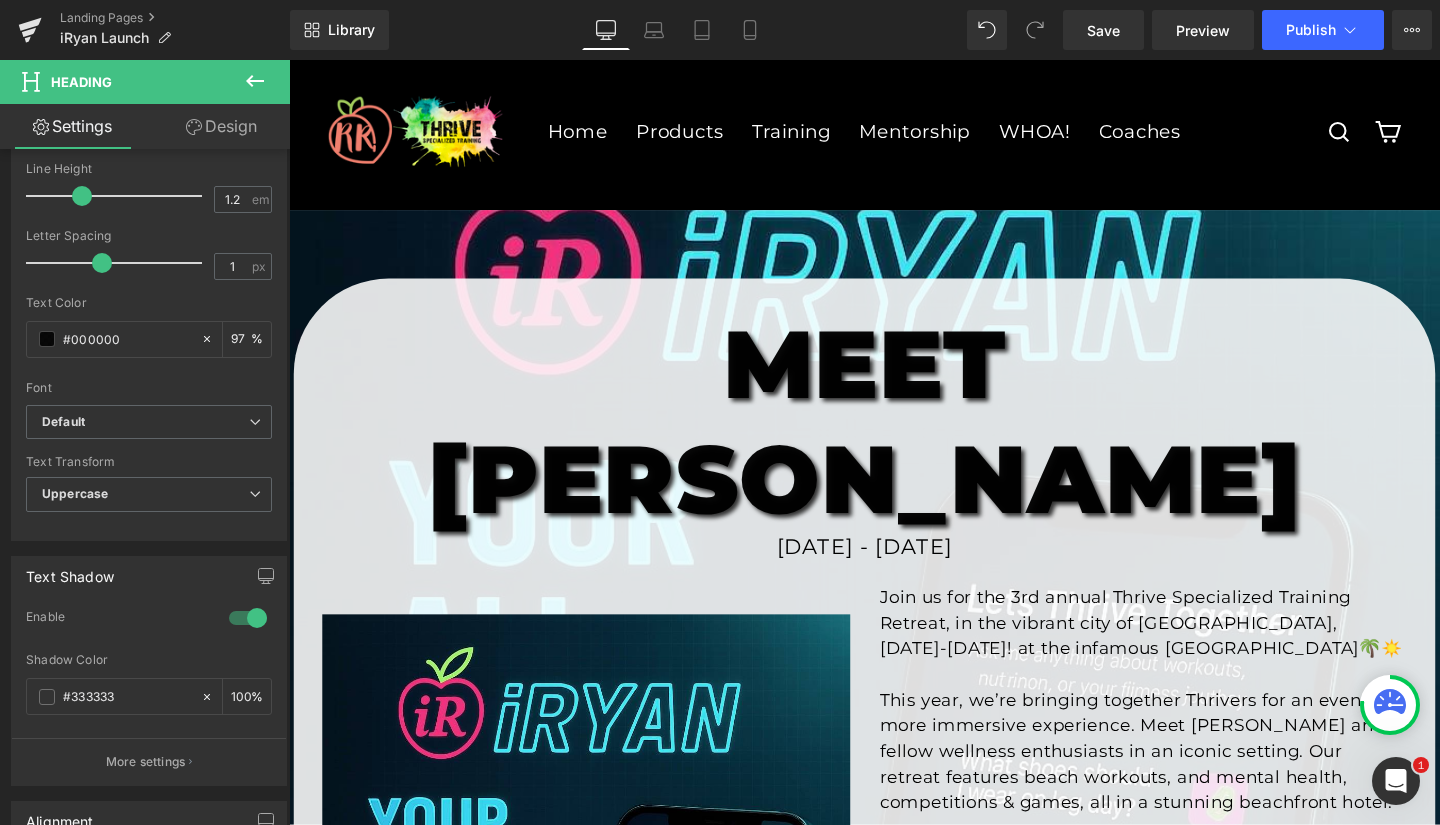 click at bounding box center [248, 618] 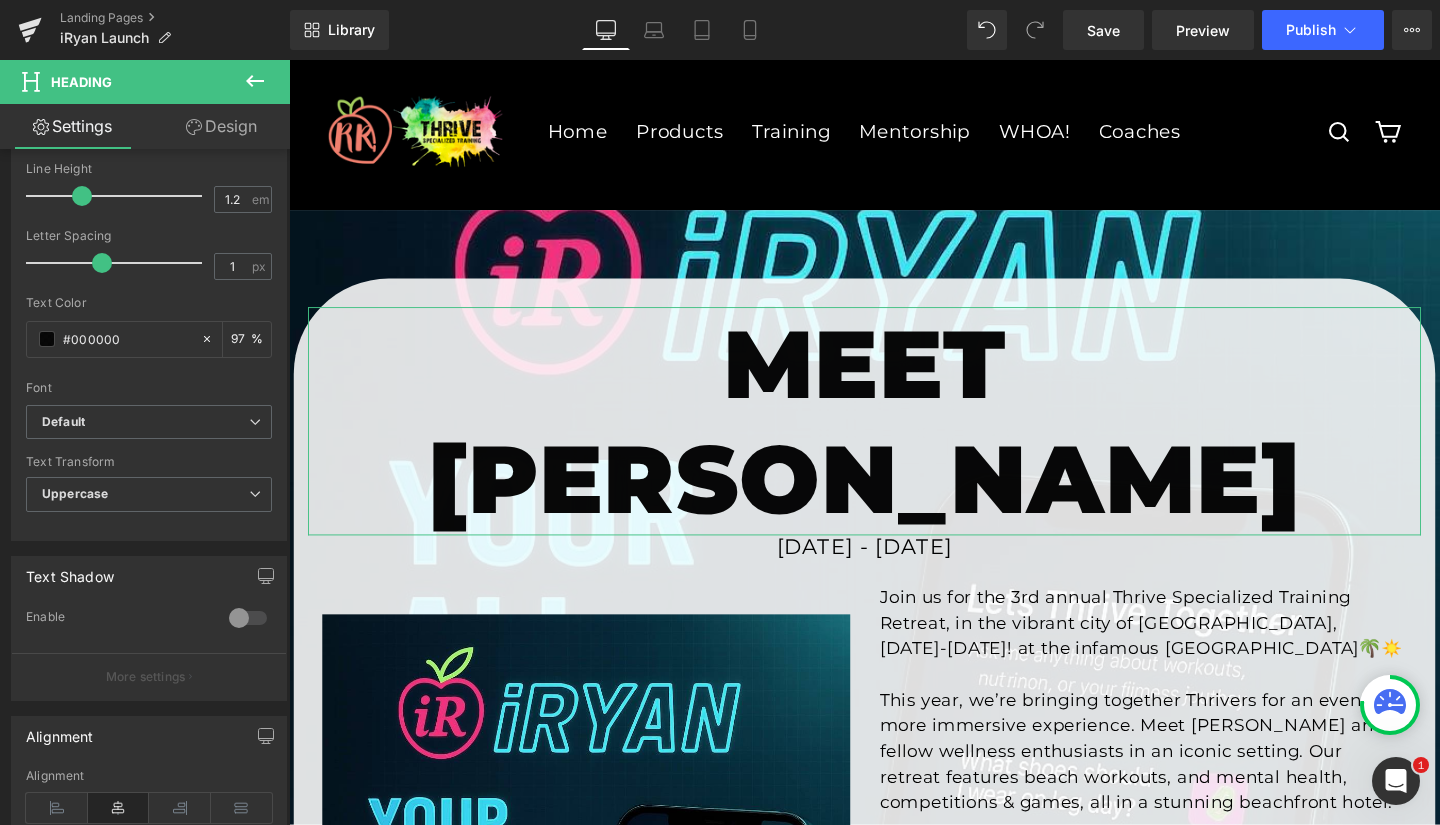 click on "Uppercase" at bounding box center (149, 494) 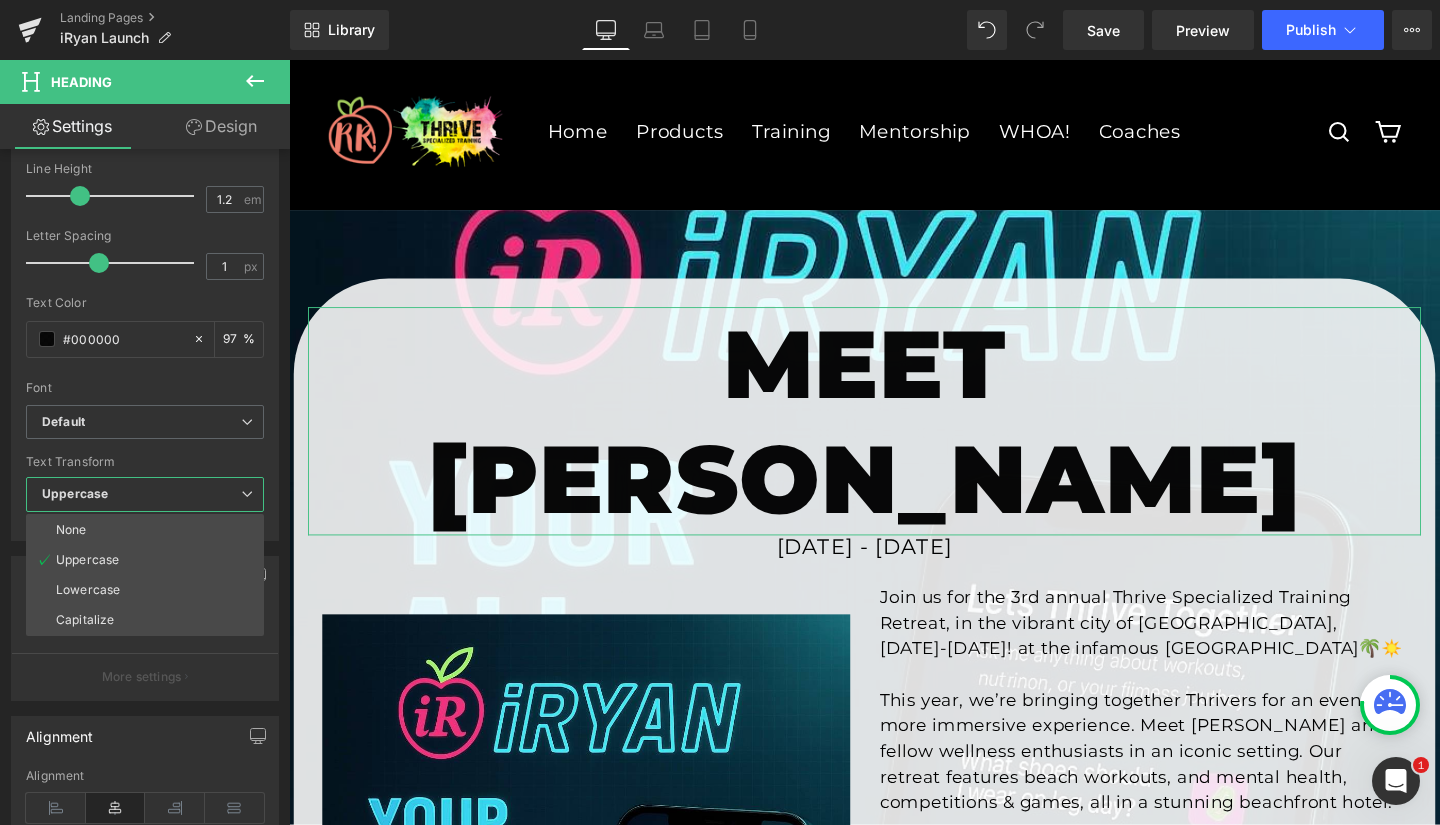 click on "Capitalize" at bounding box center (145, 620) 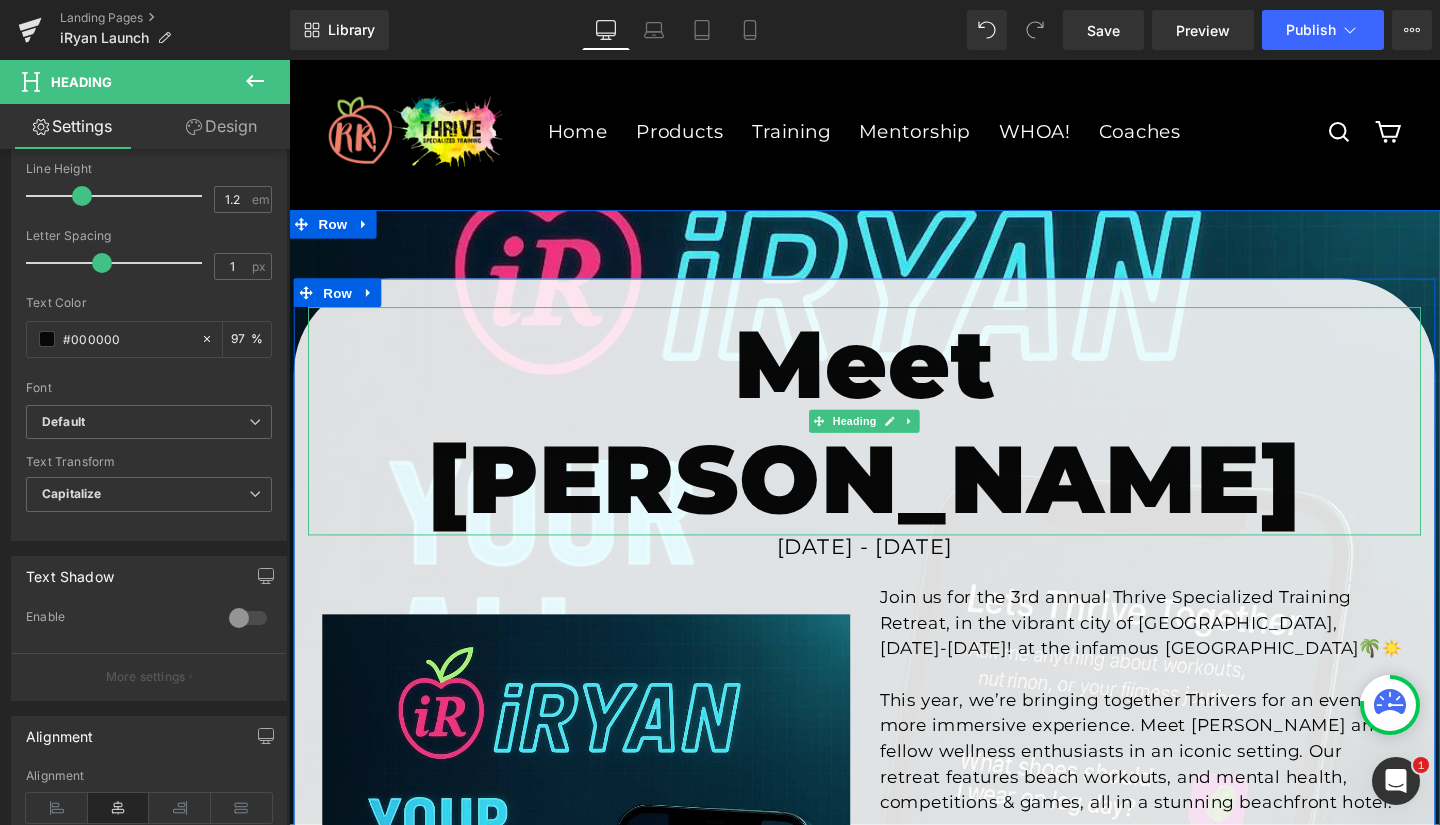 click on "Meet [PERSON_NAME]" at bounding box center [894, 440] 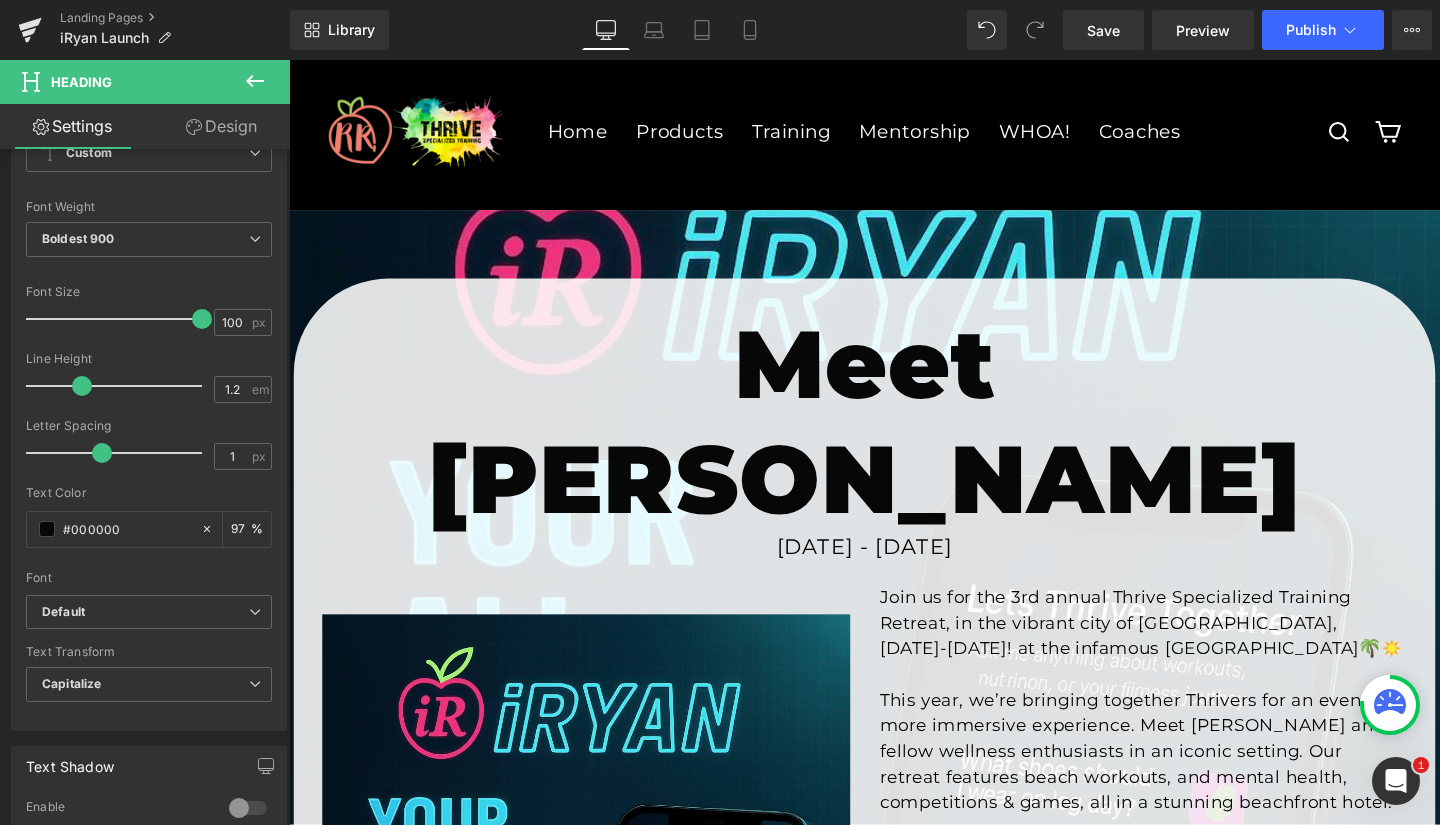 scroll, scrollTop: 260, scrollLeft: 0, axis: vertical 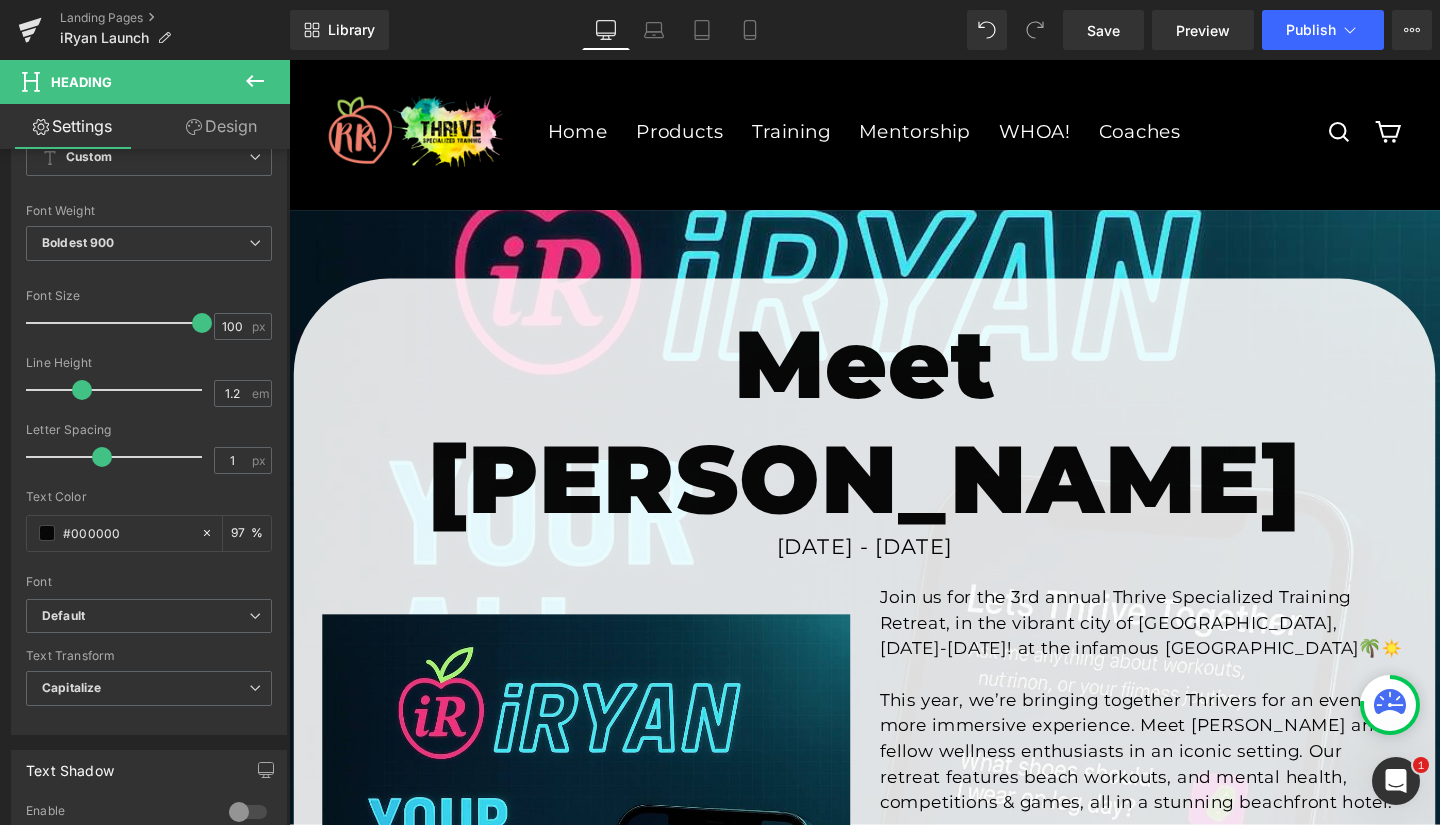 click on "Boldest 900" at bounding box center [149, 243] 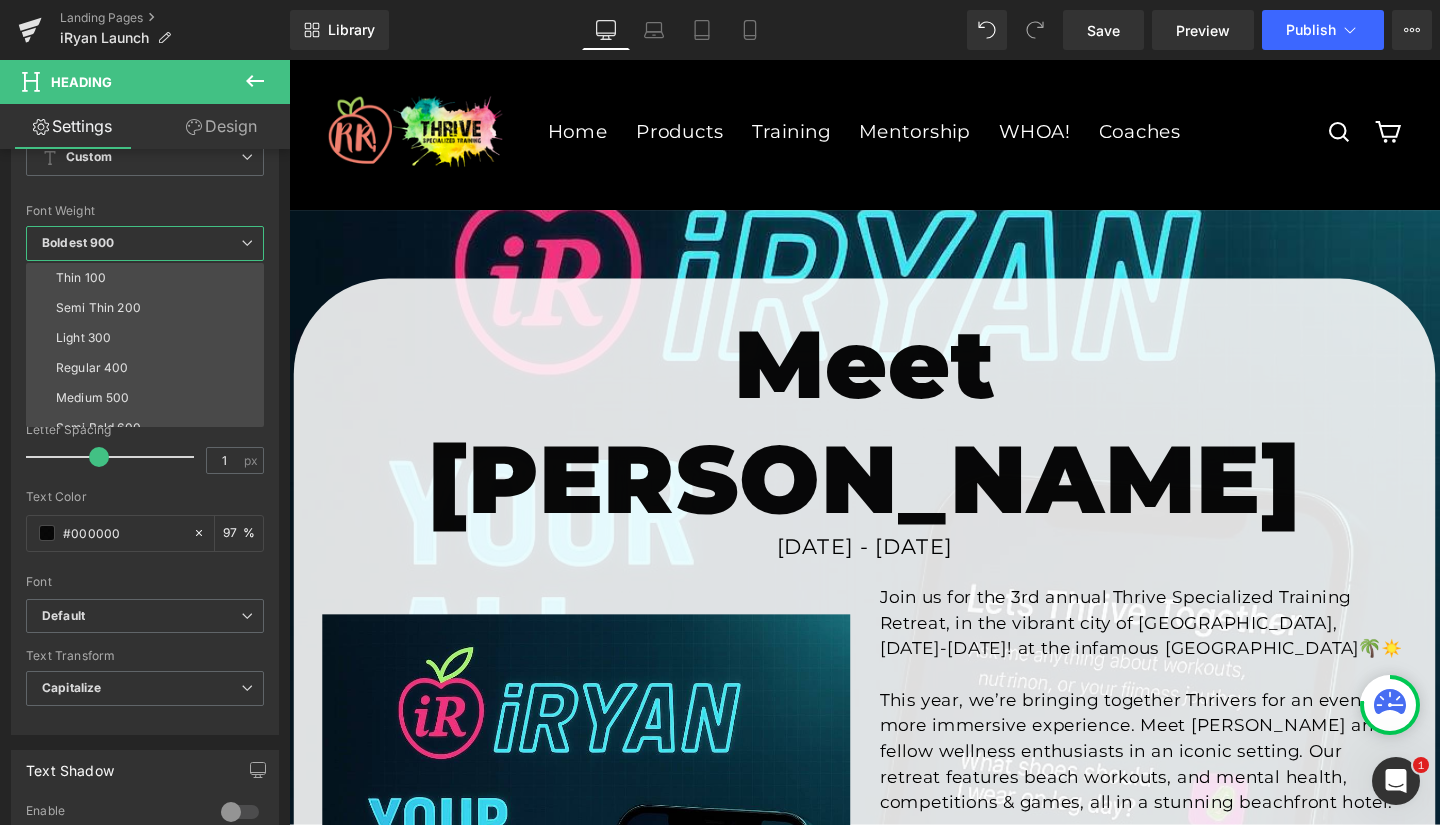 click on "Regular 400" at bounding box center (149, 368) 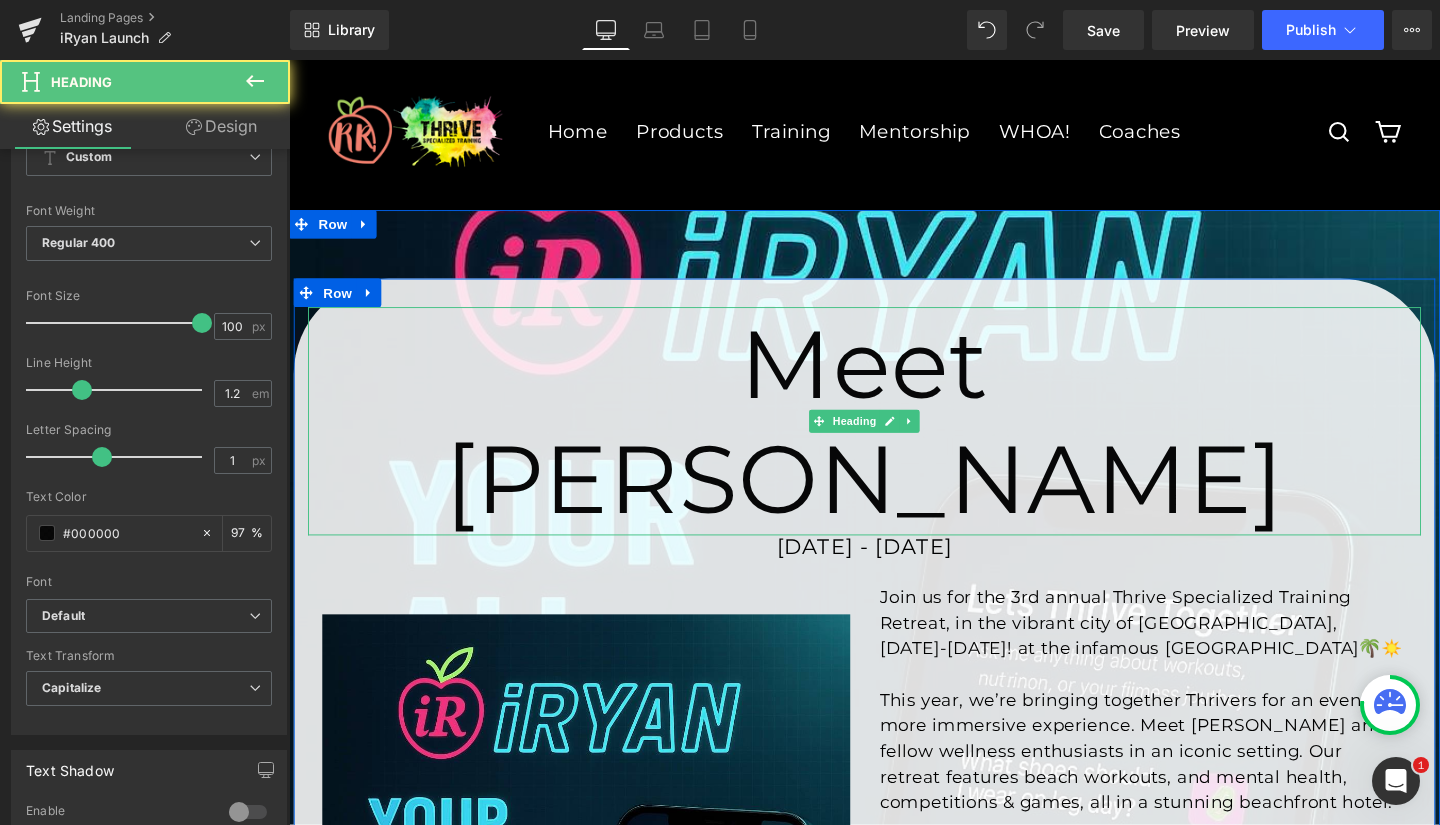click on "Meet [PERSON_NAME]" at bounding box center (894, 440) 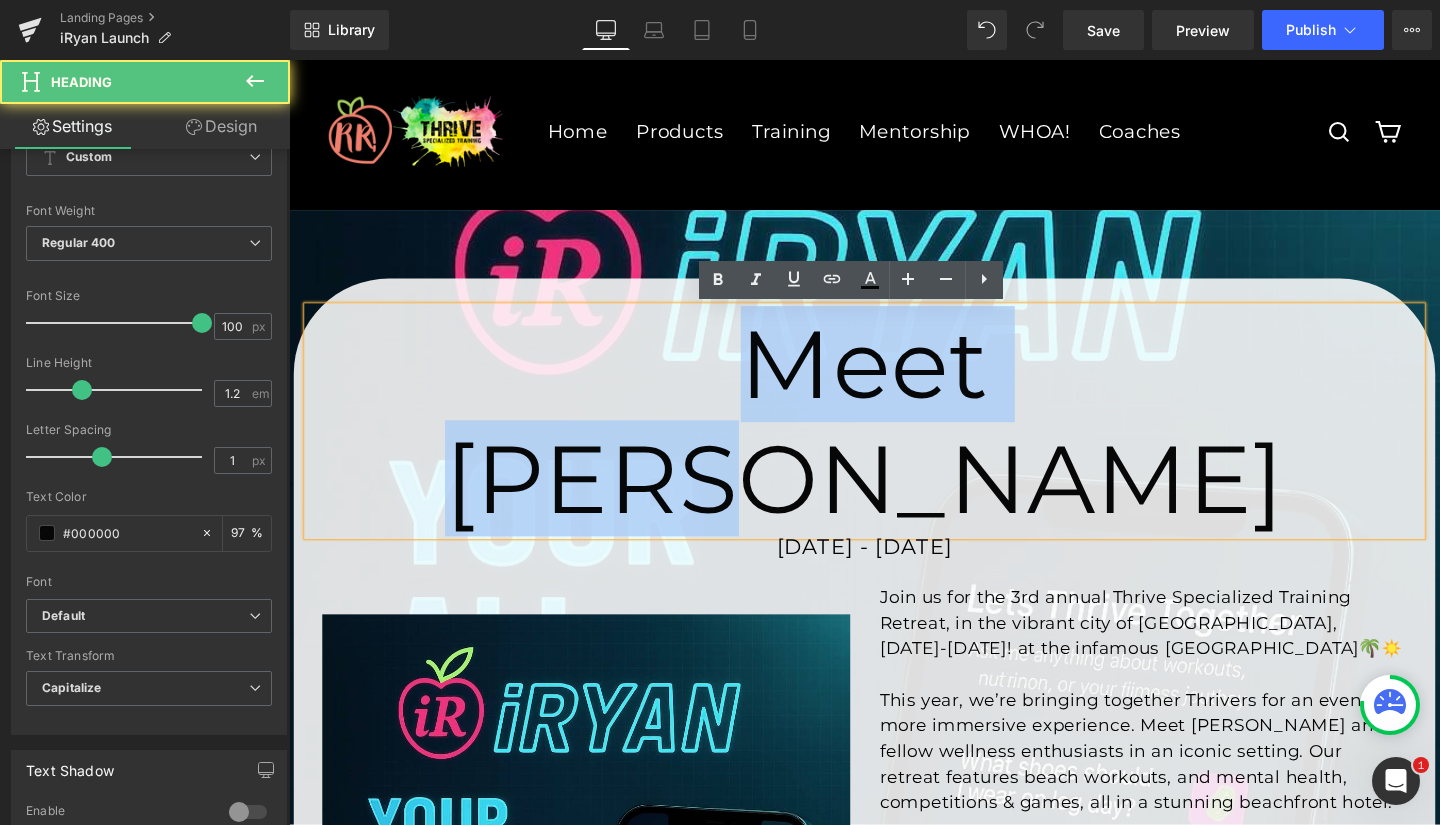 drag, startPoint x: 1232, startPoint y: 389, endPoint x: 562, endPoint y: 435, distance: 671.5773 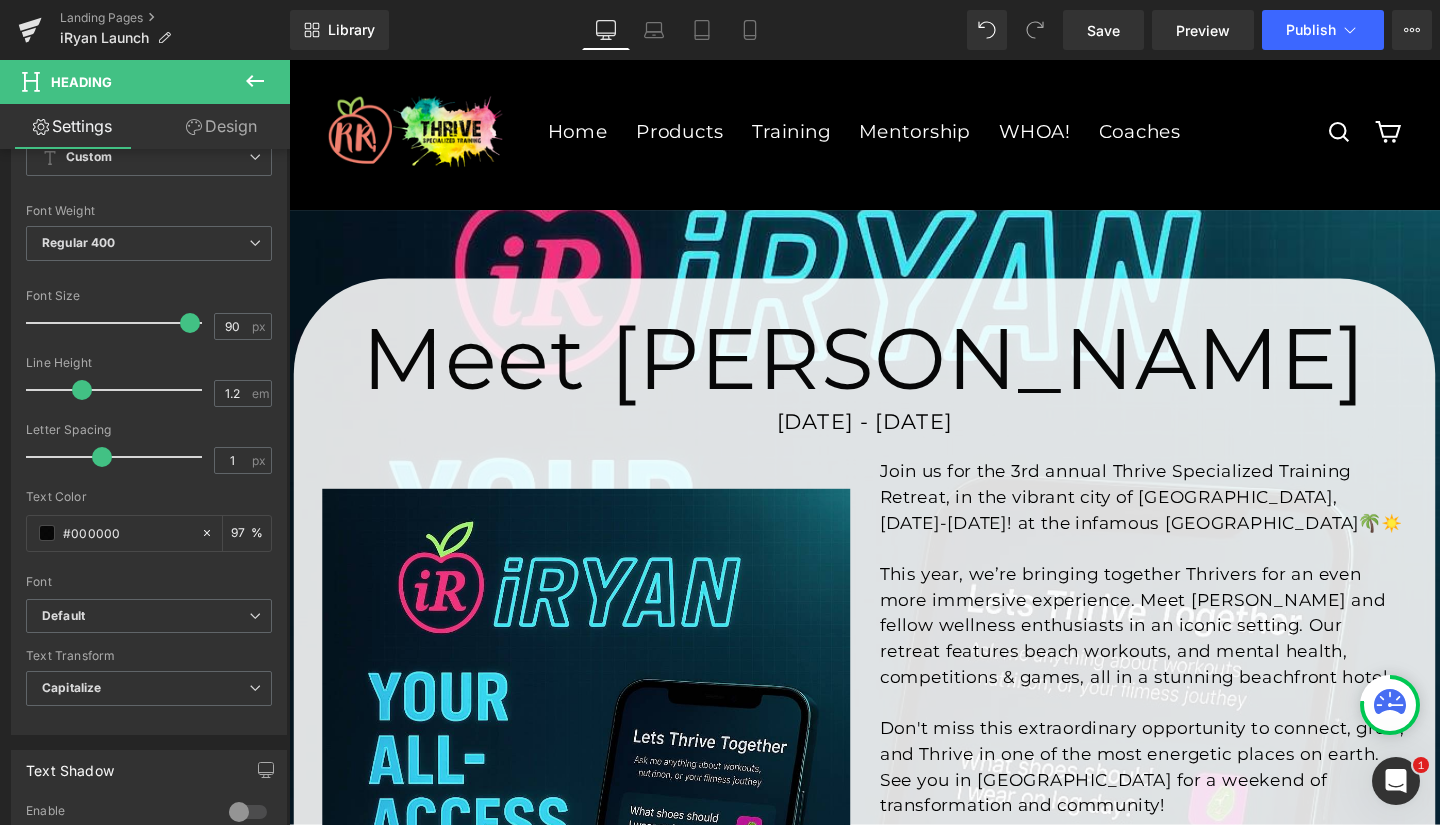 type on "85" 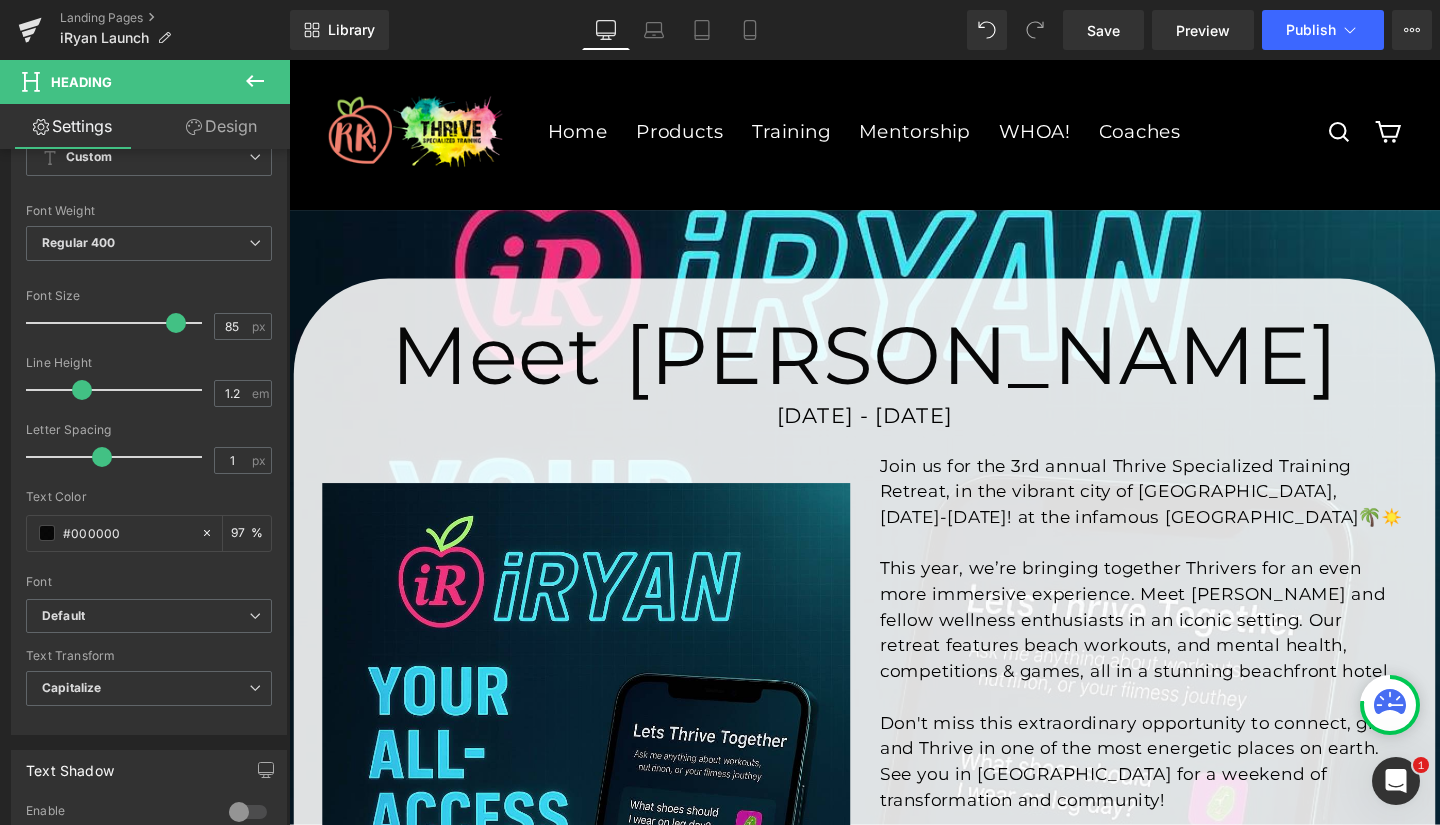 drag, startPoint x: 192, startPoint y: 325, endPoint x: 166, endPoint y: 328, distance: 26.172504 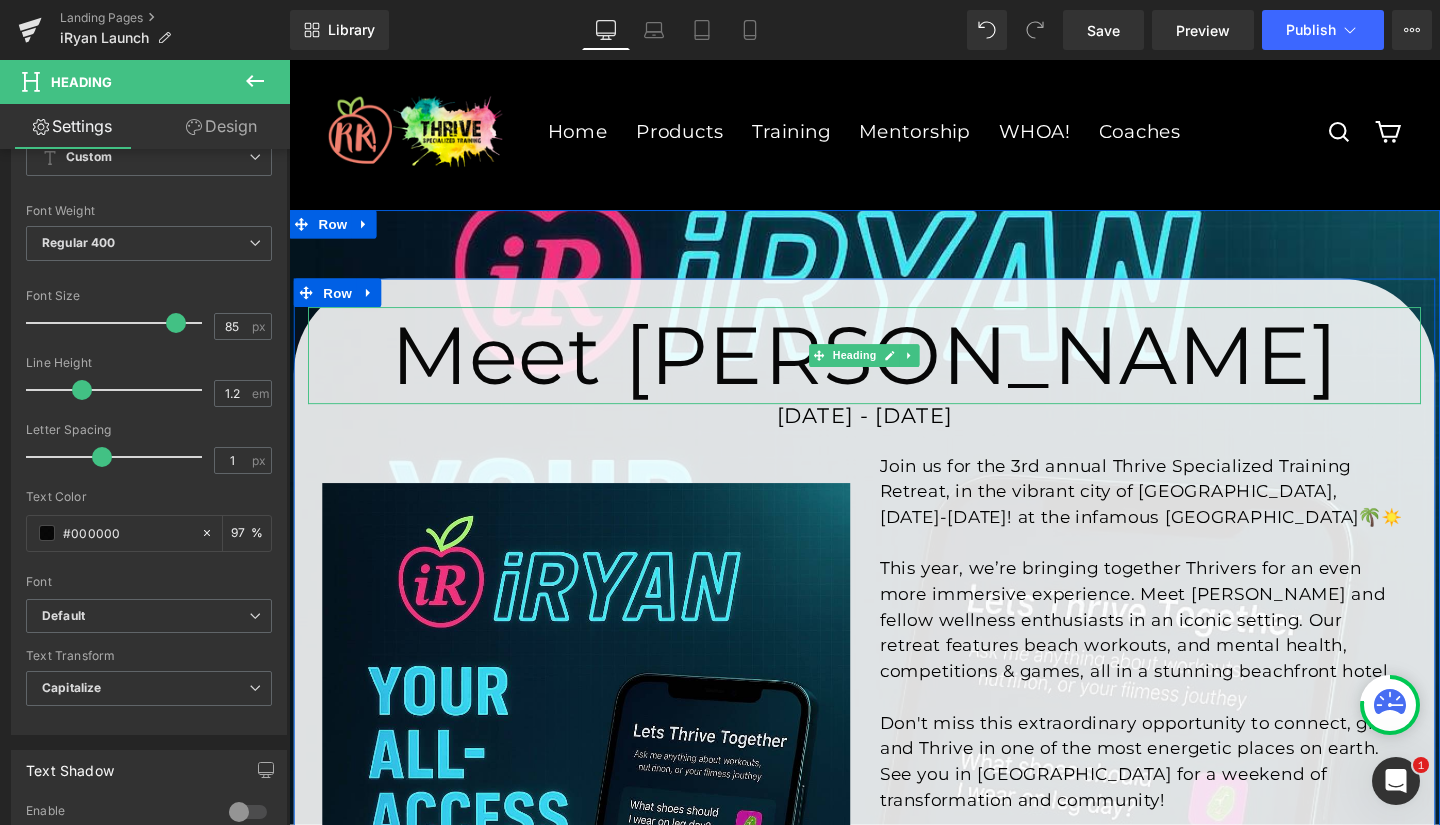 click on "Meet [PERSON_NAME]" at bounding box center [894, 371] 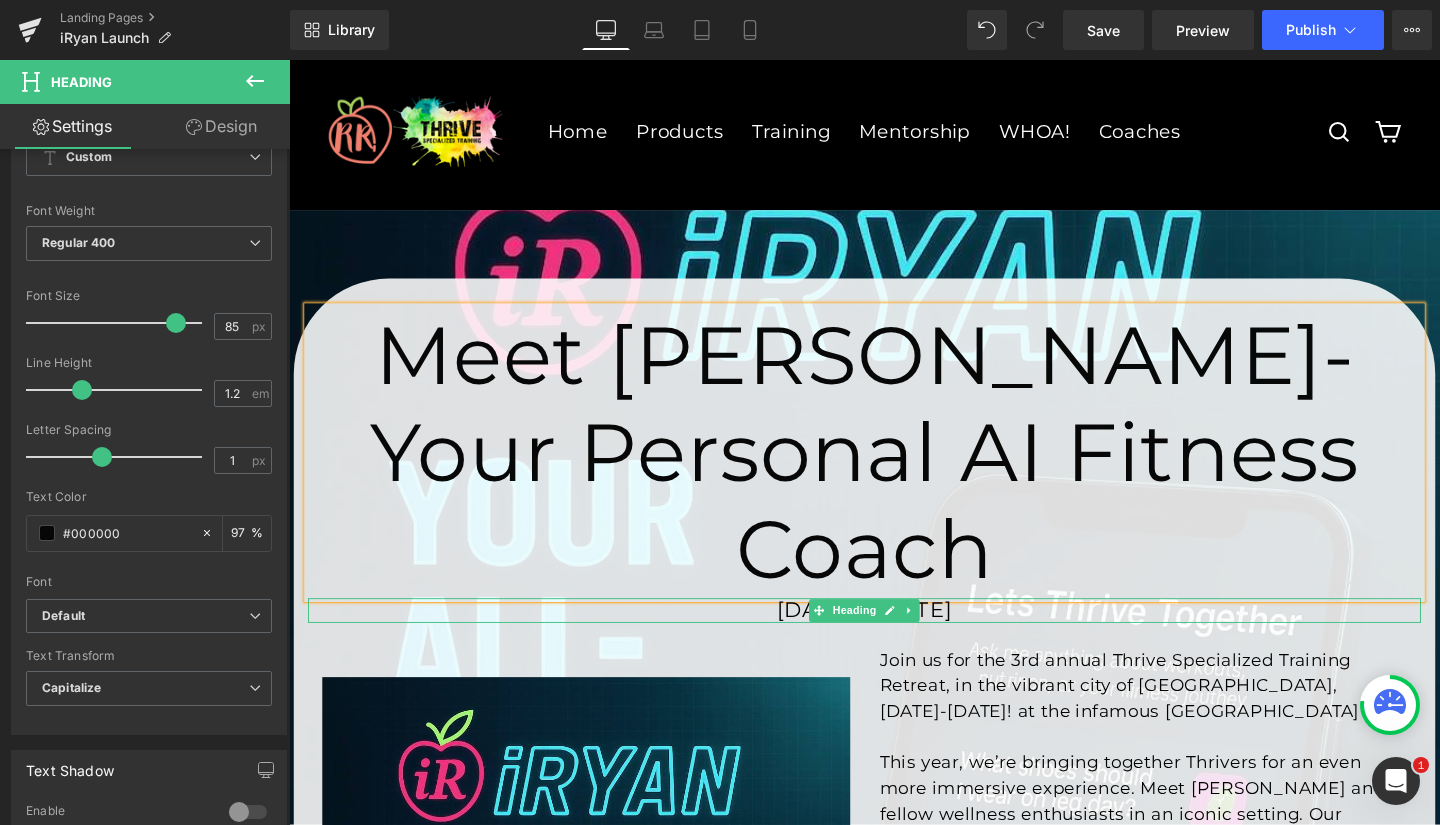 click 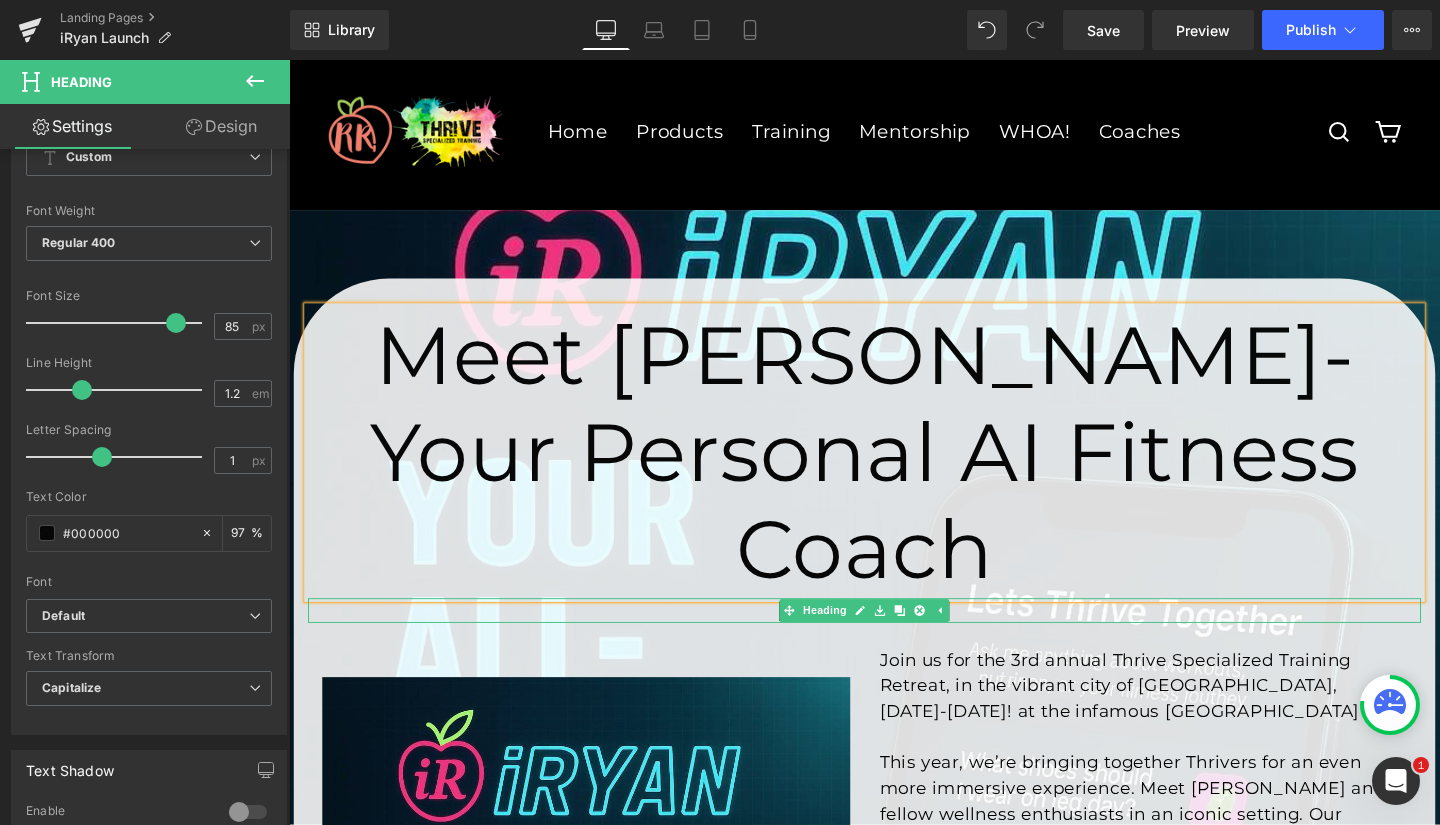 click 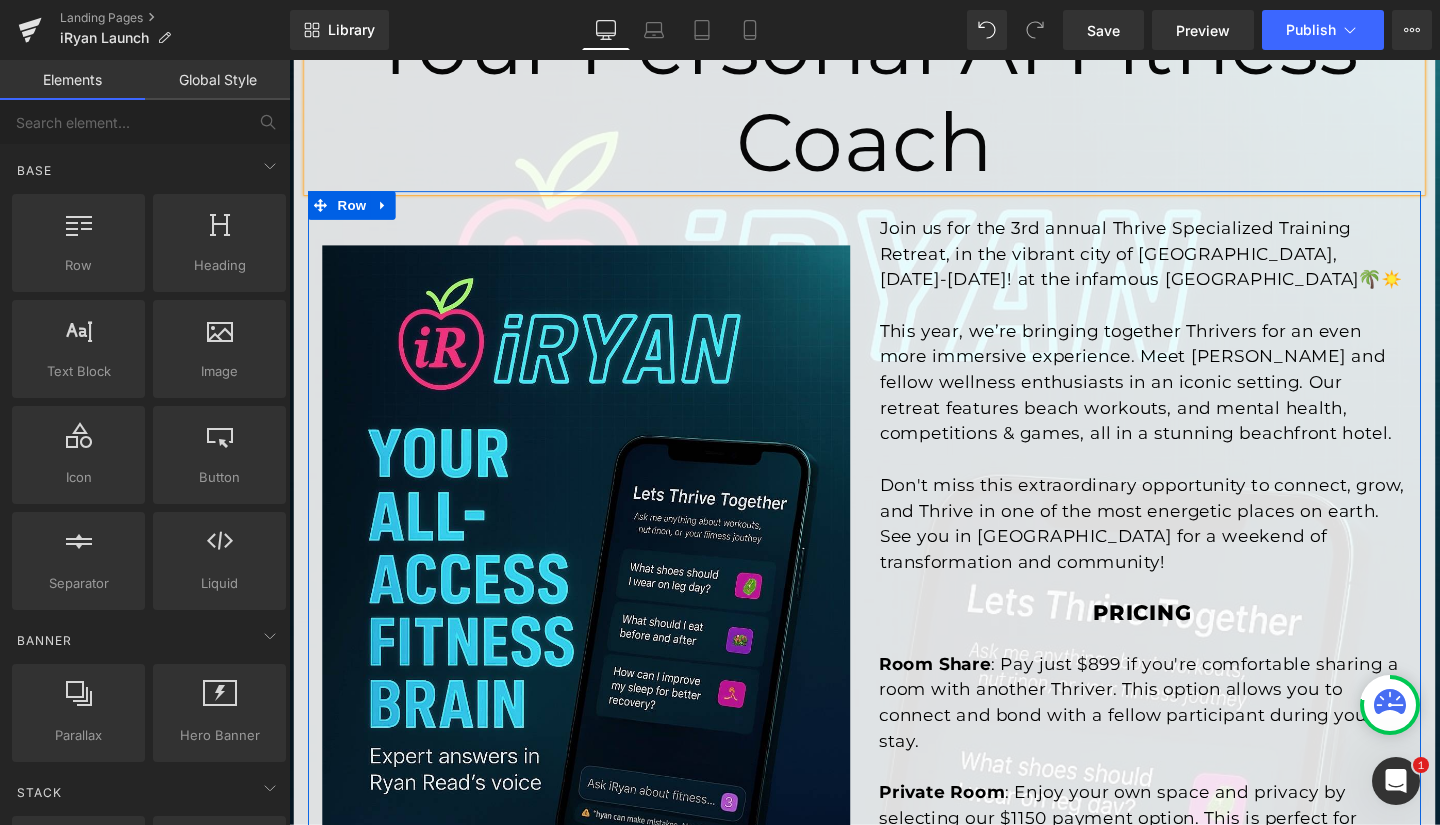 scroll, scrollTop: 493, scrollLeft: 0, axis: vertical 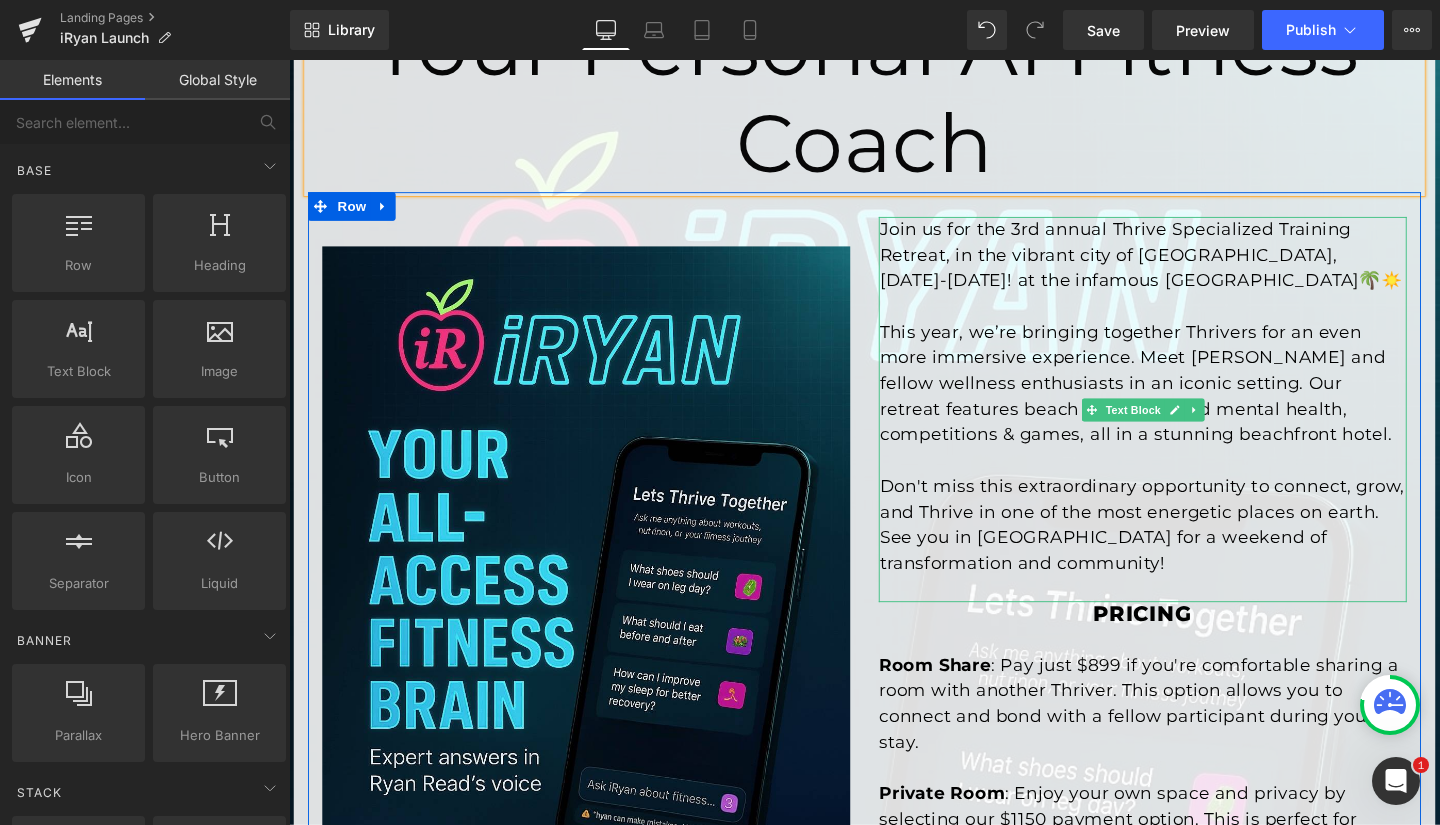click on "Join us for the 3rd annual Thrive Specialized Training Retreat, in the vibrant city of [GEOGRAPHIC_DATA], [DATE]-[DATE]! at the infamous [GEOGRAPHIC_DATA]🌴☀️" at bounding box center (1187, 265) 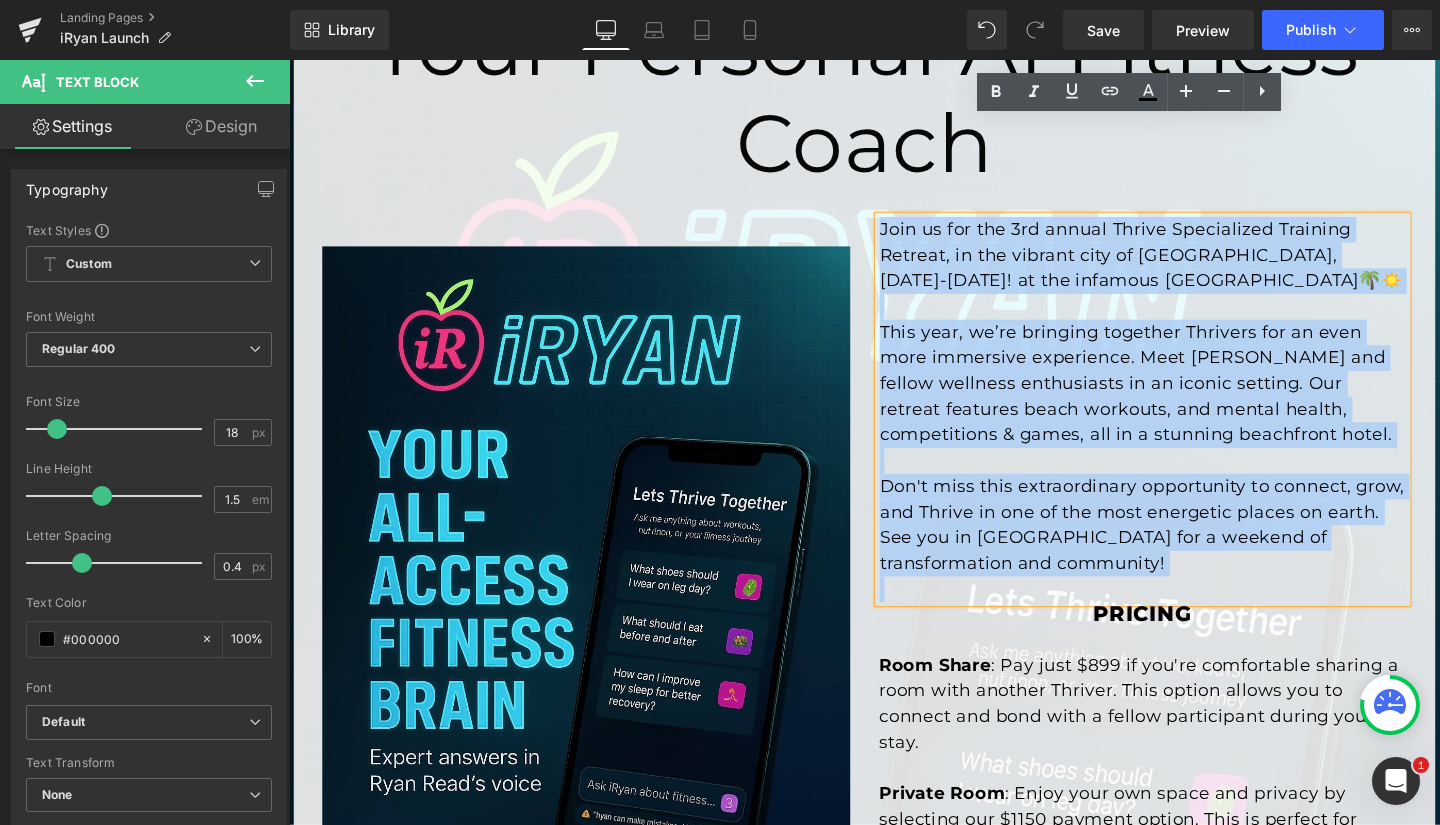 drag, startPoint x: 905, startPoint y: 142, endPoint x: 1081, endPoint y: 501, distance: 399.8212 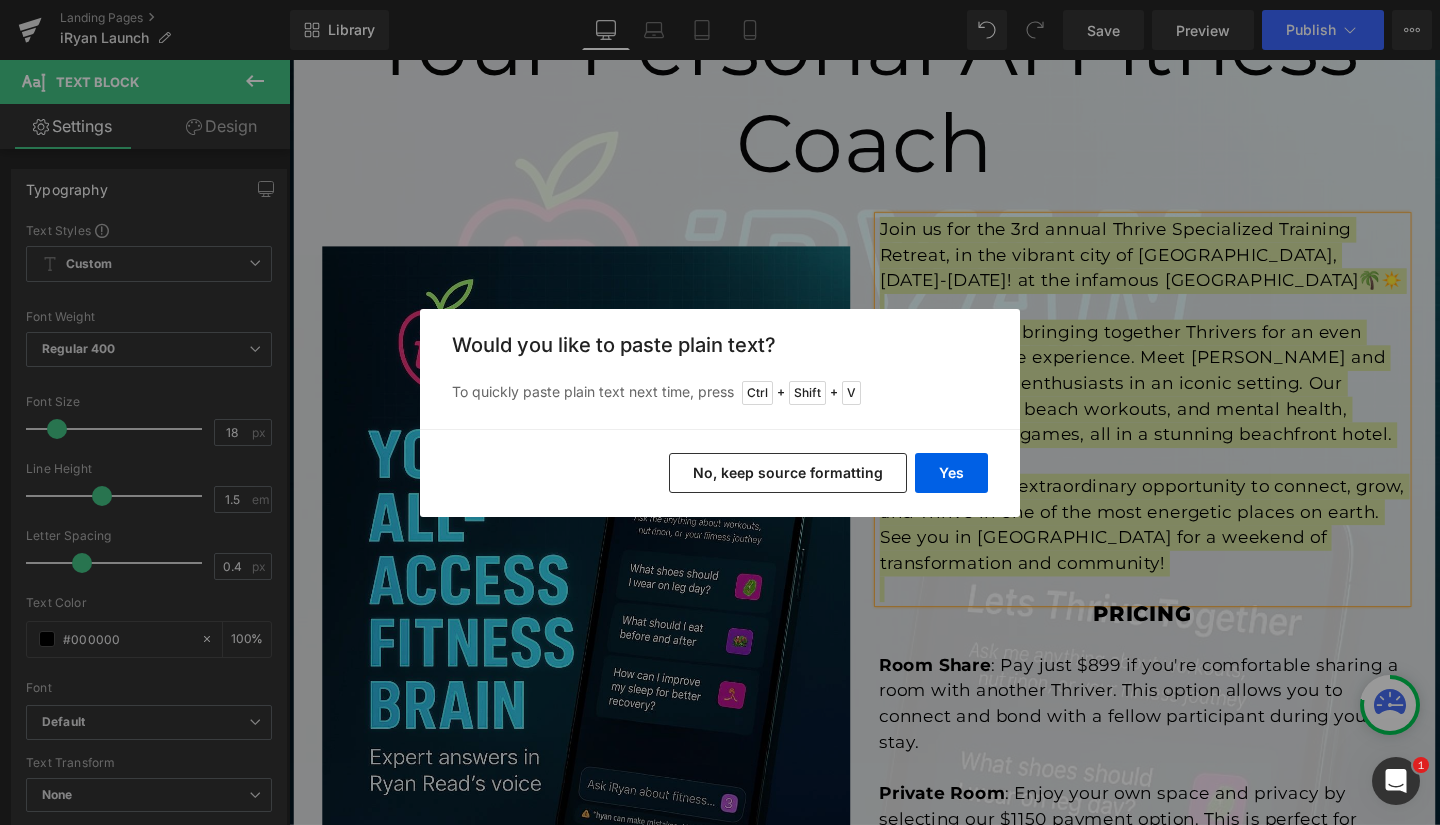 click on "No, keep source formatting" at bounding box center (788, 473) 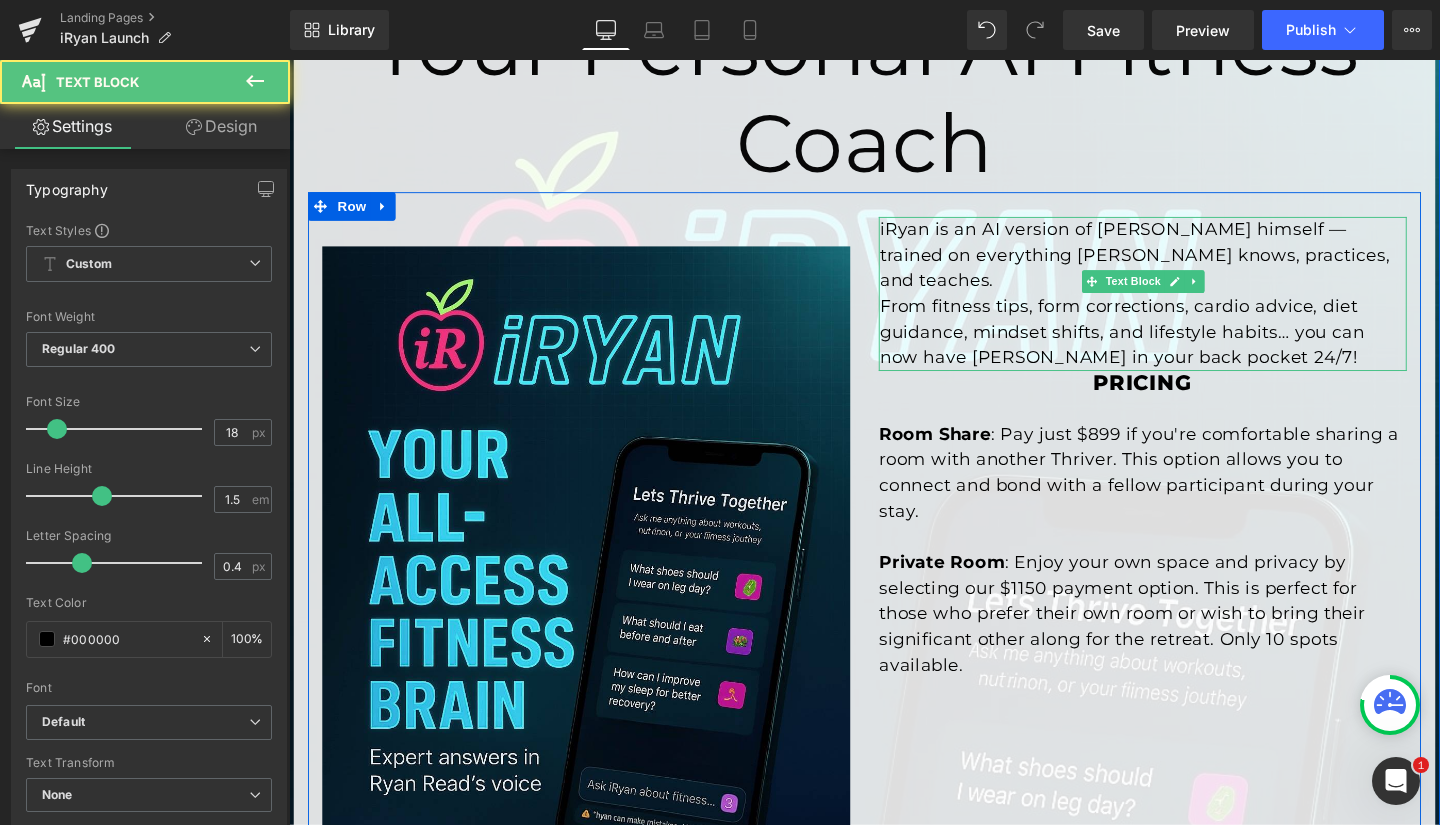 click on "From fitness tips, form corrections, cardio advice, diet guidance, mindset shifts, and lifestyle habits… you can now have [PERSON_NAME] in your back pocket 24/7!" at bounding box center [1187, 346] 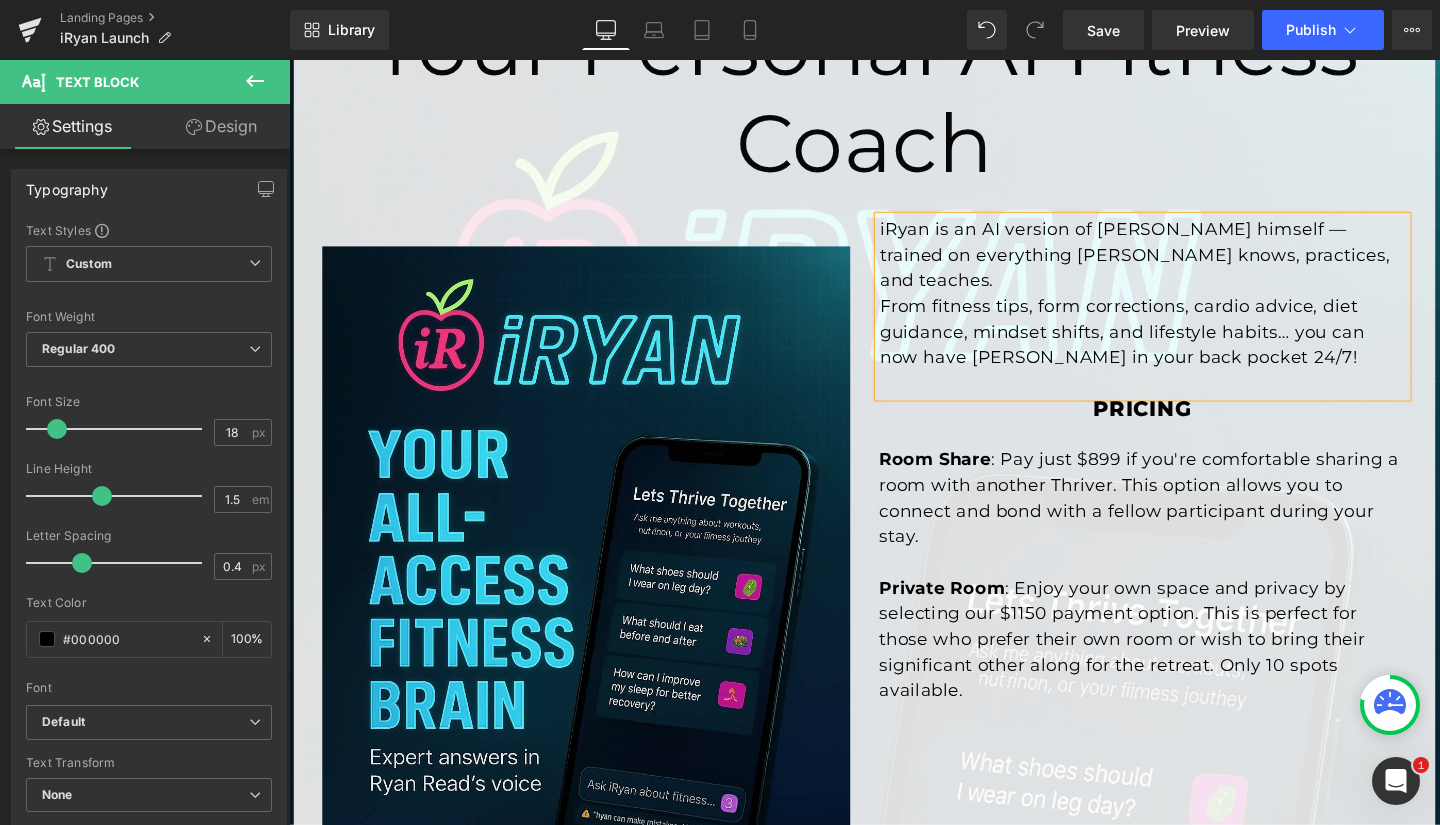 click on "iRyan is an AI version of [PERSON_NAME] himself — trained on everything [PERSON_NAME] knows, practices, and teaches." at bounding box center [1187, 265] 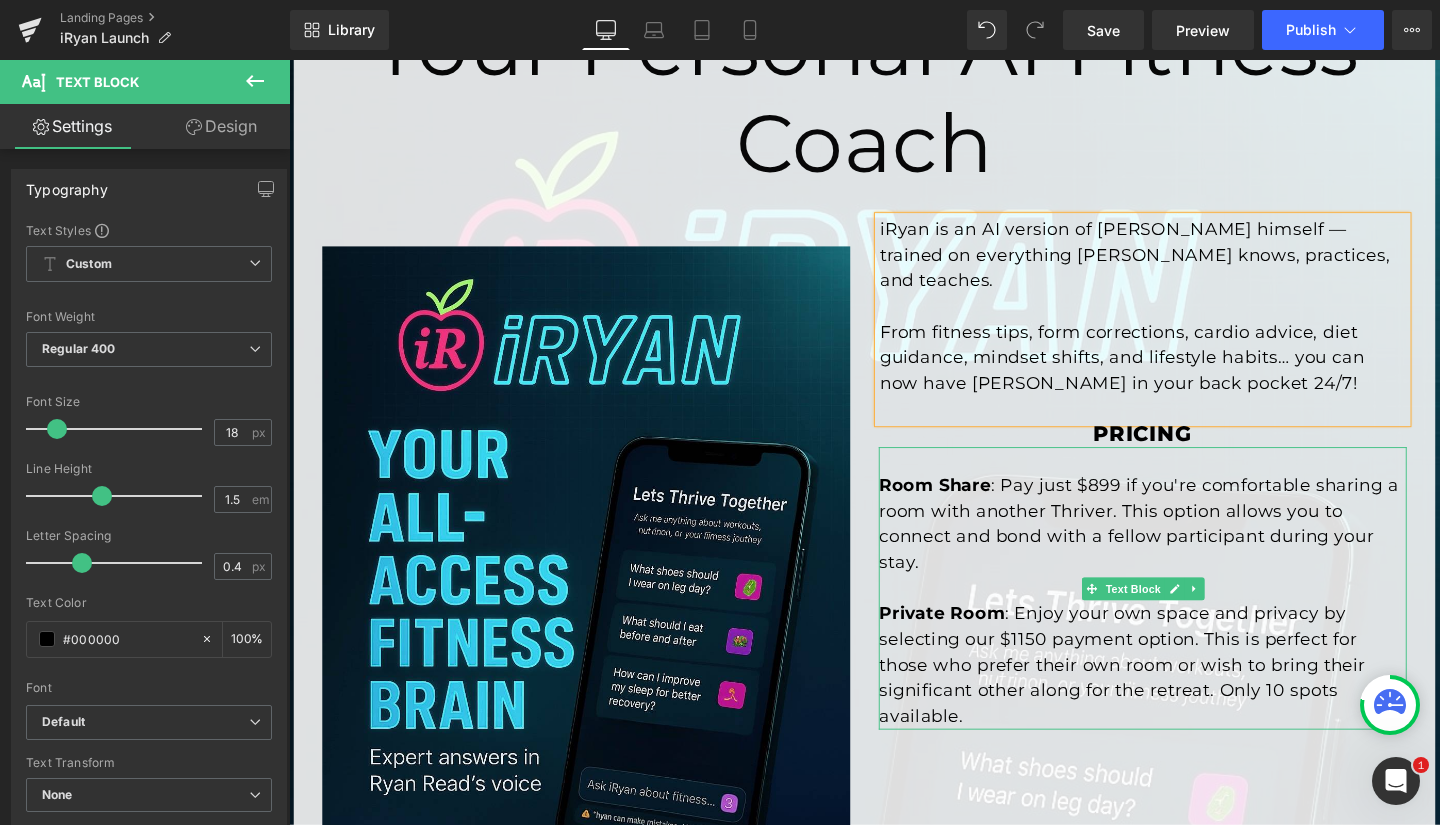 click on ": Pay just $899 if you're comfortable sharing a room with another Thriver. This option allows you to connect and bond with a fellow participant during your stay." at bounding box center (1182, 547) 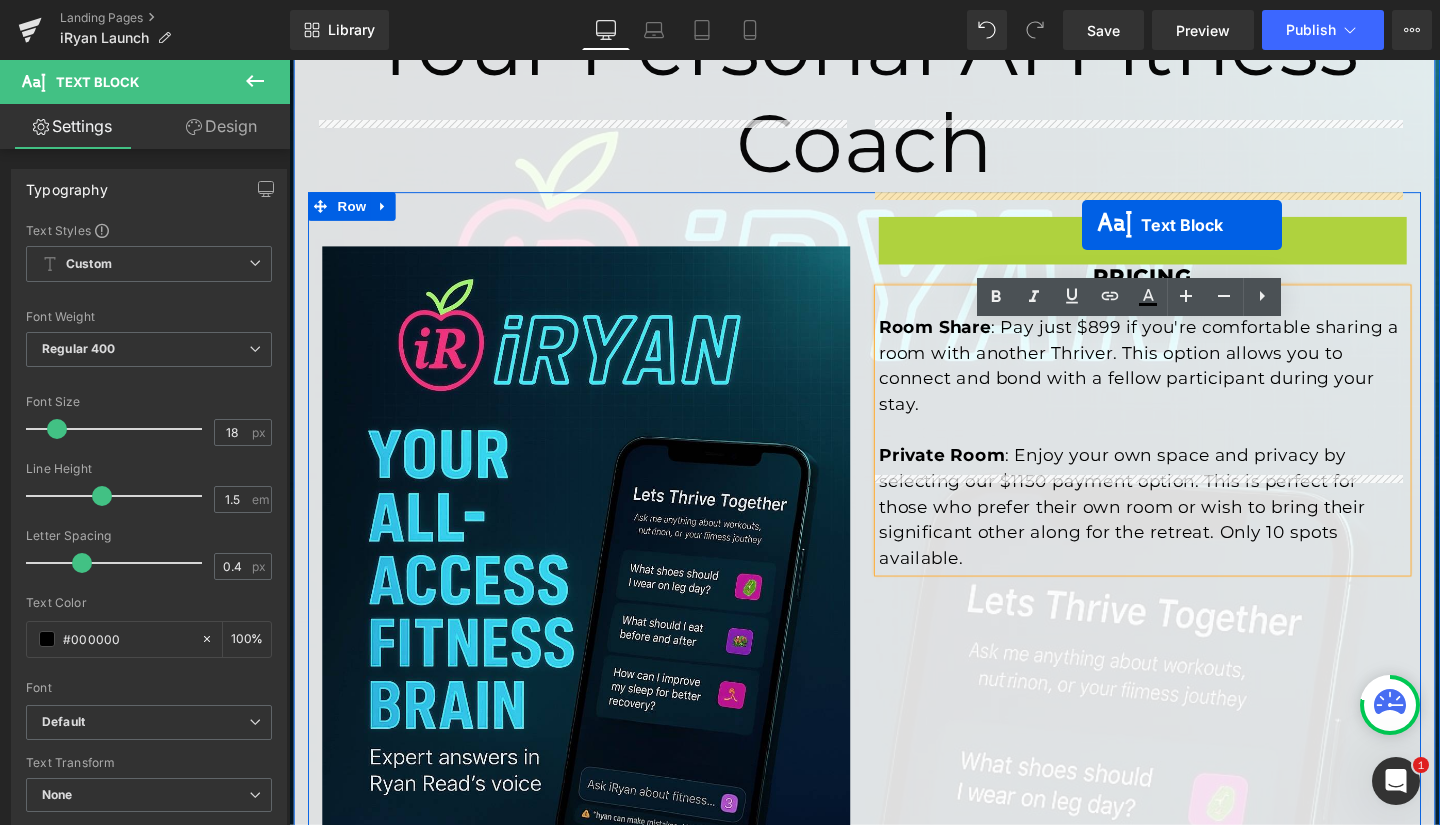 drag, startPoint x: 1124, startPoint y: 218, endPoint x: 1123, endPoint y: 233, distance: 15.033297 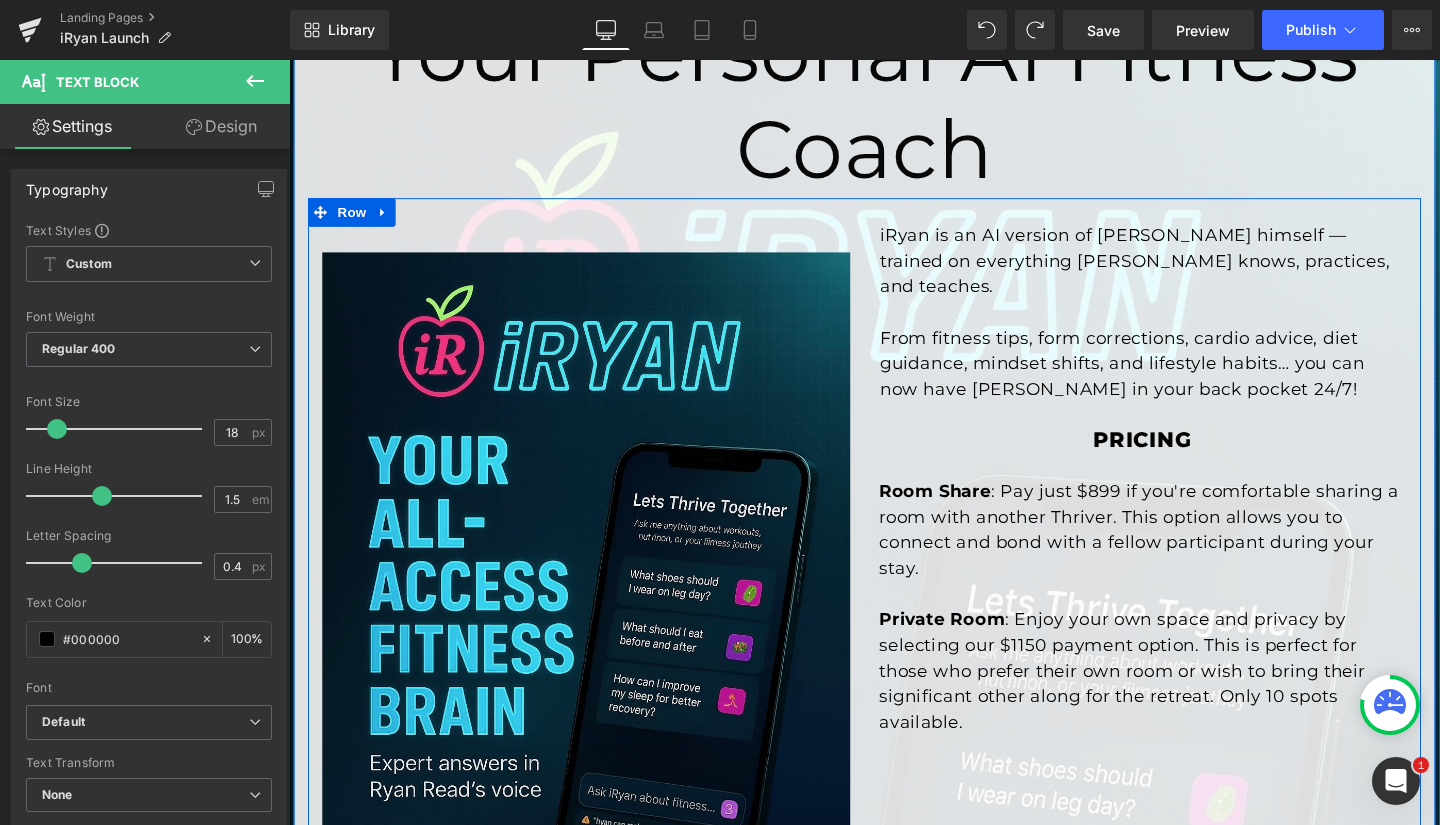 scroll, scrollTop: 482, scrollLeft: 0, axis: vertical 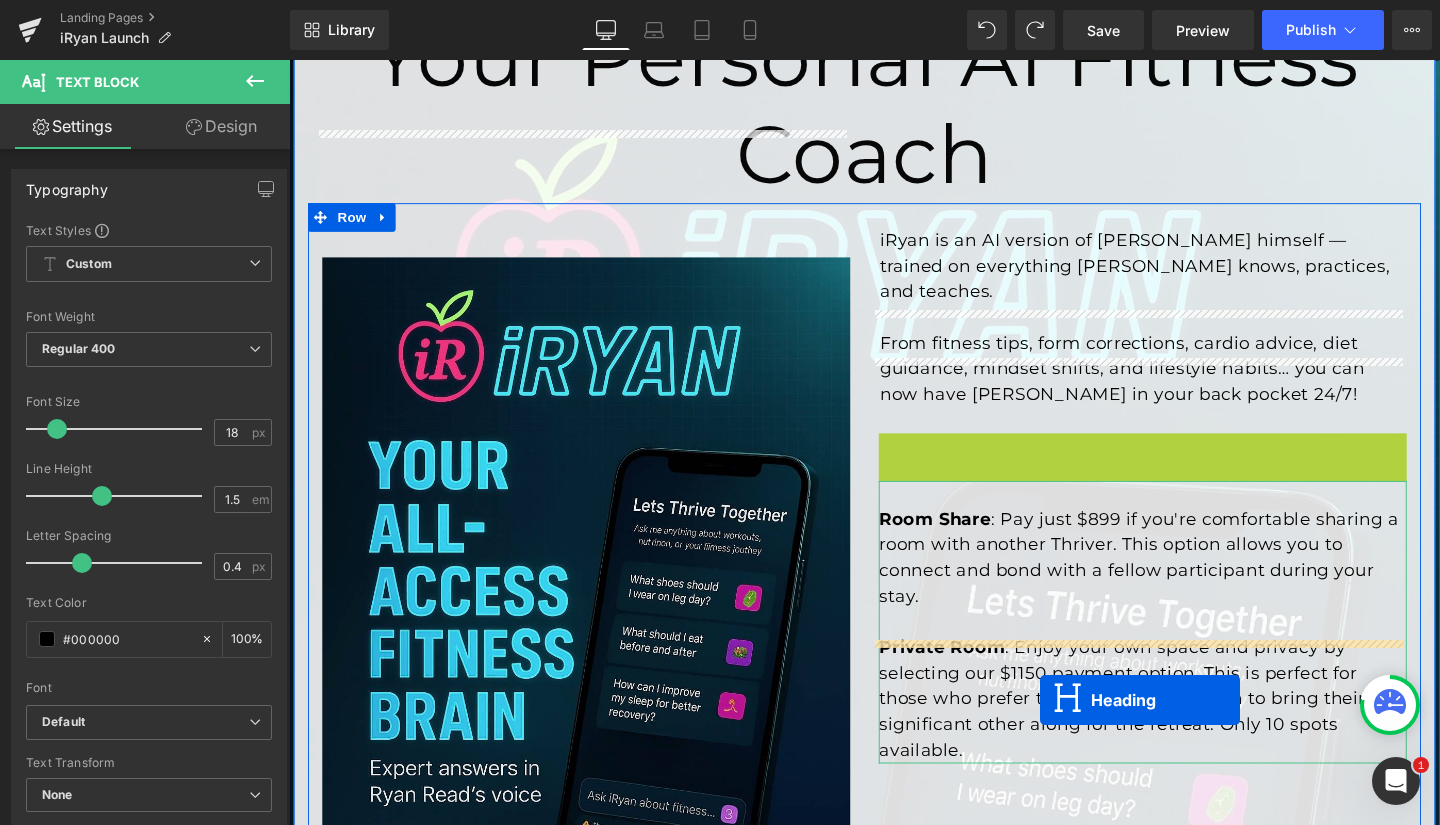 drag, startPoint x: 1127, startPoint y: 329, endPoint x: 1078, endPoint y: 733, distance: 406.9607 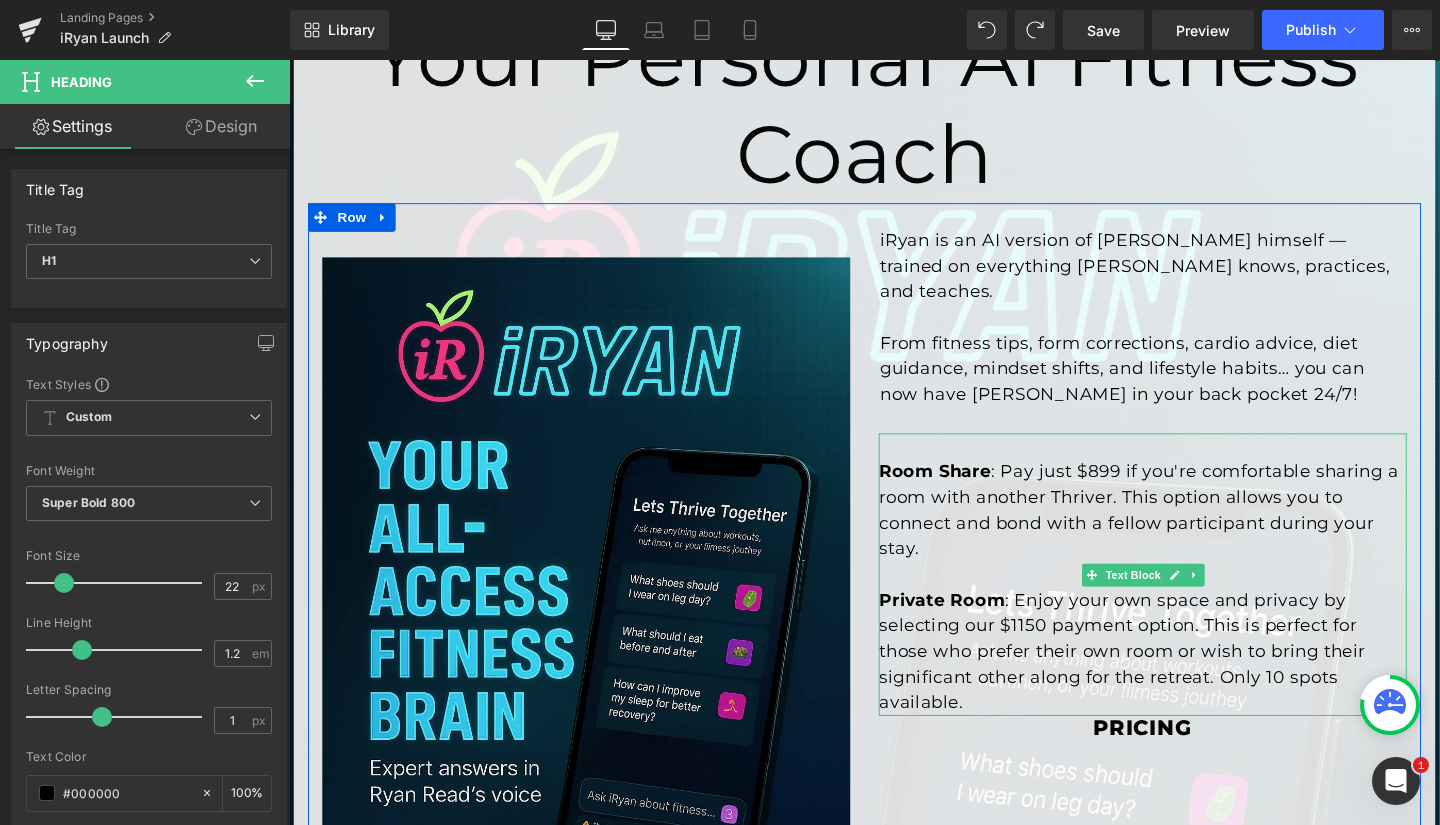 click on ": Pay just $899 if you're comfortable sharing a room with another Thriver. This option allows you to connect and bond with a fellow participant during your stay." at bounding box center [1182, 532] 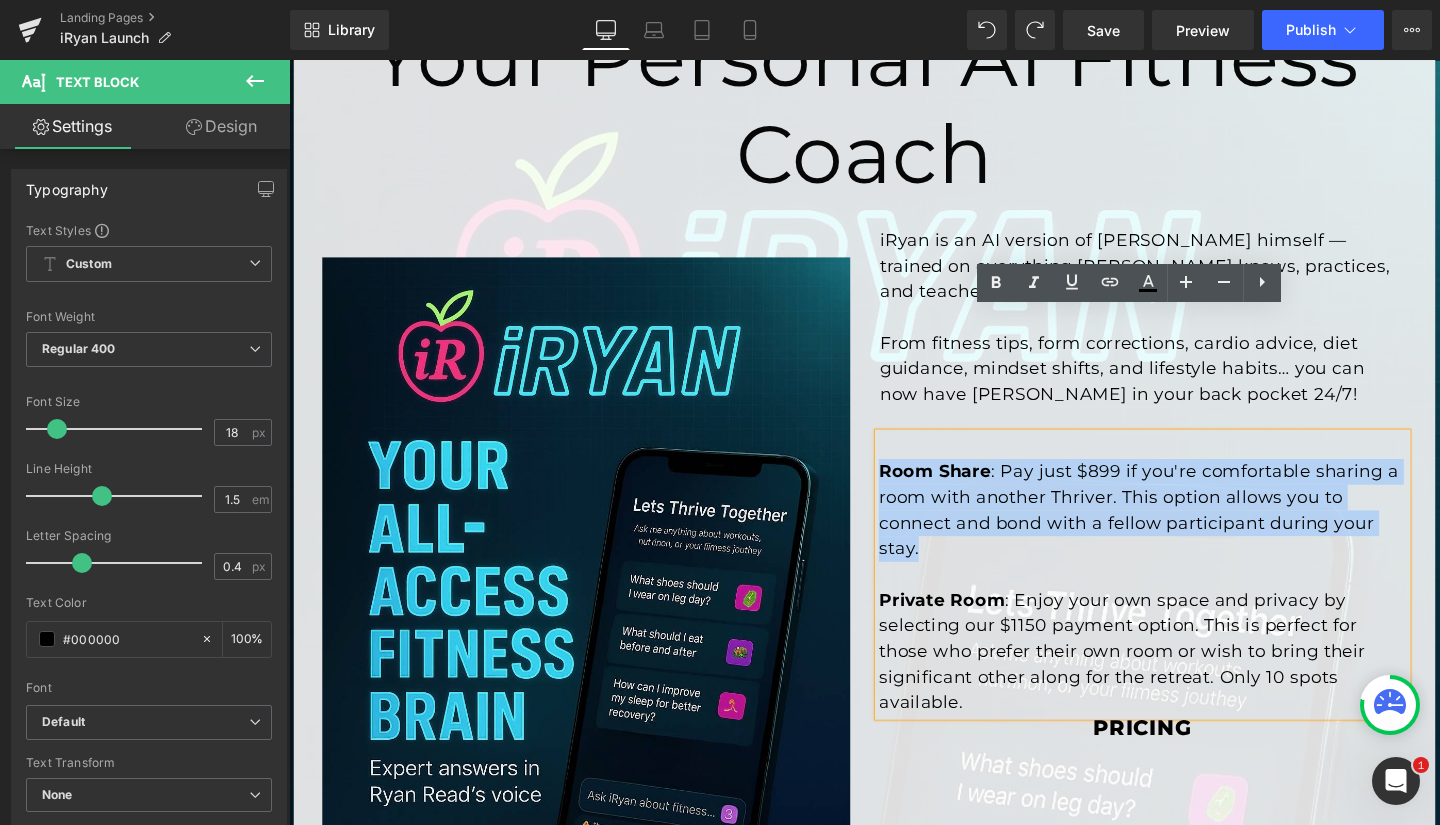 drag, startPoint x: 903, startPoint y: 364, endPoint x: 1019, endPoint y: 438, distance: 137.5936 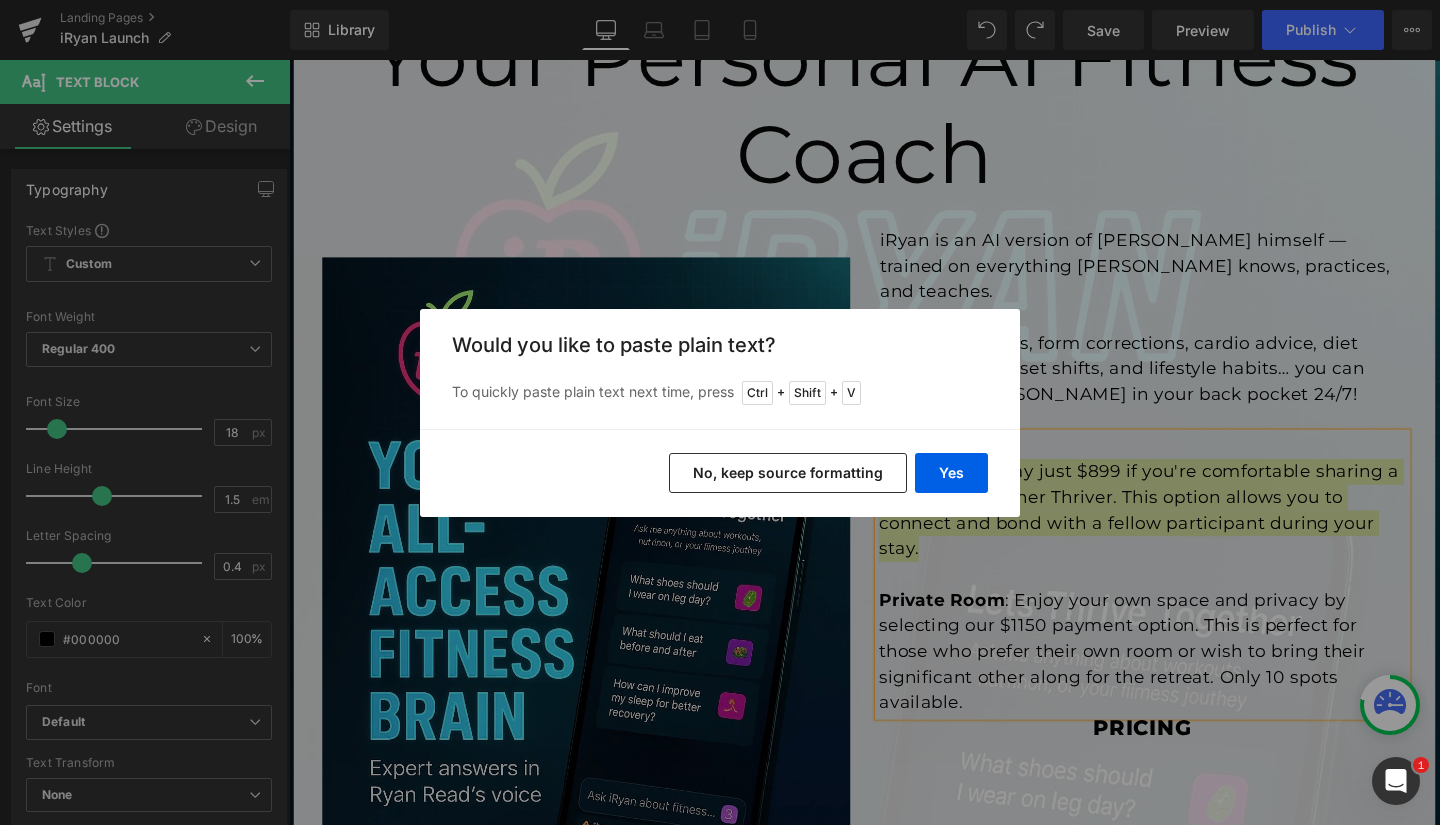 click on "No, keep source formatting" at bounding box center (788, 473) 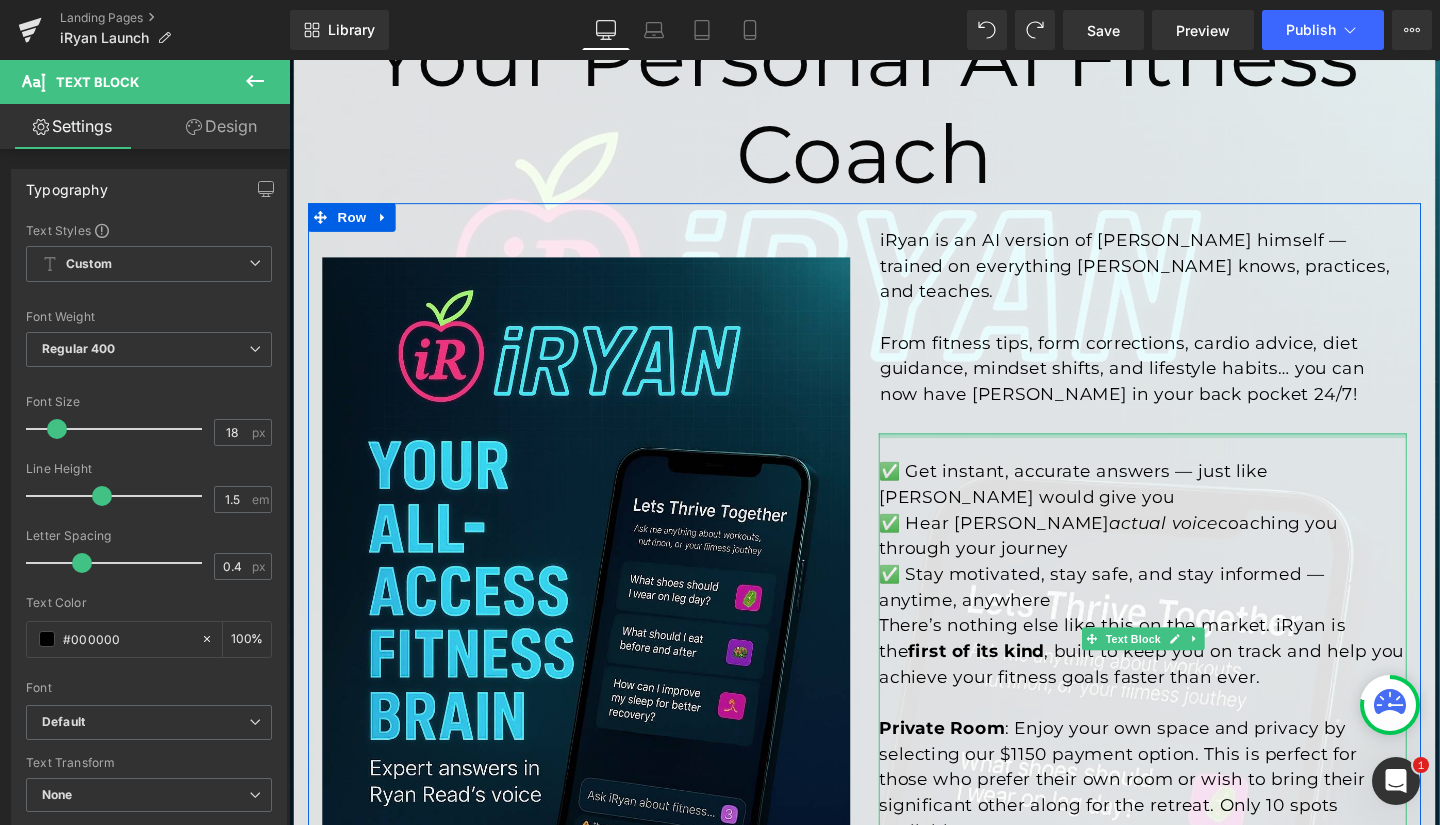 drag, startPoint x: 1121, startPoint y: 322, endPoint x: 1120, endPoint y: 300, distance: 22.022715 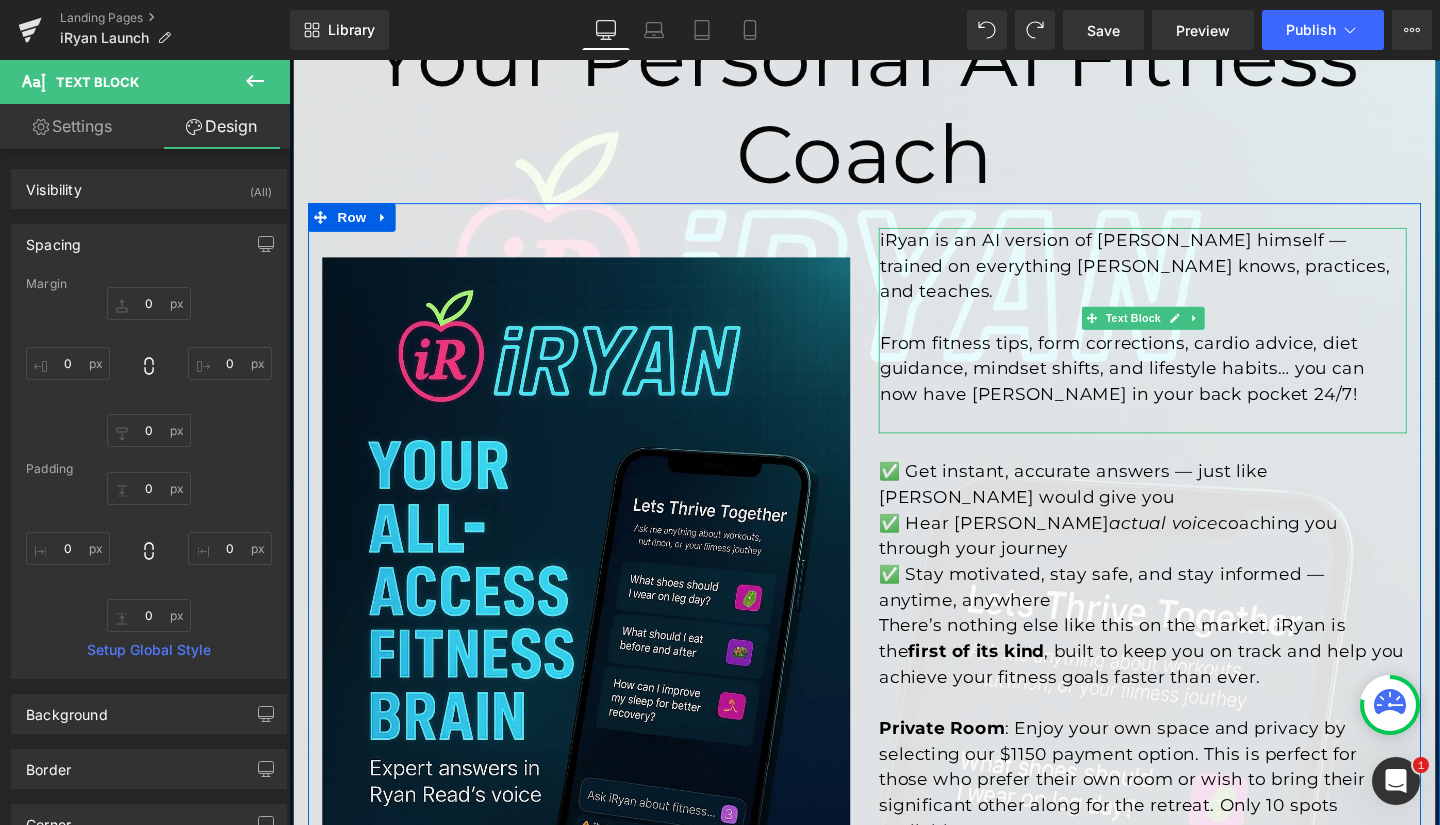 click on "From fitness tips, form corrections, cardio advice, diet guidance, mindset shifts, and lifestyle habits… you can now have [PERSON_NAME] in your back pocket 24/7!" at bounding box center (1187, 384) 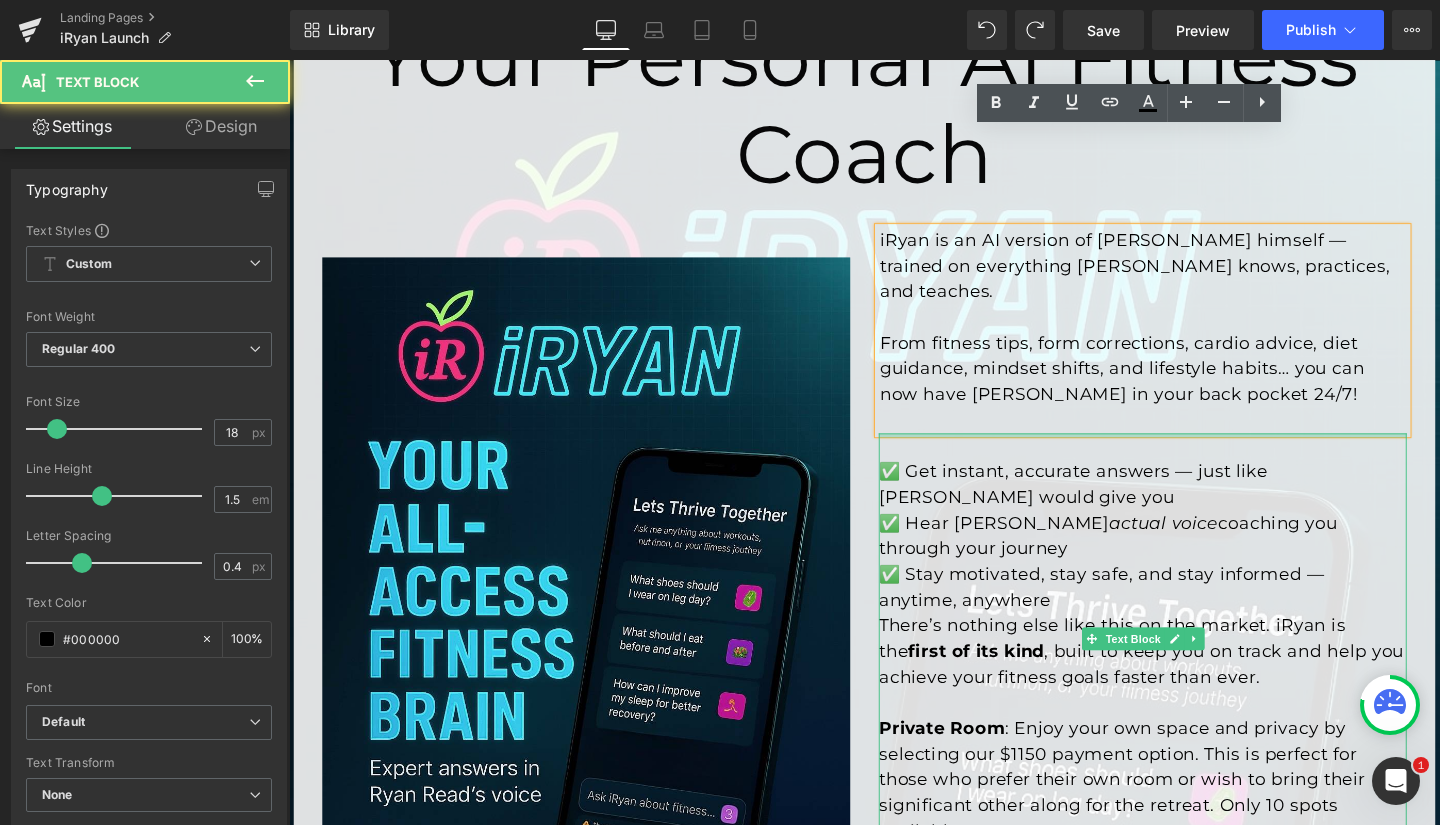 drag, startPoint x: 1115, startPoint y: 325, endPoint x: 1113, endPoint y: 303, distance: 22.090721 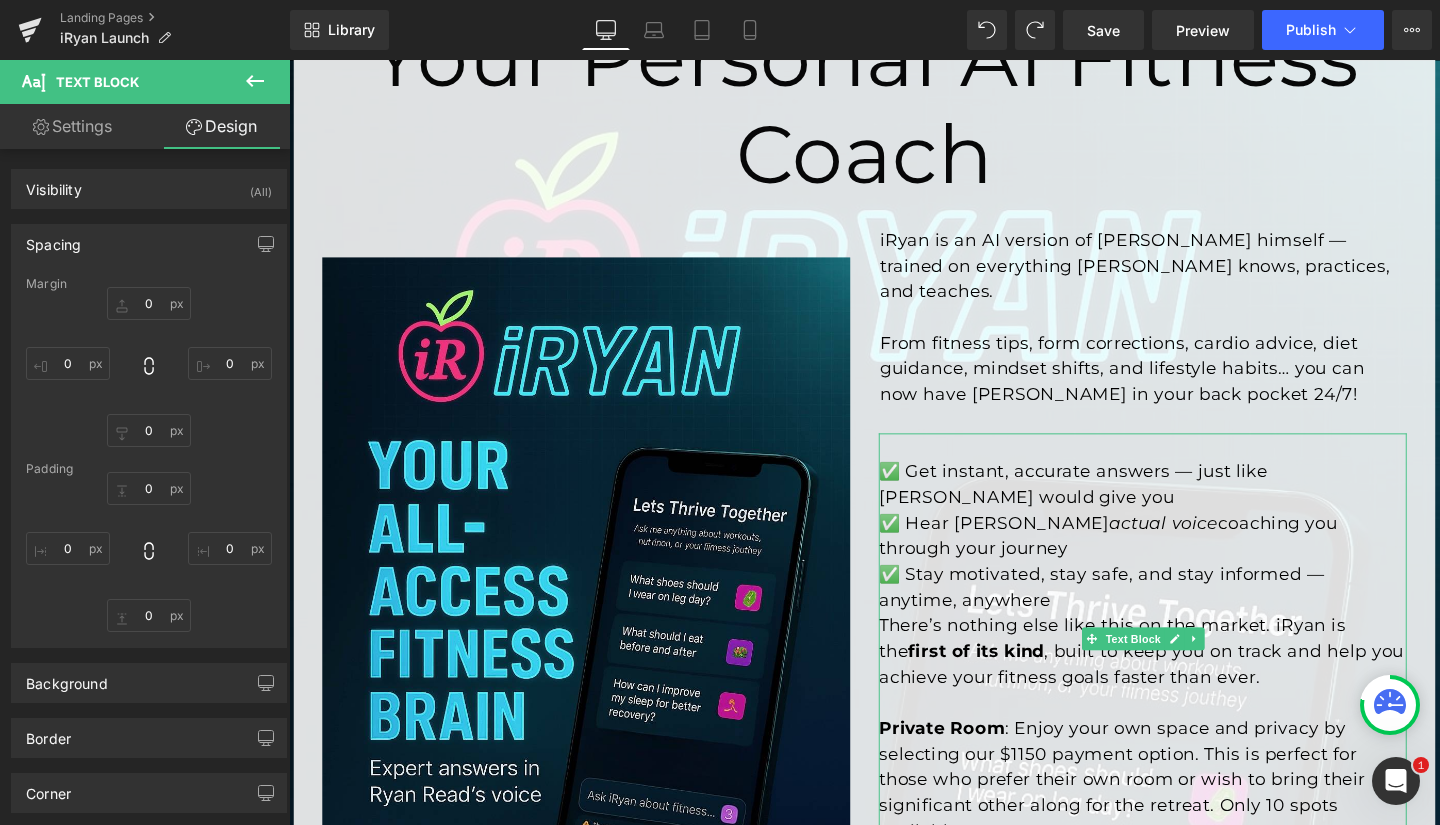 type on "0" 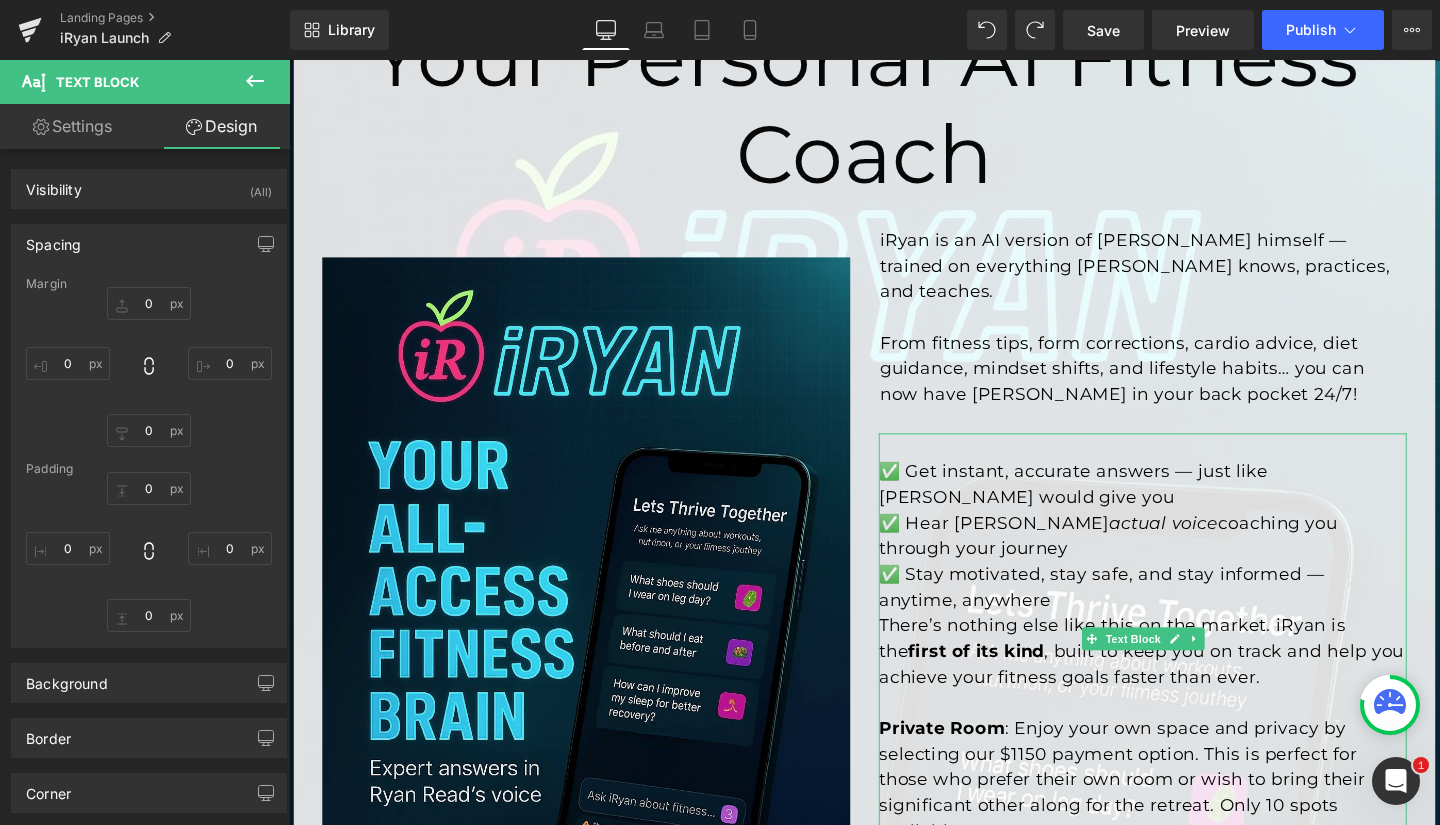 type on "0" 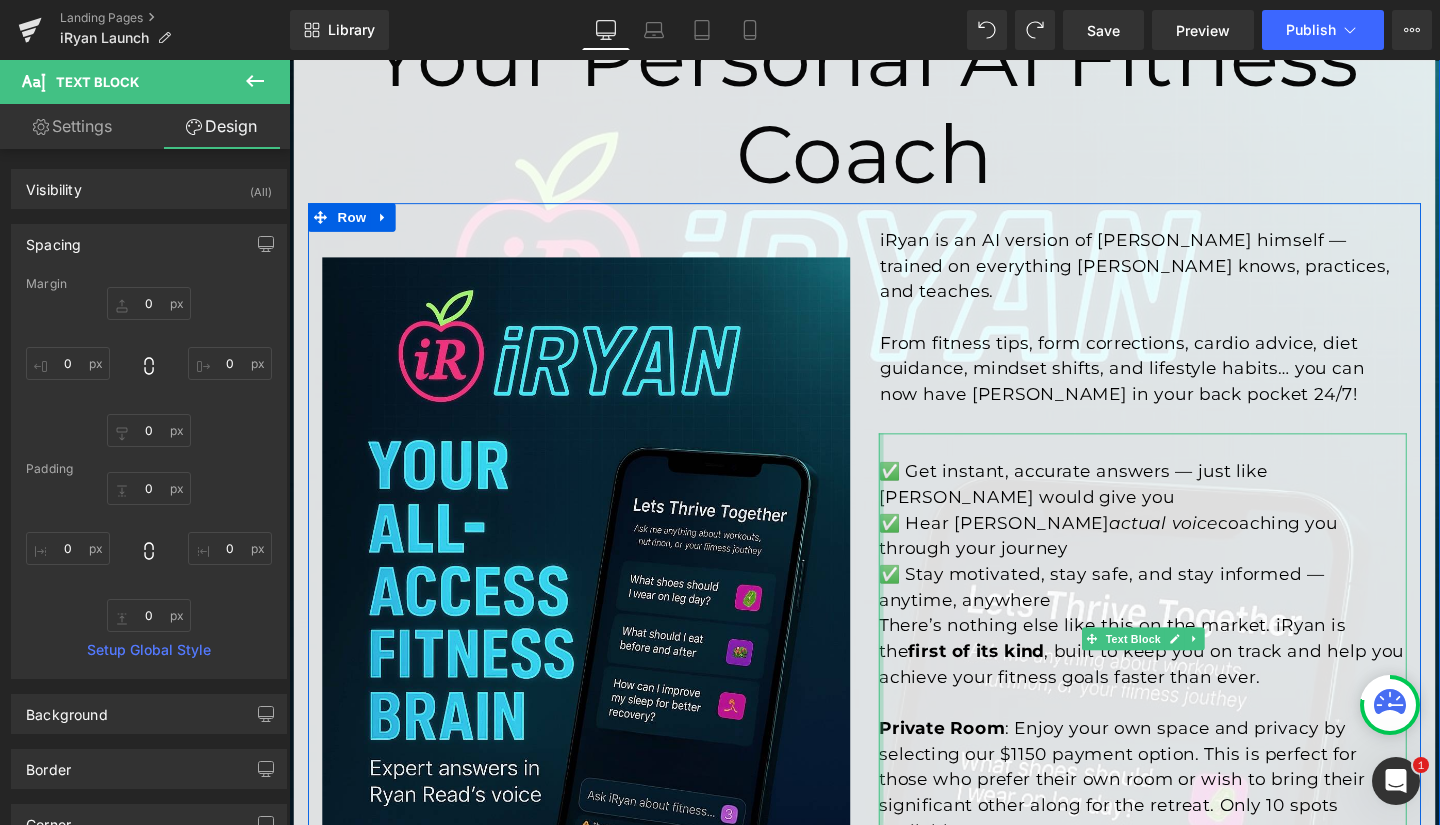 click at bounding box center (911, 668) 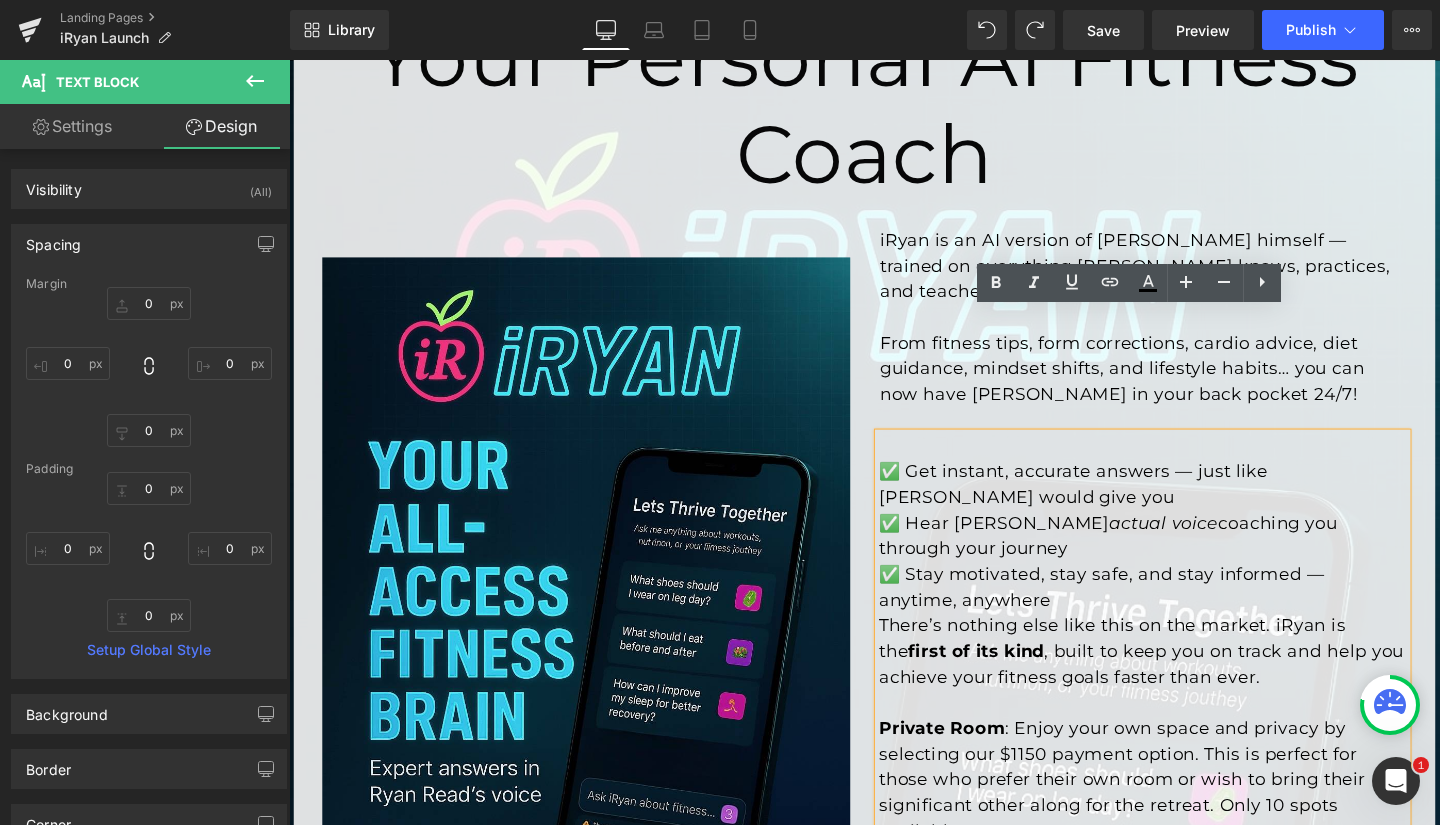 click on "✅ Get instant, accurate answers — just like [PERSON_NAME] would give you
✅ Hear [PERSON_NAME]  actual voice  coaching you through your journey
✅ Stay motivated, stay safe, and stay informed — anytime, anywhere" at bounding box center [1186, 560] 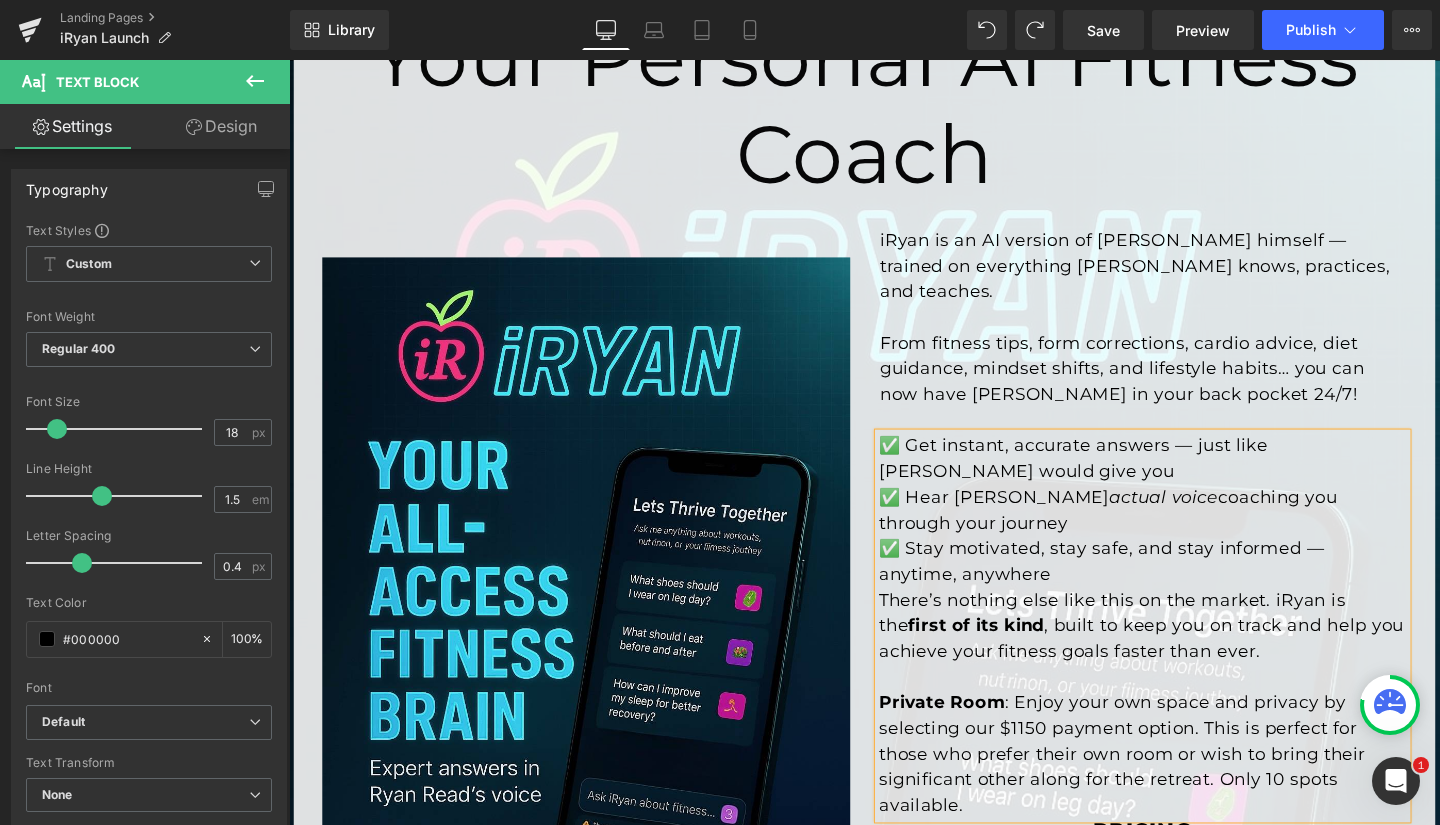 click on "From fitness tips, form corrections, cardio advice, diet guidance, mindset shifts, and lifestyle habits… you can now have [PERSON_NAME] in your back pocket 24/7!" at bounding box center (1187, 384) 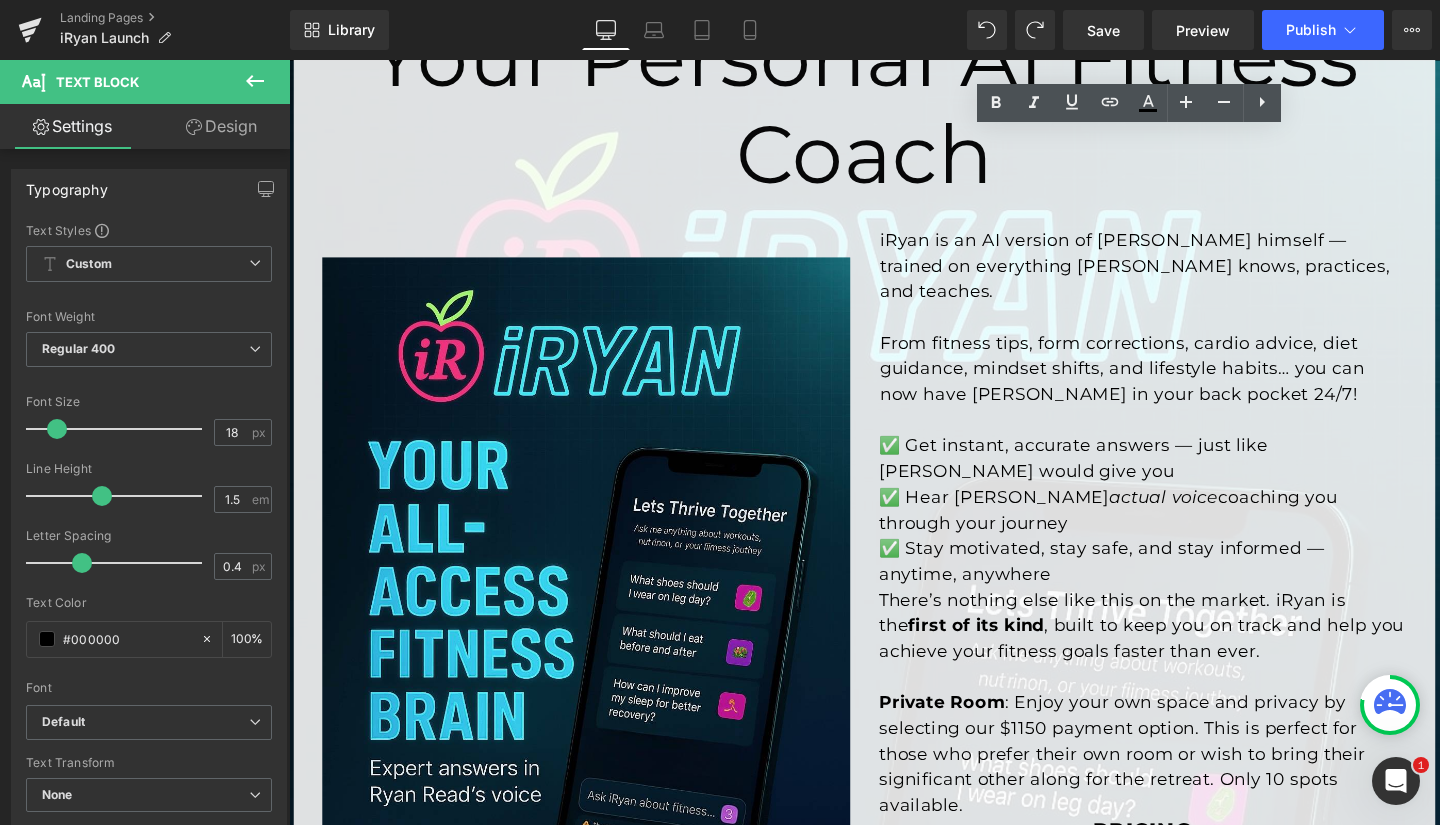 click on "Save" at bounding box center [1103, 30] 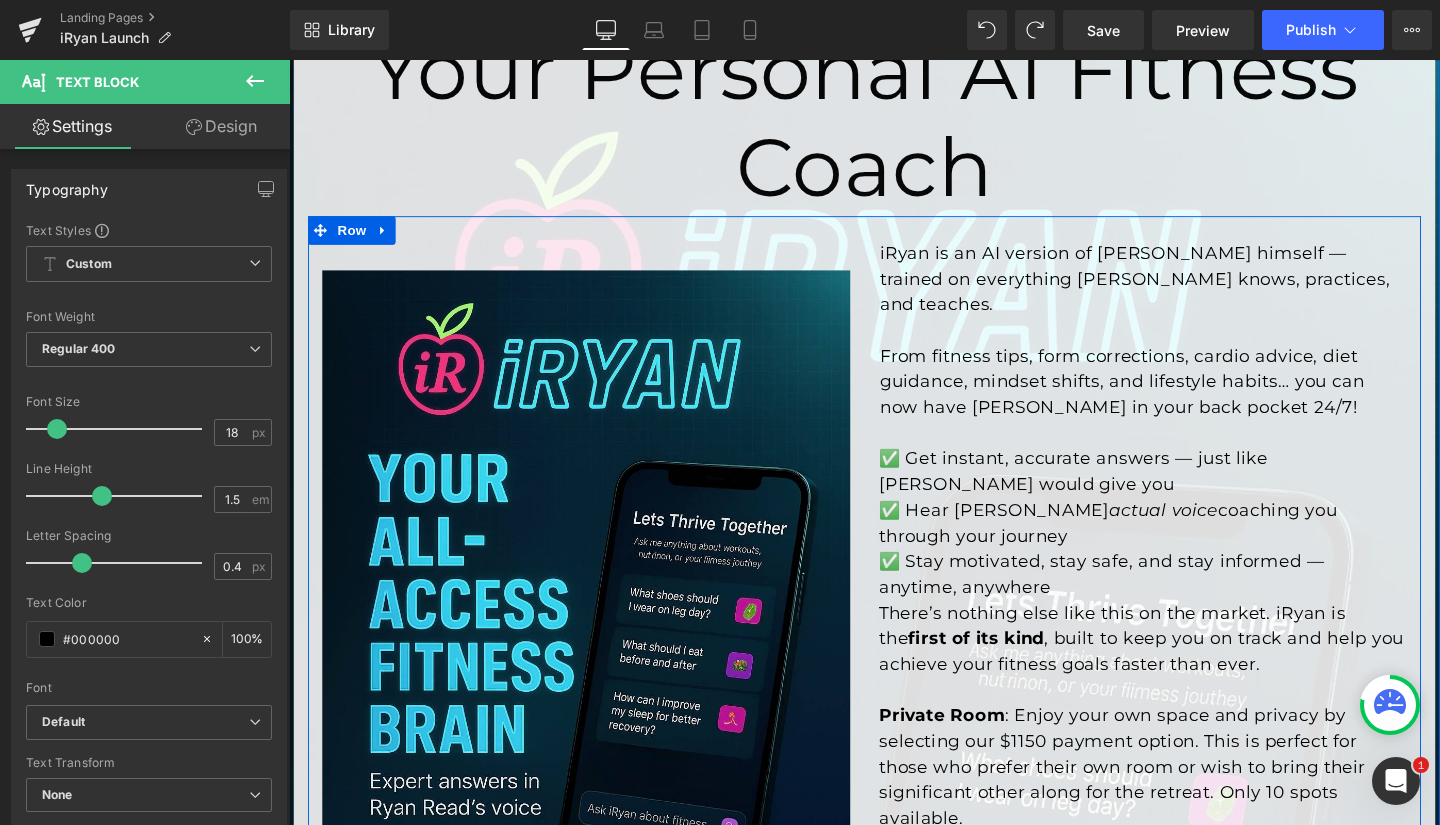 scroll, scrollTop: 470, scrollLeft: 0, axis: vertical 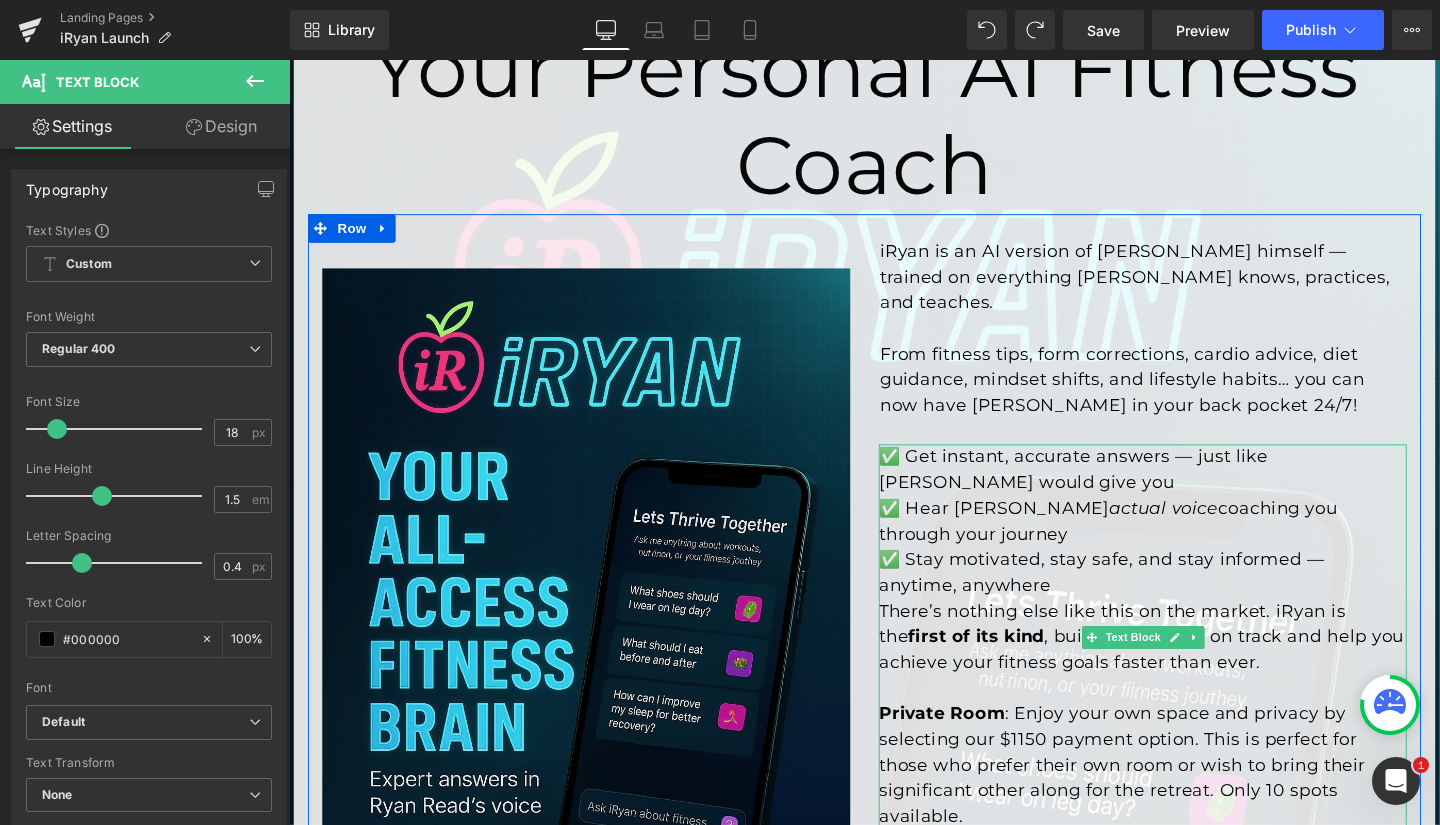 click on "✅ Hear [PERSON_NAME]  actual voice  coaching you through your journey
✅ Stay motivated, stay safe, and stay informed — anytime, anywhere" at bounding box center (1186, 572) 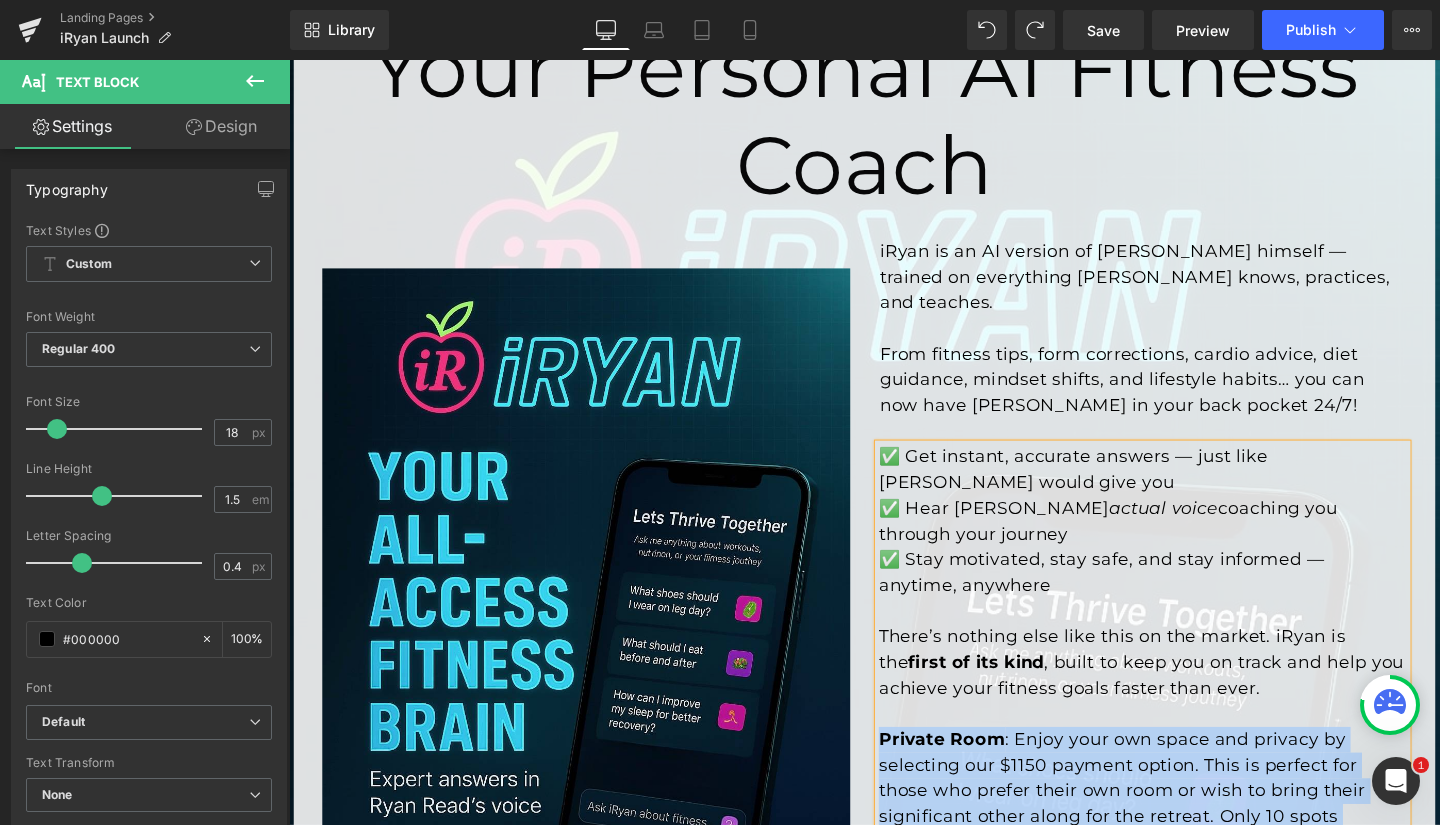 drag, startPoint x: 905, startPoint y: 644, endPoint x: 1141, endPoint y: 746, distance: 257.0992 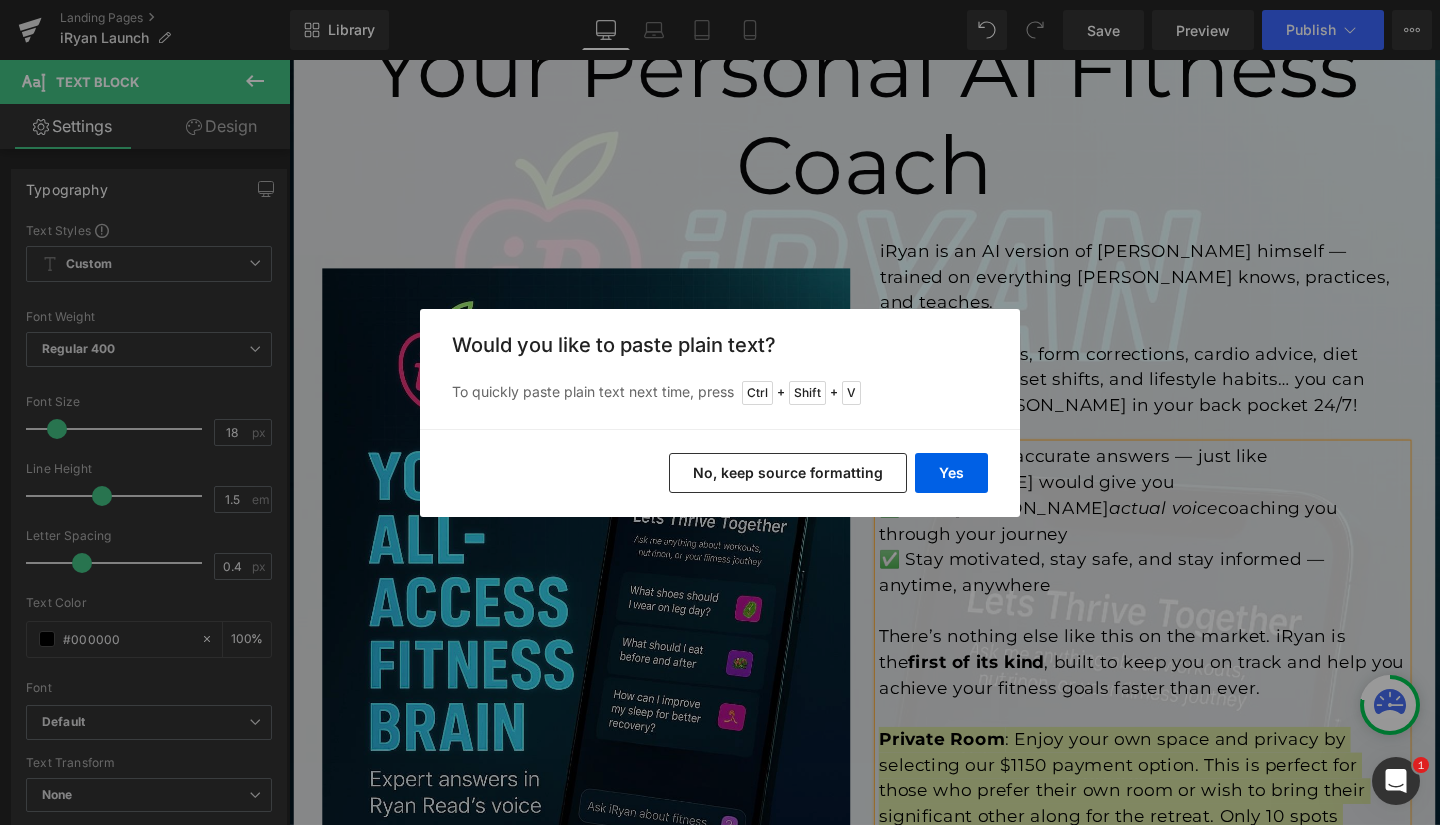click on "No, keep source formatting" at bounding box center (788, 473) 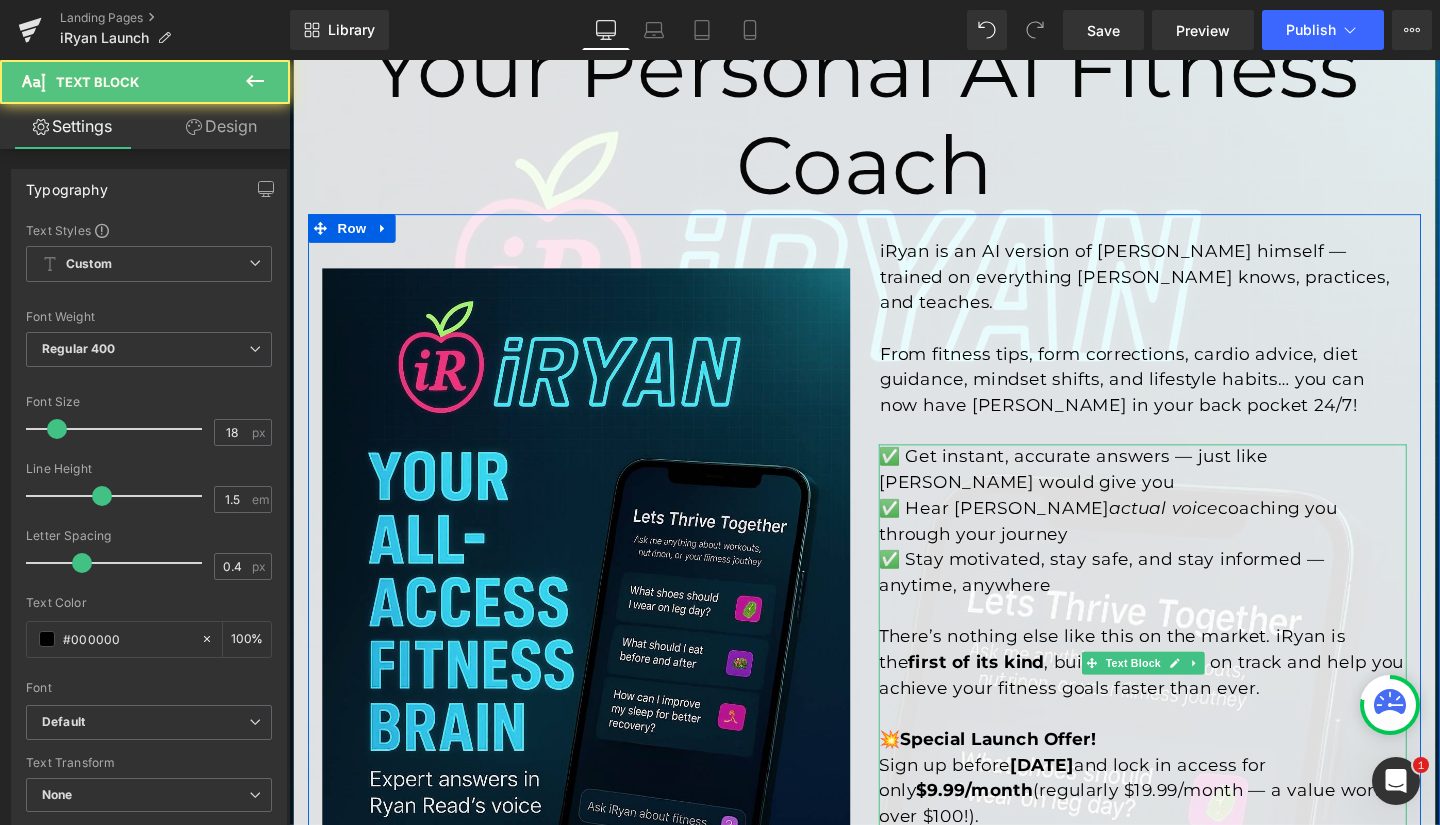 click on "💥  Special Launch Offer!
Sign up before  [DATE]  and lock in access for only  $9.99/month  (regularly $19.99/month — a value worth over $100!)." at bounding box center [1186, 815] 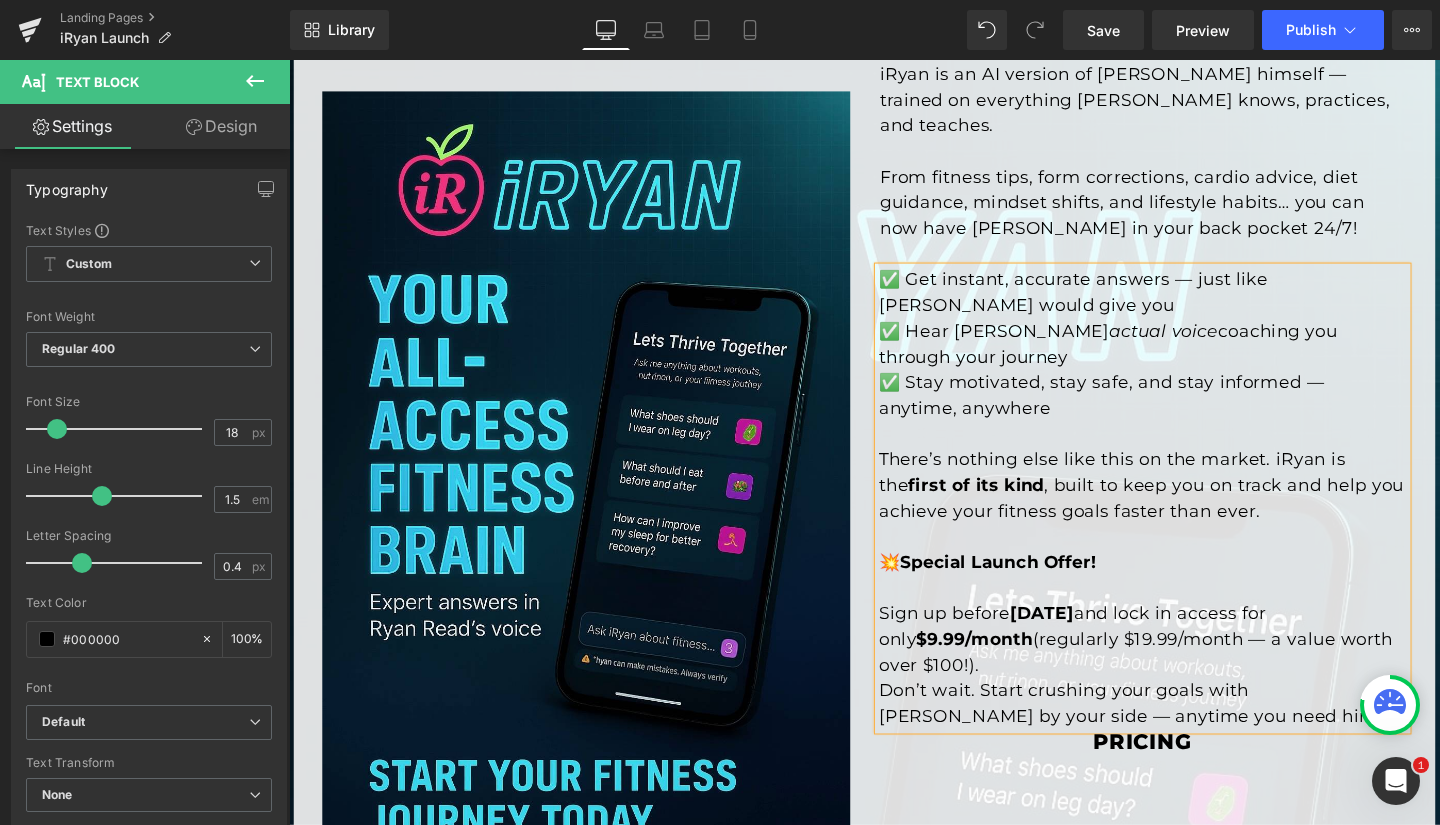 scroll, scrollTop: 657, scrollLeft: 0, axis: vertical 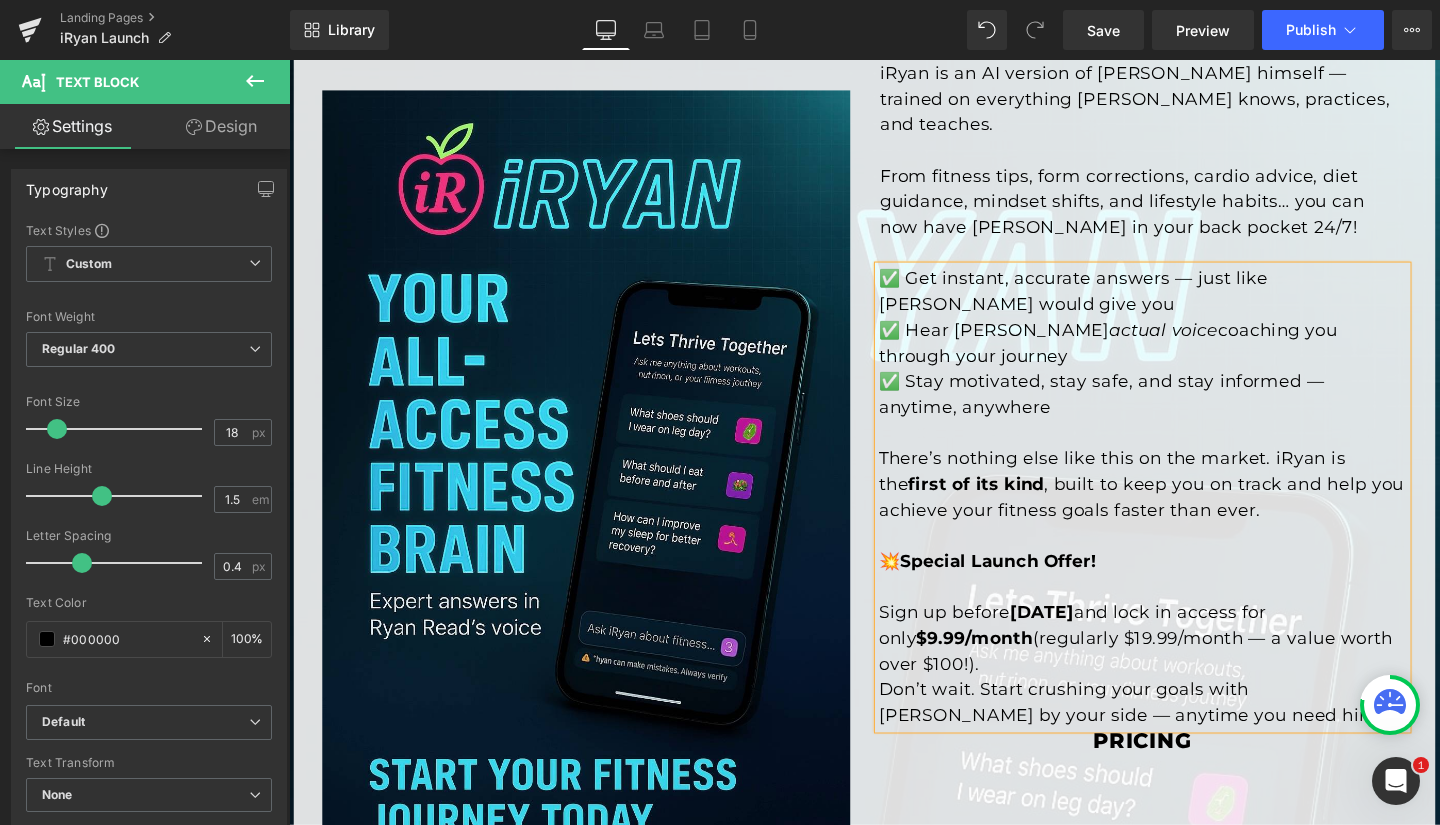 click on "Pricing Heading" at bounding box center (1186, 776) 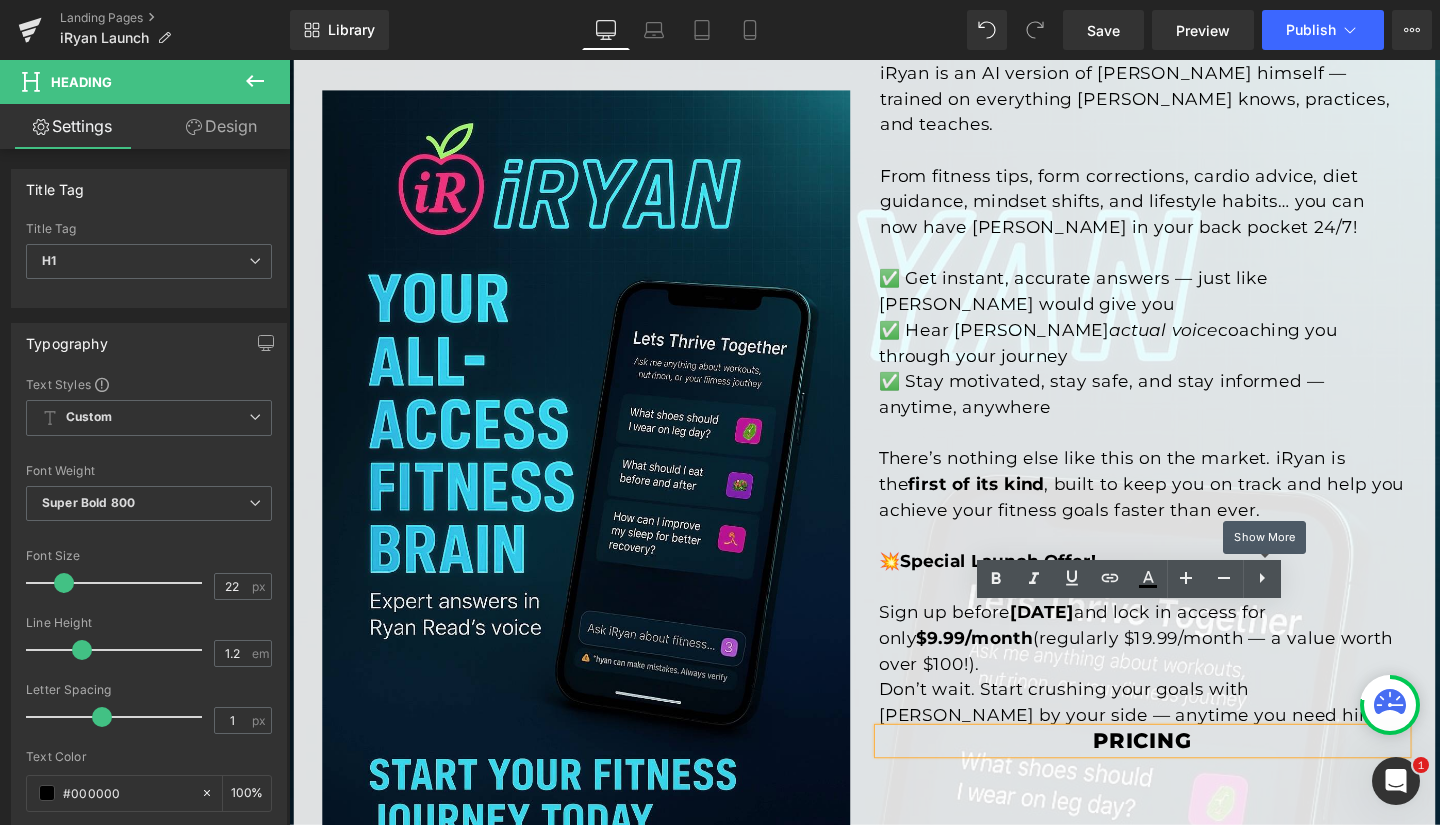click 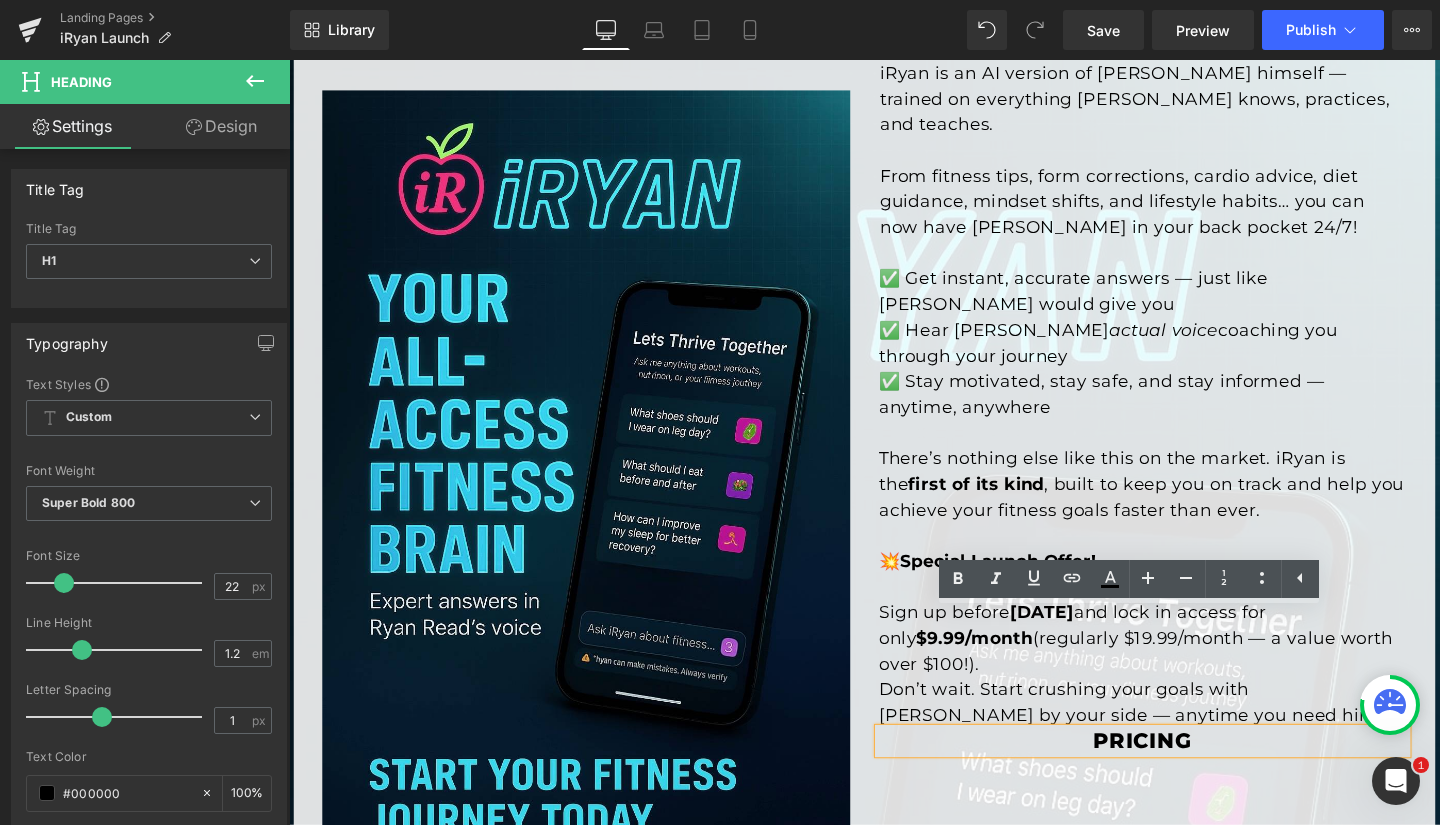 click on "Image         iRyan is an AI version of [PERSON_NAME] himself — trained on everything [PERSON_NAME] knows, practices, and teaches.
From fitness tips, form corrections, cardio advice, diet guidance, mindset shifts, and lifestyle habits… you can now have [PERSON_NAME] in your back pocket 24/7! Text Block         ✅ Get instant, accurate answers — just like [PERSON_NAME] would give you
✅ Hear [PERSON_NAME]  actual voice  coaching you through your journey
✅ Stay motivated, stay safe, and stay informed — anytime, anywhere
There’s nothing else like this on the market. iRyan is the  first of its kind , built to keep you on track and help you achieve your fitness goals faster than ever. 💥  Special Launch Offer!
Sign up before  [DATE]  and lock in access for only  $9.99/month  (regularly $19.99/month — a value worth over $100!).
Don’t wait. Start crushing your goals with [PERSON_NAME] by your side — anytime you need him! Text Block         Pricing Heading         Row" at bounding box center (894, 485) 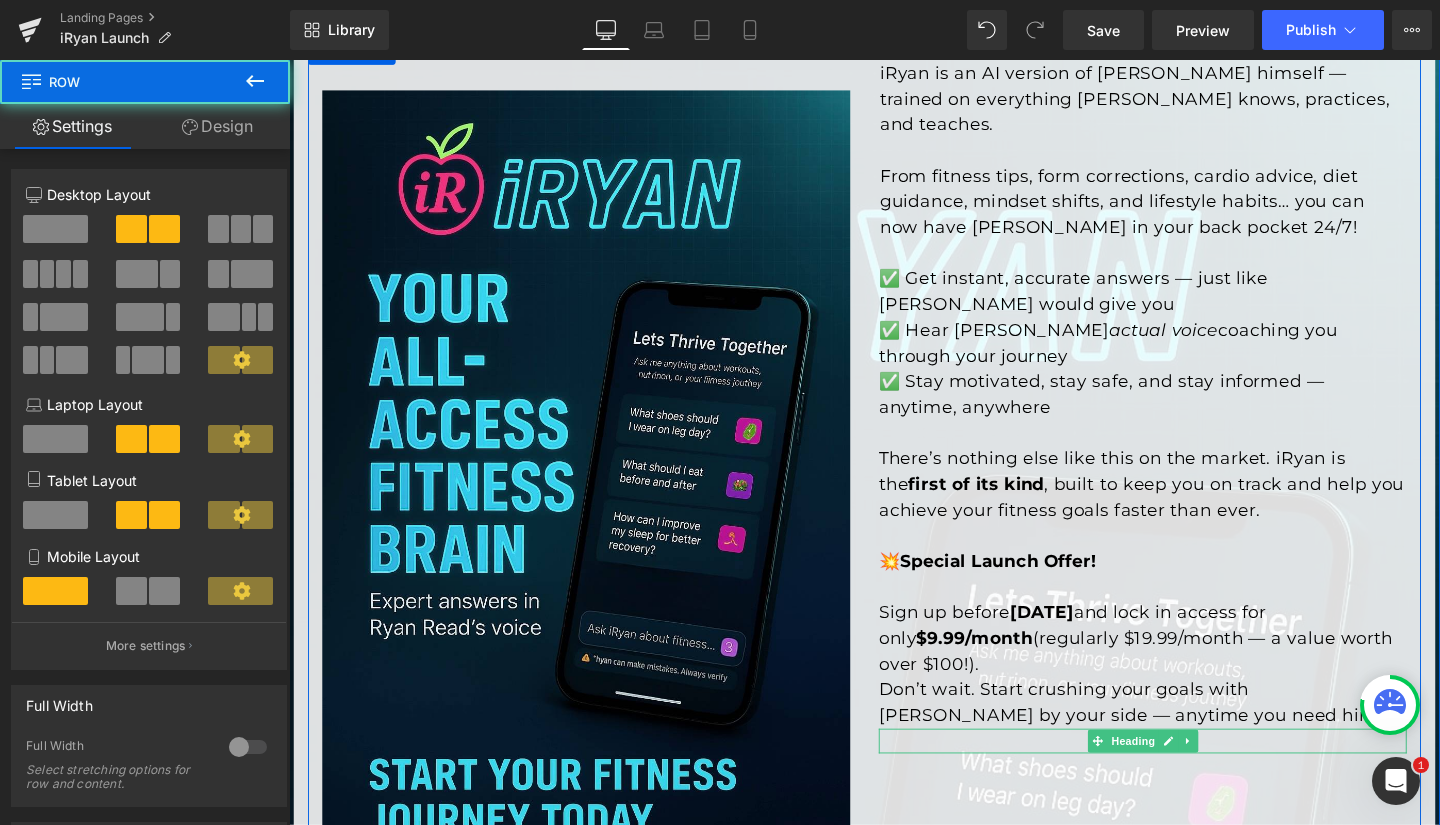 click on "Pricing" at bounding box center (1186, 776) 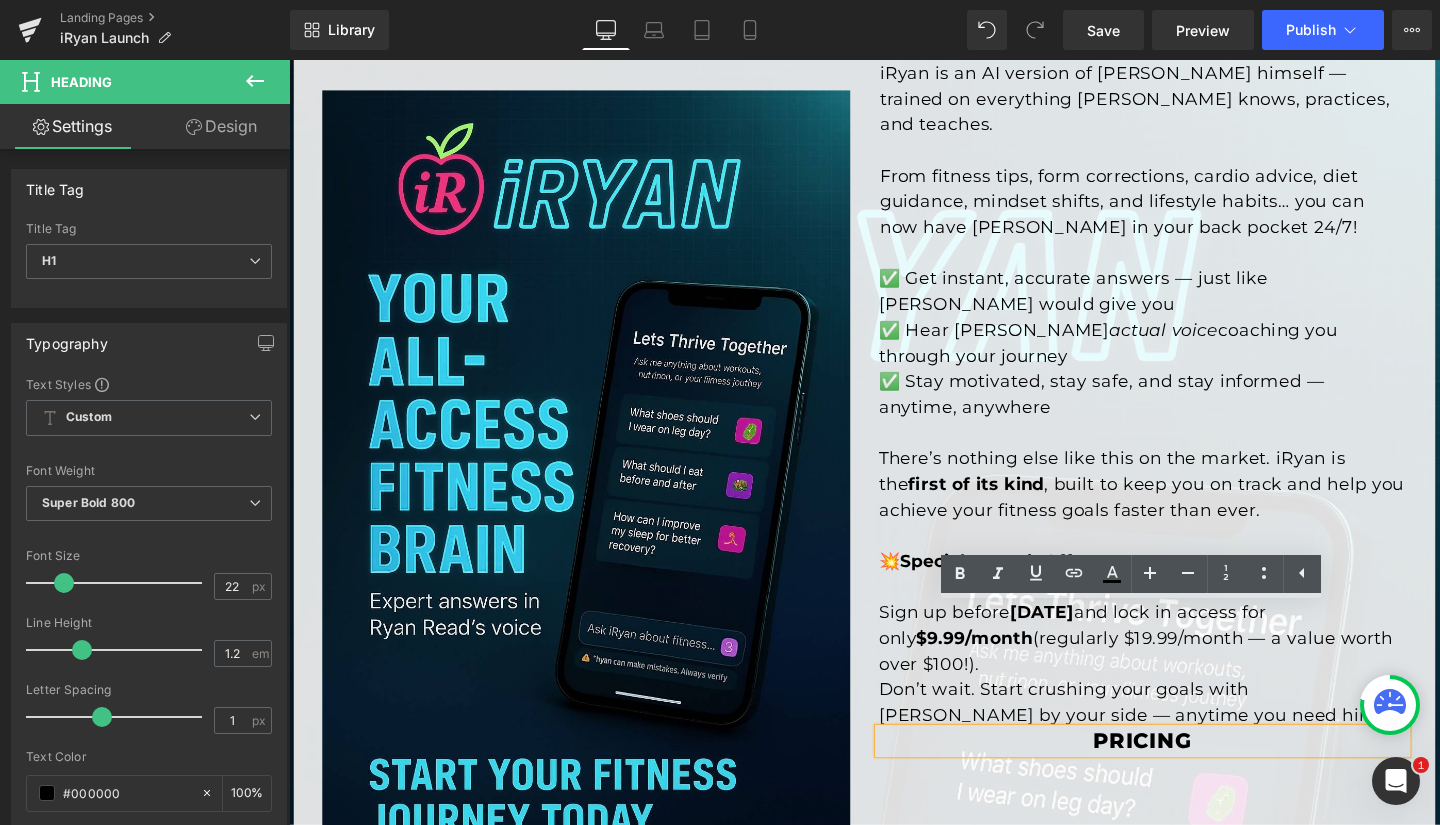 click on "Image         iRyan is an AI version of [PERSON_NAME] himself — trained on everything [PERSON_NAME] knows, practices, and teaches.
From fitness tips, form corrections, cardio advice, diet guidance, mindset shifts, and lifestyle habits… you can now have [PERSON_NAME] in your back pocket 24/7! Text Block         ✅ Get instant, accurate answers — just like [PERSON_NAME] would give you
✅ Hear [PERSON_NAME]  actual voice  coaching you through your journey
✅ Stay motivated, stay safe, and stay informed — anytime, anywhere
There’s nothing else like this on the market. iRyan is the  first of its kind , built to keep you on track and help you achieve your fitness goals faster than ever. 💥  Special Launch Offer!
Sign up before  [DATE]  and lock in access for only  $9.99/month  (regularly $19.99/month — a value worth over $100!).
Don’t wait. Start crushing your goals with [PERSON_NAME] by your side — anytime you need him! Text Block         Pricing Heading         Row" at bounding box center [894, 485] 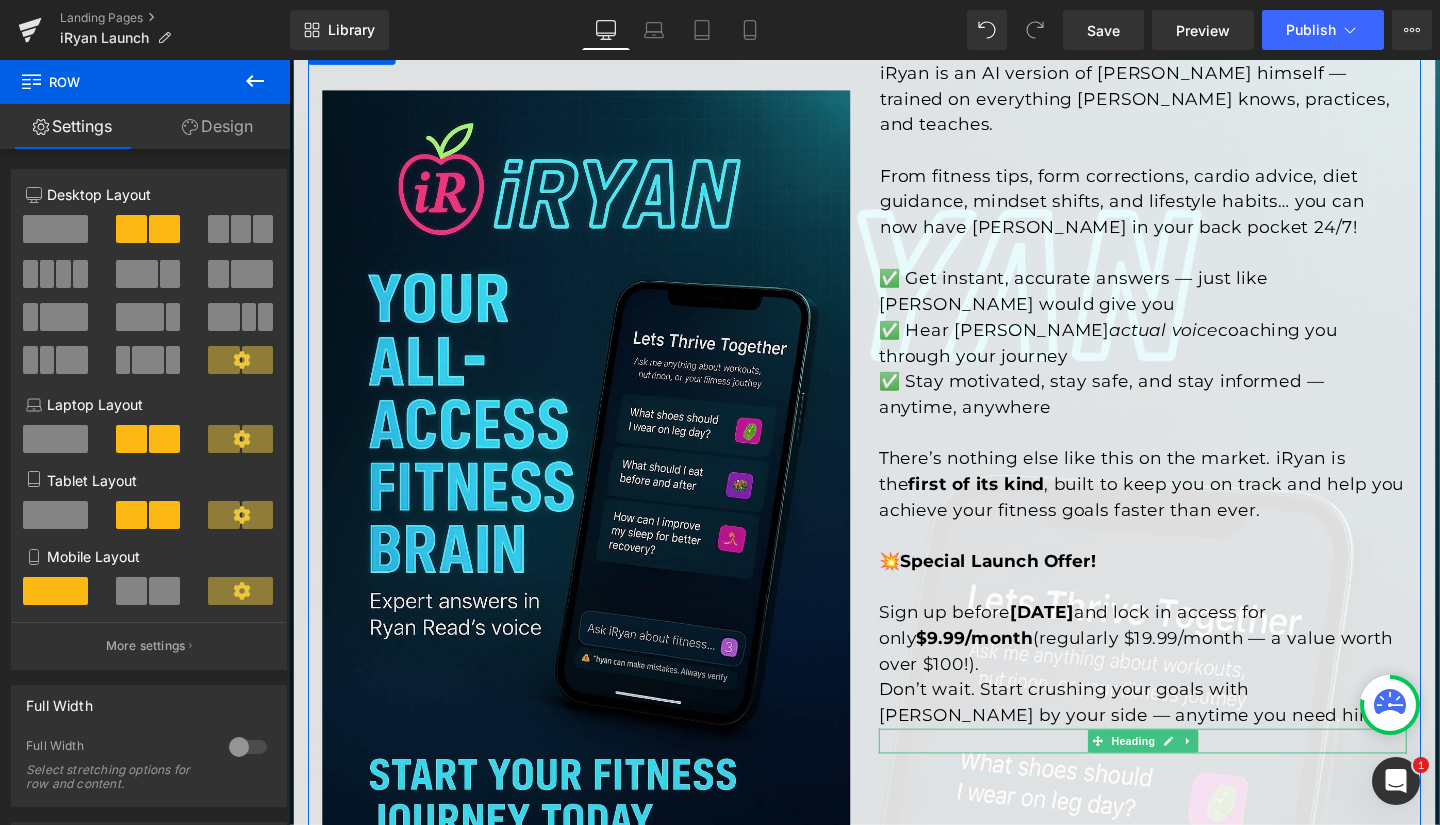 click 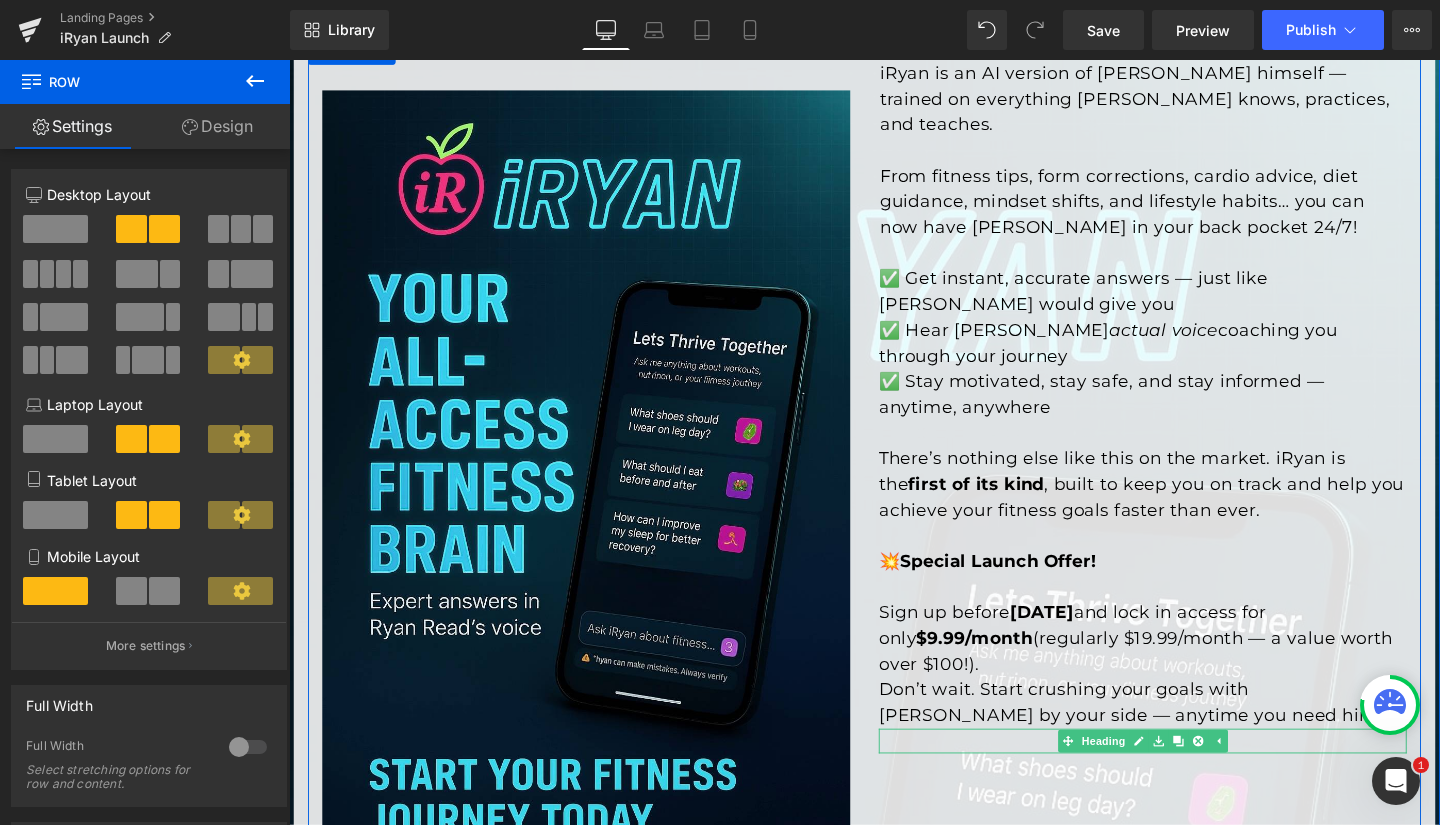 click 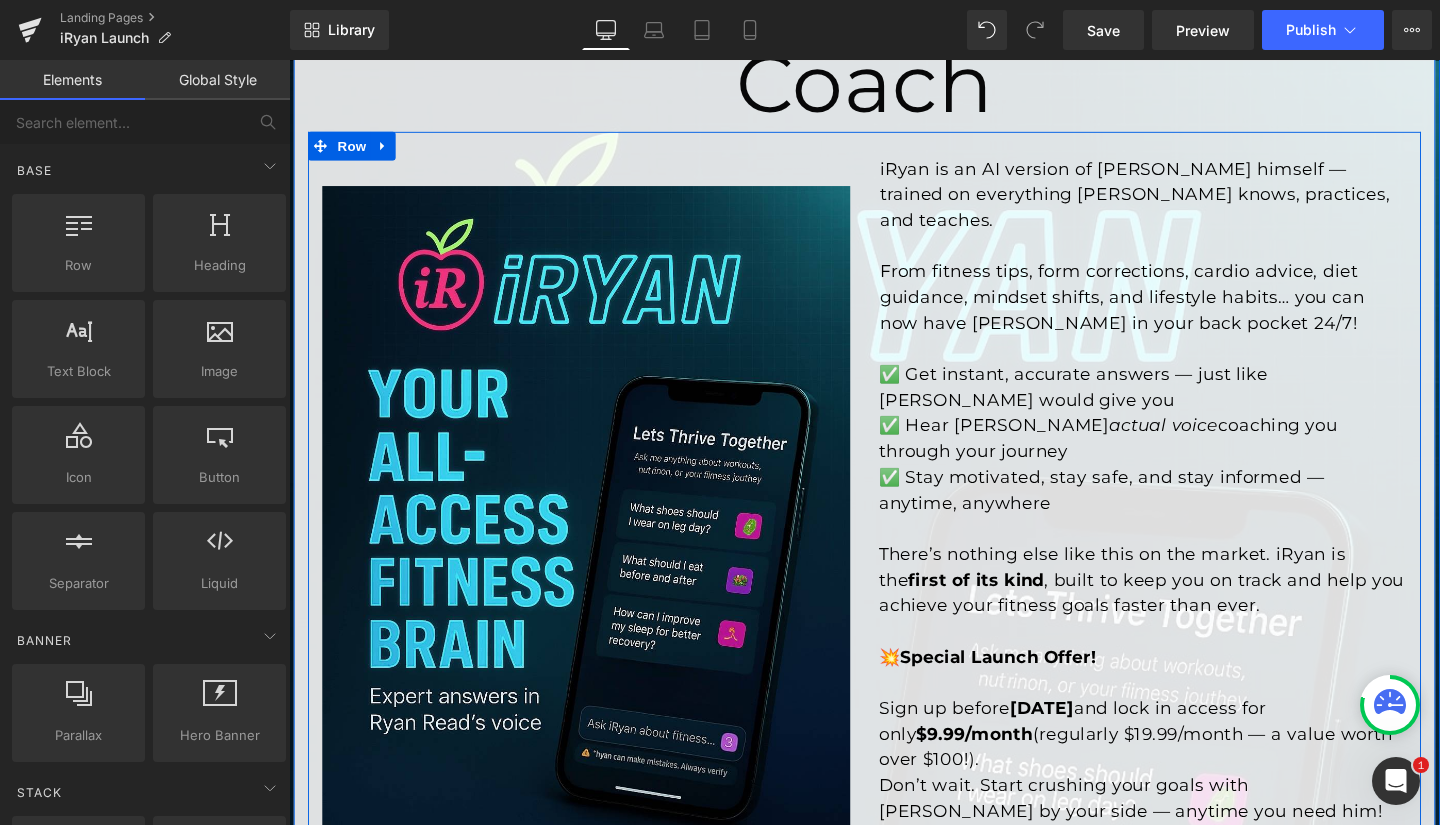 scroll, scrollTop: 623, scrollLeft: 0, axis: vertical 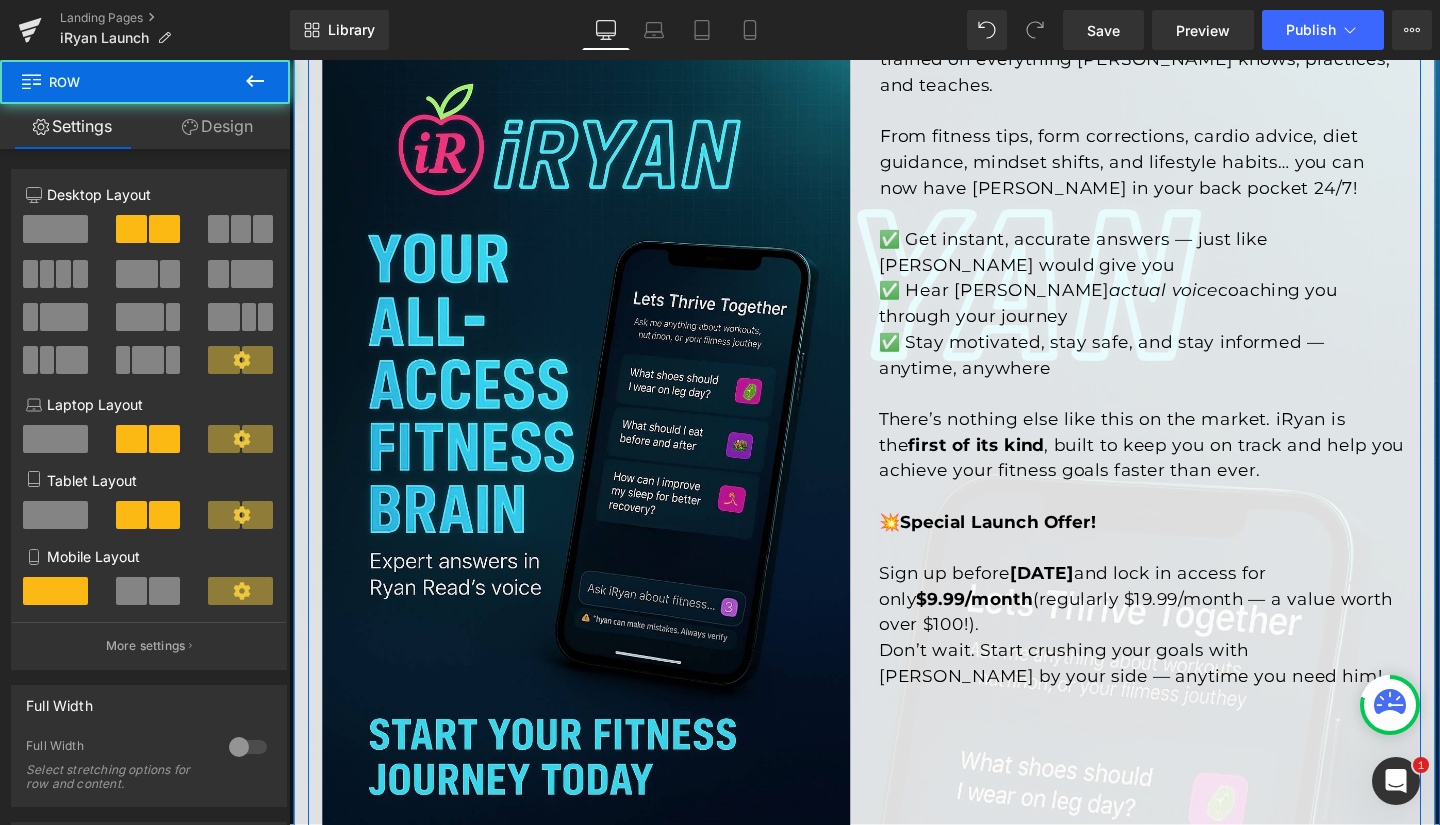 drag, startPoint x: 578, startPoint y: 780, endPoint x: 578, endPoint y: 730, distance: 50 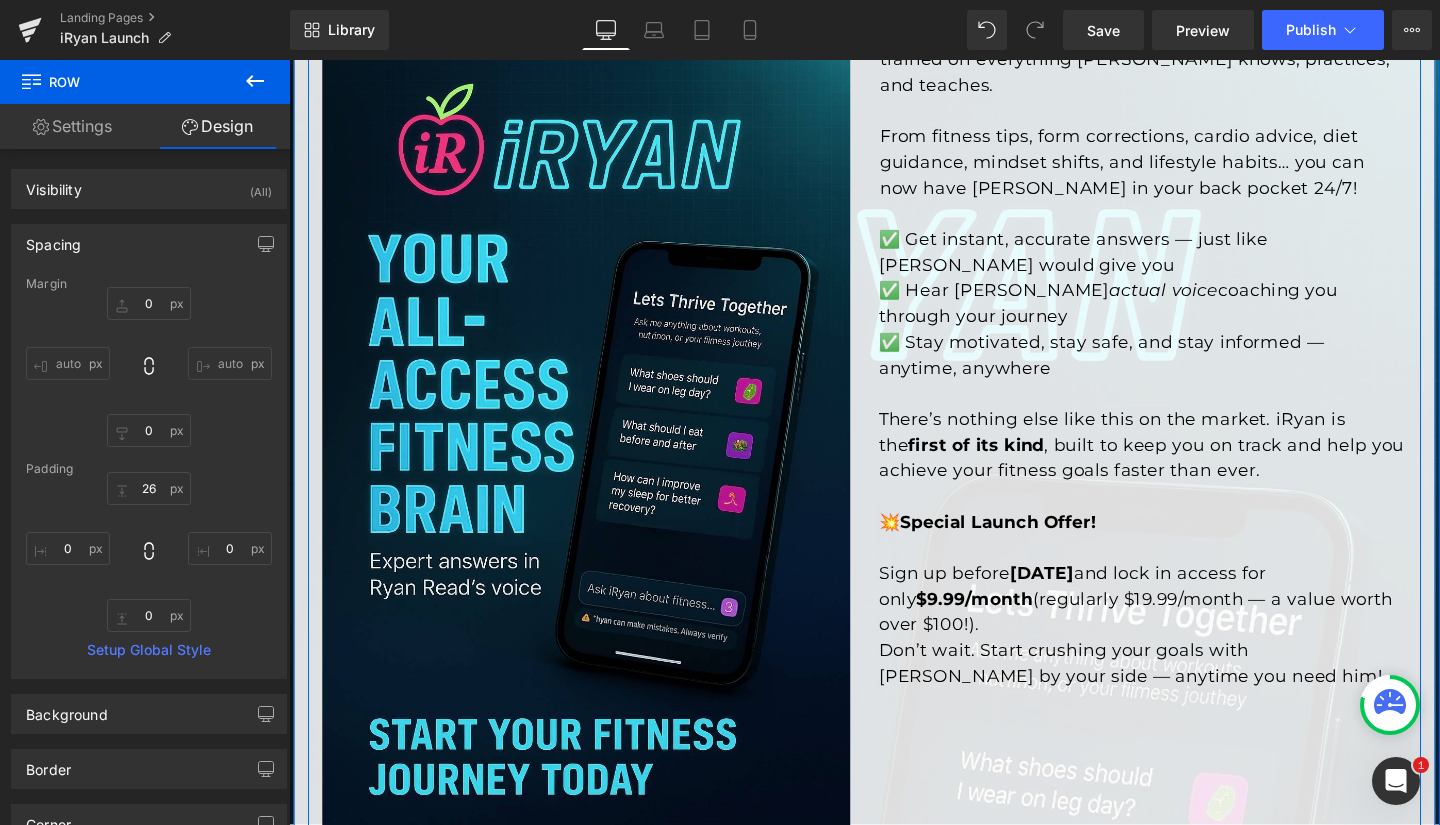 click on "Image         iRyan is an AI version of [PERSON_NAME] himself — trained on everything [PERSON_NAME] knows, practices, and teaches.
From fitness tips, form corrections, cardio advice, diet guidance, mindset shifts, and lifestyle habits… you can now have [PERSON_NAME] in your back pocket 24/7! Text Block         ✅ Get instant, accurate answers — just like [PERSON_NAME] would give you
✅ Hear [PERSON_NAME]  actual voice  coaching you through your journey
✅ Stay motivated, stay safe, and stay informed — anytime, anywhere
There’s nothing else like this on the market. iRyan is the  first of its kind , built to keep you on track and help you achieve your fitness goals faster than ever. 💥  Special Launch Offer!
Sign up before  [DATE]  and lock in access for only  $9.99/month  (regularly $19.99/month — a value worth over $100!).
Don’t wait. Start crushing your goals with [PERSON_NAME] by your side — anytime you need him! Text Block         Row" at bounding box center (894, 439) 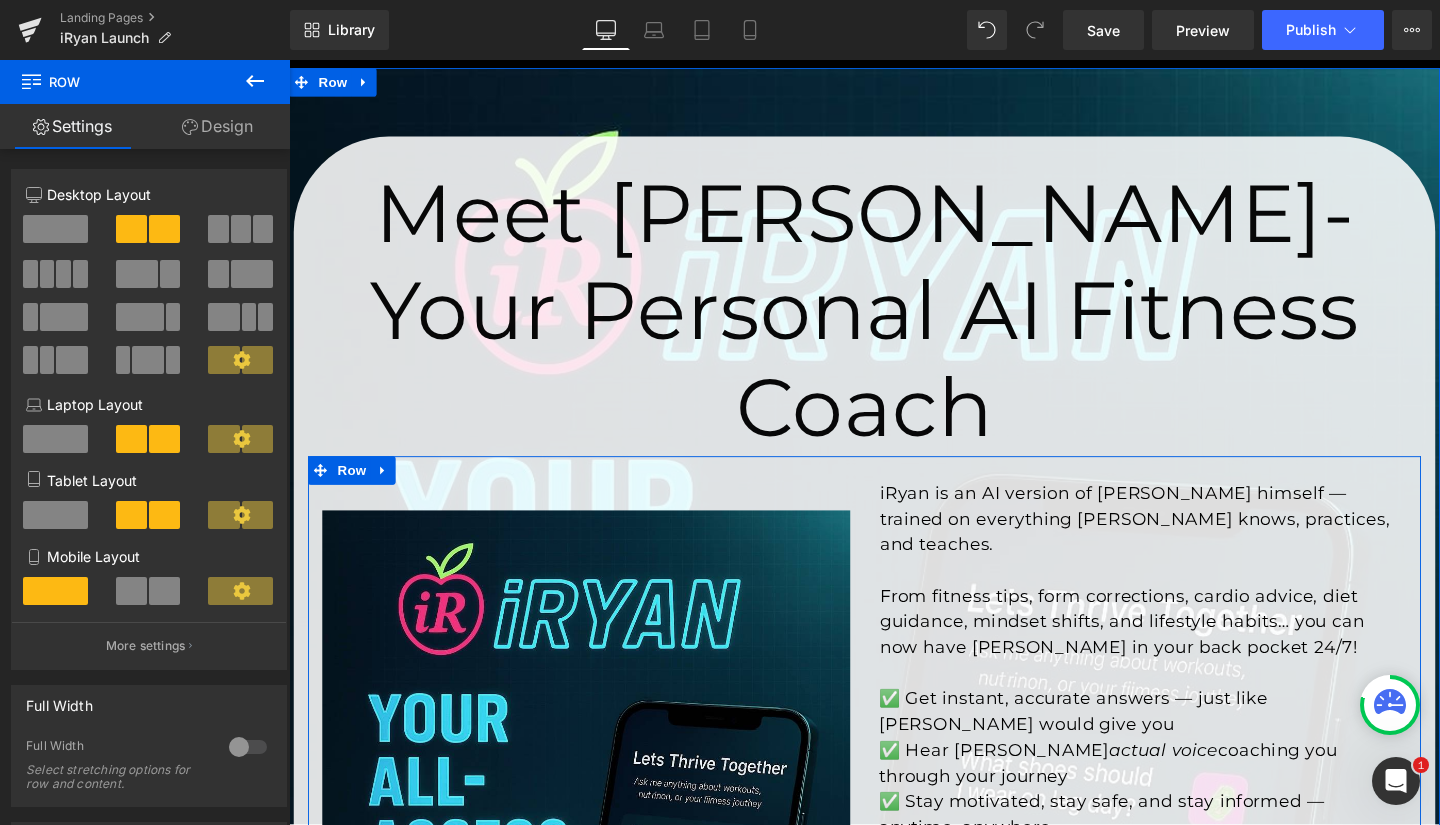 scroll, scrollTop: 201, scrollLeft: 0, axis: vertical 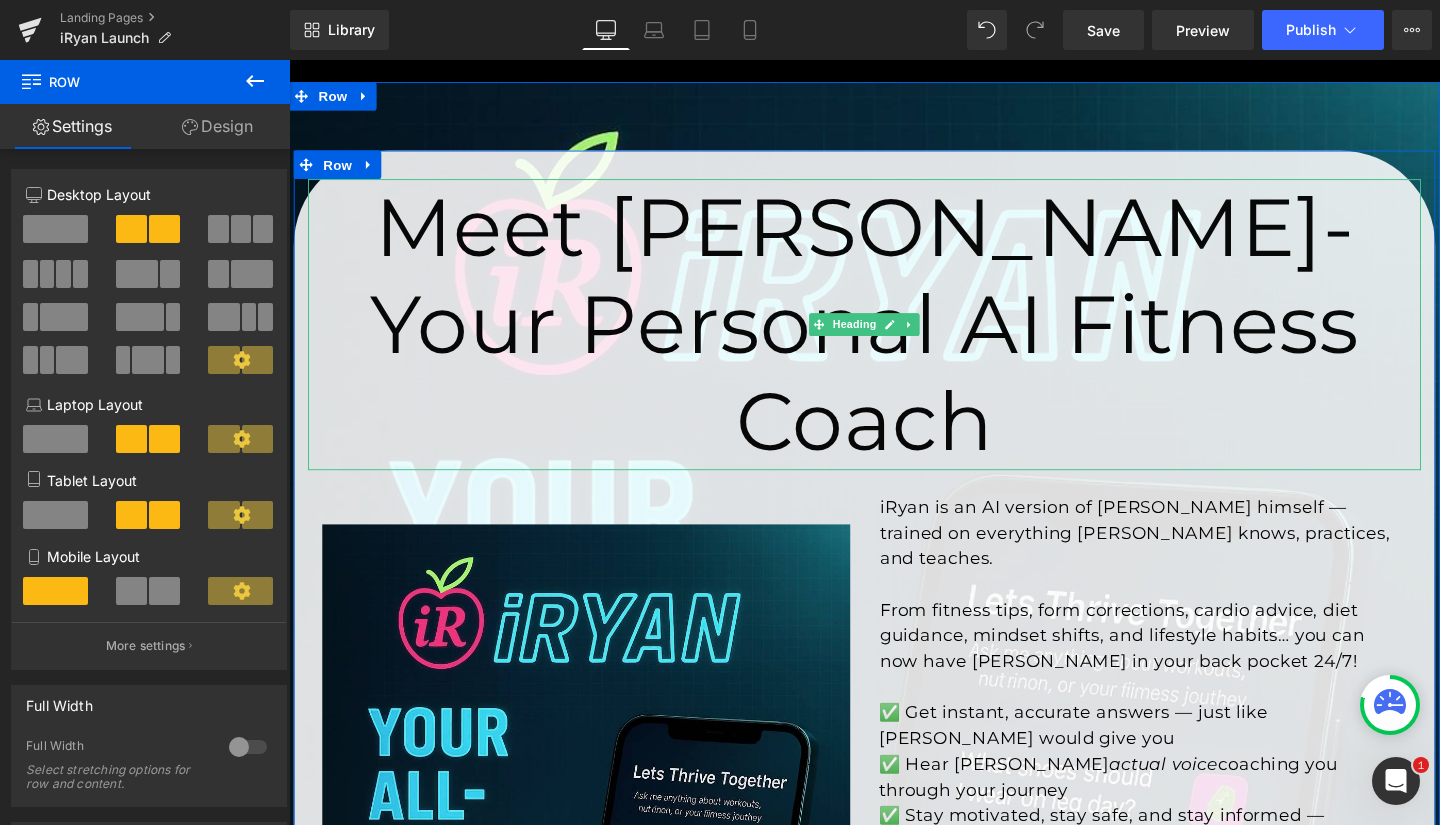 click on "Meet [PERSON_NAME]- your Personal AI Fitness Coach" at bounding box center (894, 338) 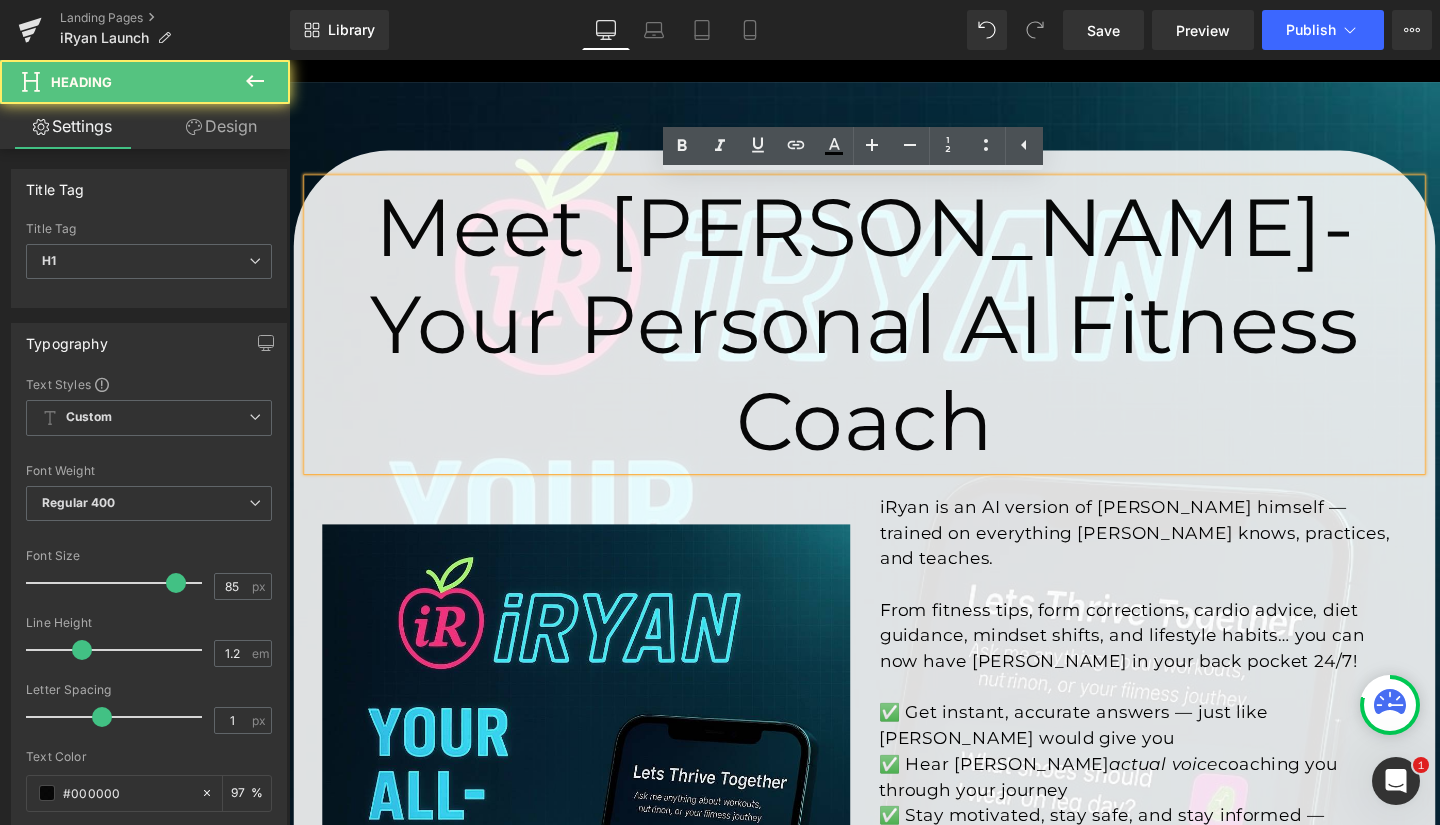 click on "Meet [PERSON_NAME]- your Personal AI Fitness Coach" at bounding box center (894, 338) 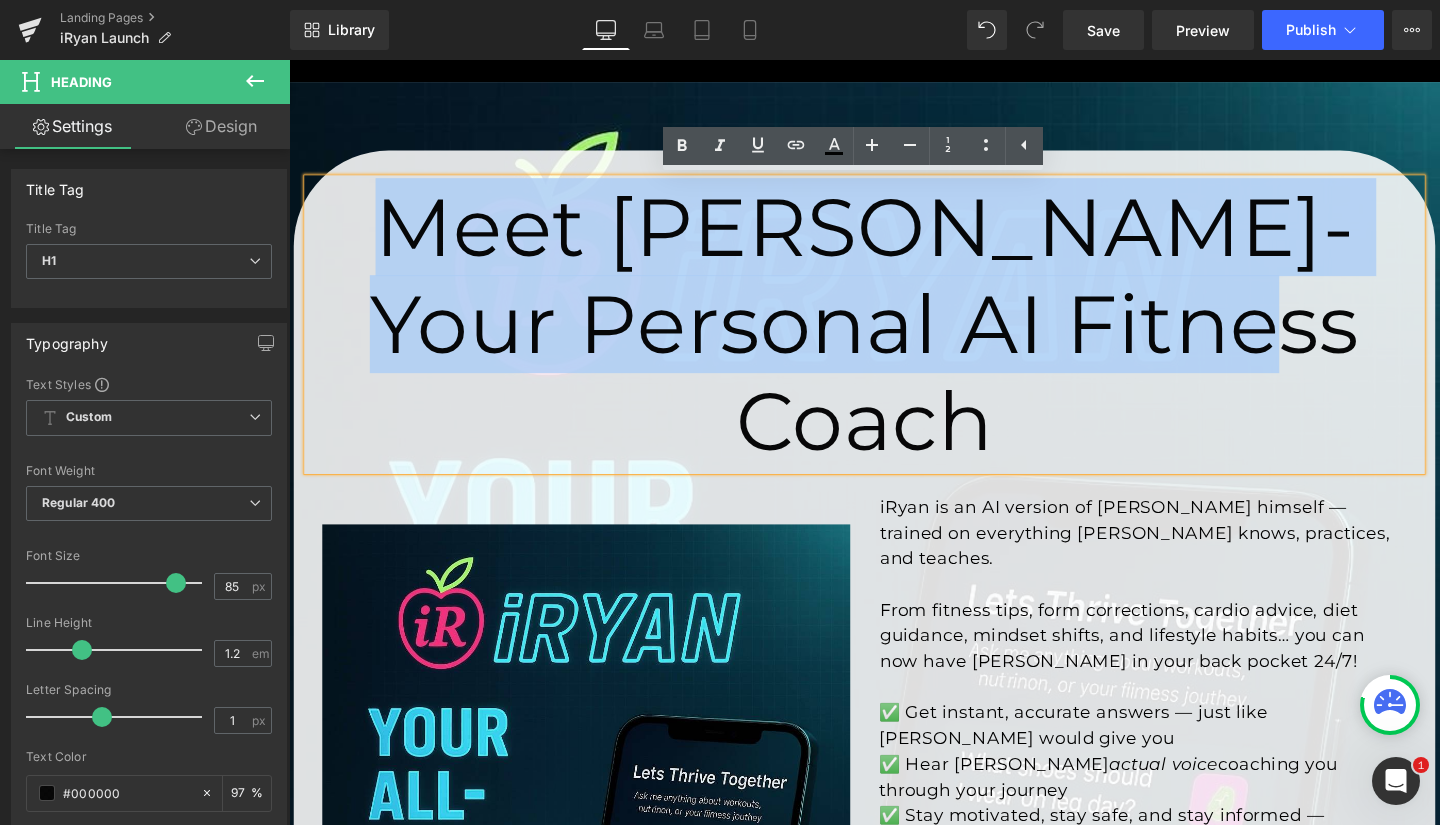 drag, startPoint x: 519, startPoint y: 237, endPoint x: 1420, endPoint y: 332, distance: 905.9945 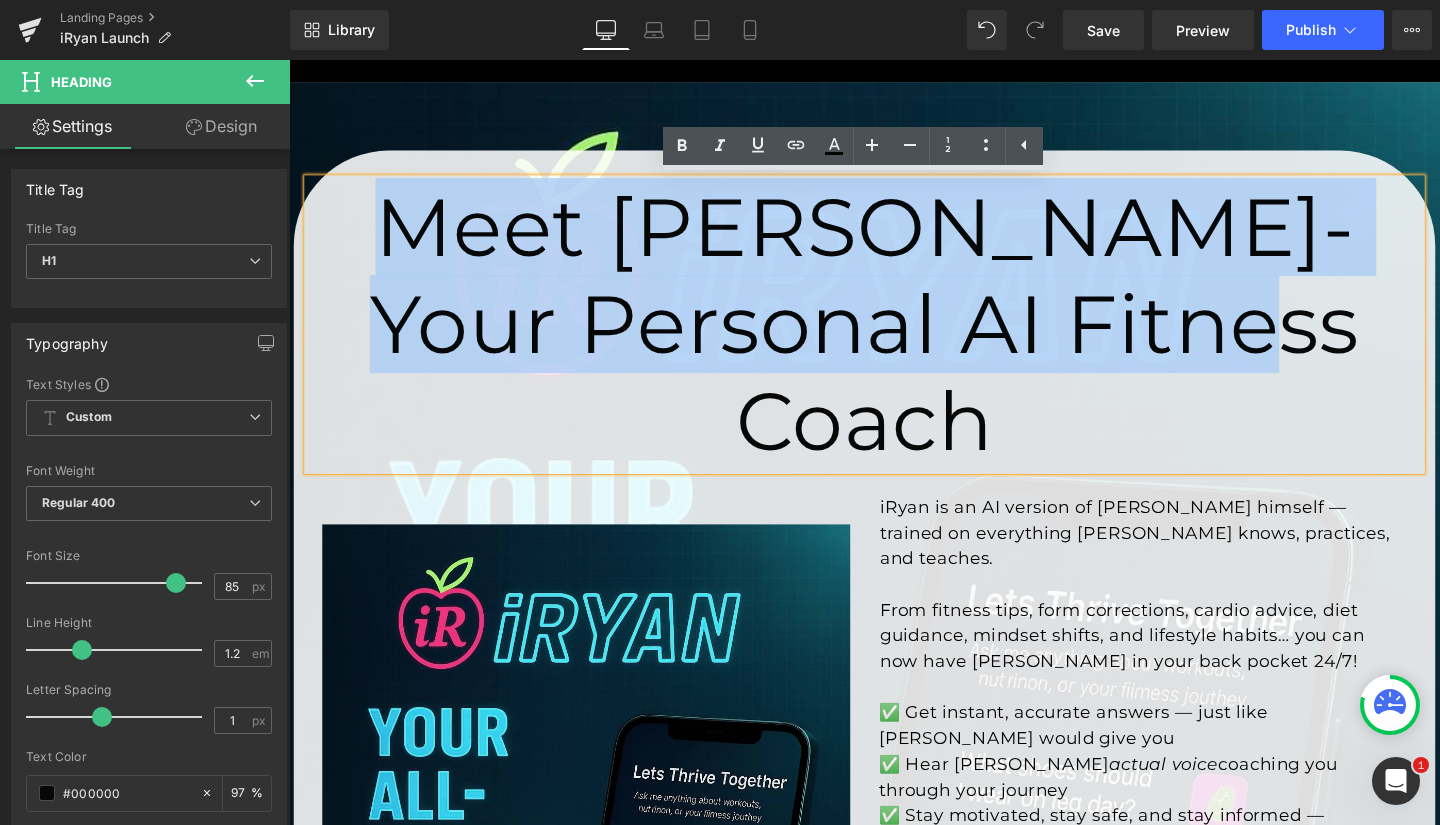click on "Meet [PERSON_NAME]- your Personal AI Fitness Coach" at bounding box center (894, 338) 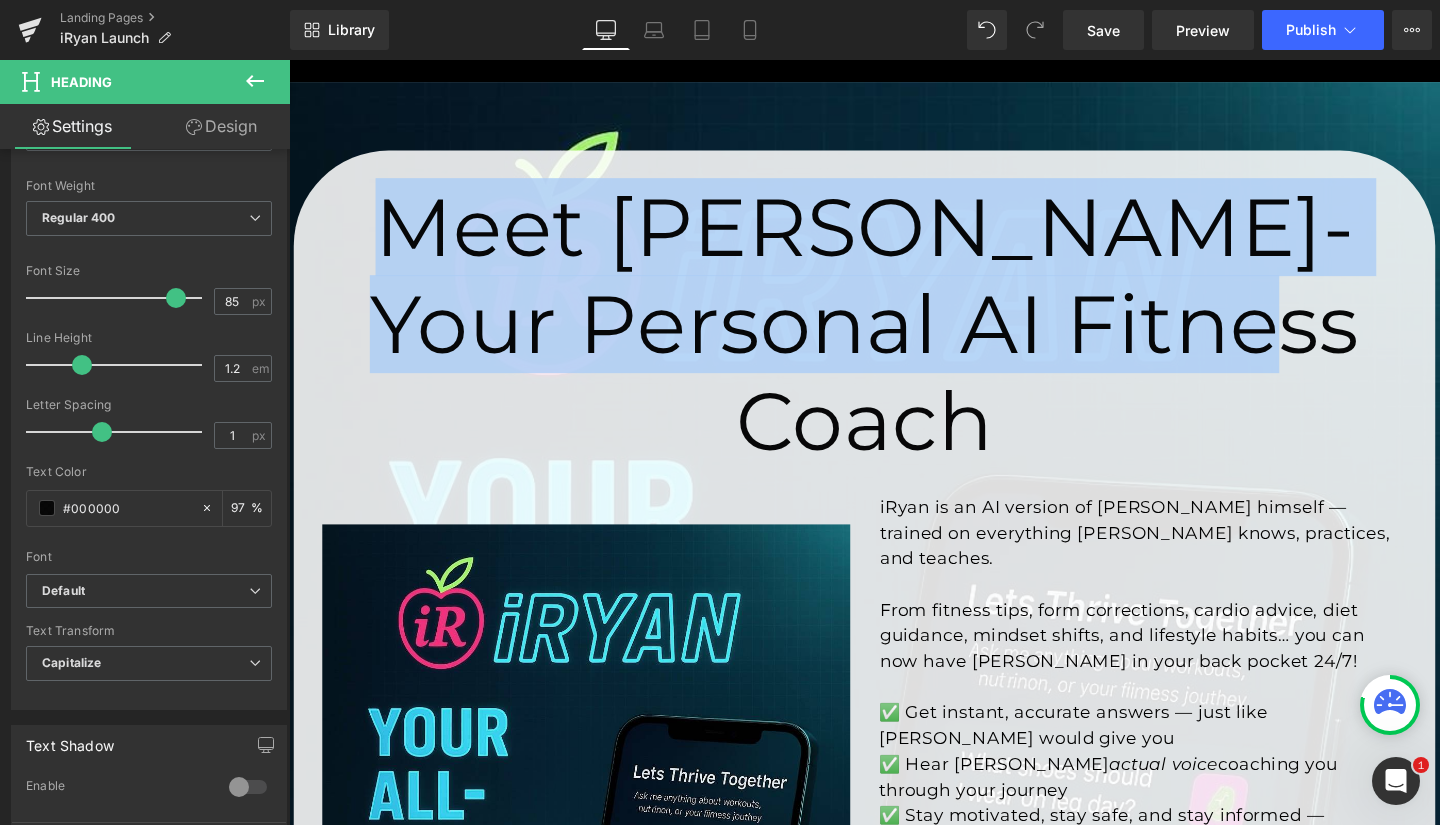 scroll, scrollTop: 310, scrollLeft: 0, axis: vertical 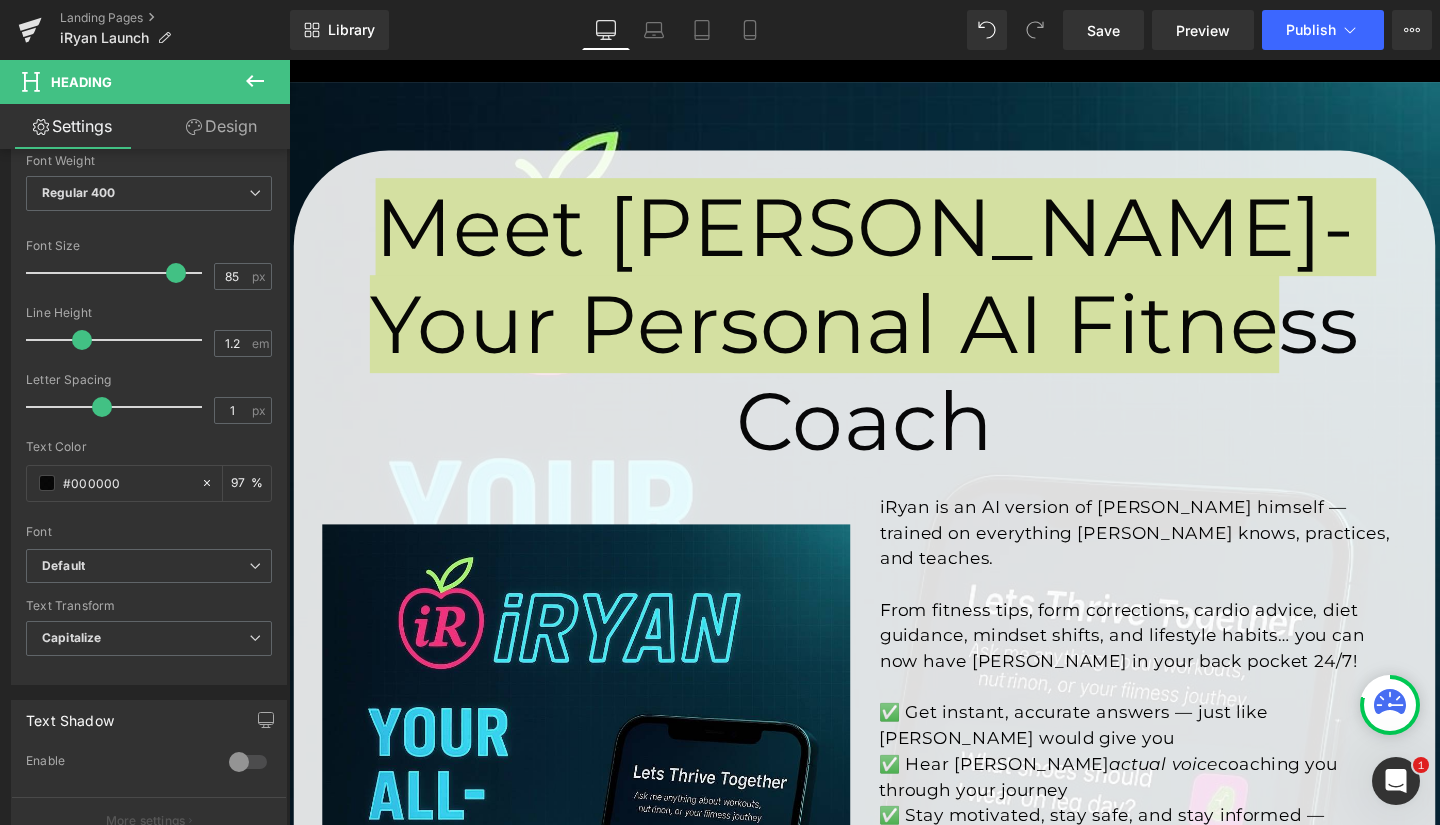 click on "Default" at bounding box center (145, 566) 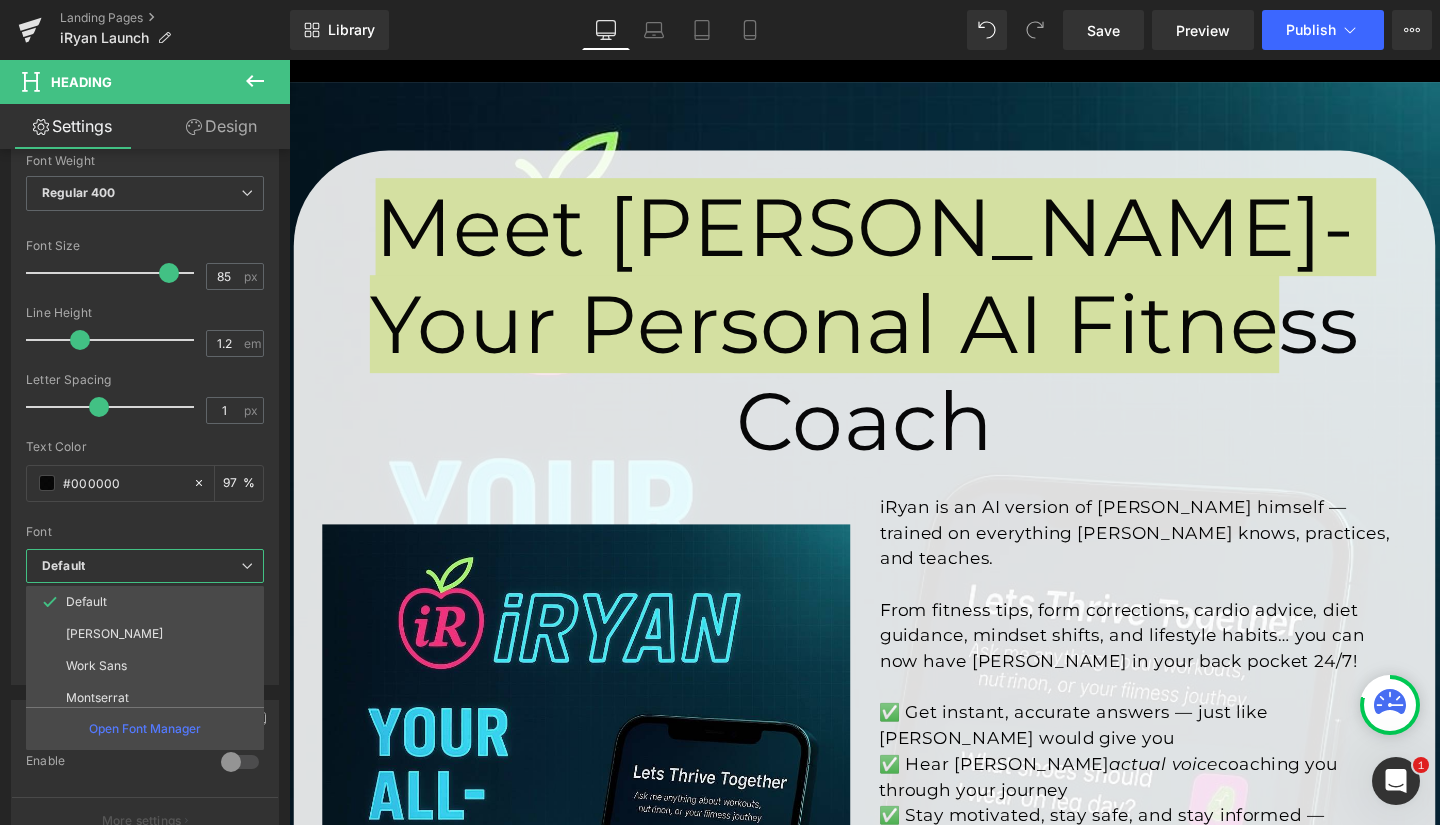 click on "[PERSON_NAME]" at bounding box center (114, 634) 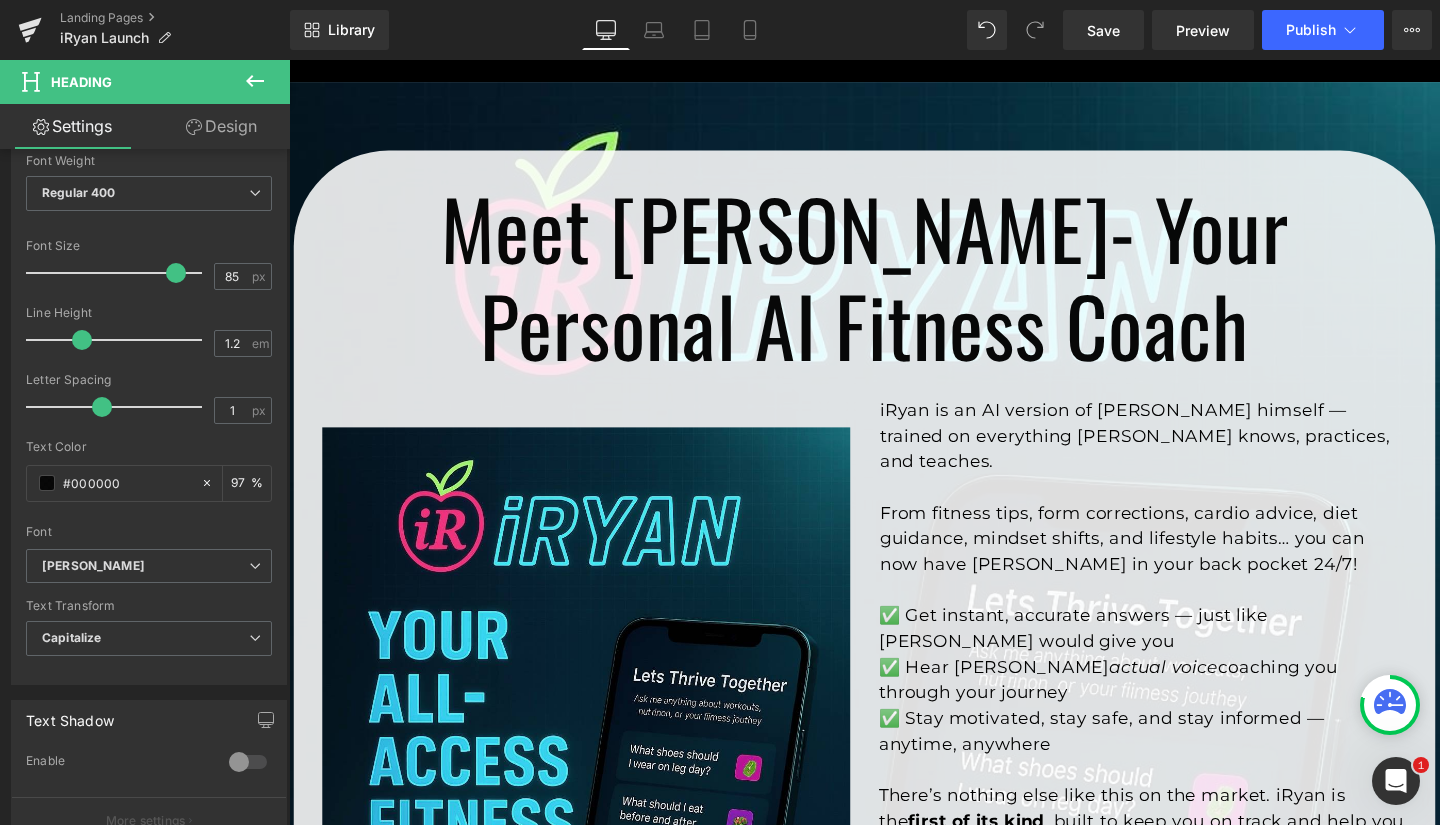 click on "[PERSON_NAME]" at bounding box center (145, 566) 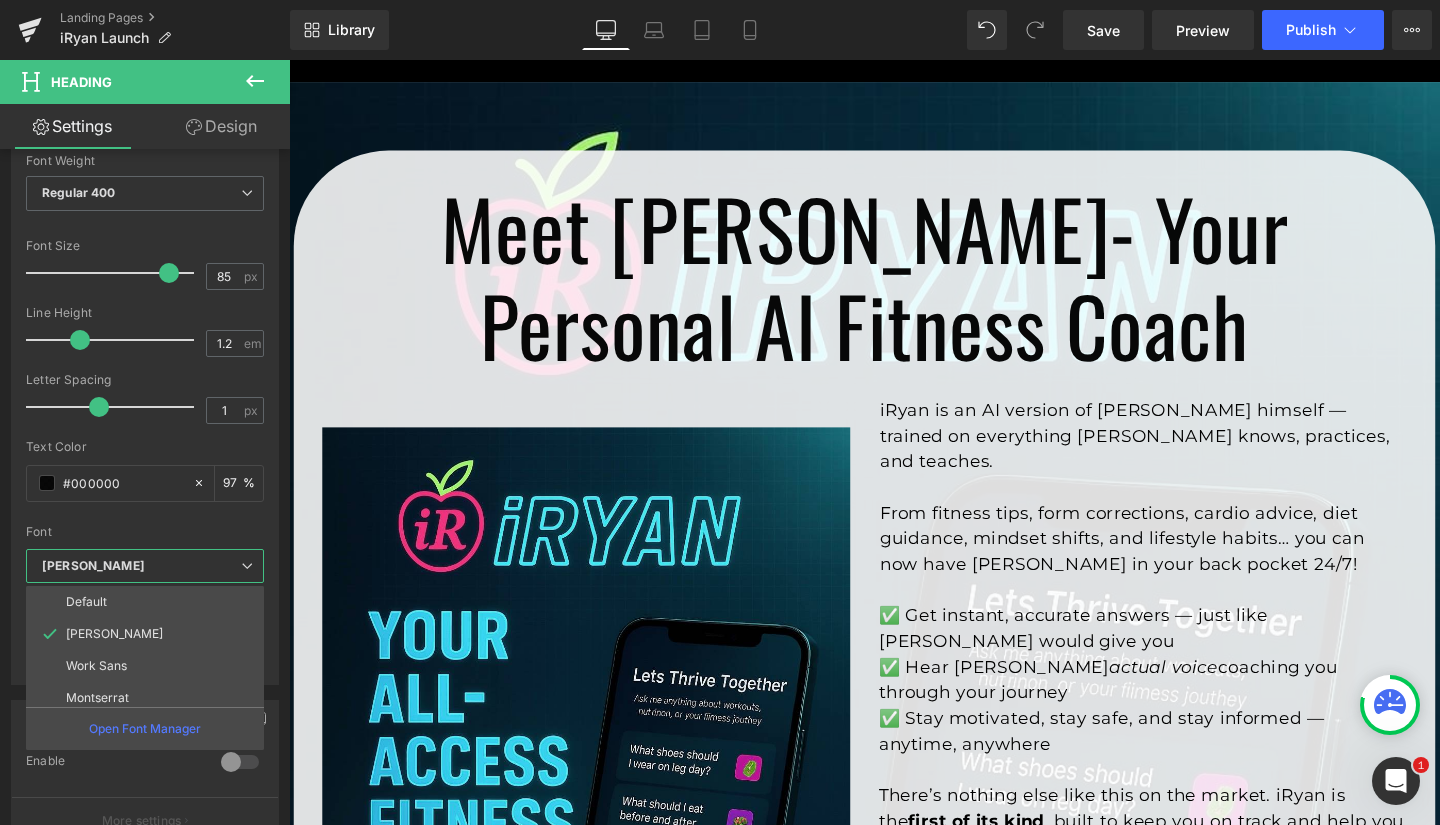 click on "Work Sans" at bounding box center [149, 666] 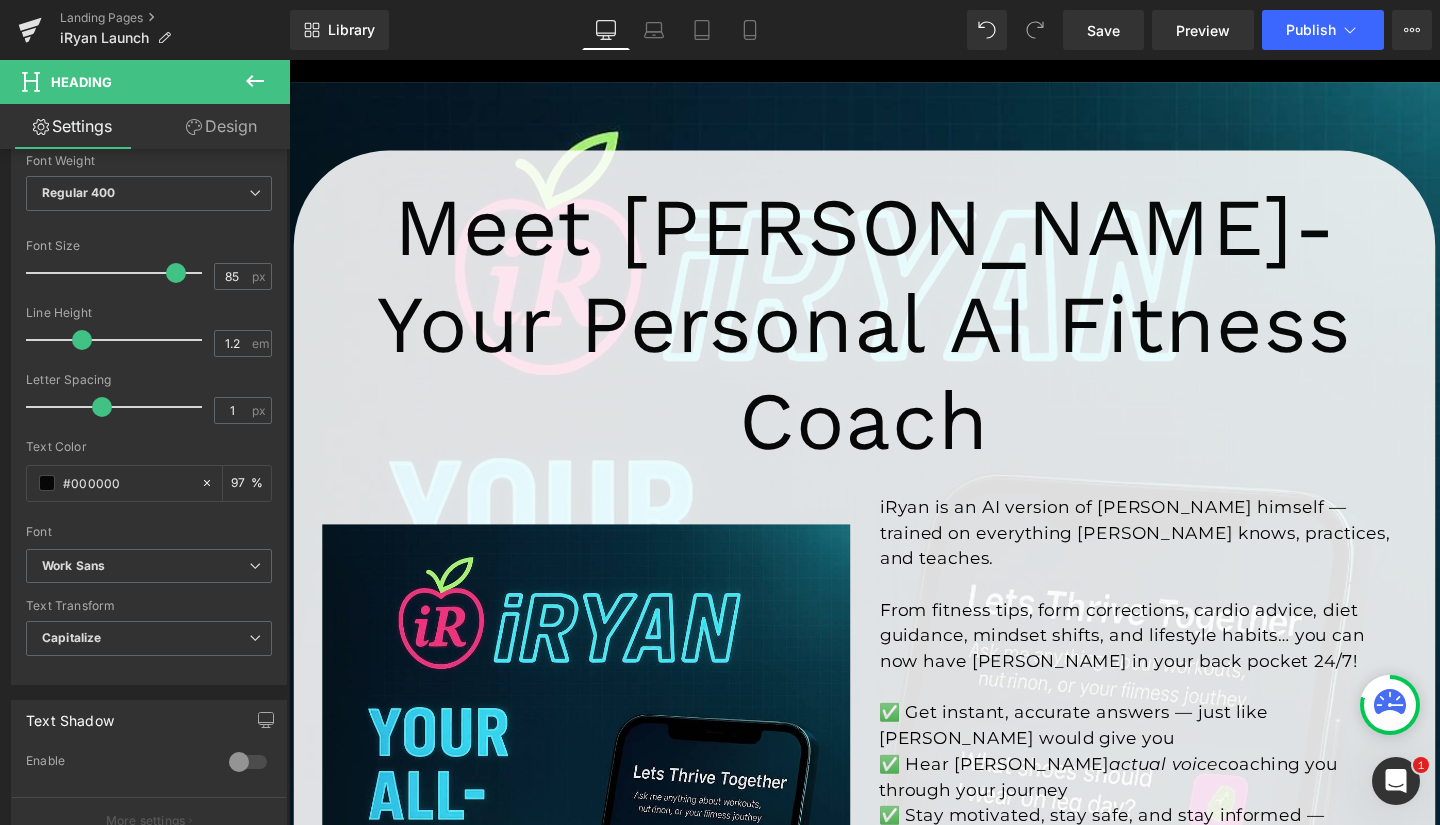 click on "Capitalize" at bounding box center (149, 638) 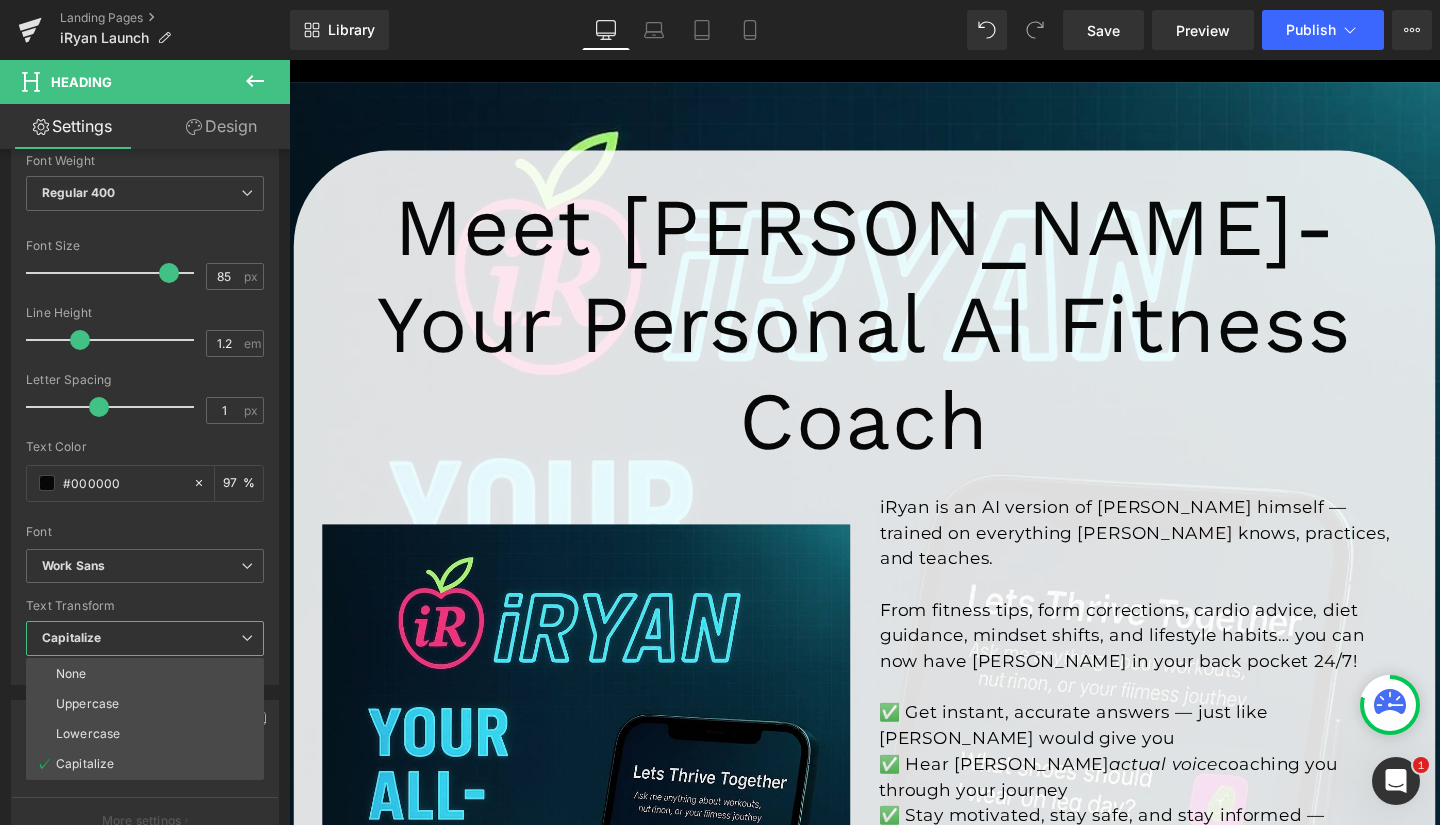 click on "Work Sans" at bounding box center (141, 566) 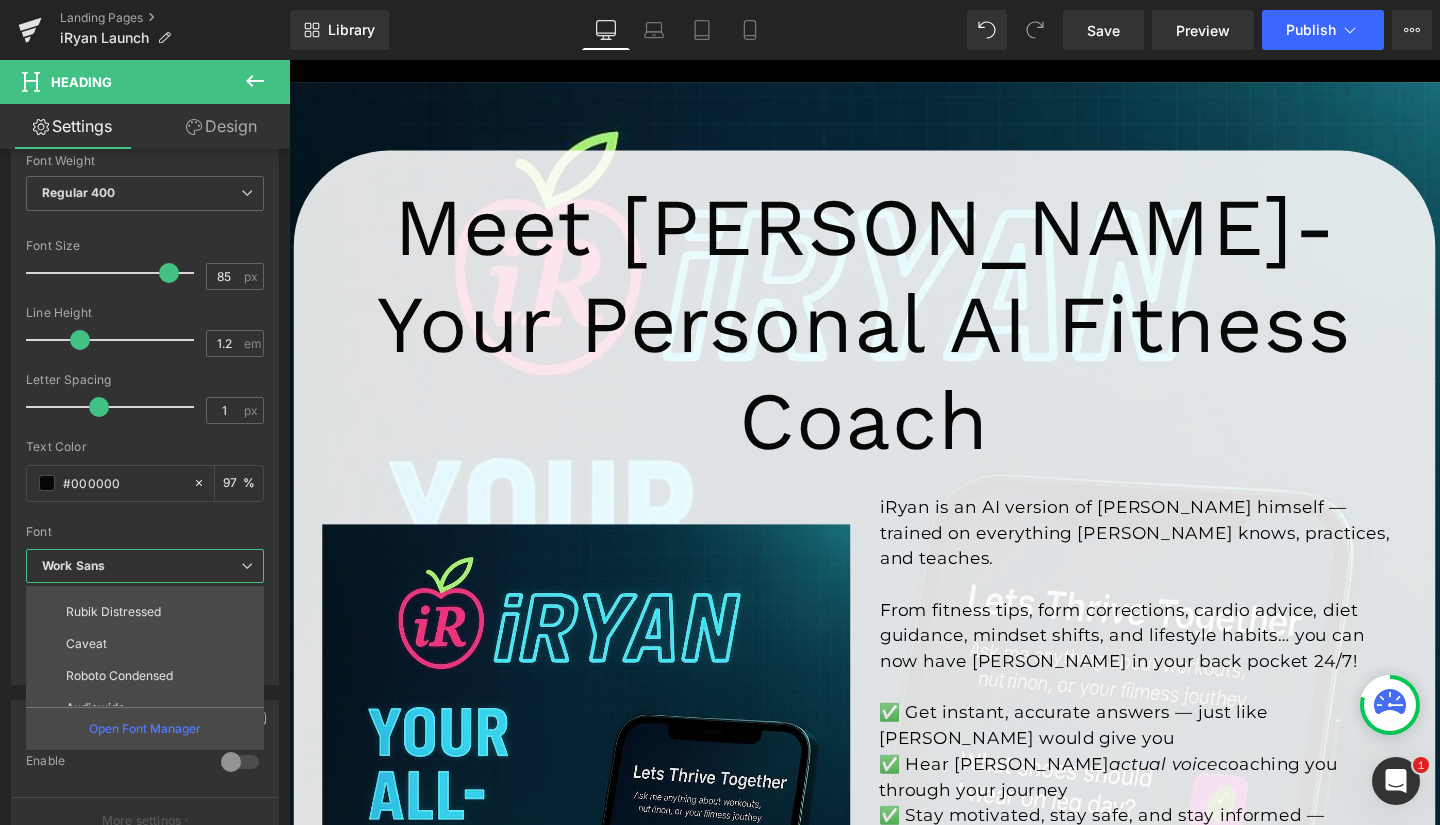 scroll, scrollTop: 128, scrollLeft: 0, axis: vertical 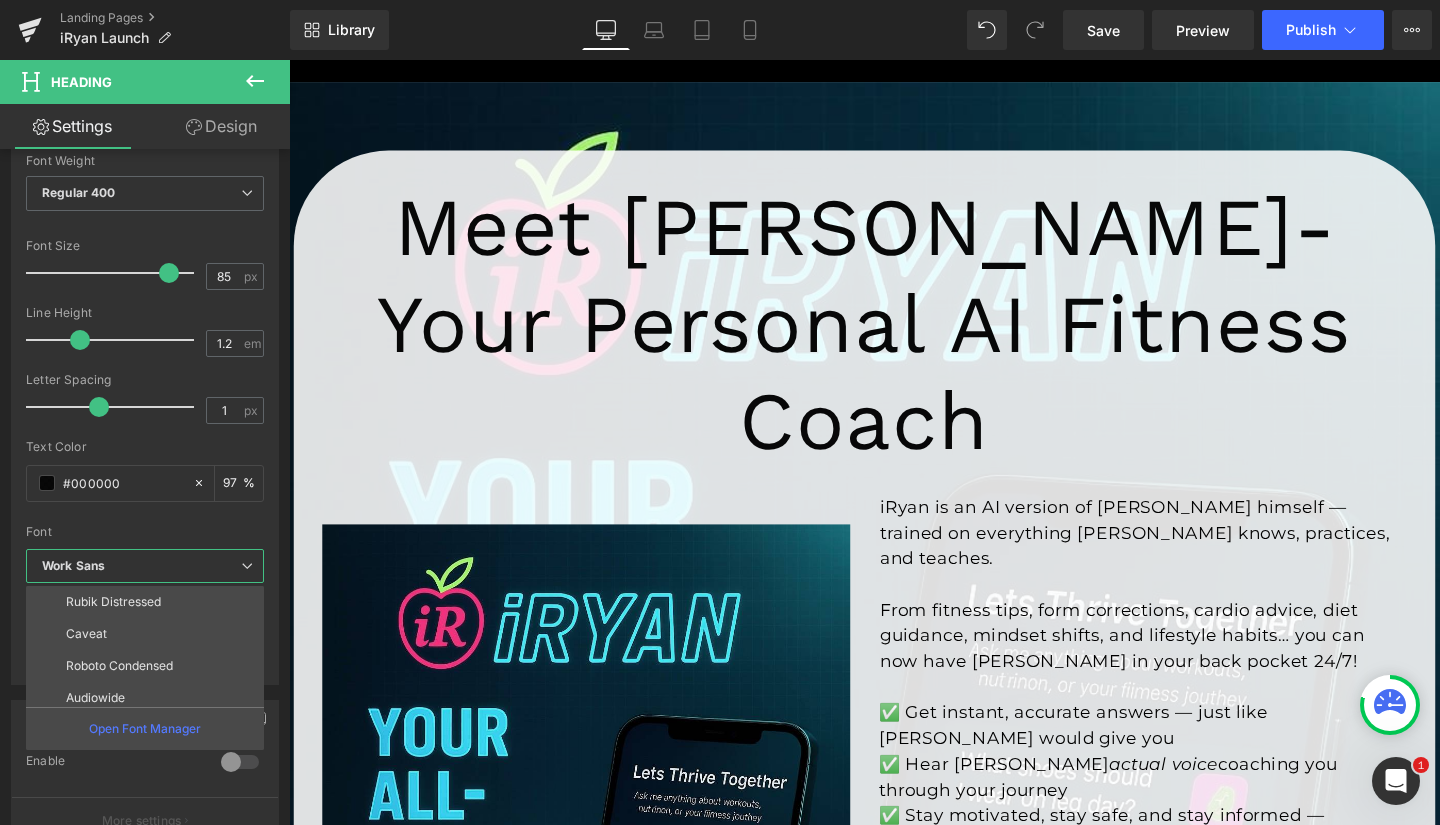click on "Caveat" at bounding box center [149, 634] 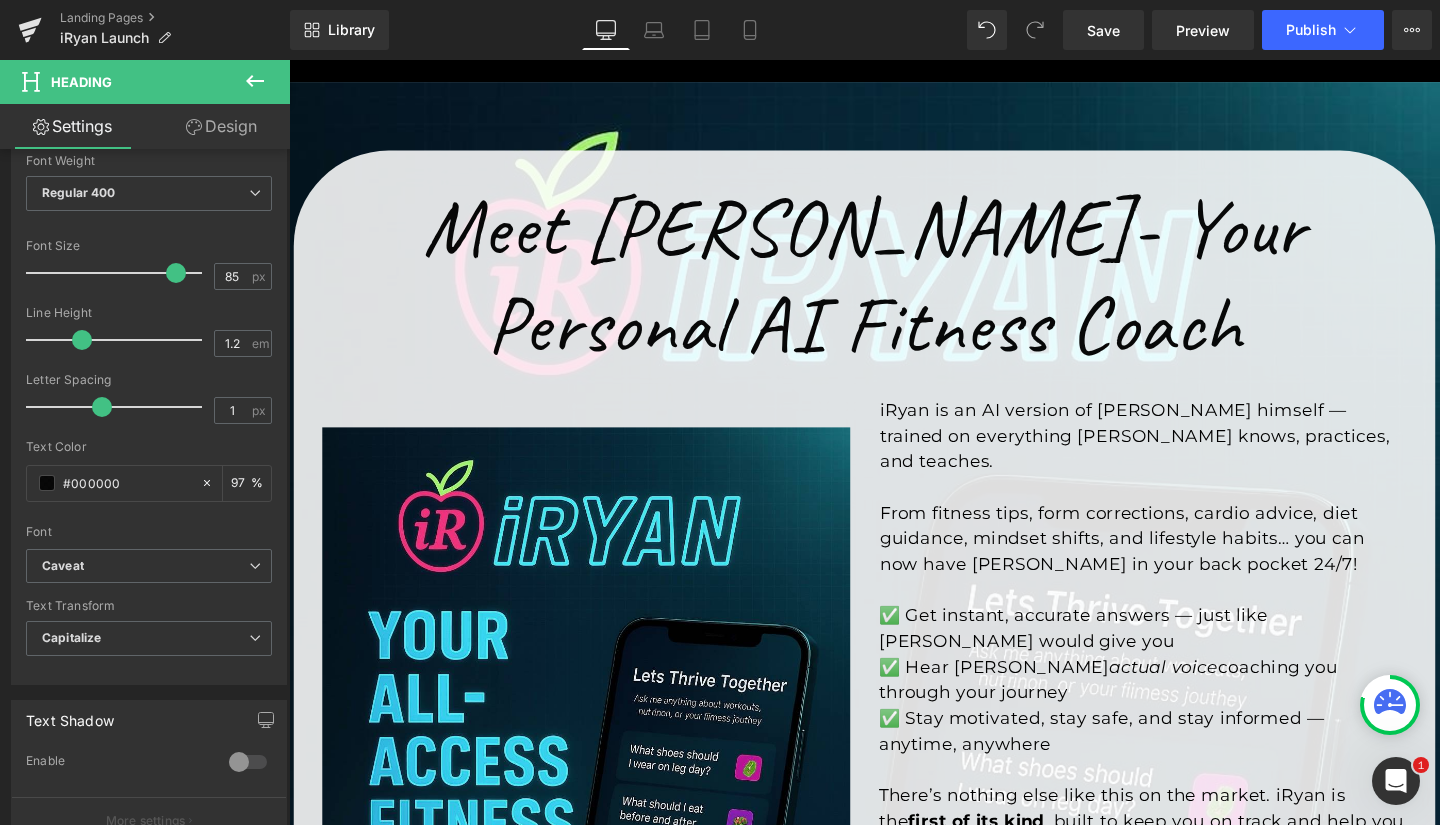click on "Caveat" at bounding box center (145, 566) 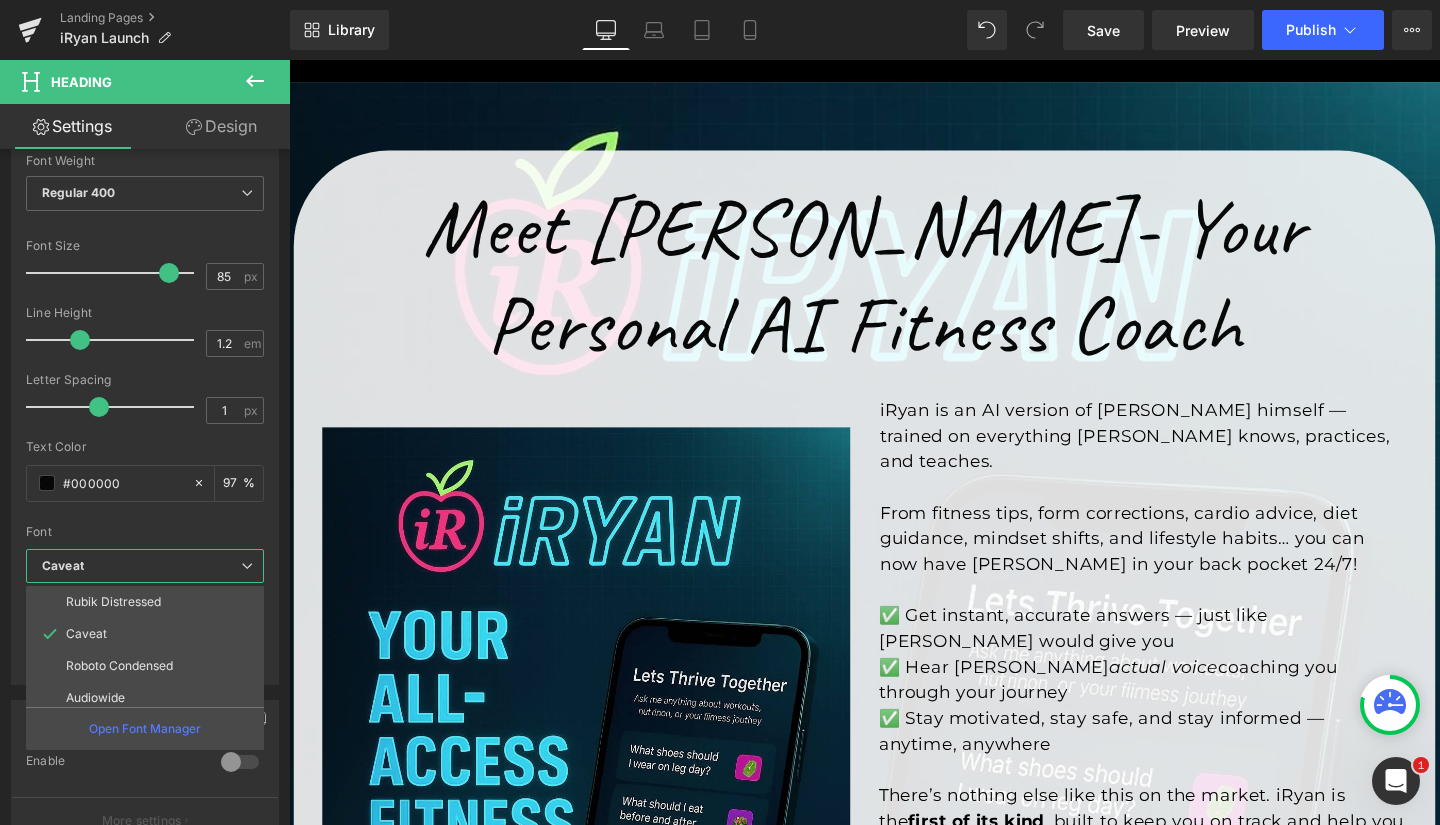click on "Roboto Condensed" at bounding box center [119, 666] 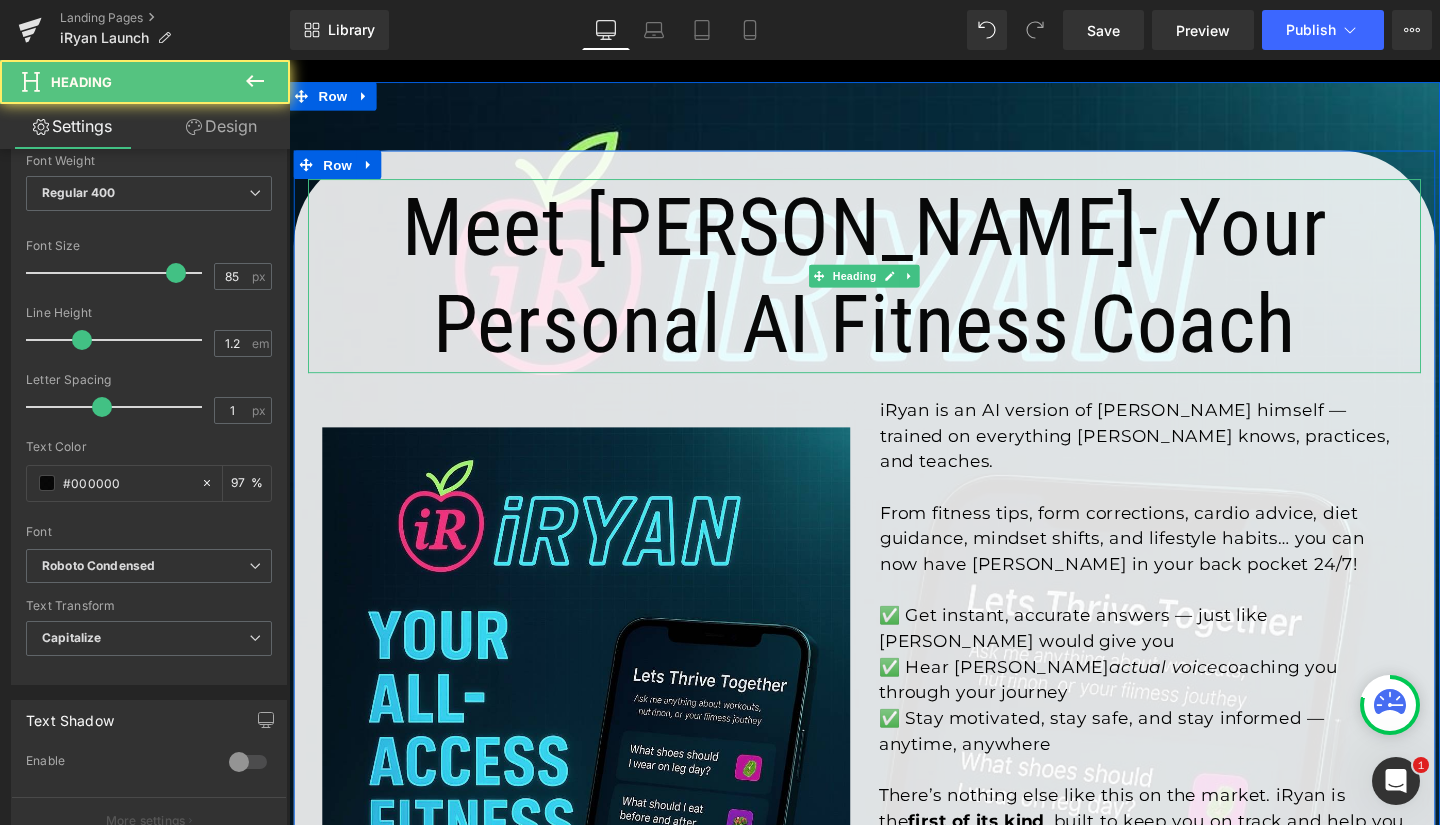 click on "Meet [PERSON_NAME]- your Personal AI Fitness Coach" at bounding box center [894, 287] 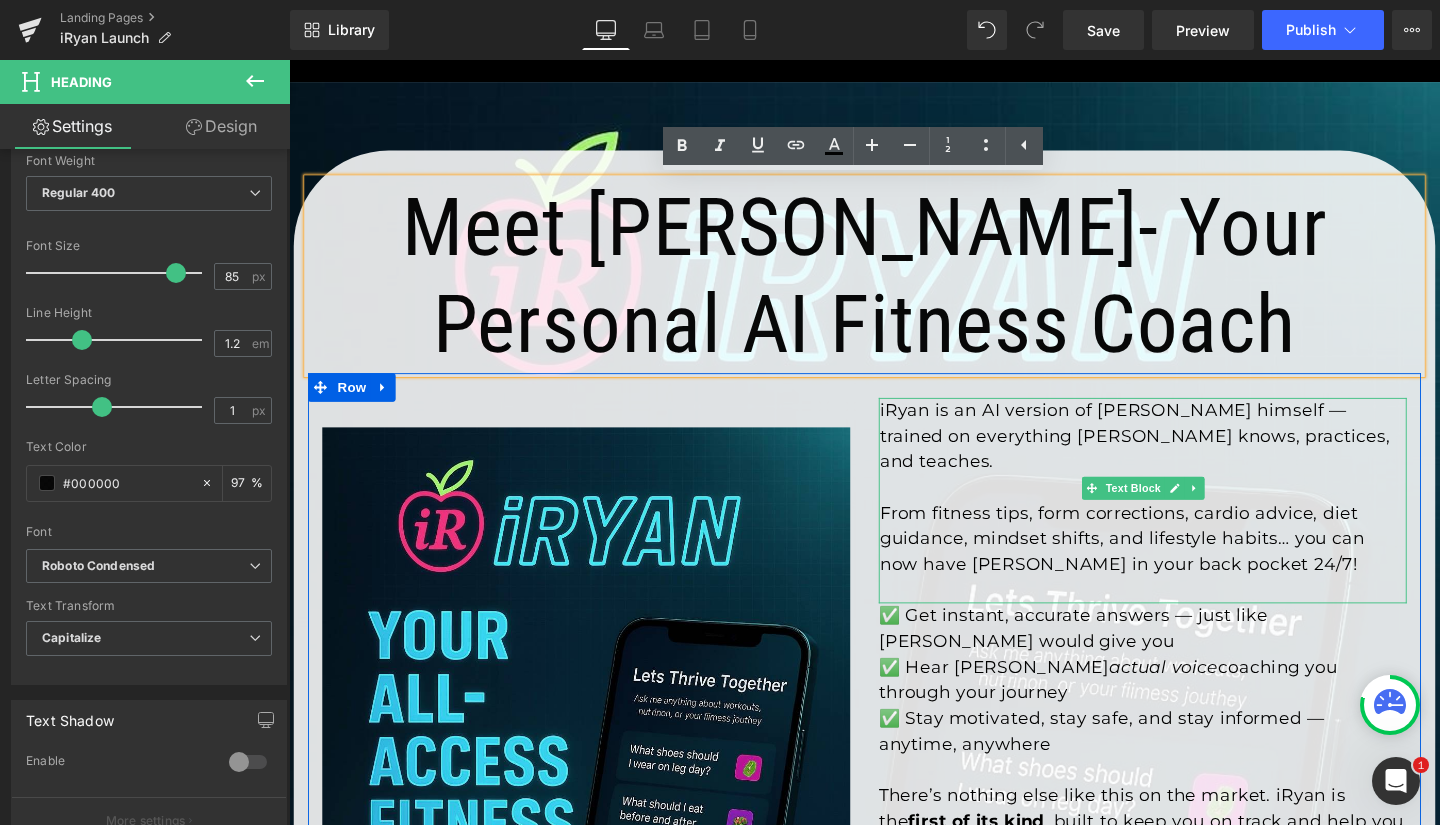 click on "iRyan is an AI version of [PERSON_NAME] himself — trained on everything [PERSON_NAME] knows, practices, and teaches." at bounding box center [1187, 455] 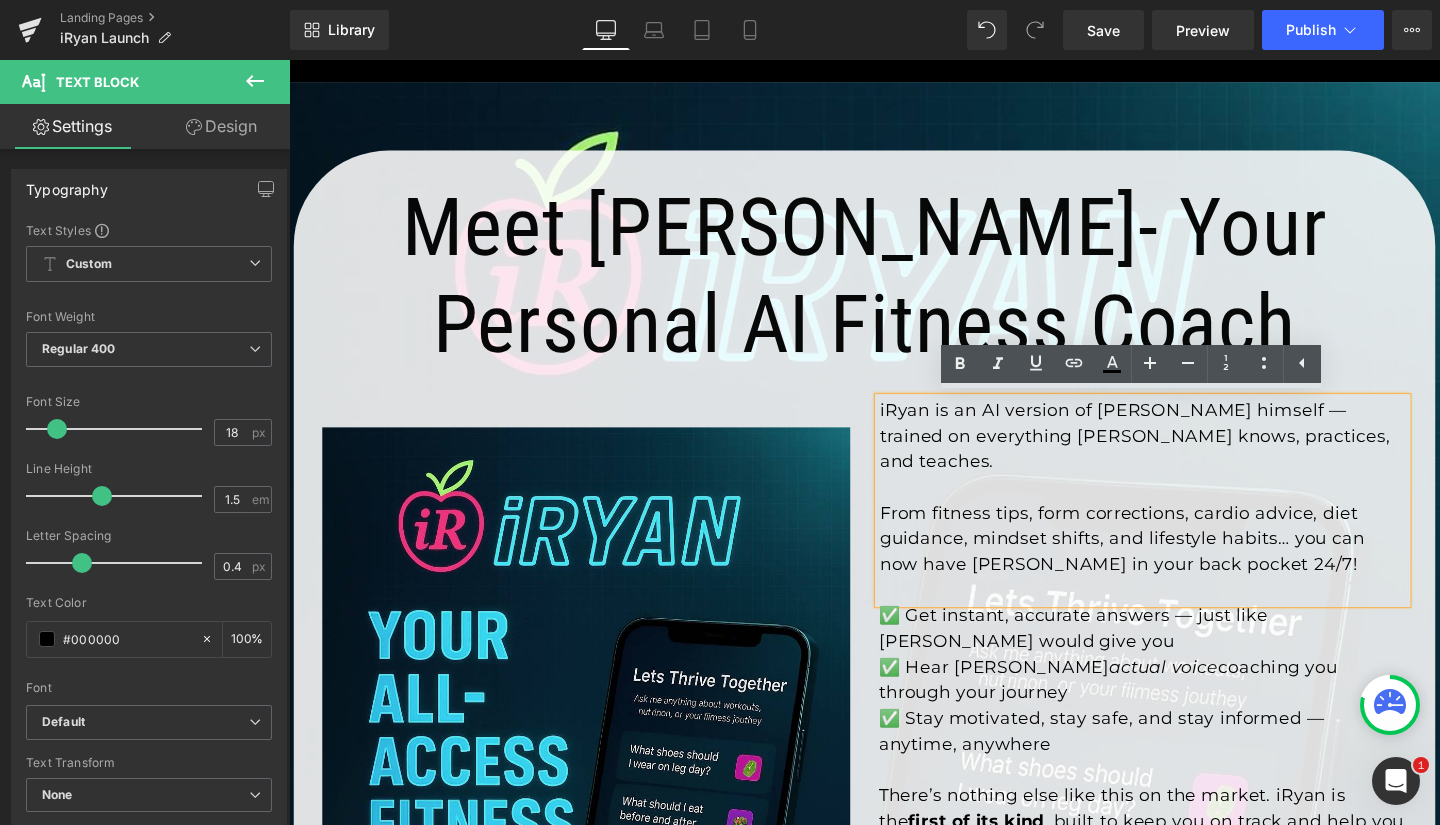 type 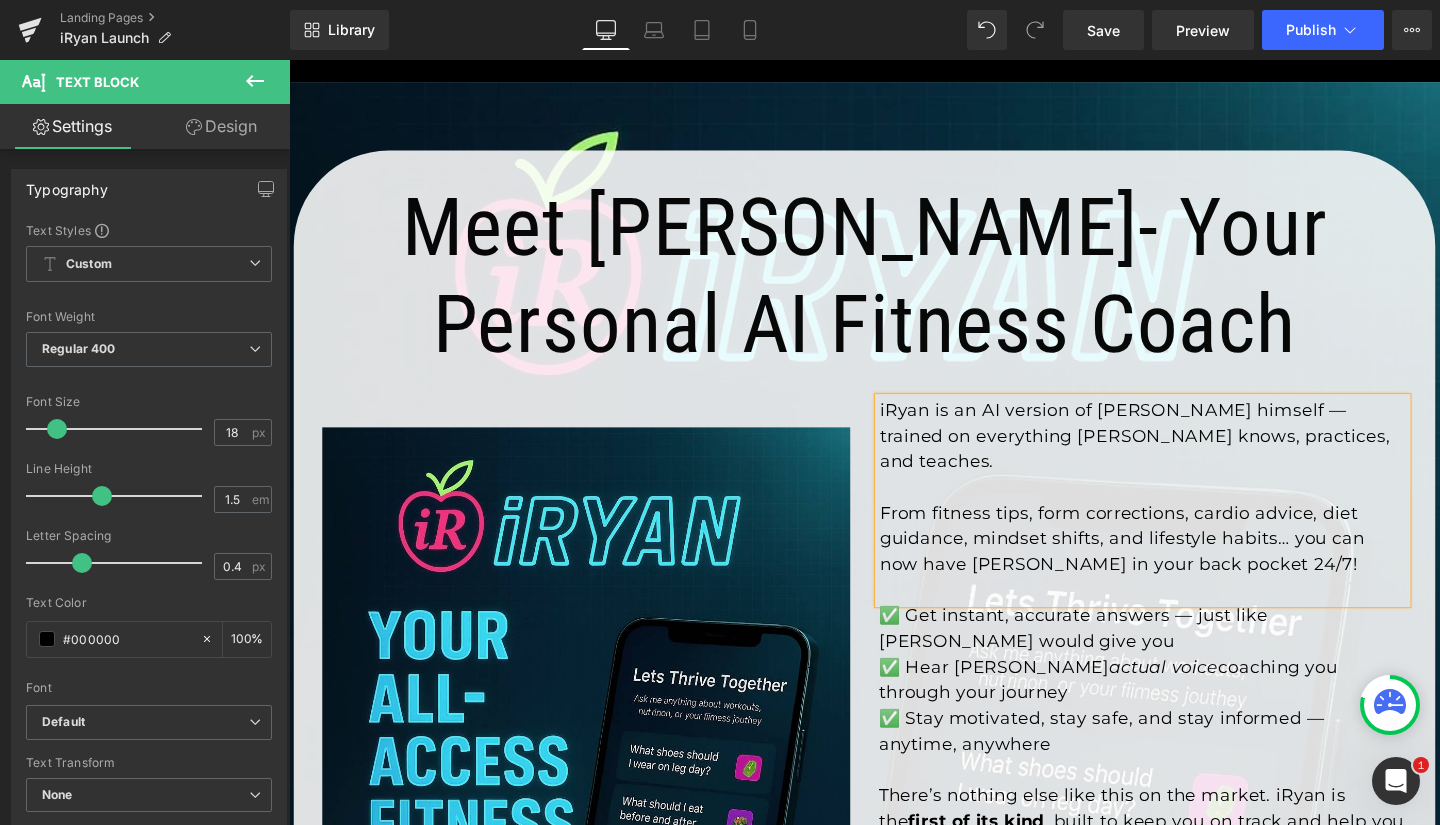 click on "From fitness tips, form corrections, cardio advice, diet guidance, mindset shifts, and lifestyle habits… you can now have [PERSON_NAME] in your back pocket 24/7!" at bounding box center (1187, 563) 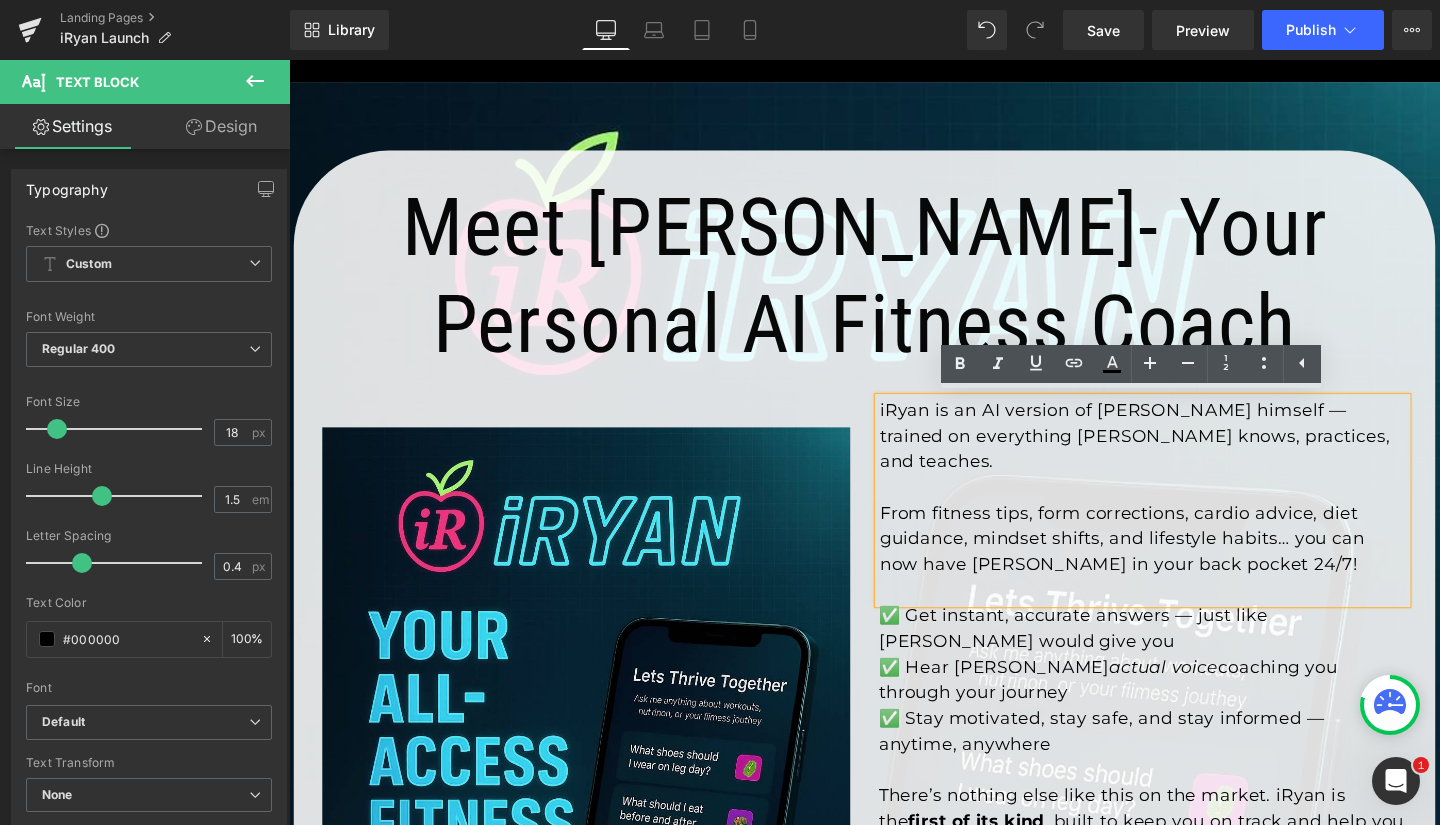 click on "Save" at bounding box center (1103, 30) 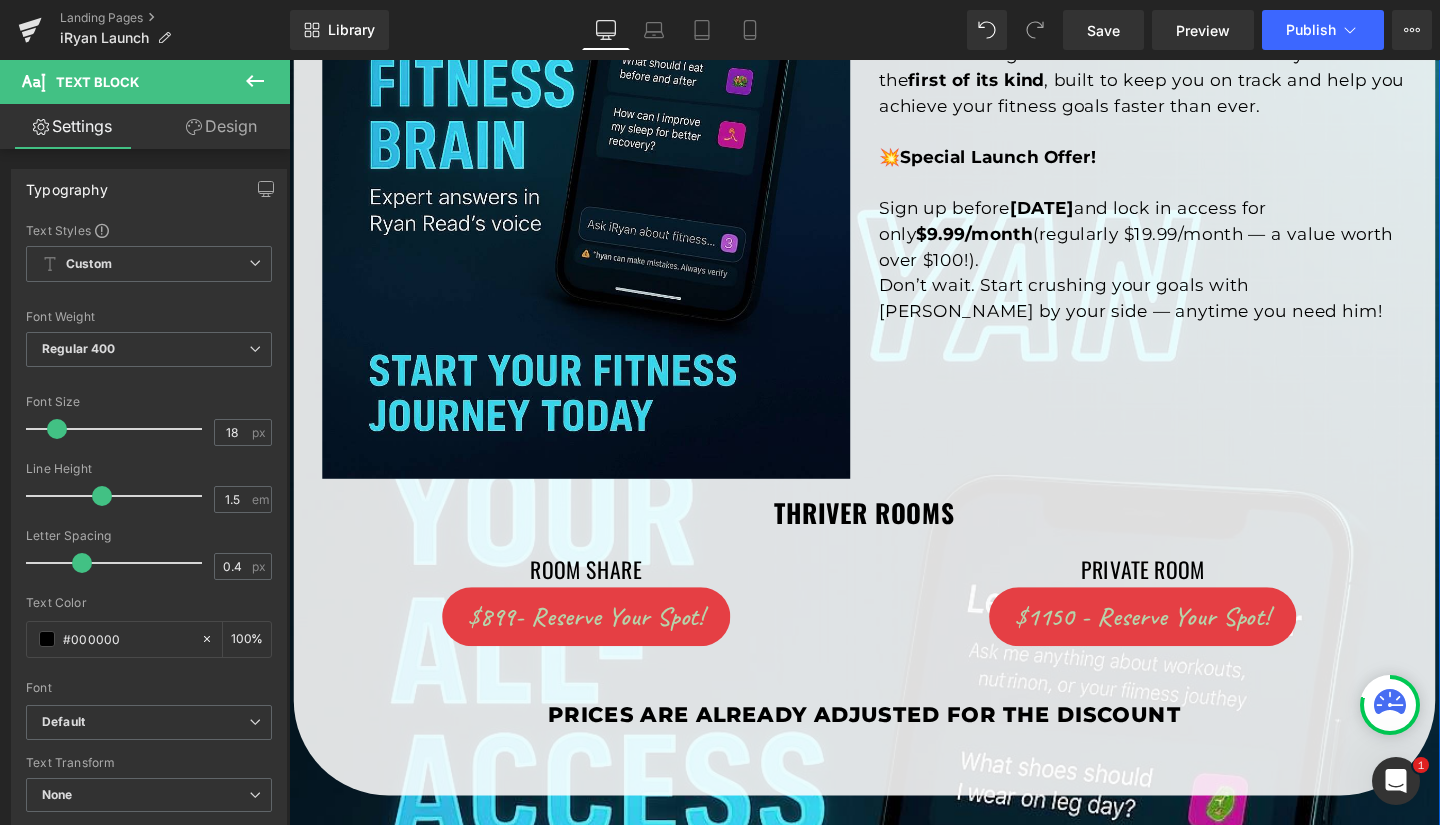 scroll, scrollTop: 981, scrollLeft: 0, axis: vertical 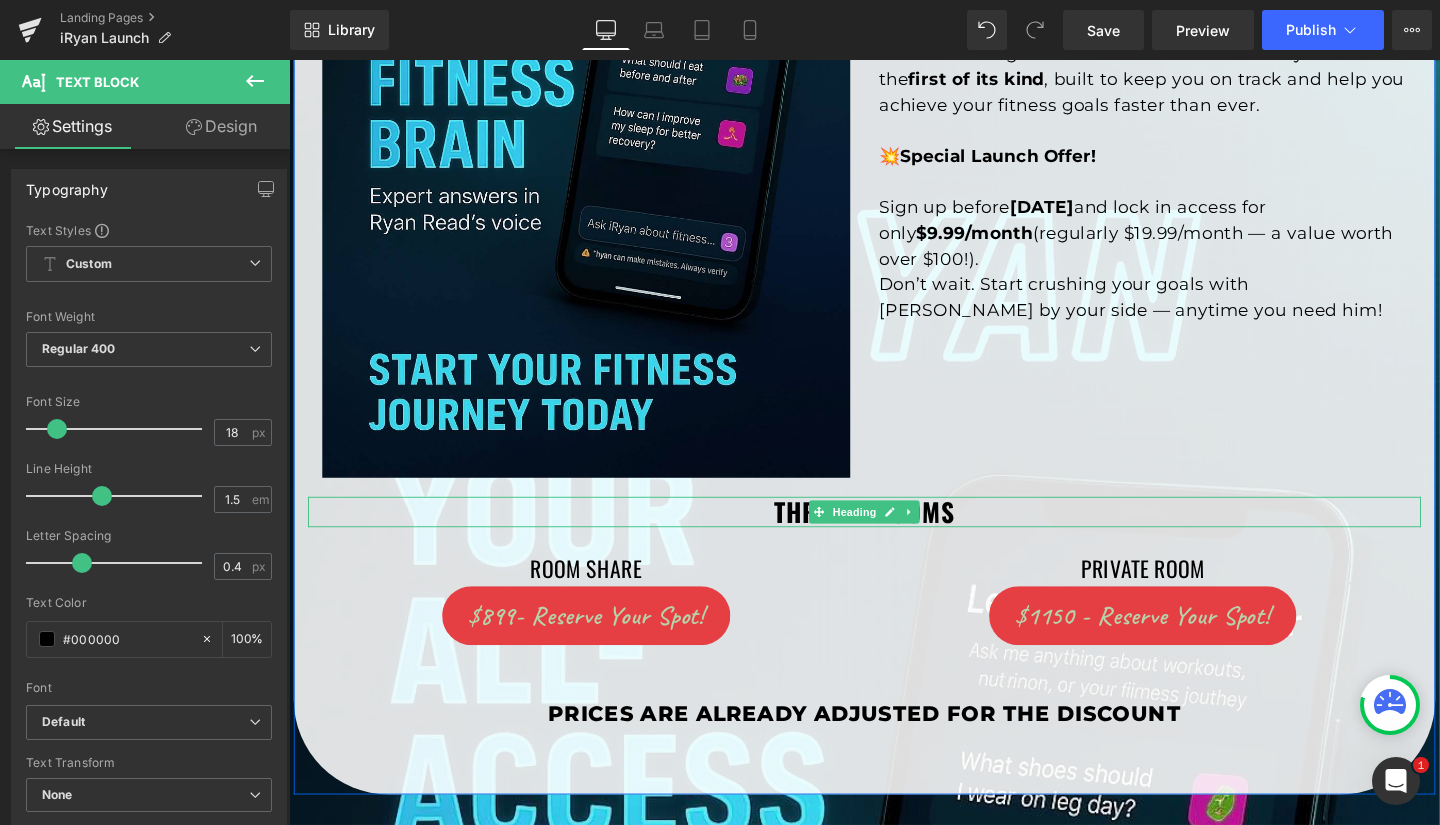 click 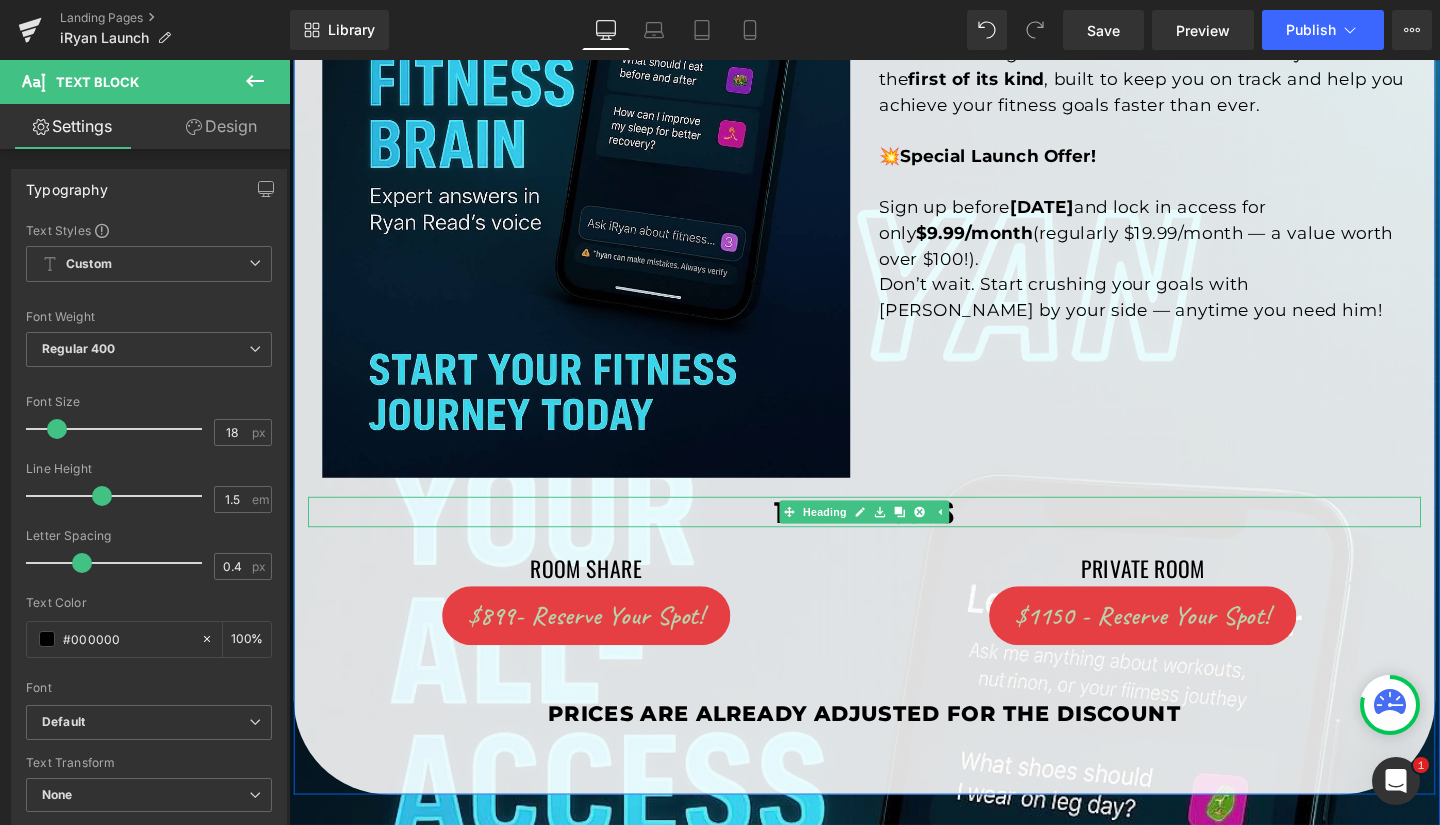 click 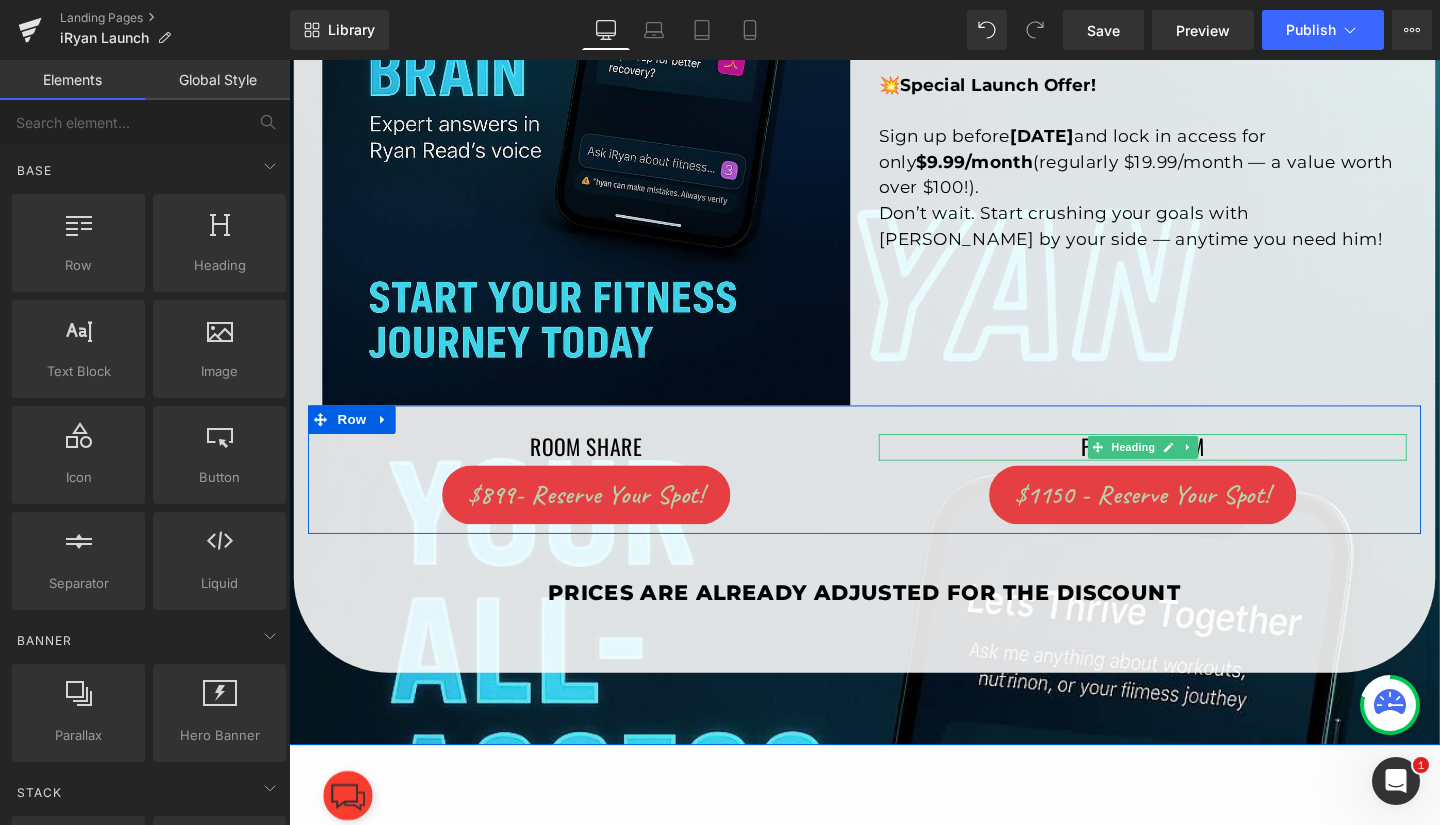 scroll, scrollTop: 906, scrollLeft: 0, axis: vertical 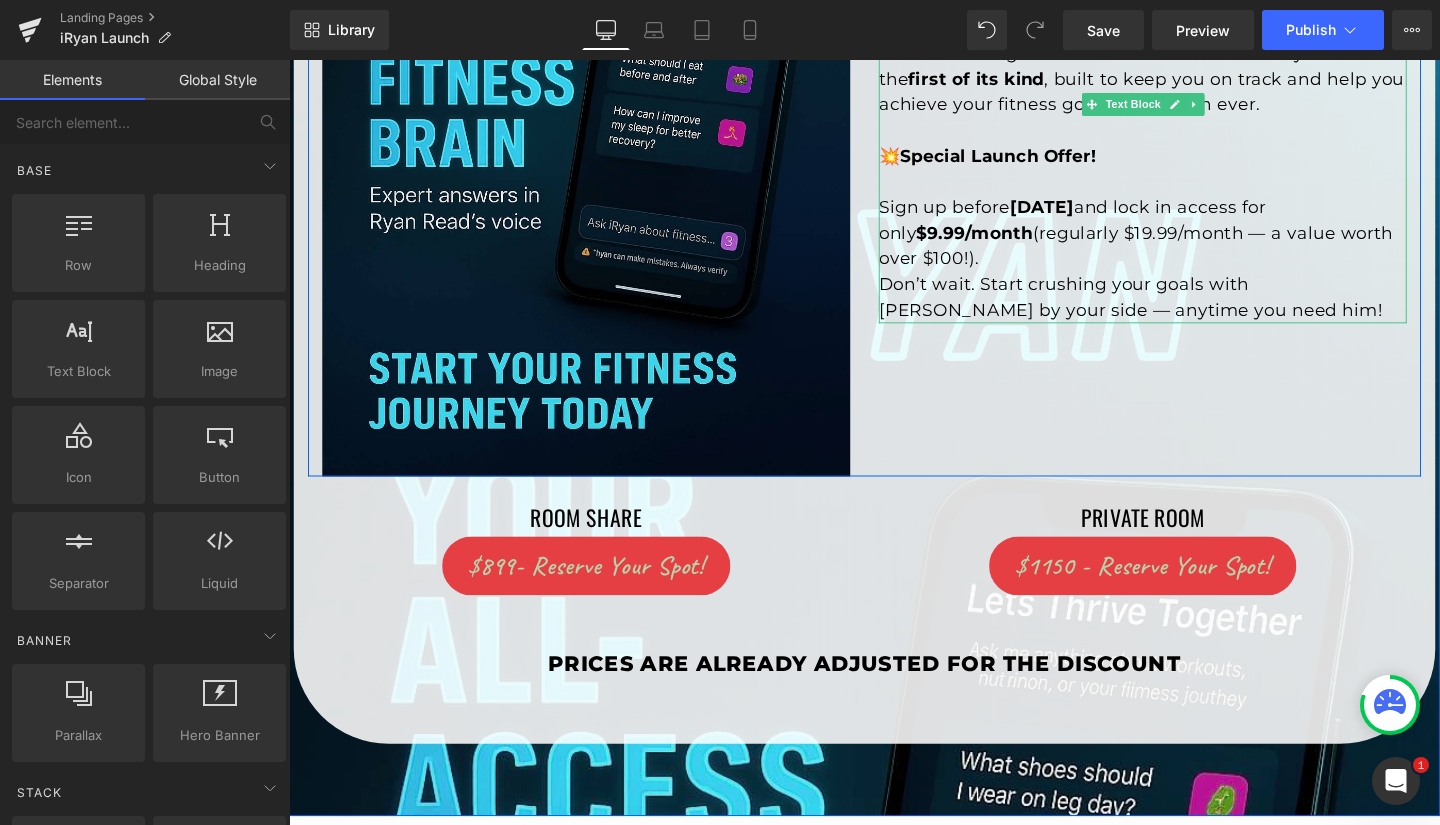click on "Sign up before  [DATE]  and lock in access for only  $9.99/month  (regularly $19.99/month — a value worth over $100!)." at bounding box center (1186, 229) 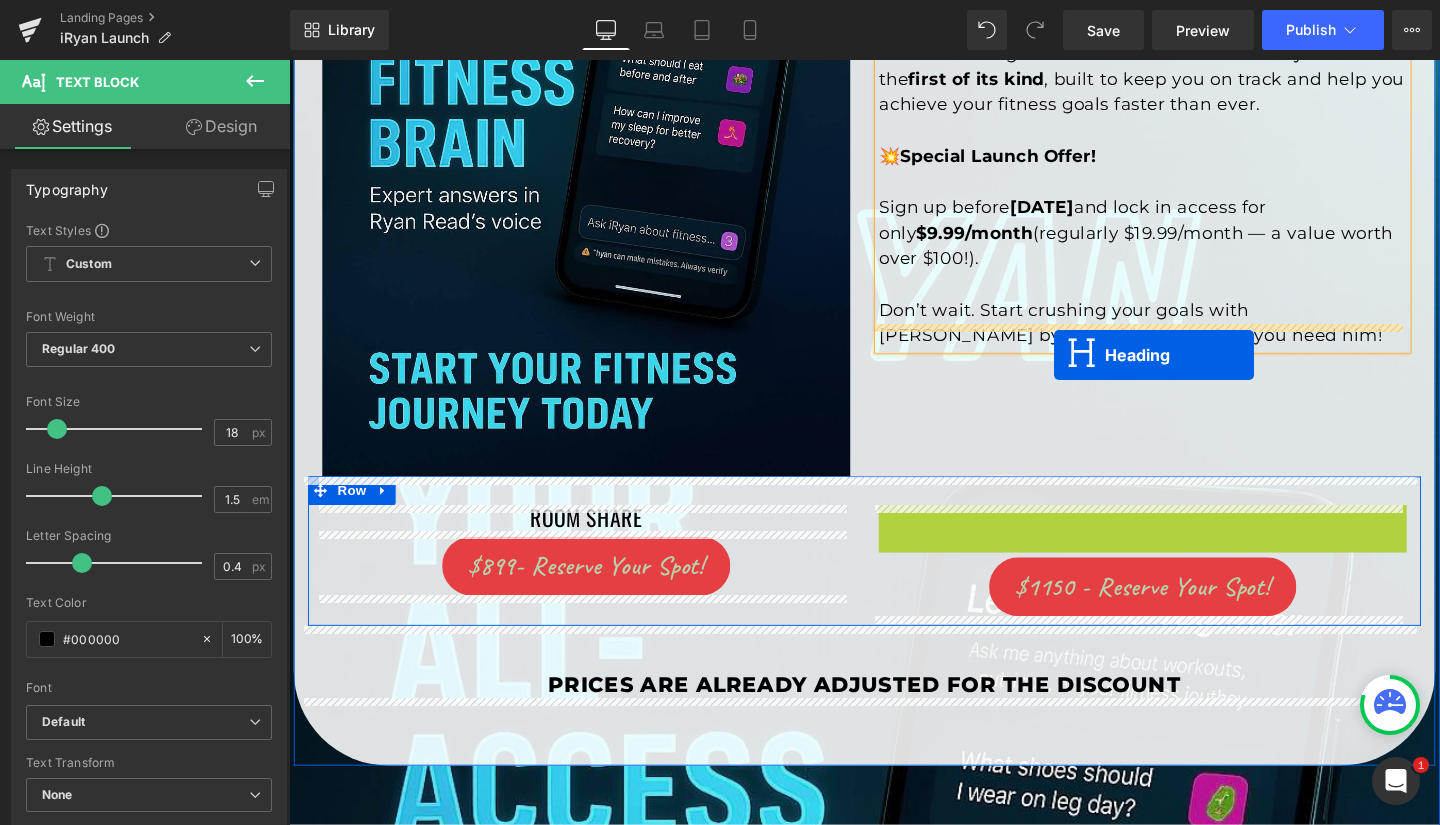 drag, startPoint x: 1131, startPoint y: 540, endPoint x: 1093, endPoint y: 370, distance: 174.1953 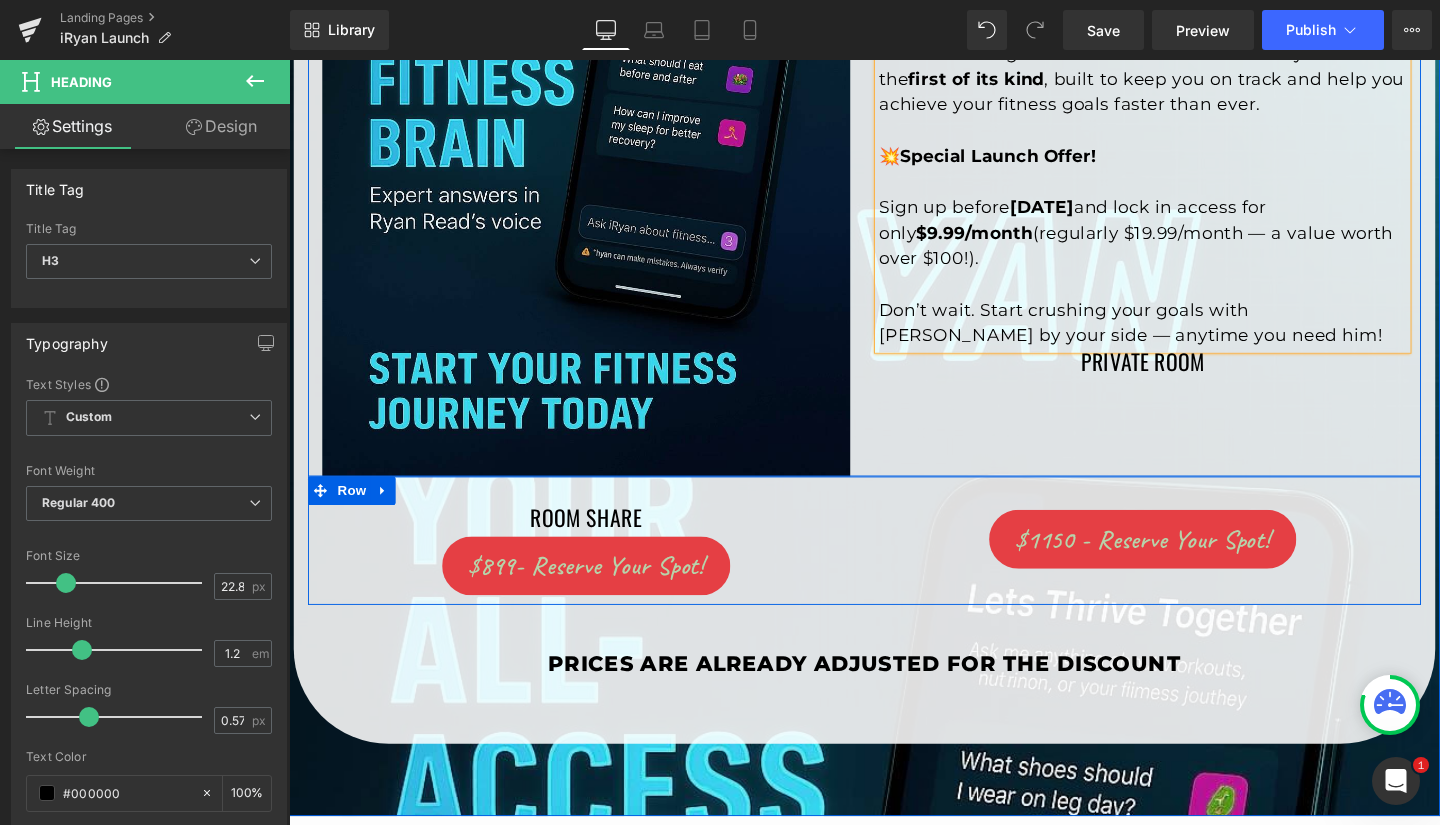 click on "Don’t wait. Start crushing your goals with [PERSON_NAME] by your side — anytime you need him!" at bounding box center (1186, 337) 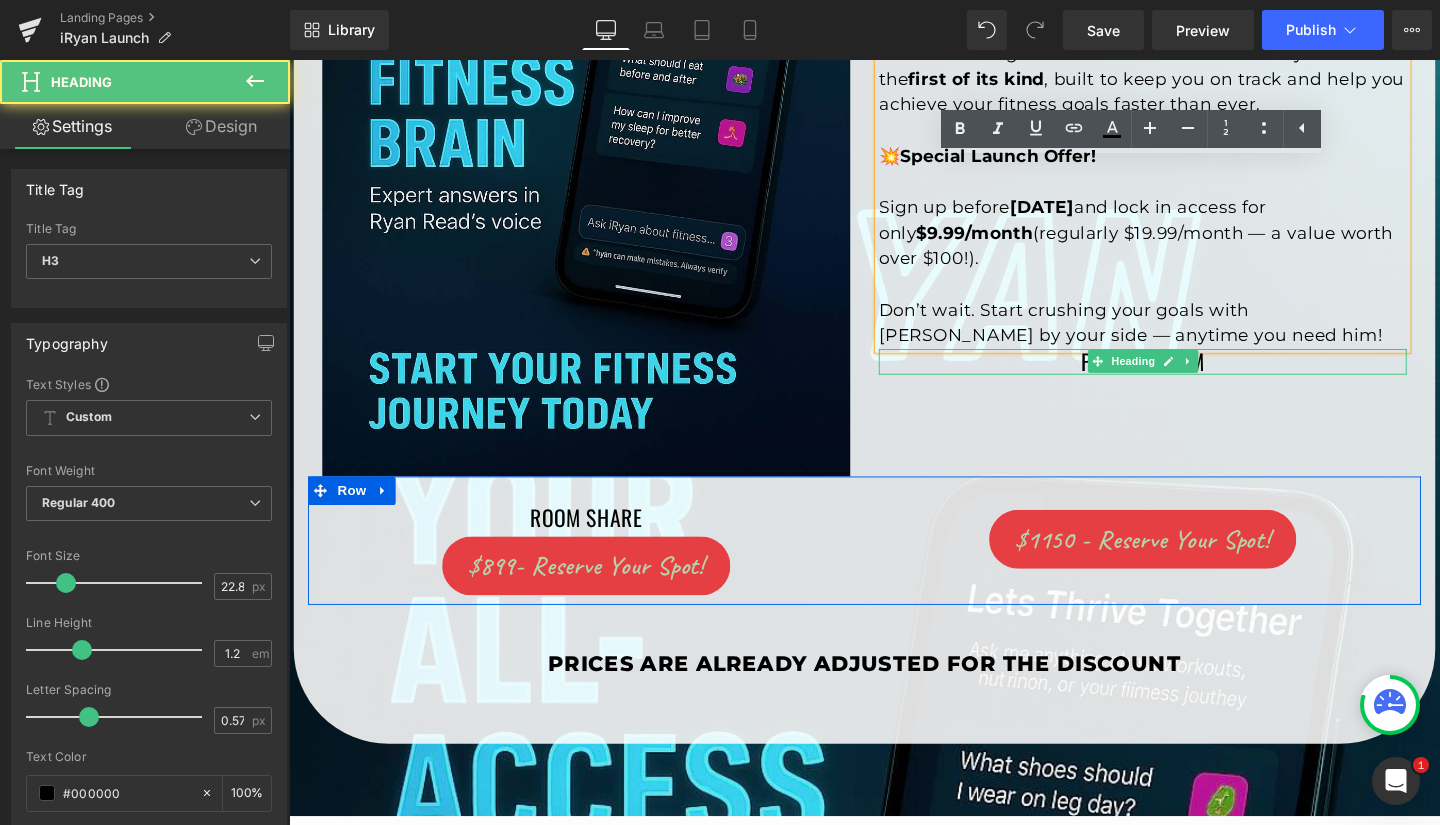 click on "Private Room" at bounding box center (1186, 377) 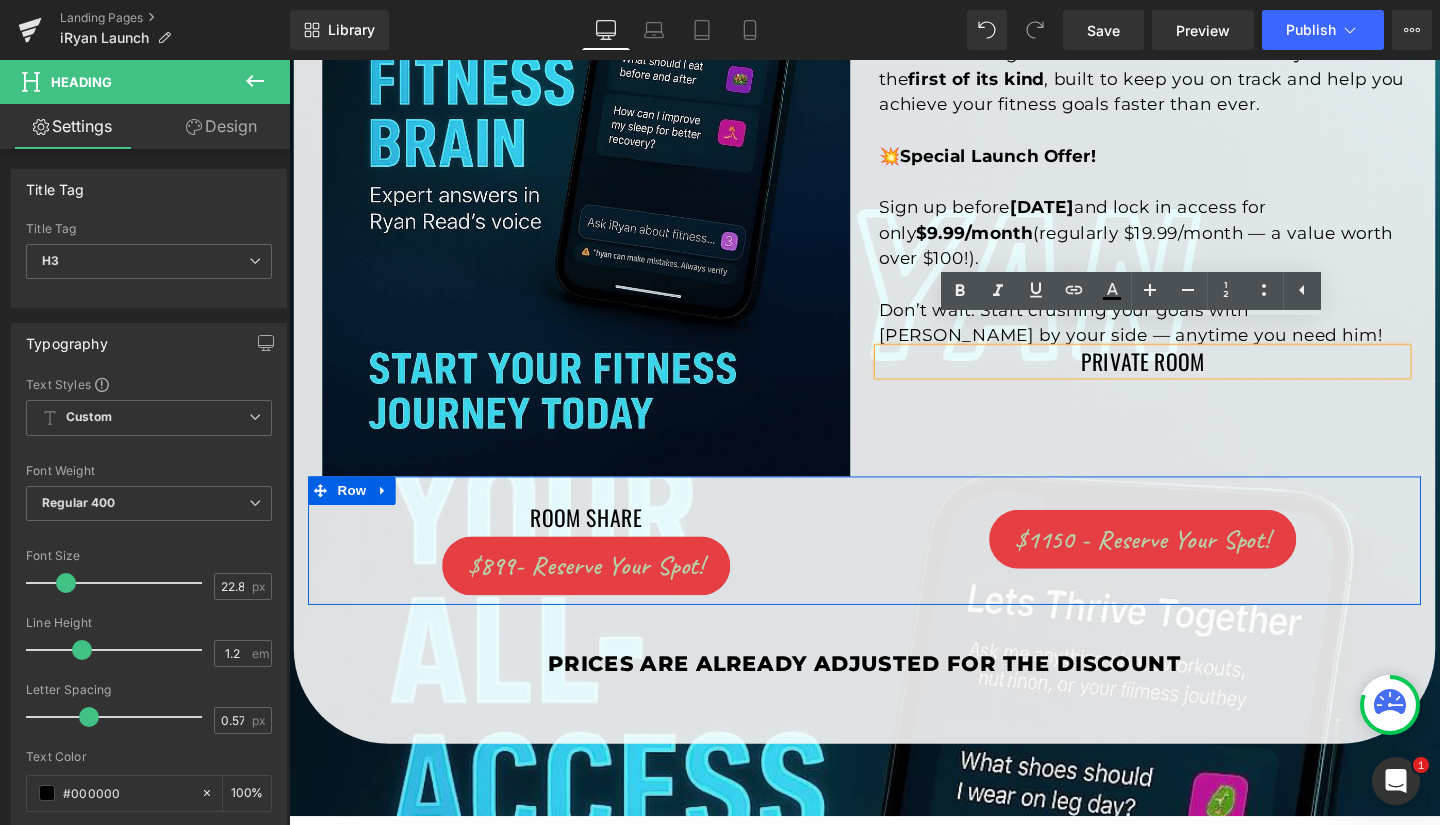 click on "Image         iRyan is an AI version of [PERSON_NAME] himself — trained on everything [PERSON_NAME] knows, practices, and teaches.
From fitness tips, form corrections, cardio advice, diet guidance, mindset shifts, and lifestyle habits… you can now have [PERSON_NAME] in your back pocket 24/7! Text Block         ✅ Get instant, accurate answers — just like [PERSON_NAME] would give you
✅ Hear [PERSON_NAME]  actual voice  coaching you through your journey
✅ Stay motivated, stay safe, and stay informed — anytime, anywhere
There’s nothing else like this on the market. iRyan is the  first of its kind , built to keep you on track and help you achieve your fitness goals faster than ever. 💥  Special Launch Offer!
Sign up before  [DATE]  and lock in access for only  $9.99/month  (regularly $19.99/month — a value worth over $100!).
Don’t wait. Start crushing your goals with [PERSON_NAME] by your side — anytime you need him! Text Block         Private Room Heading         Row" at bounding box center (894, 54) 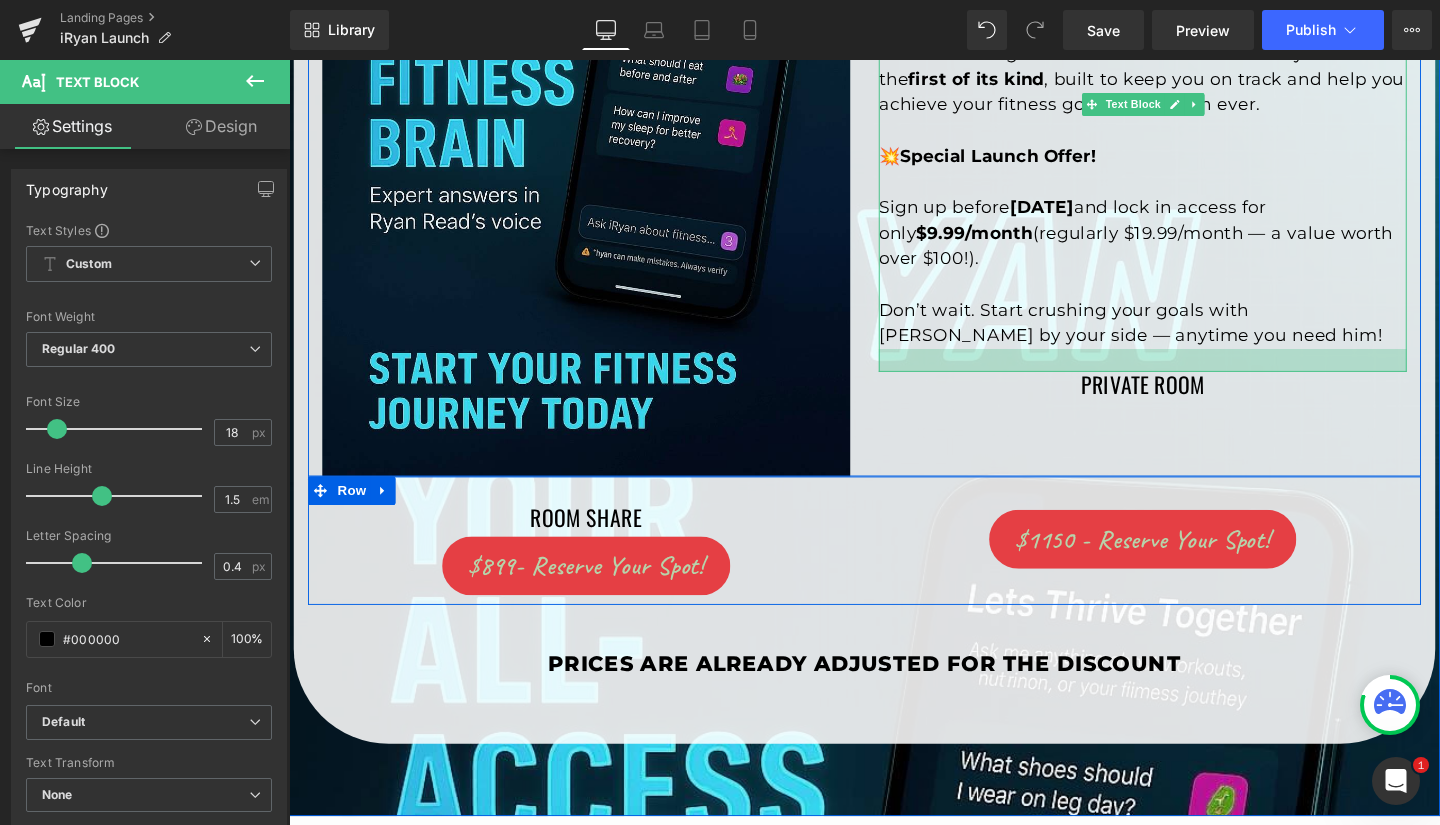 drag, startPoint x: 1261, startPoint y: 334, endPoint x: 1262, endPoint y: 354, distance: 20.024984 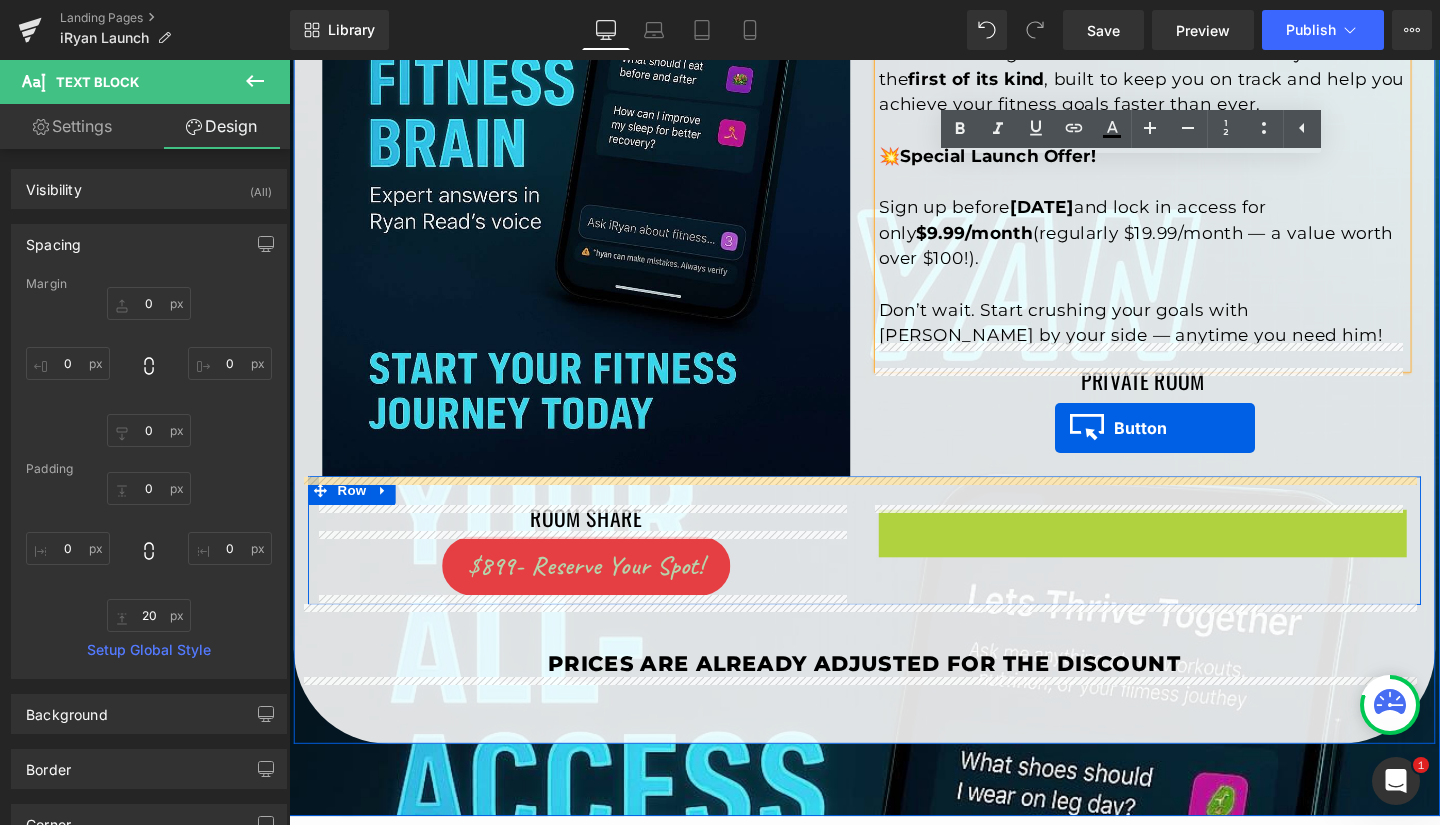 drag, startPoint x: 1183, startPoint y: 563, endPoint x: 1094, endPoint y: 447, distance: 146.20876 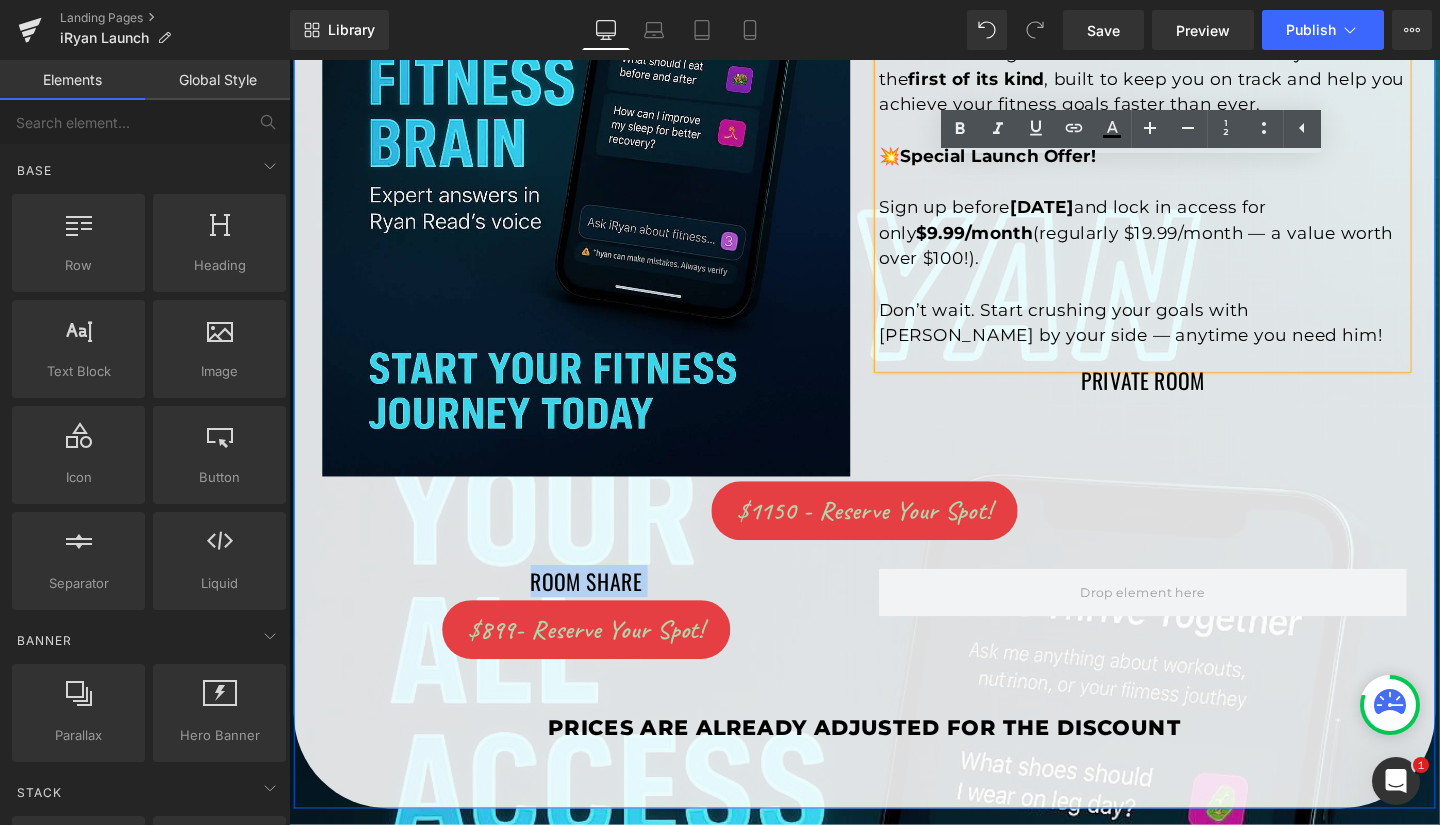 drag, startPoint x: 1164, startPoint y: 618, endPoint x: 1182, endPoint y: 472, distance: 147.10541 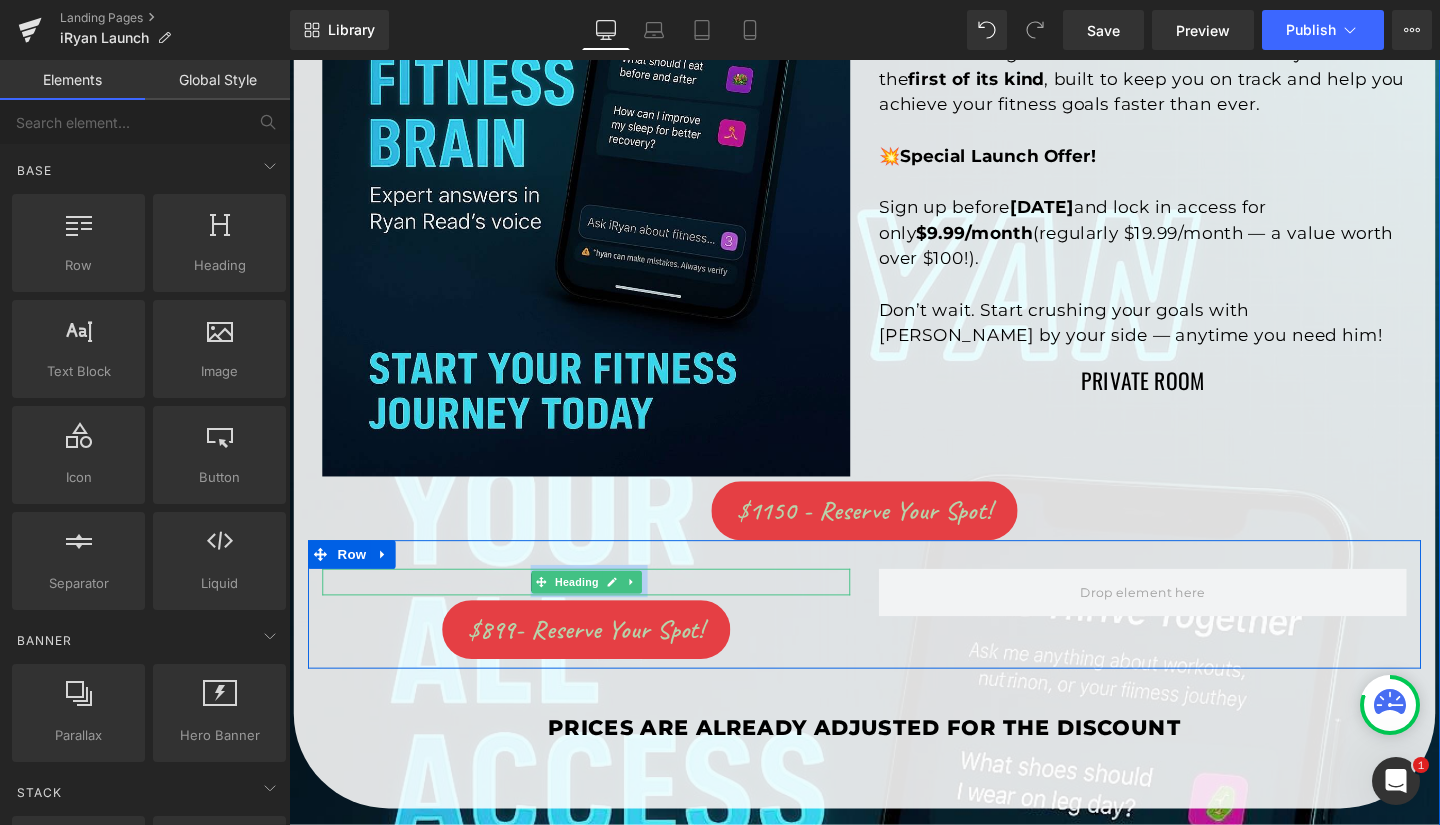 click at bounding box center (649, 609) 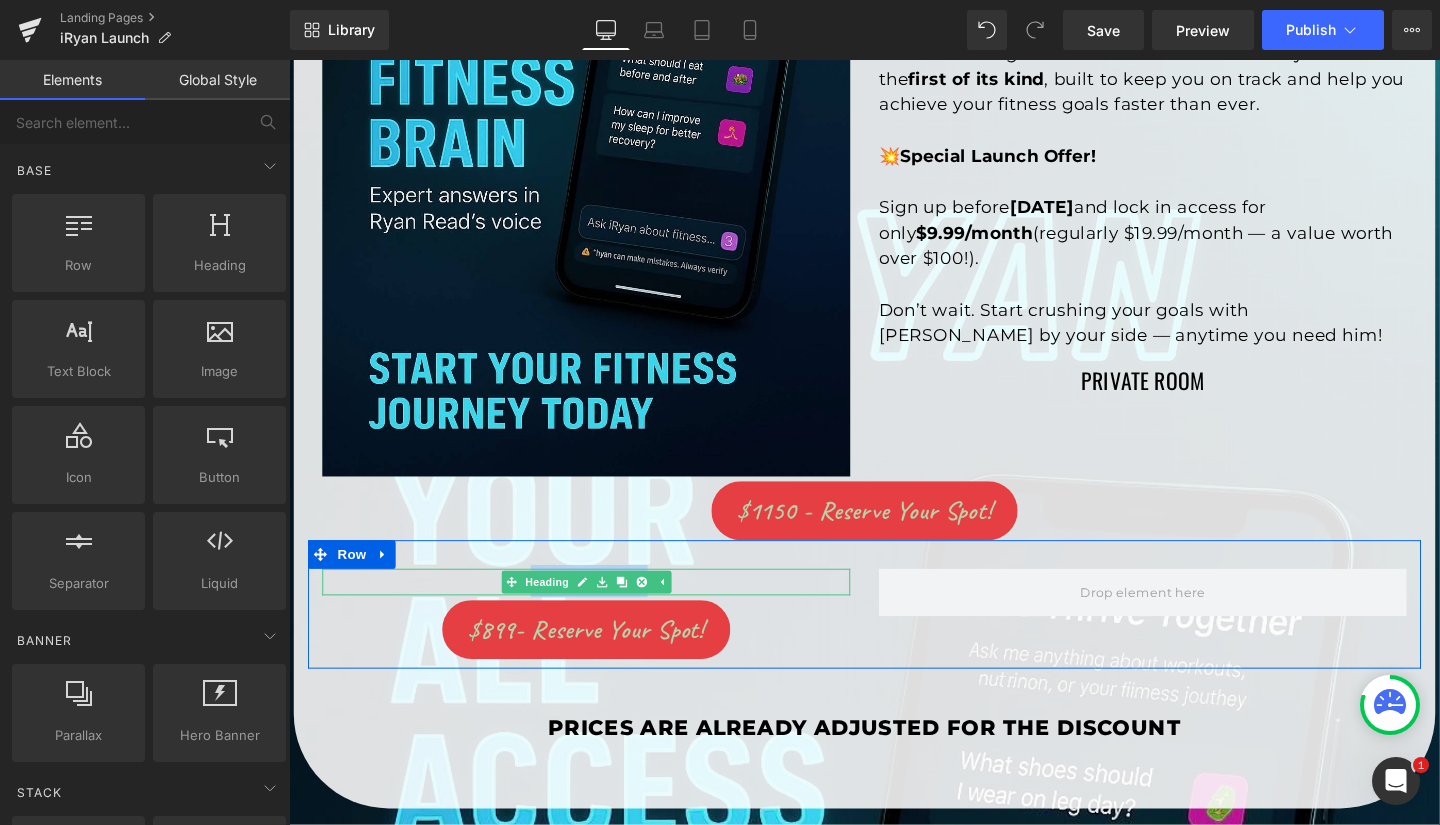 click 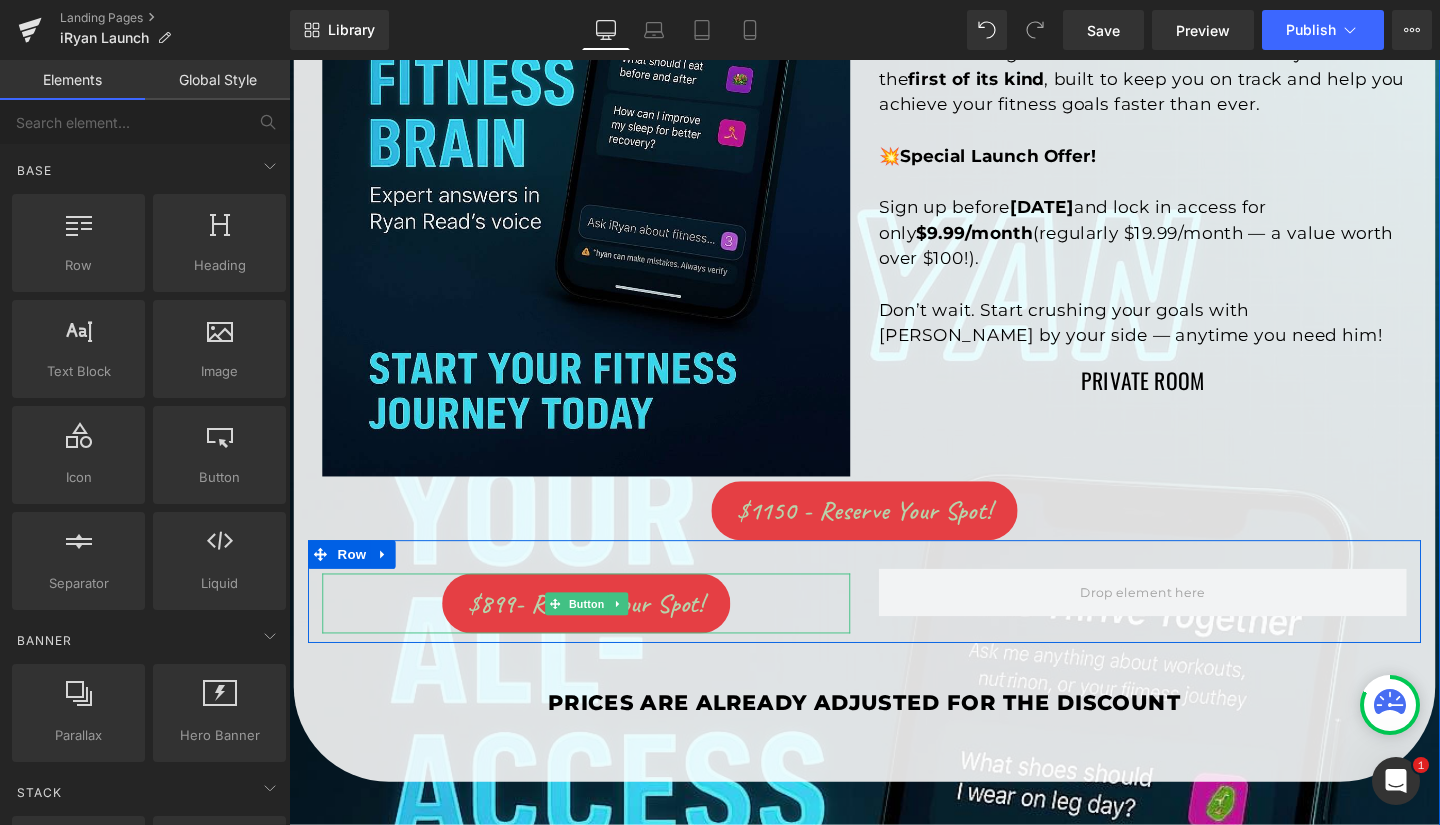 click 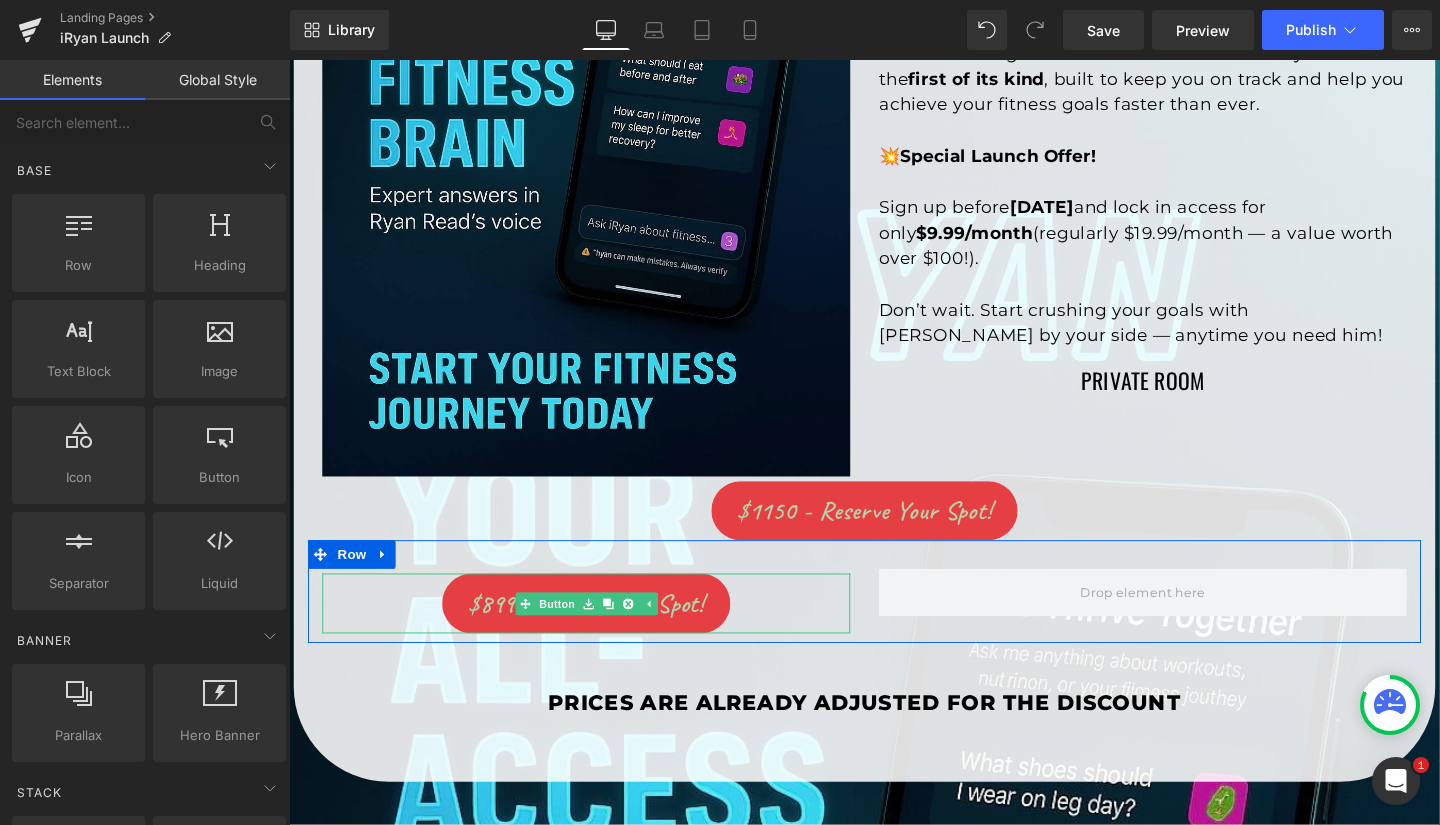 click 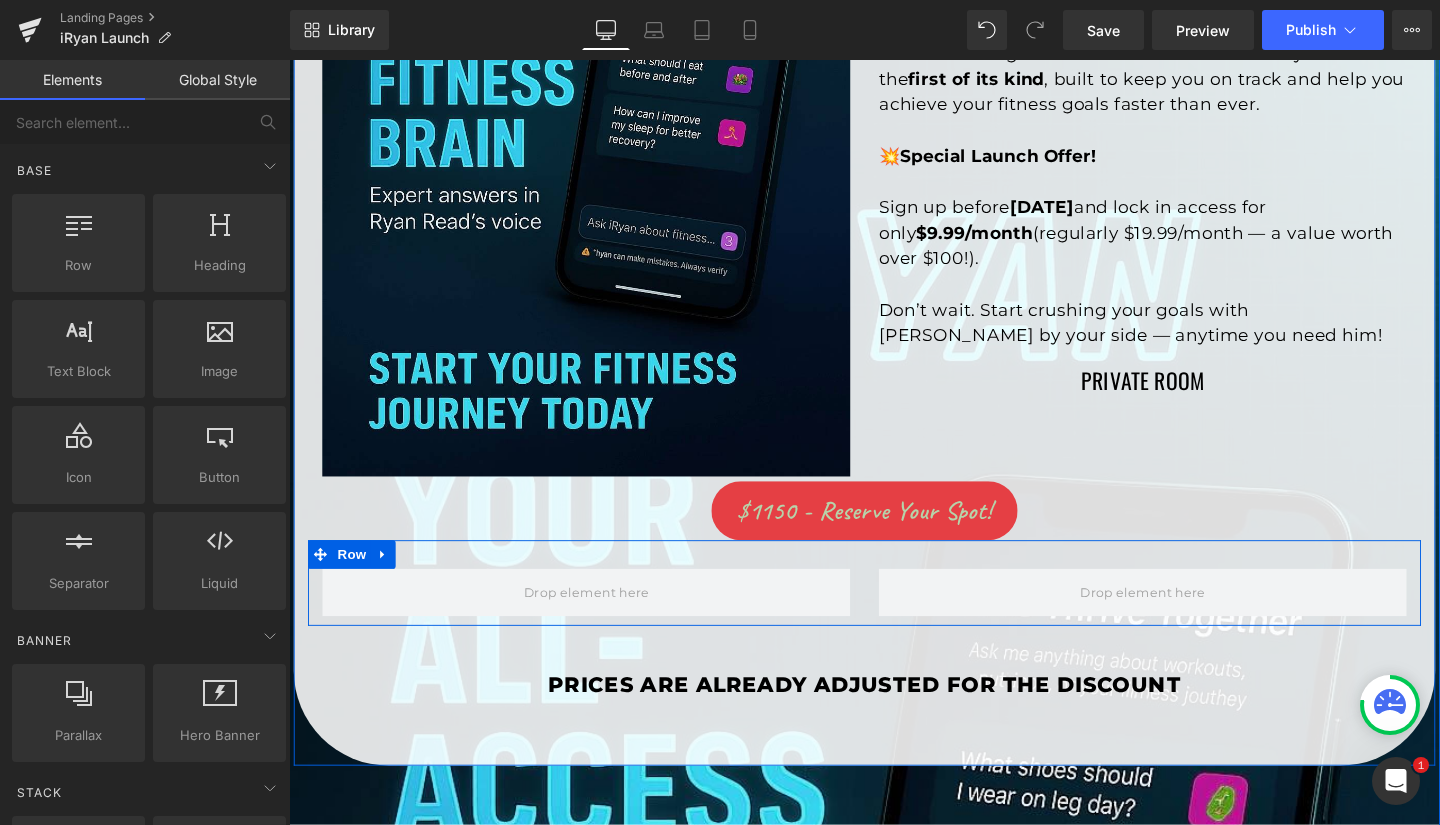 click at bounding box center (1186, 620) 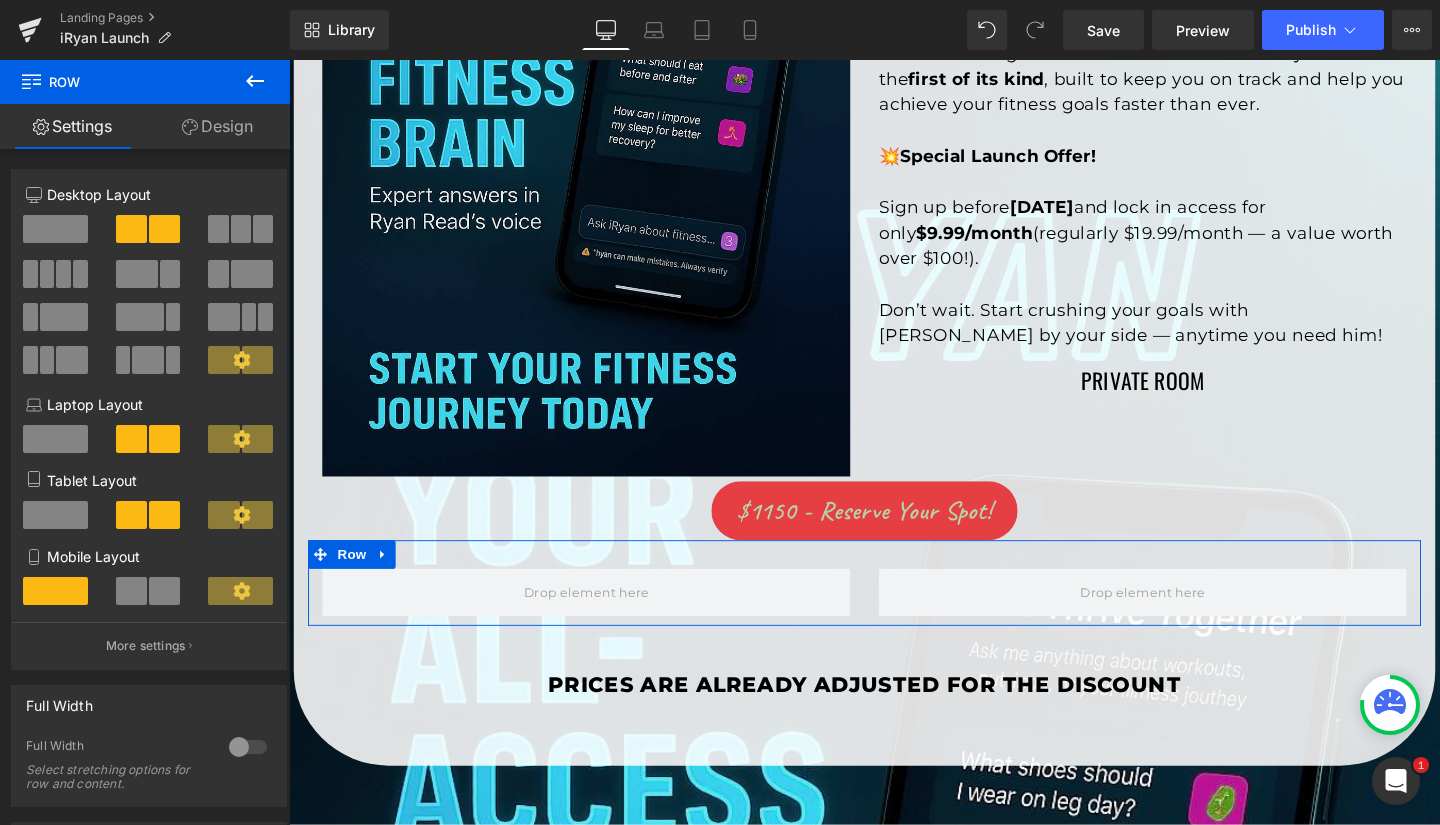 click at bounding box center [55, 229] 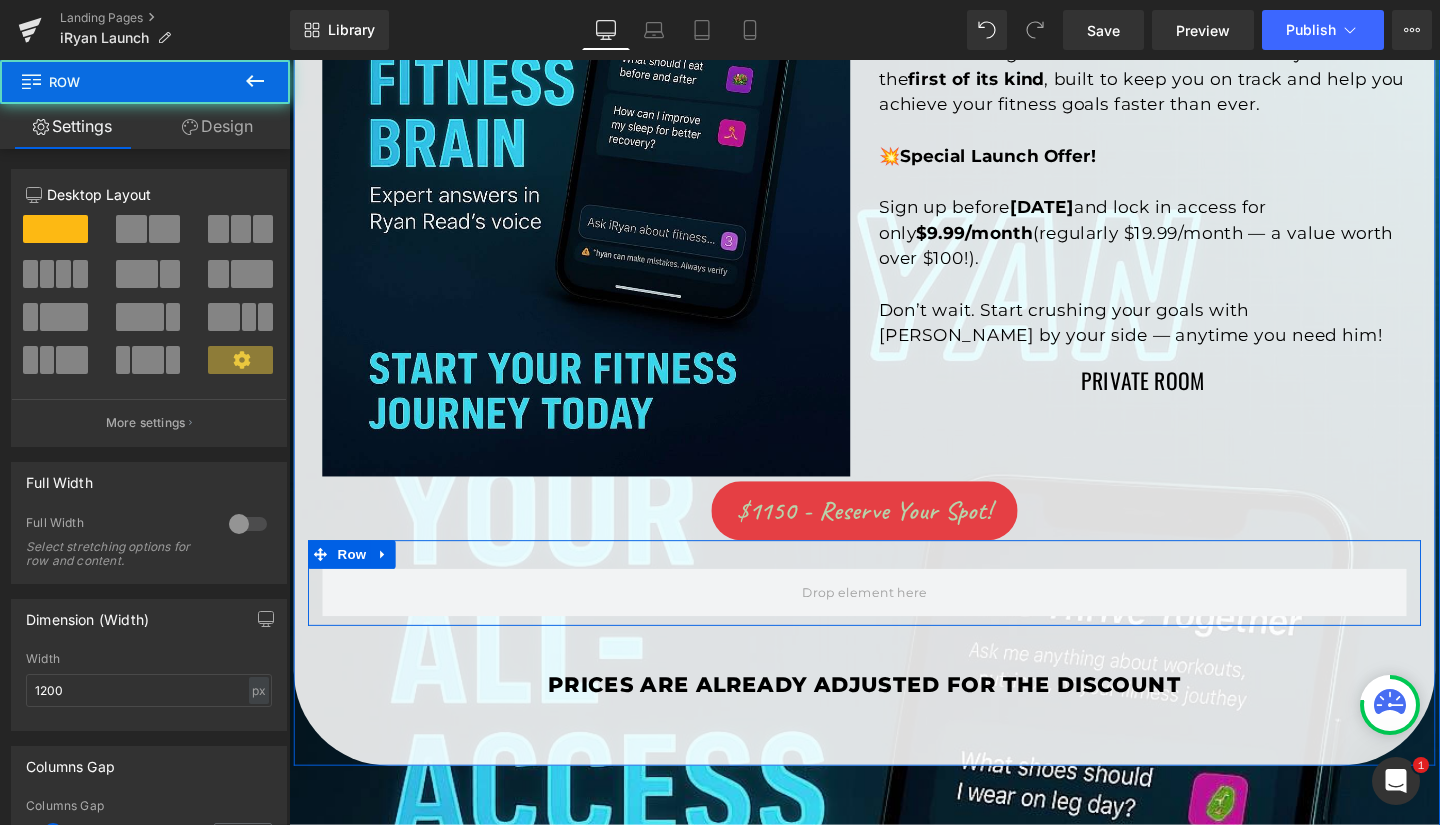 drag, startPoint x: 301, startPoint y: 605, endPoint x: 510, endPoint y: 612, distance: 209.11719 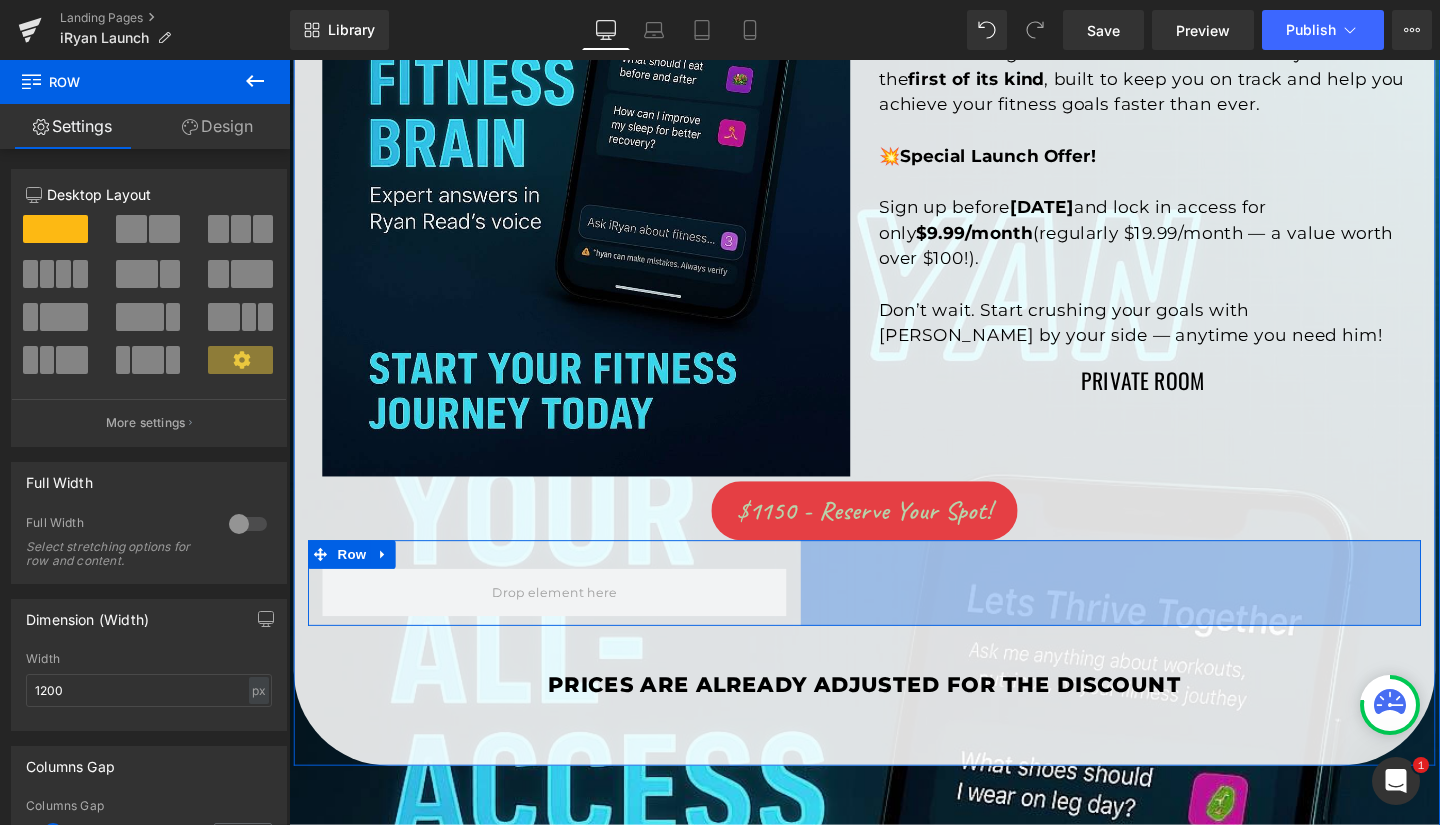 drag, startPoint x: 1313, startPoint y: 620, endPoint x: 817, endPoint y: 642, distance: 496.48767 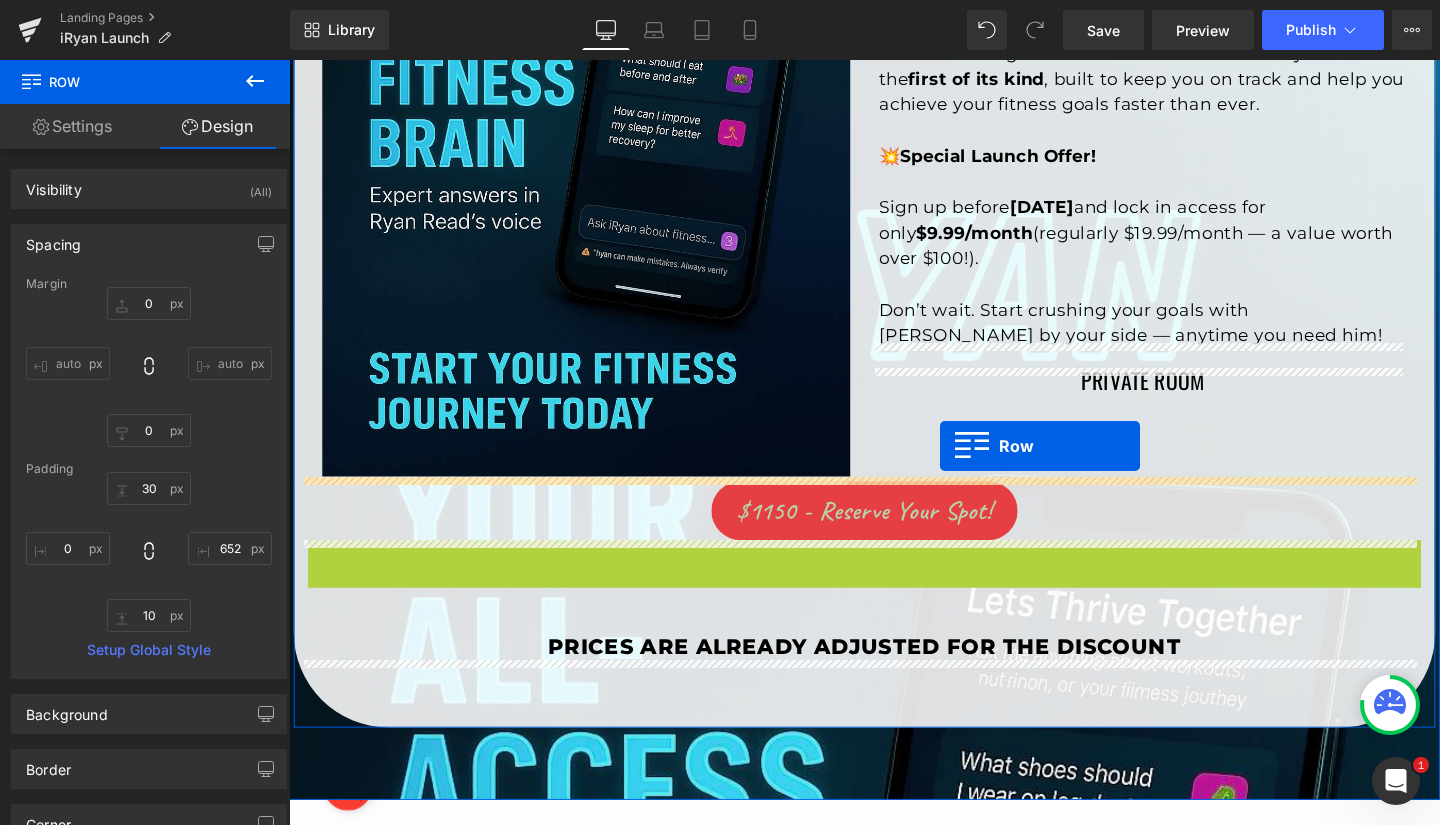 drag, startPoint x: 312, startPoint y: 578, endPoint x: 973, endPoint y: 462, distance: 671.1013 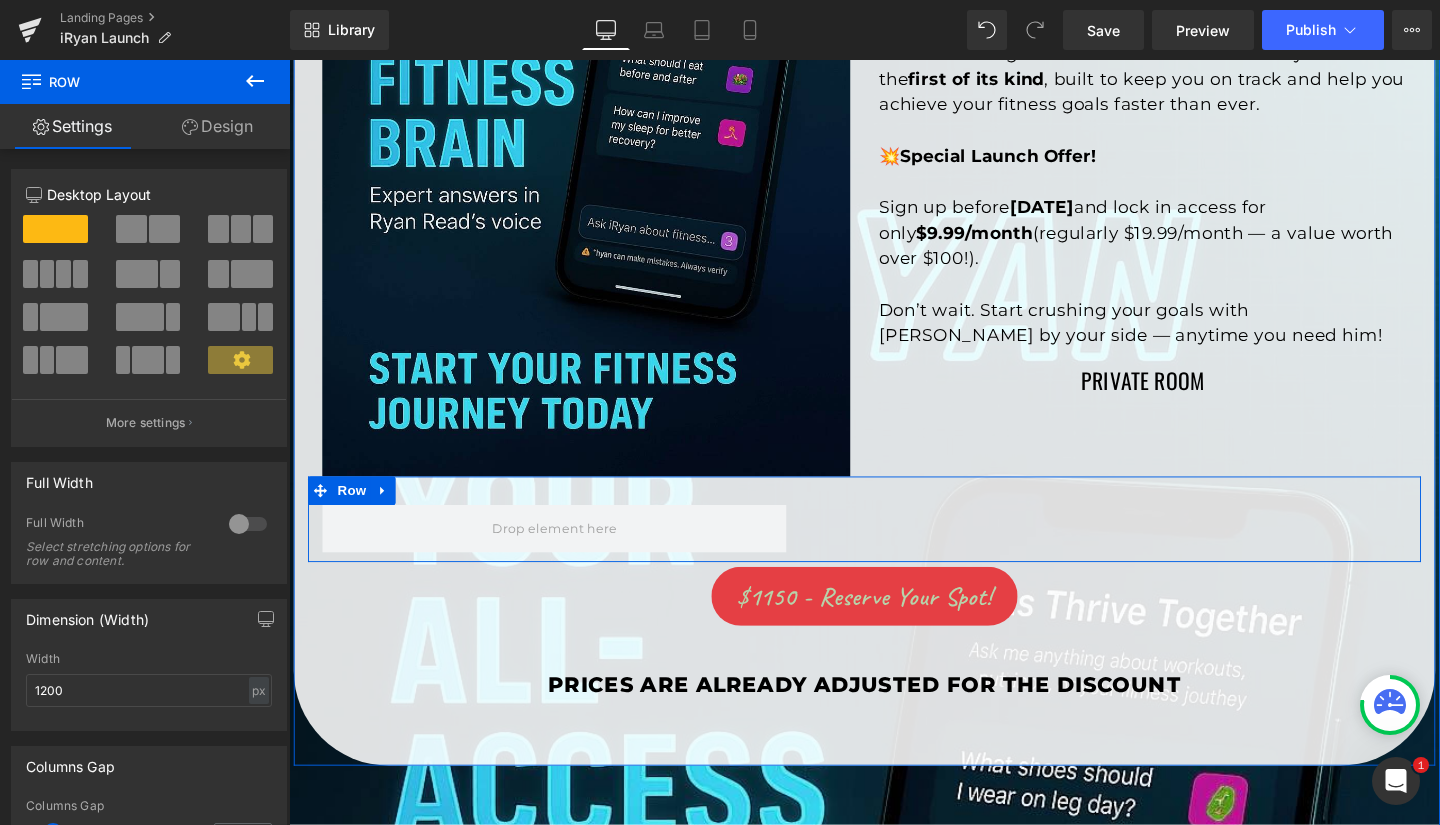 click 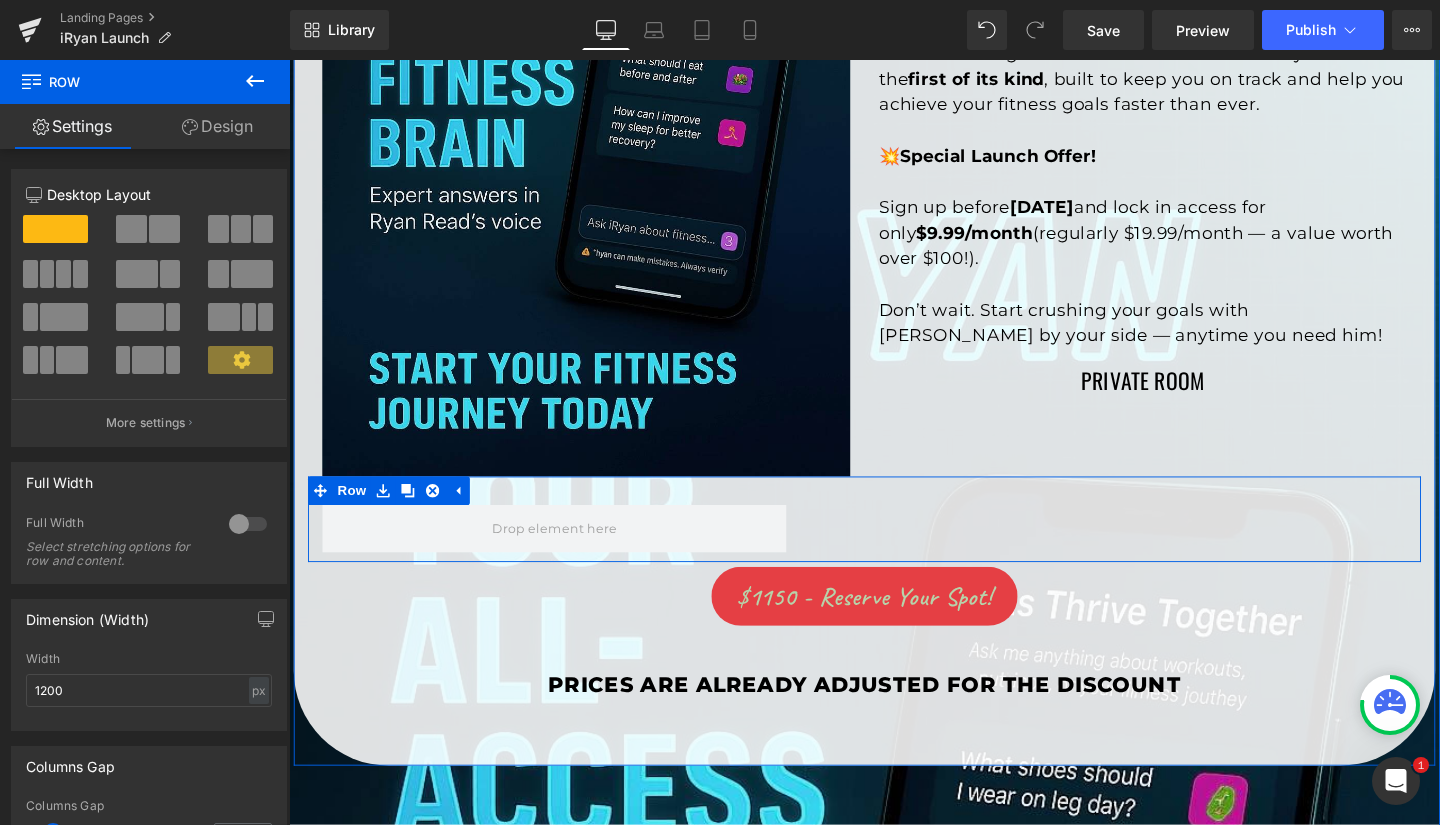 click 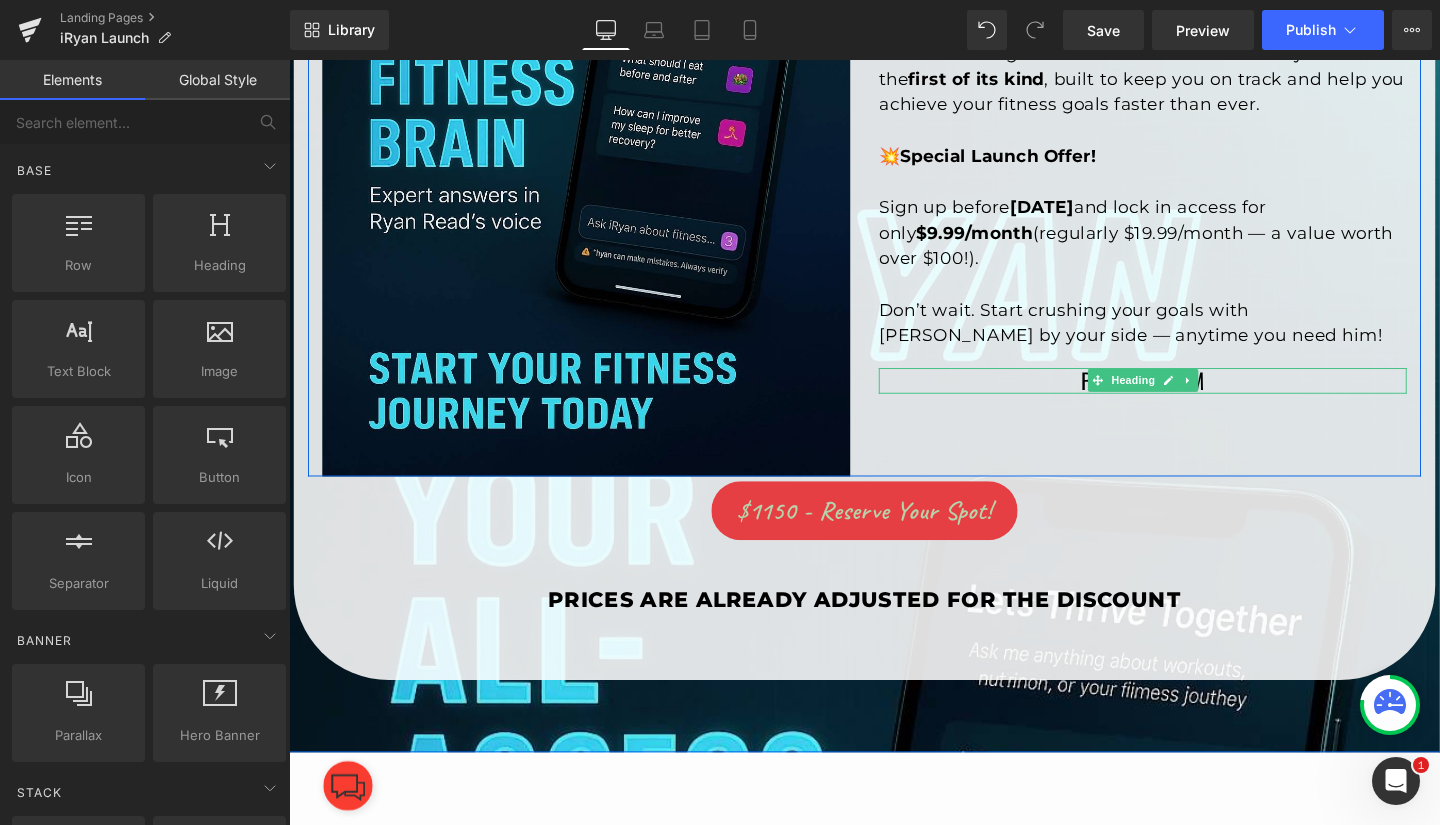 click 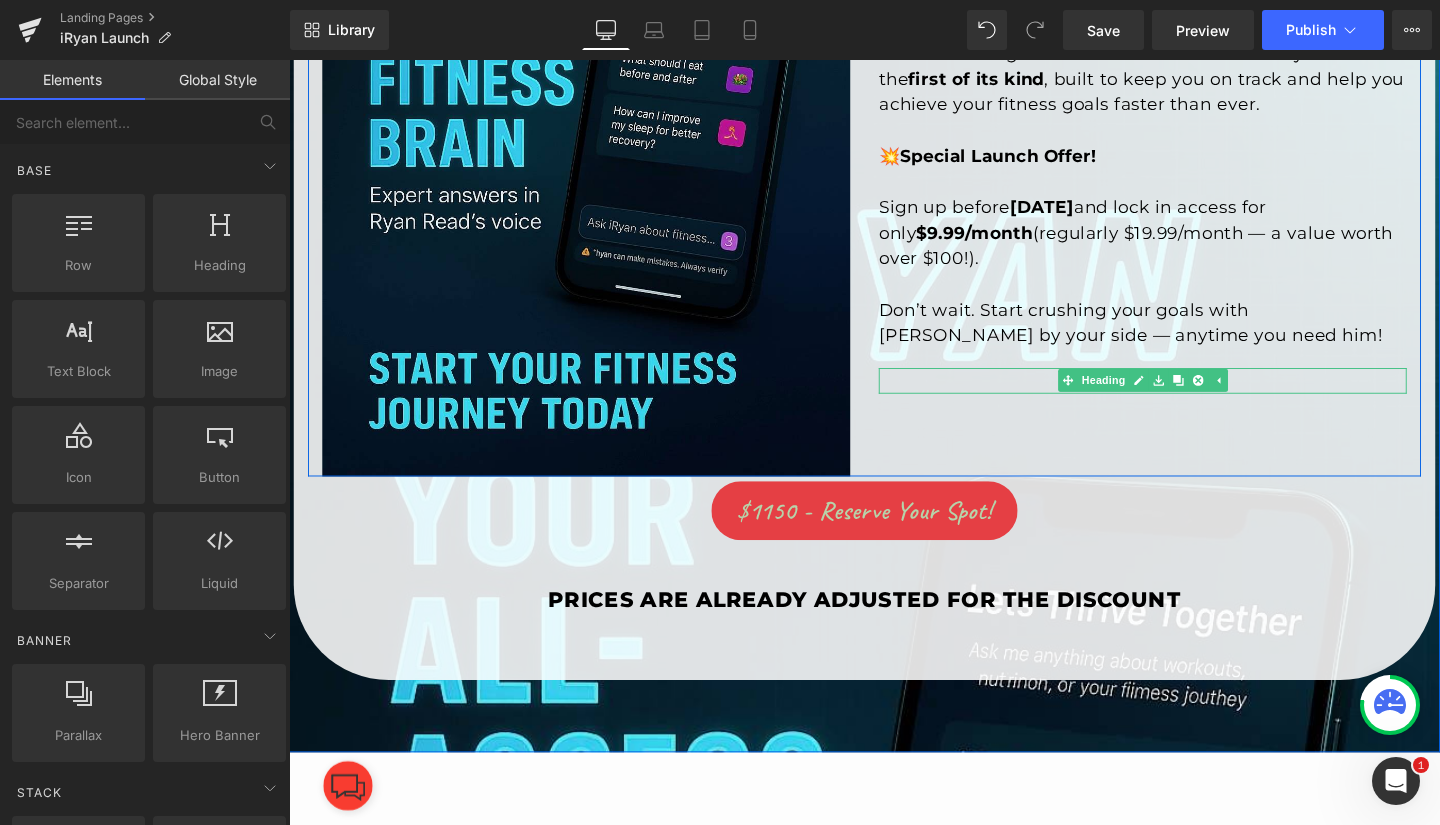 click 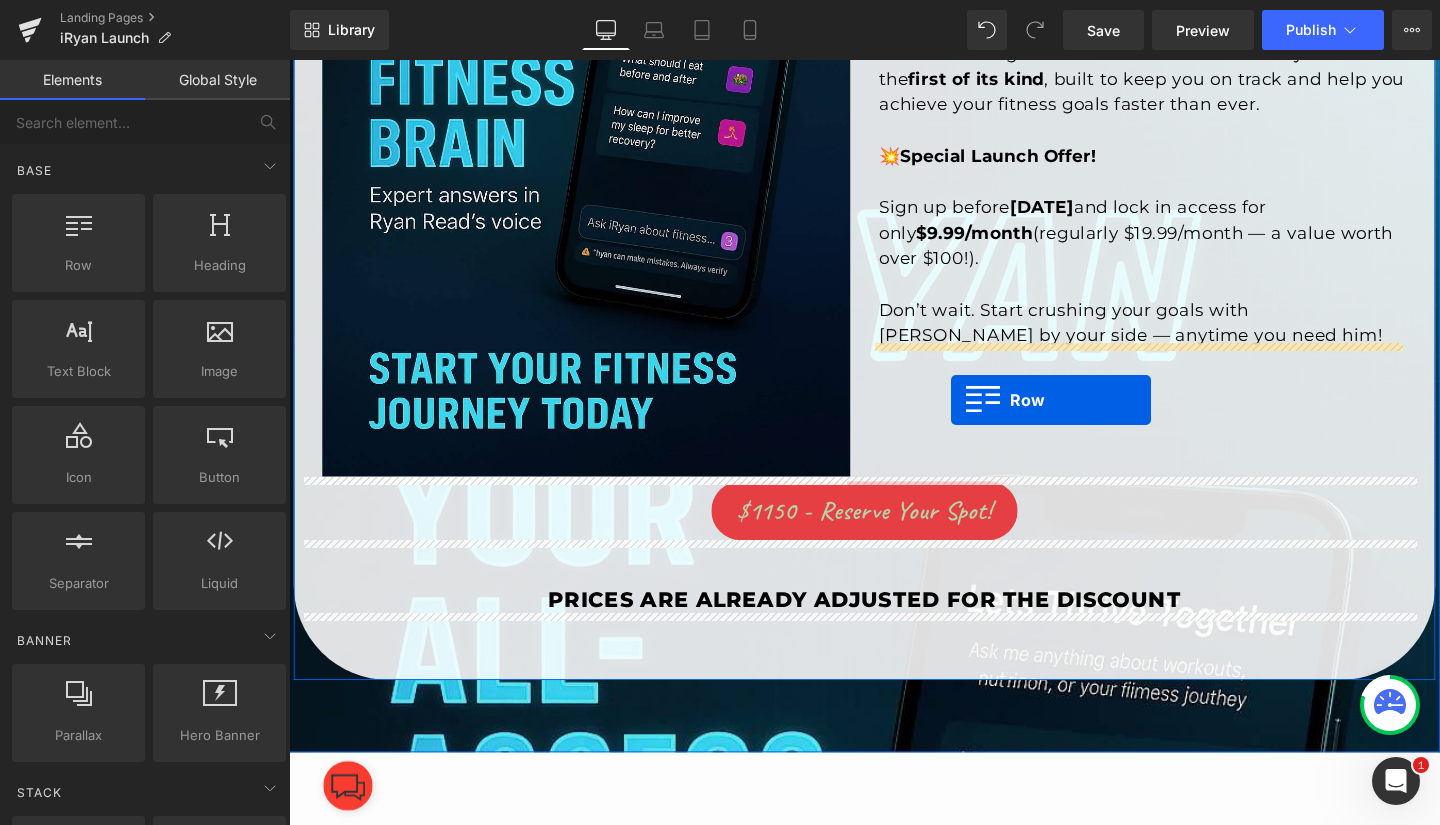 drag, startPoint x: 382, startPoint y: 324, endPoint x: 985, endPoint y: 417, distance: 610.1295 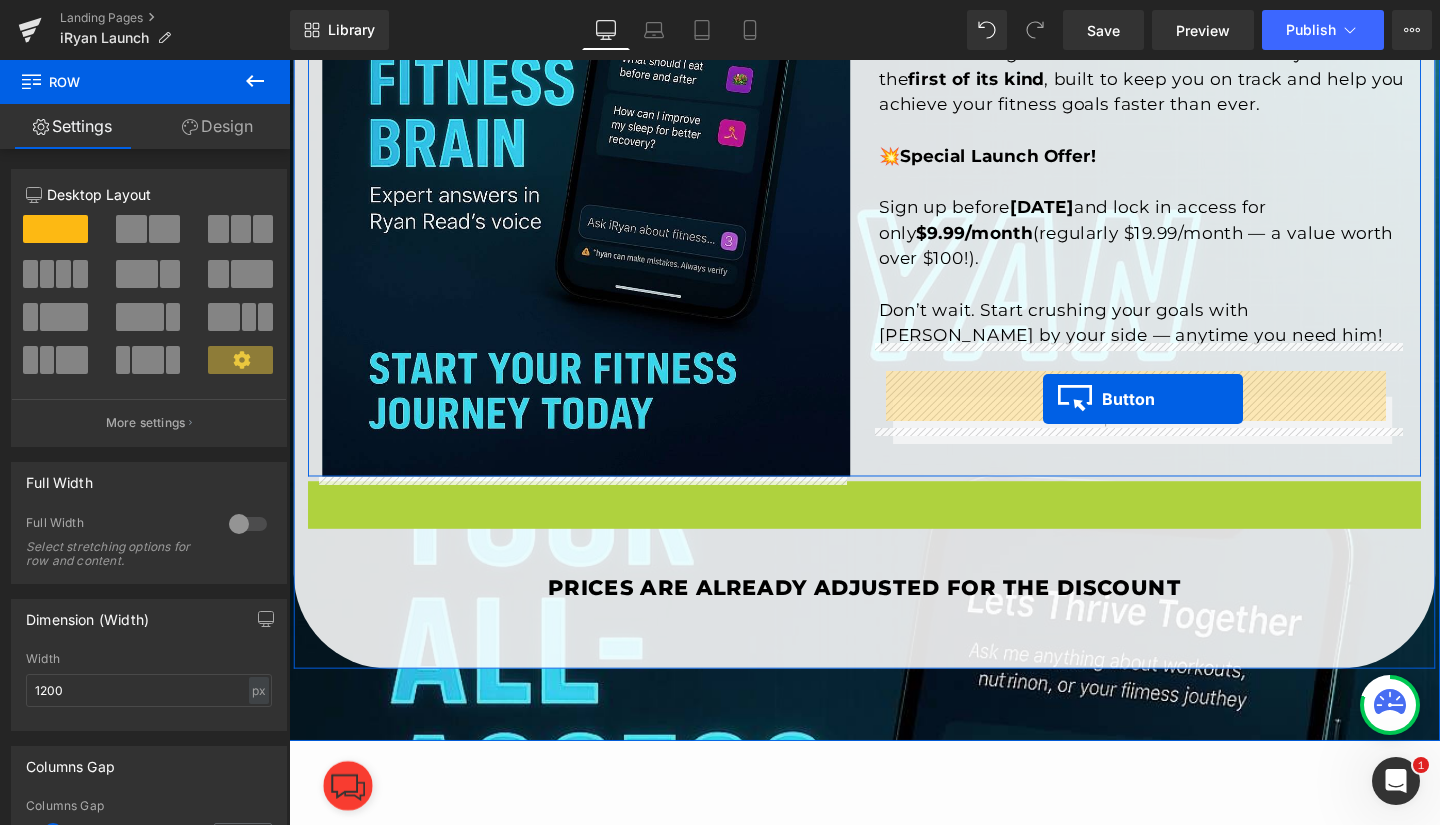 drag, startPoint x: 855, startPoint y: 534, endPoint x: 1082, endPoint y: 416, distance: 255.83784 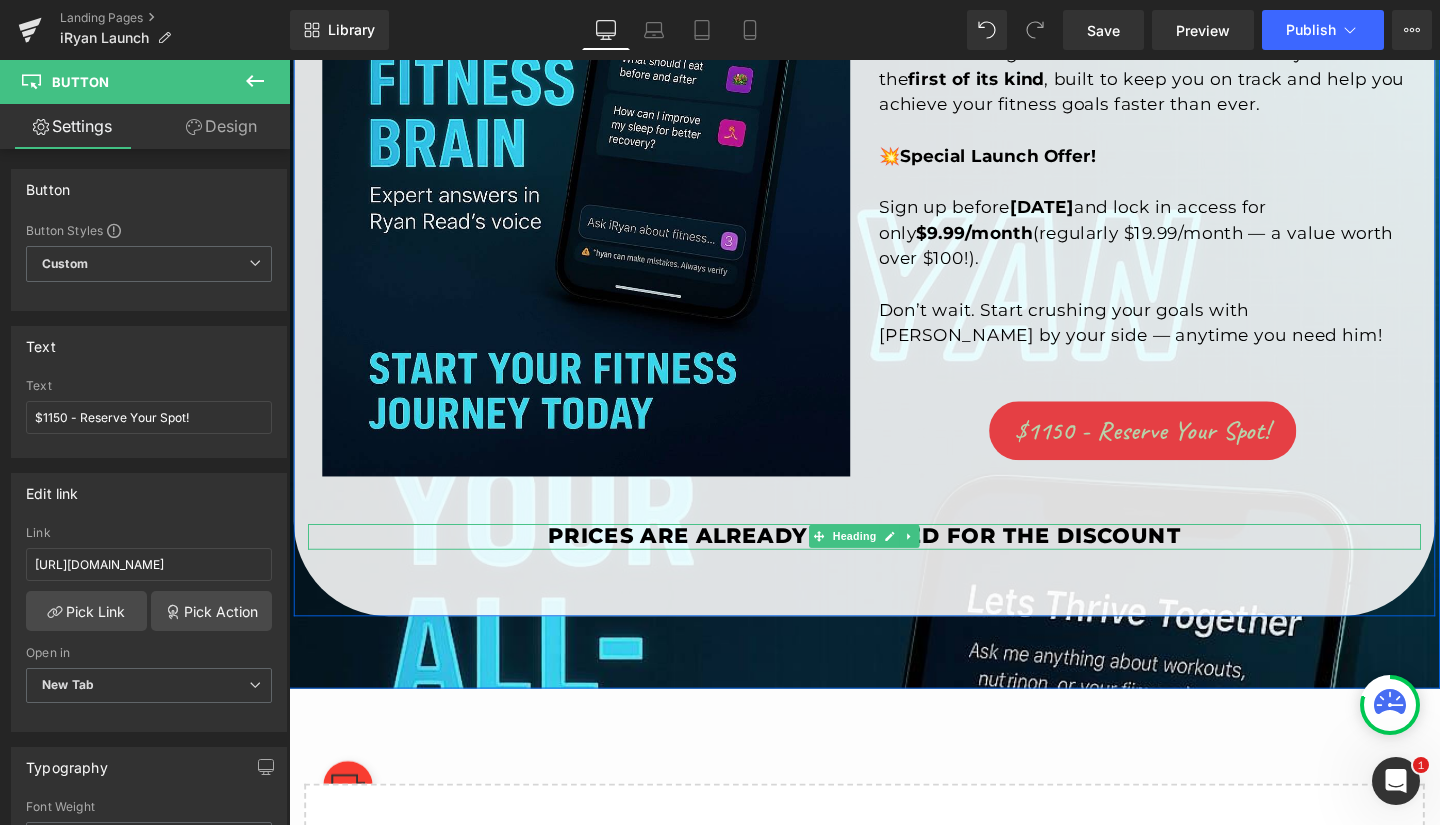 click 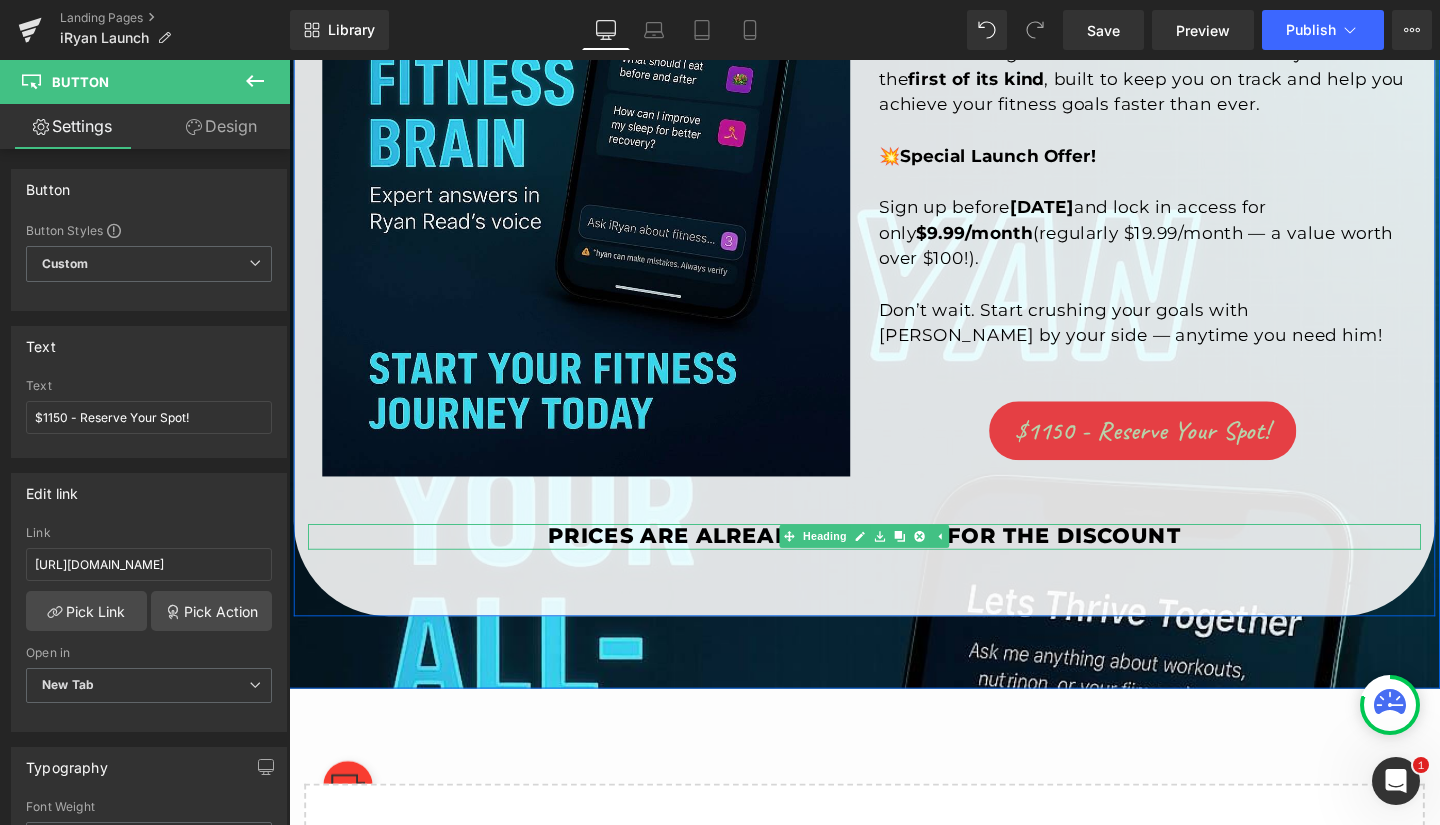click 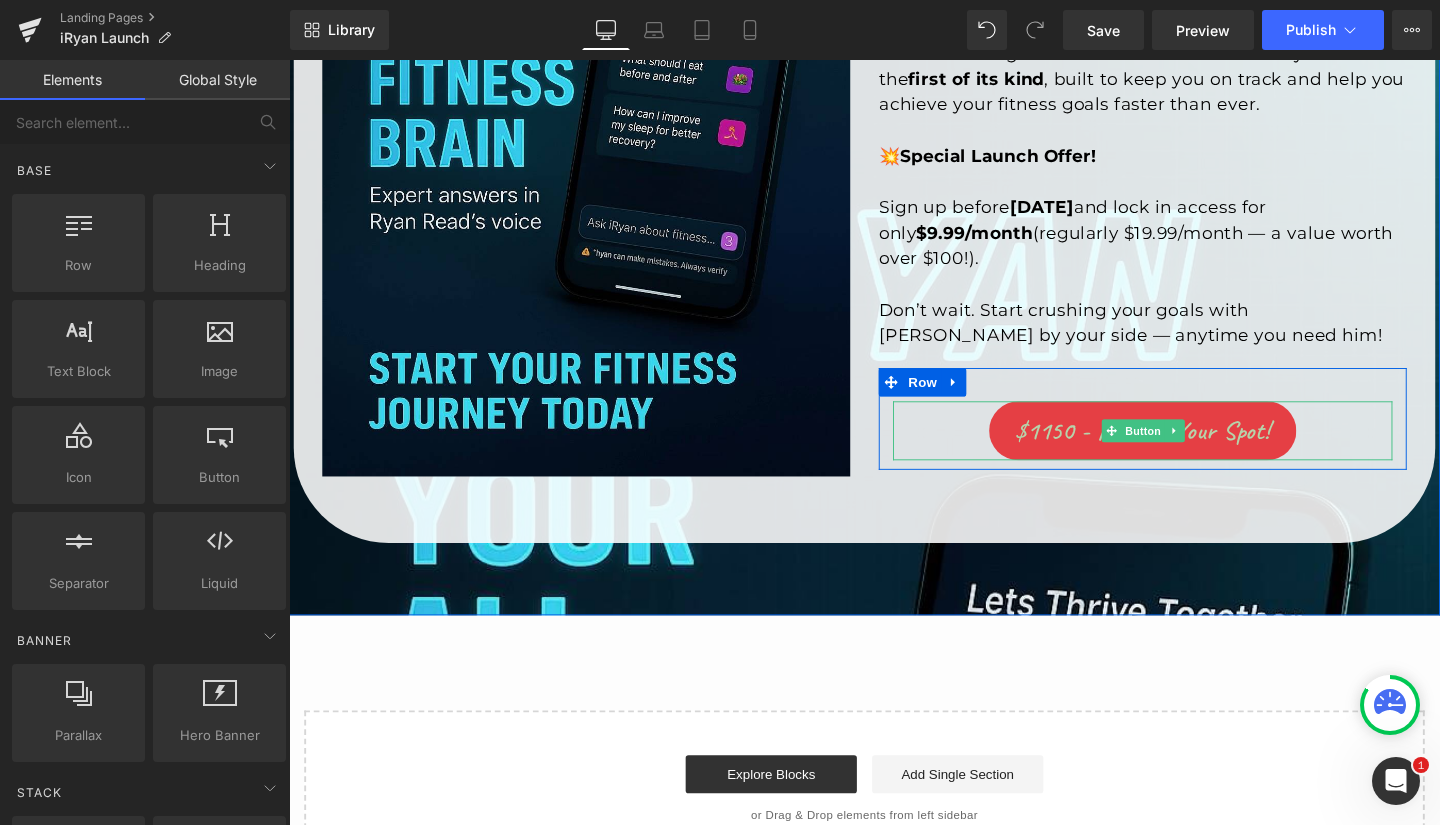 click on "$1150 - Reserve Your Spot!" at bounding box center [1186, 450] 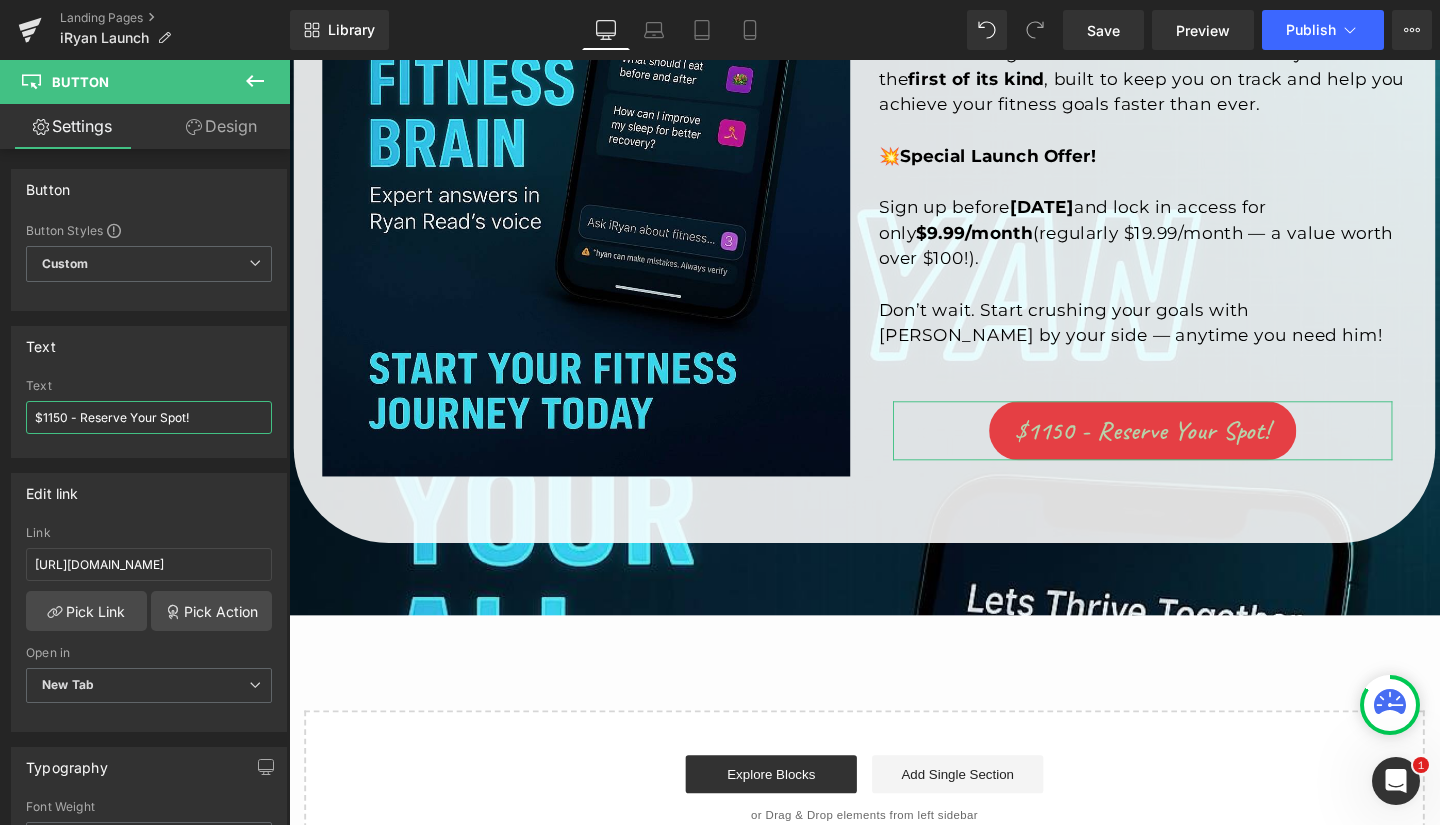 drag, startPoint x: 206, startPoint y: 414, endPoint x: 0, endPoint y: 420, distance: 206.08736 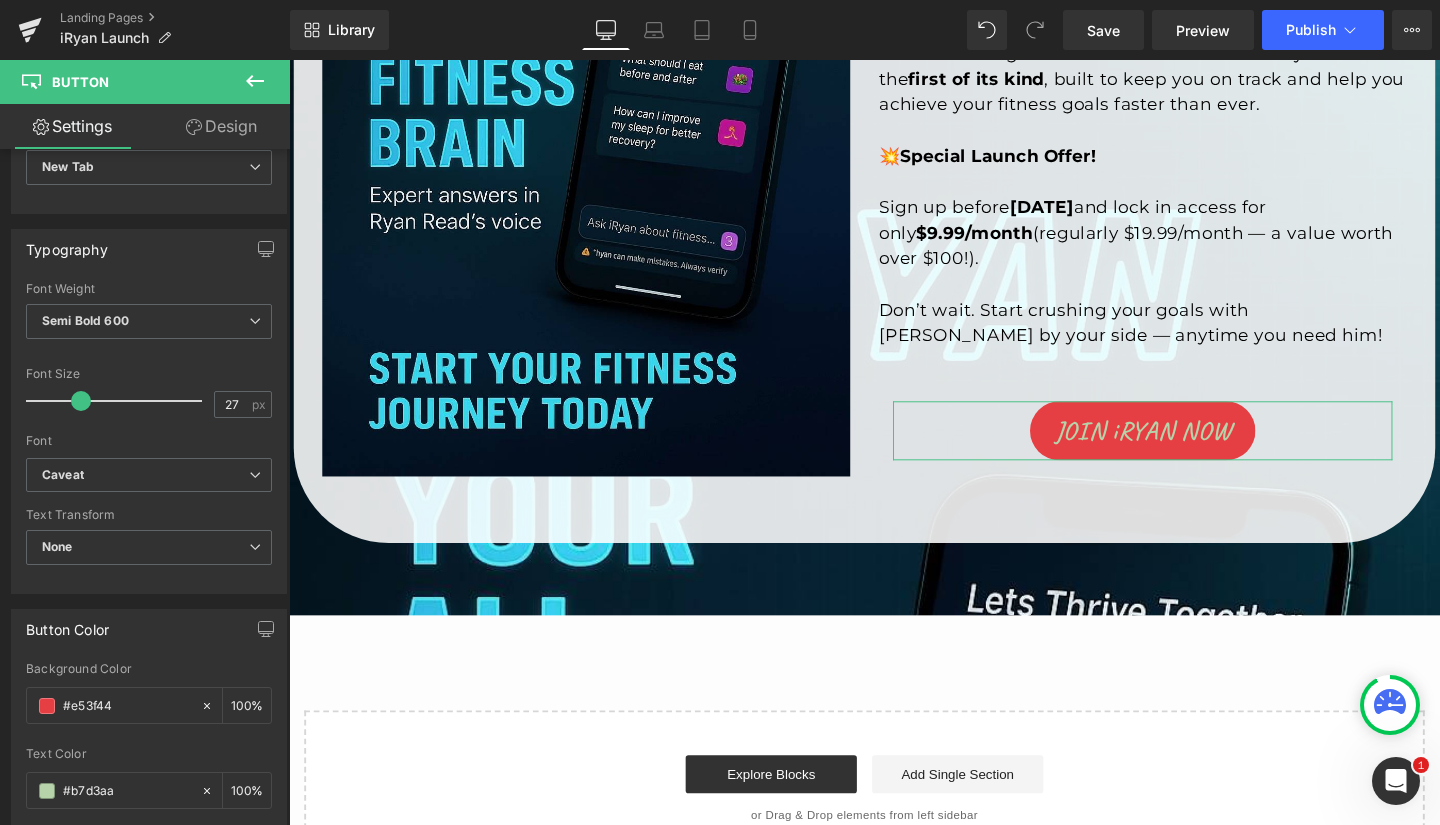 scroll, scrollTop: 519, scrollLeft: 0, axis: vertical 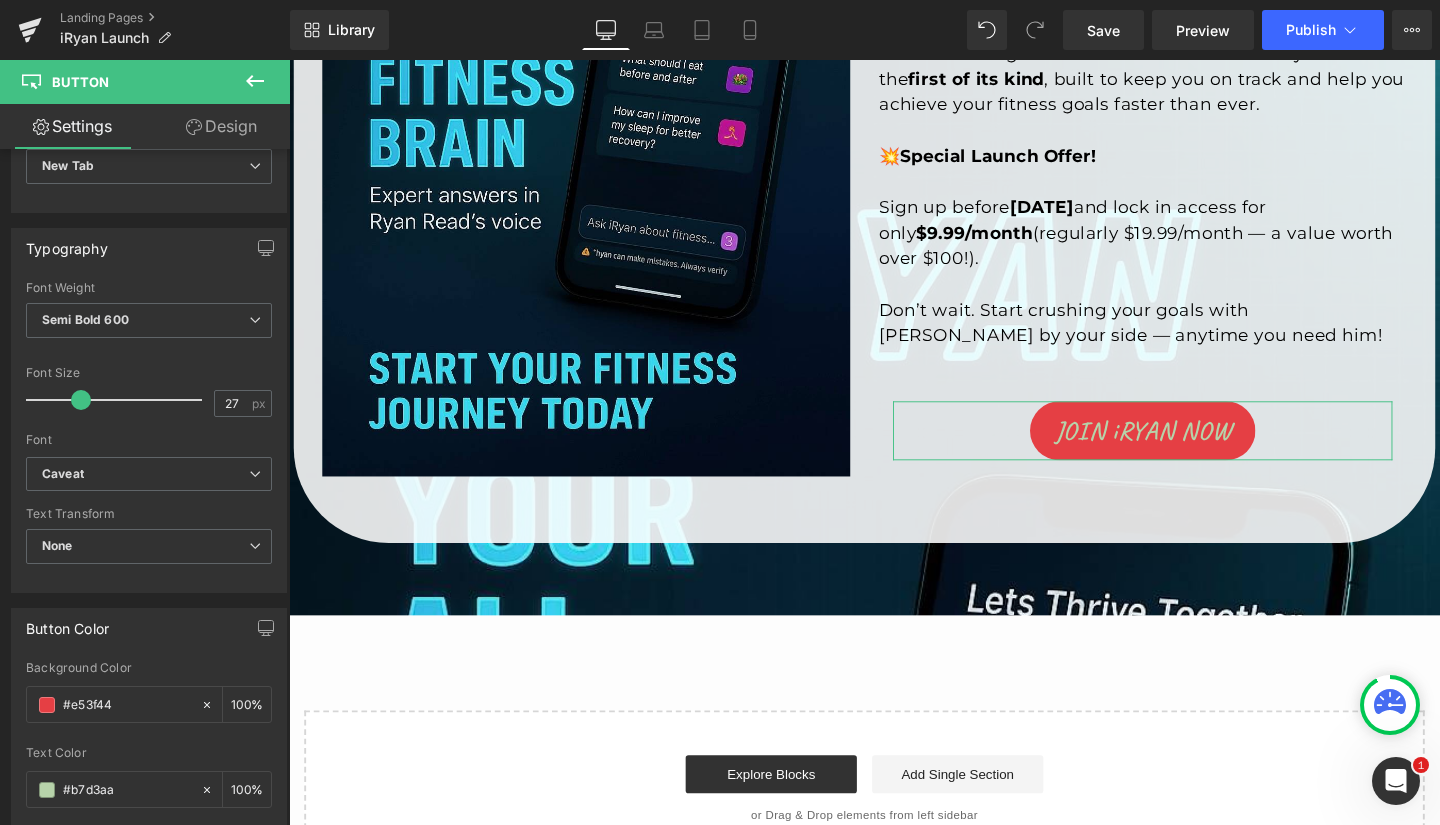 type on "JOIN iRYAN NOW" 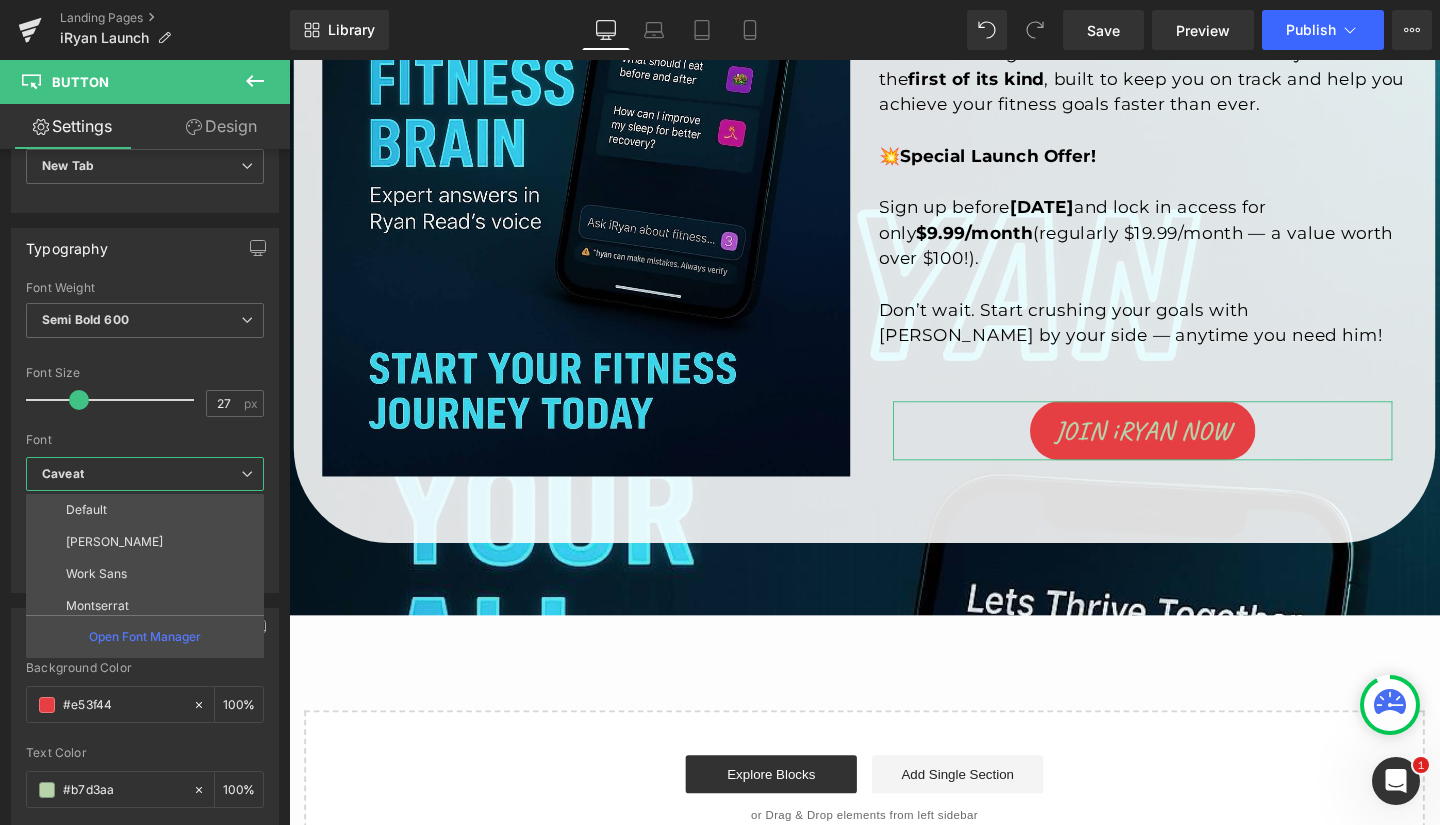 click on "Work Sans" at bounding box center [96, 574] 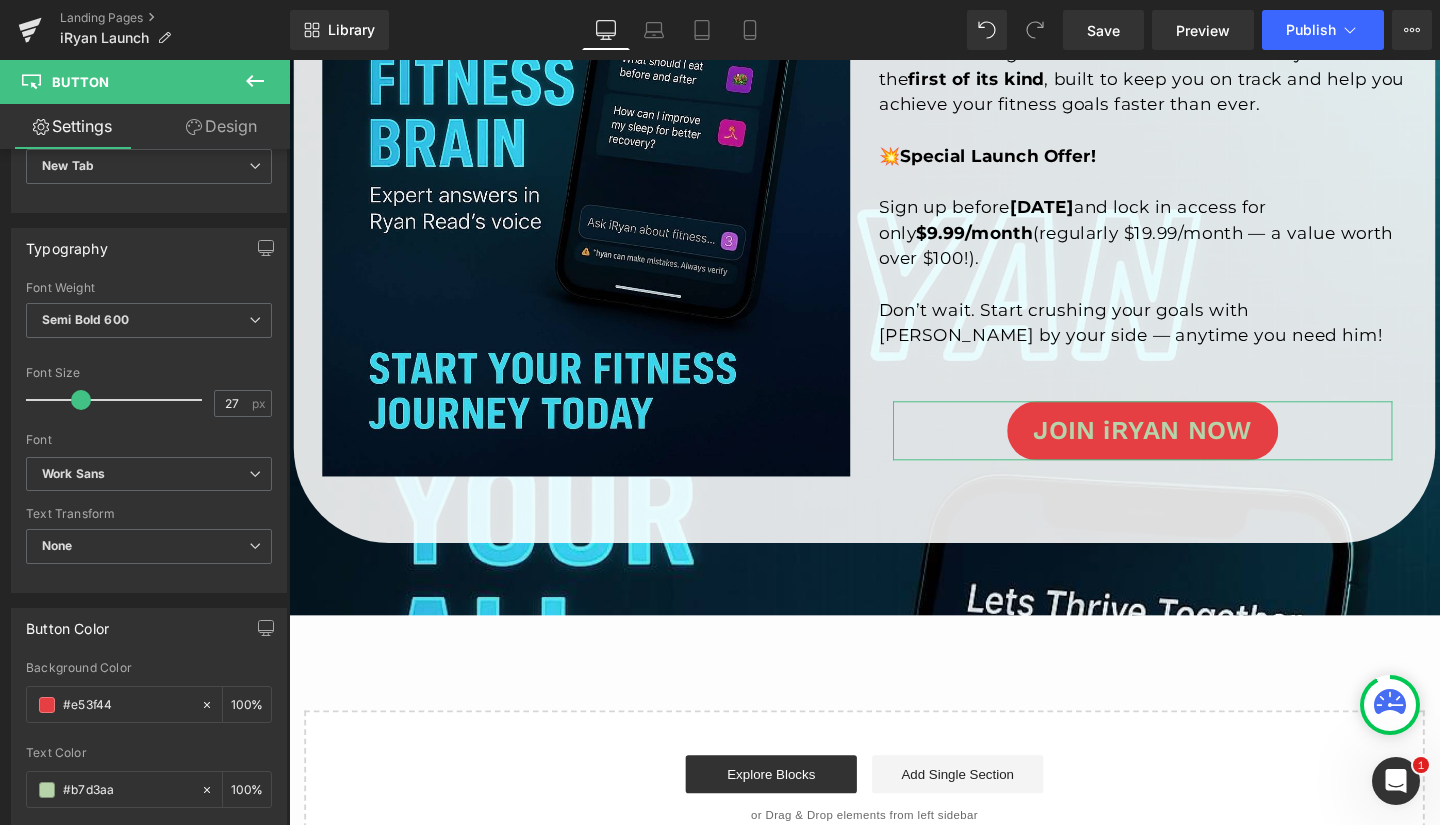 click 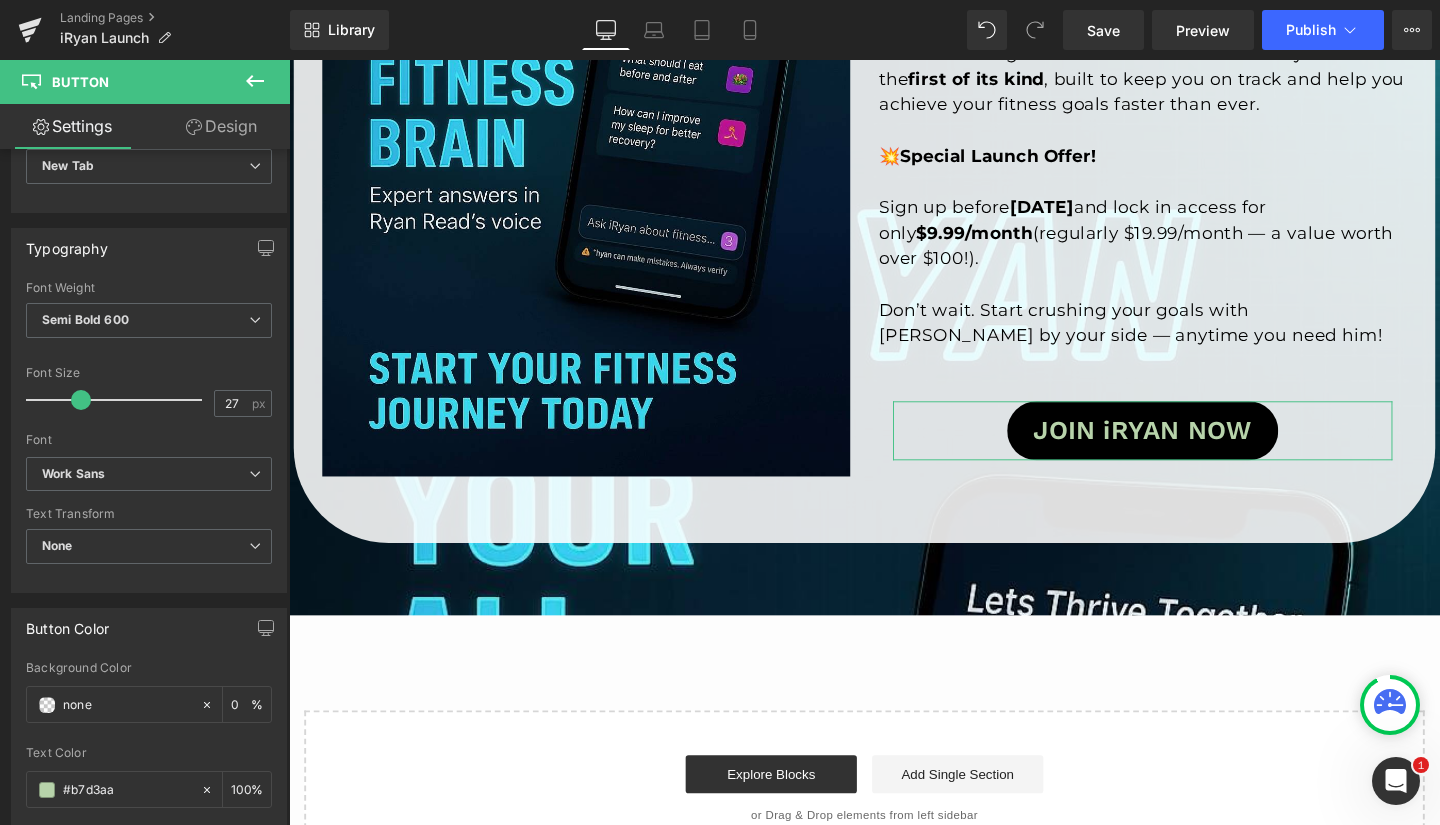 click on "none" at bounding box center (127, 705) 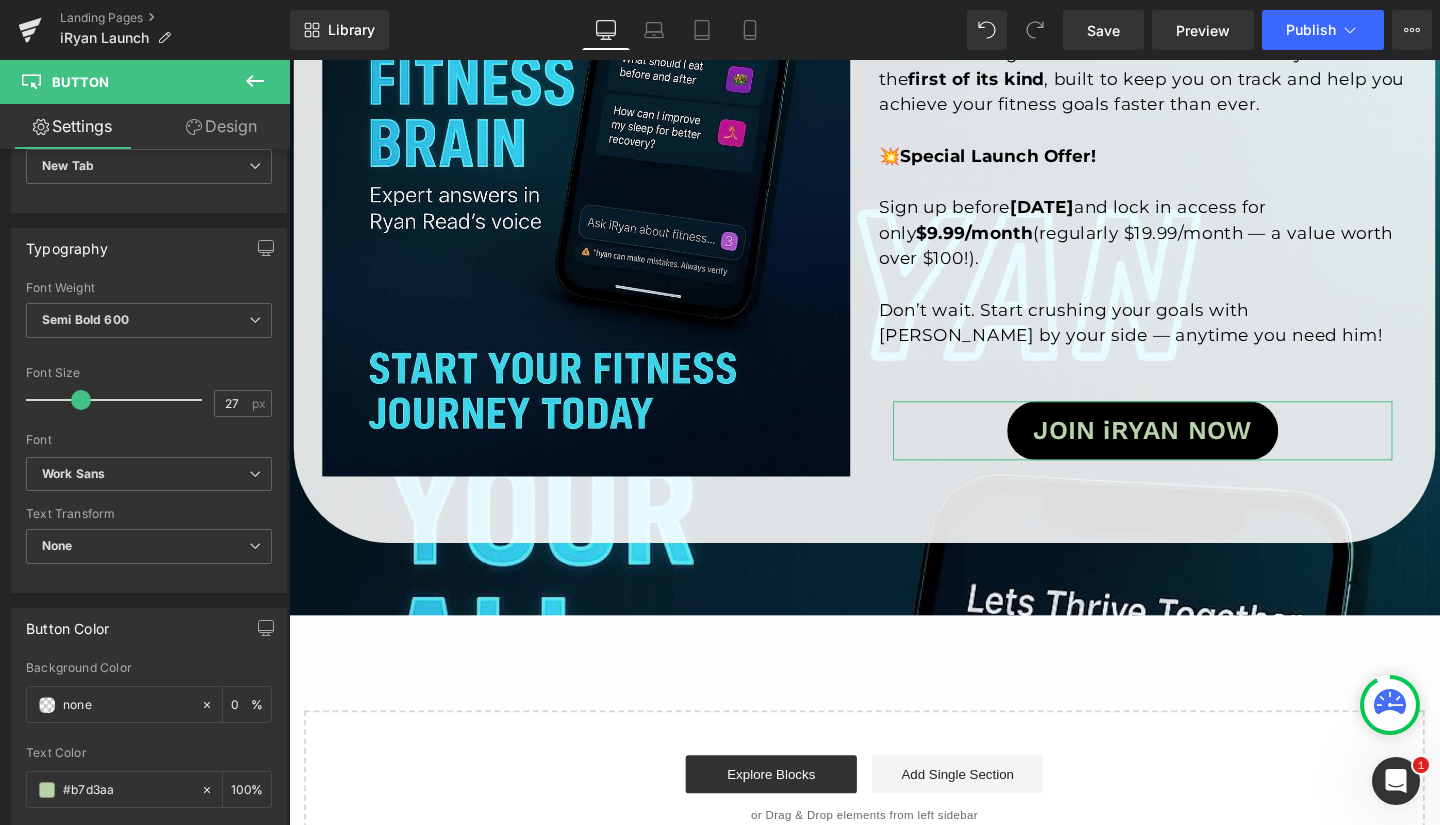 paste on "#00F0FF" 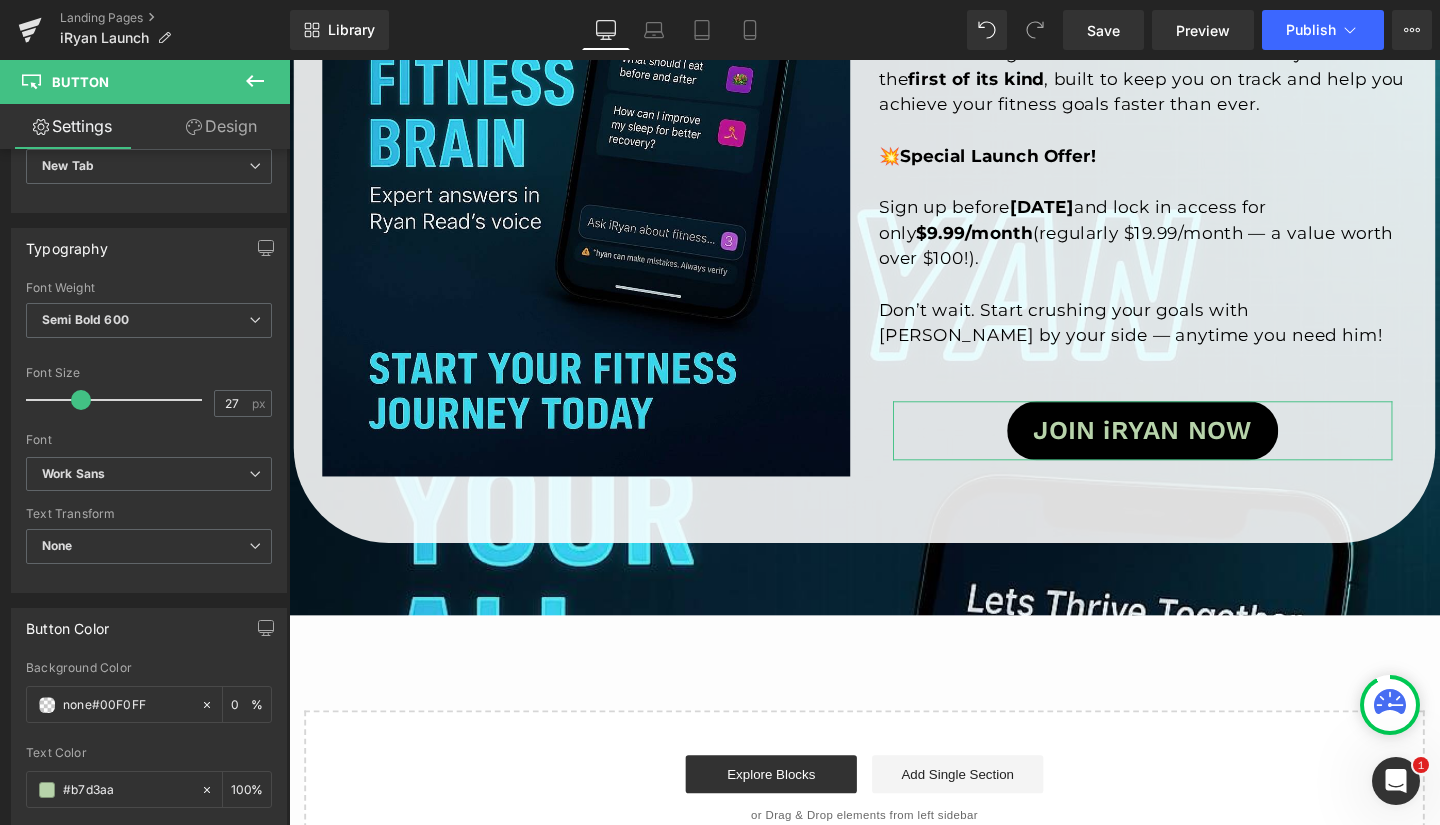 drag, startPoint x: 120, startPoint y: 701, endPoint x: 103, endPoint y: 701, distance: 17 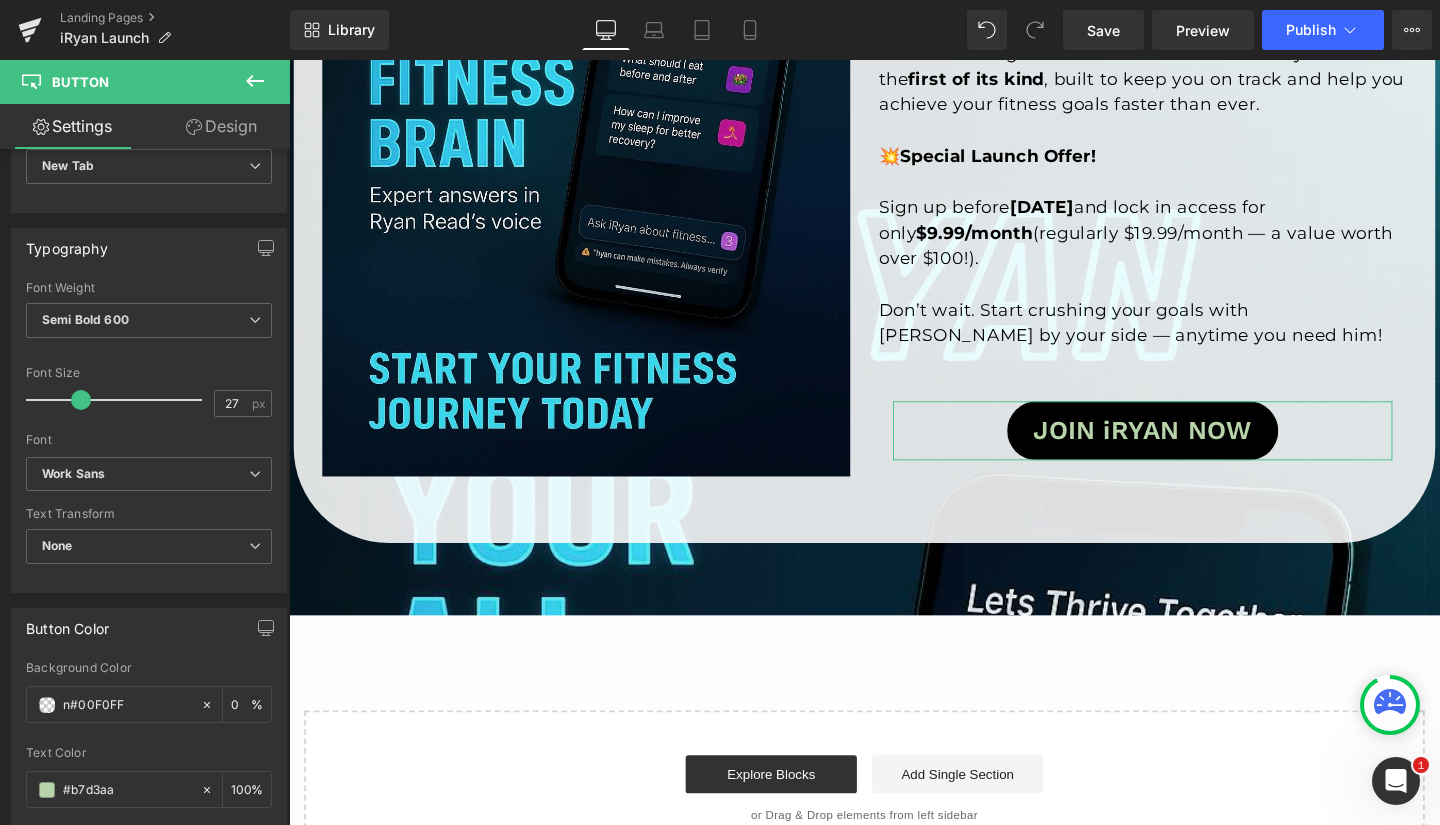 type on "#00F0FF" 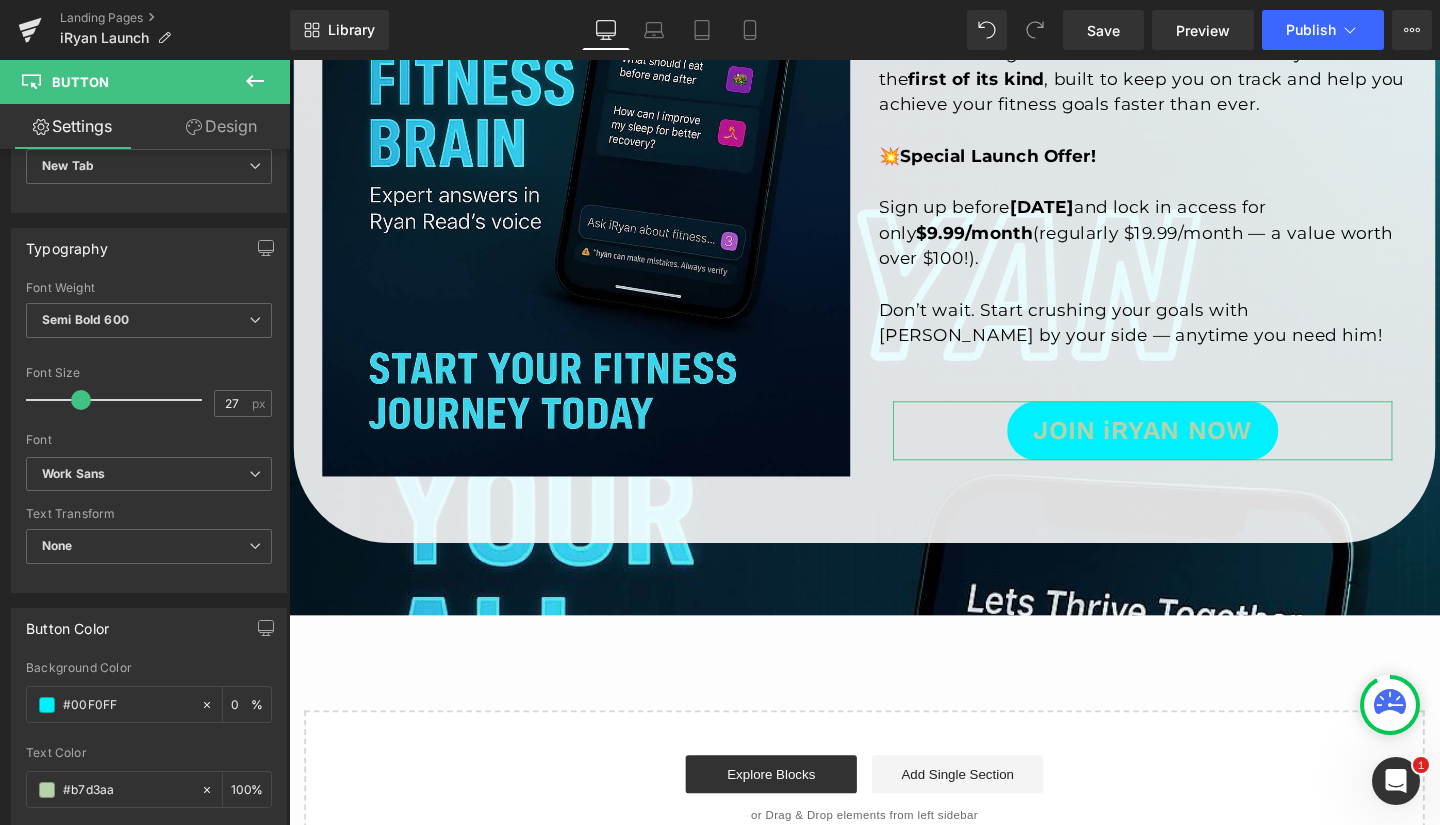 type on "100" 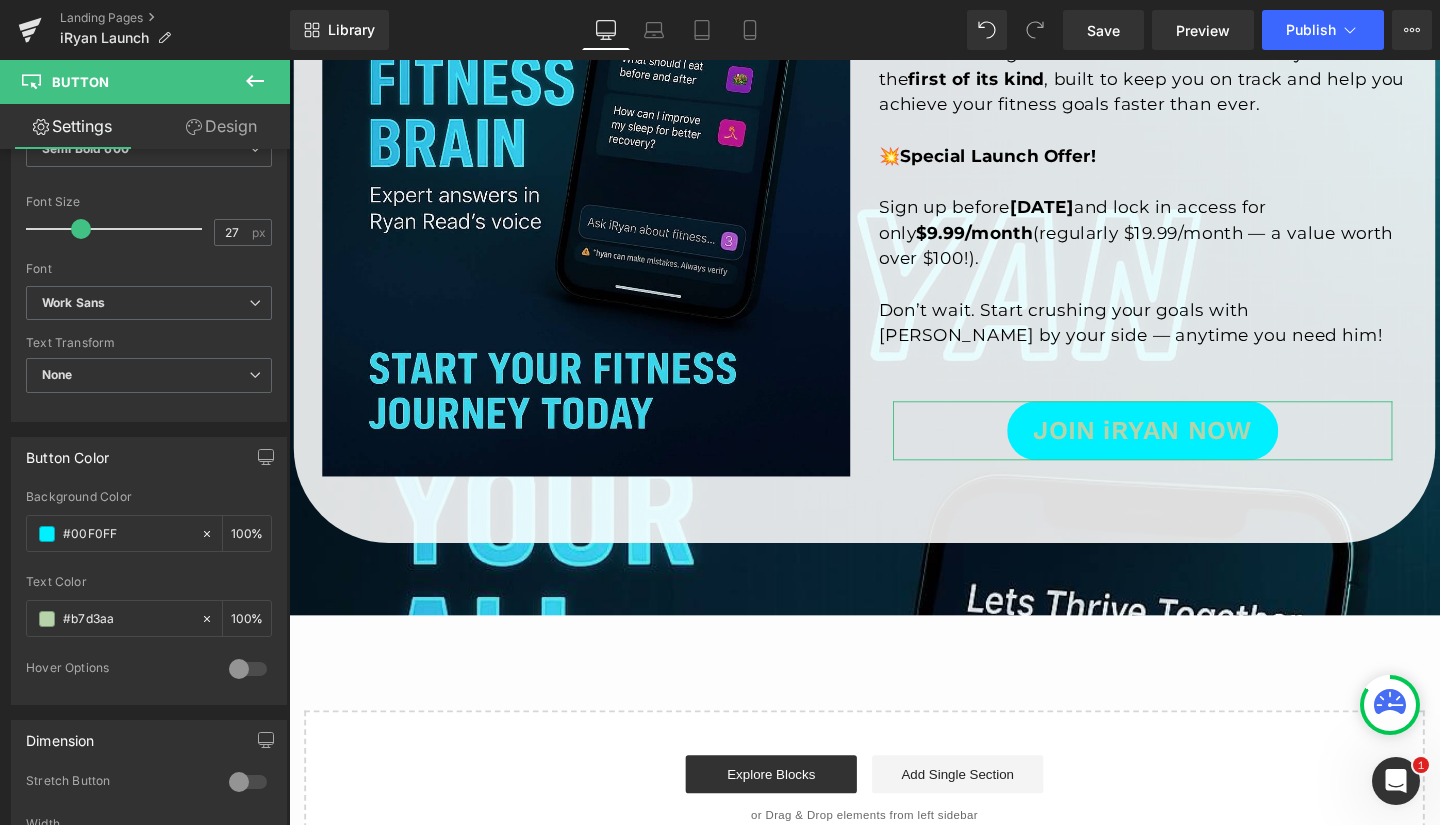 scroll, scrollTop: 691, scrollLeft: 0, axis: vertical 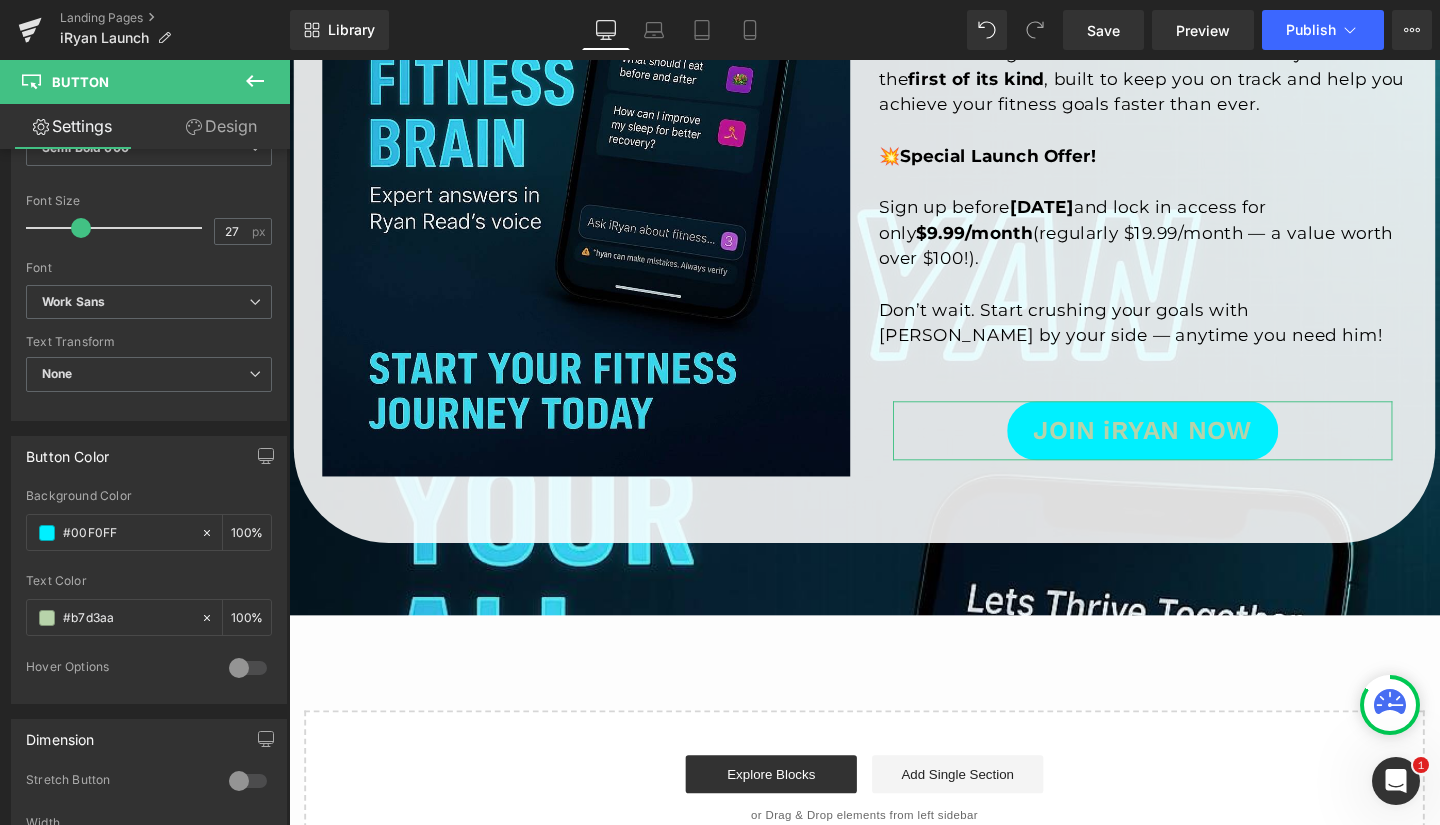 click 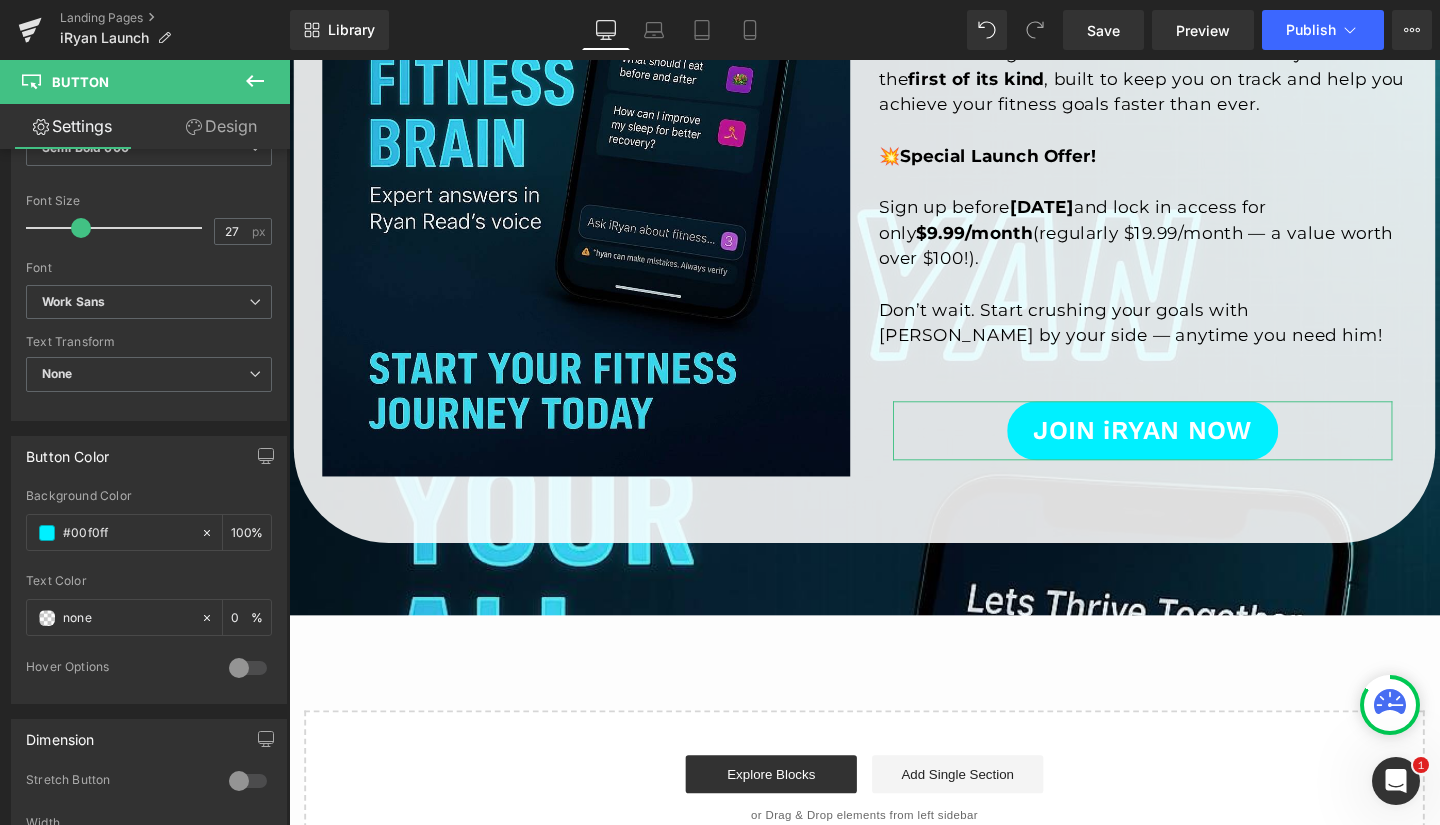 click at bounding box center (47, 618) 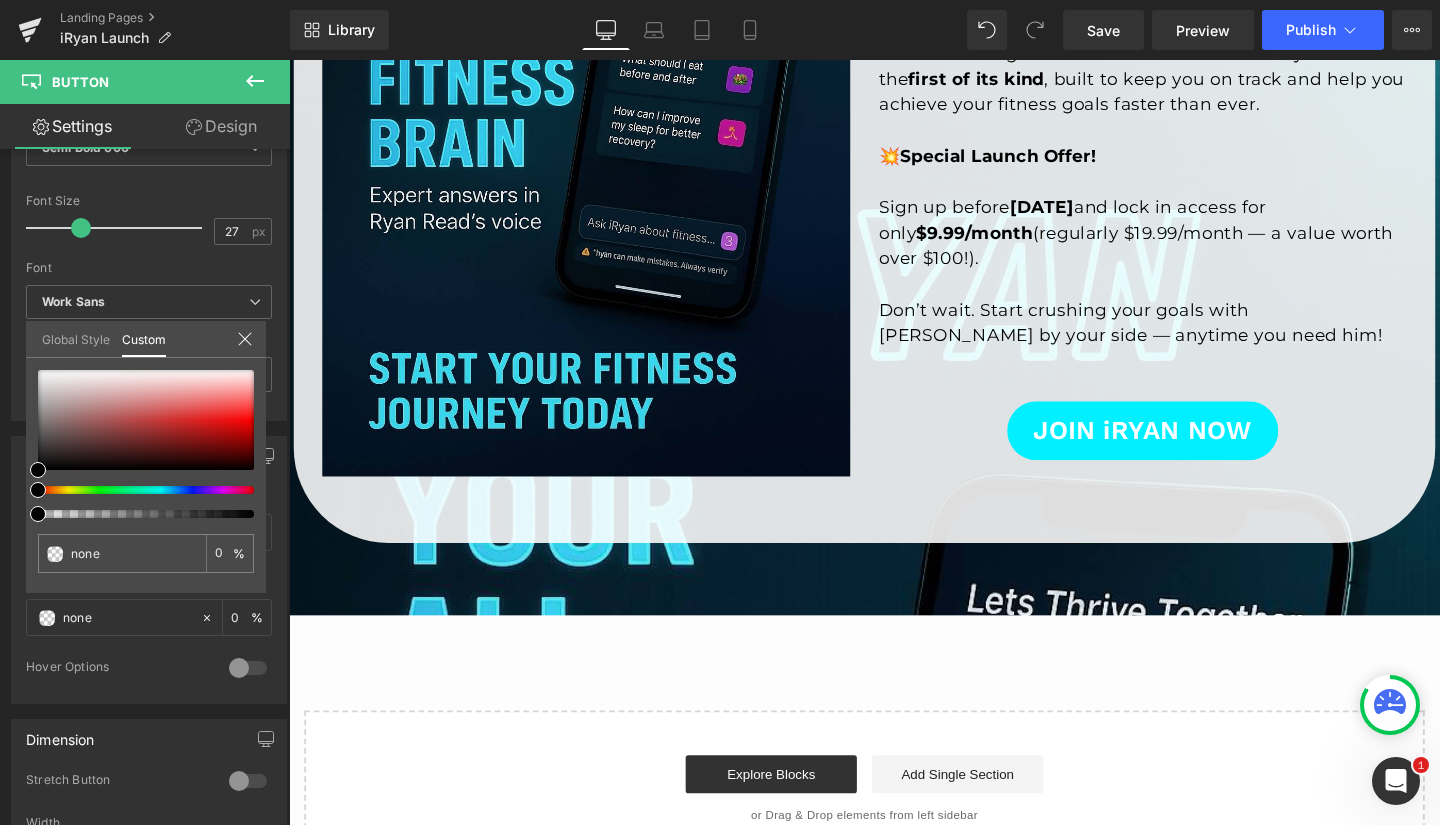 click at bounding box center [894, 462] 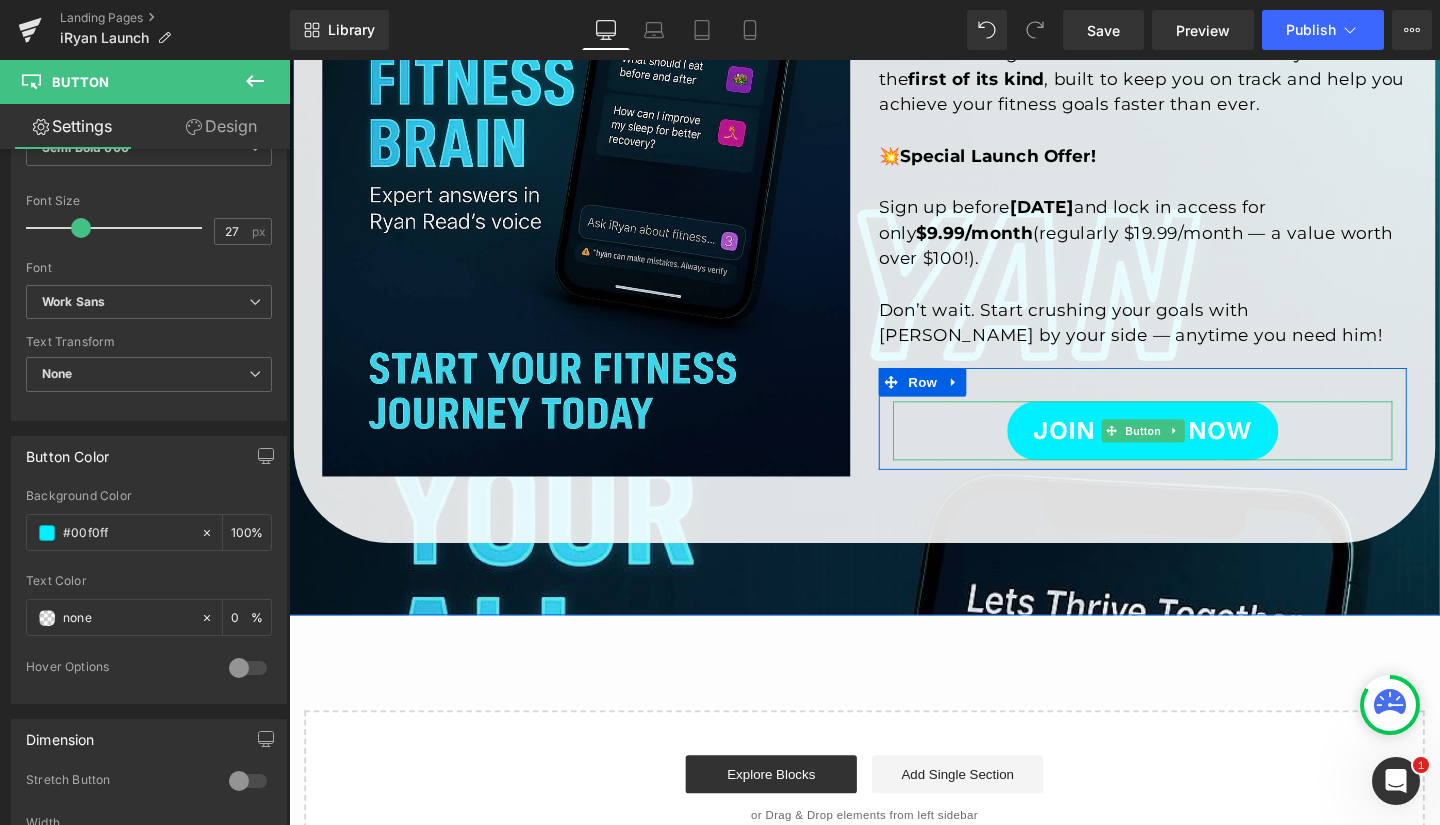 click on "Button" at bounding box center [1187, 451] 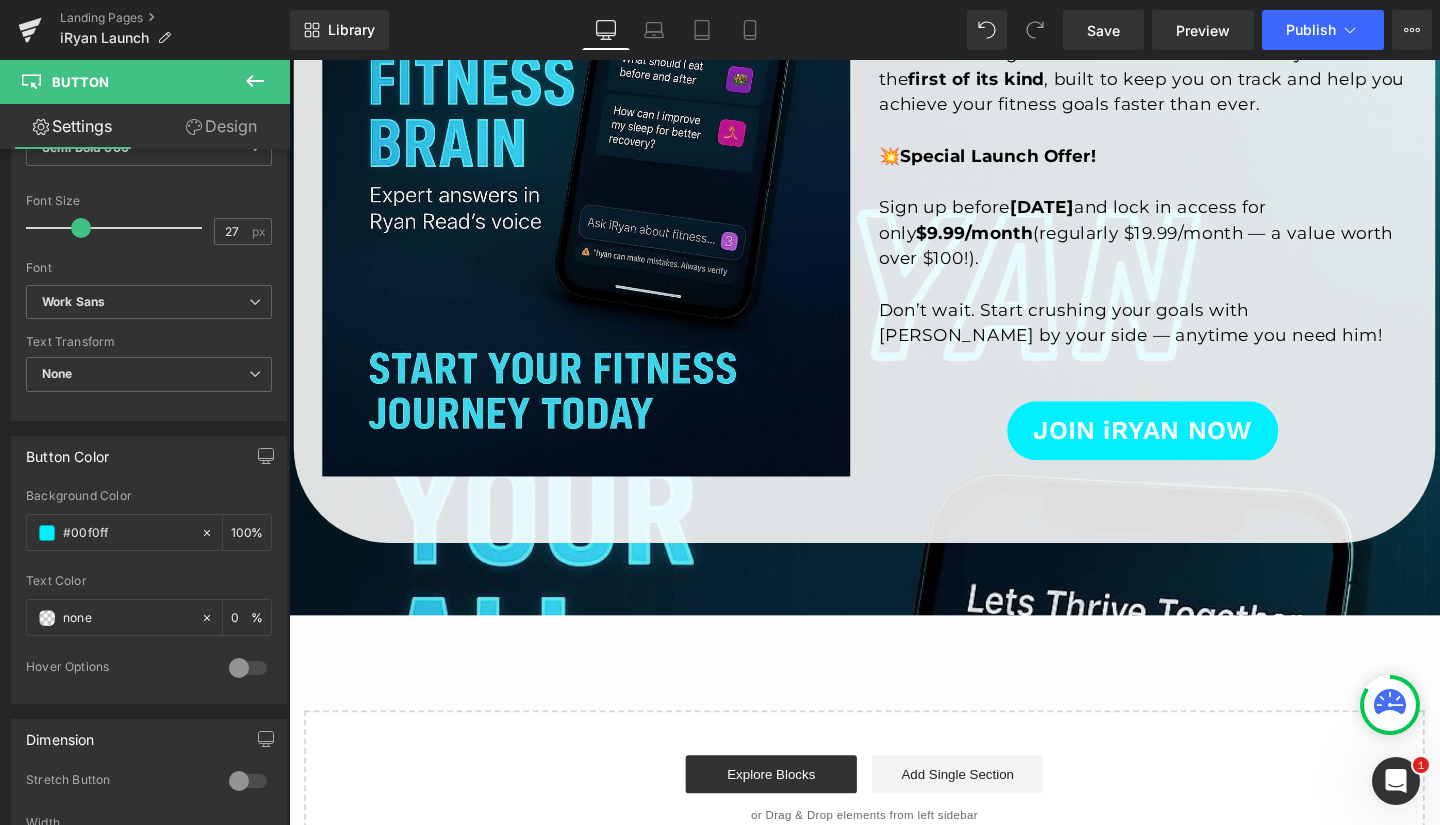 scroll, scrollTop: 591, scrollLeft: 0, axis: vertical 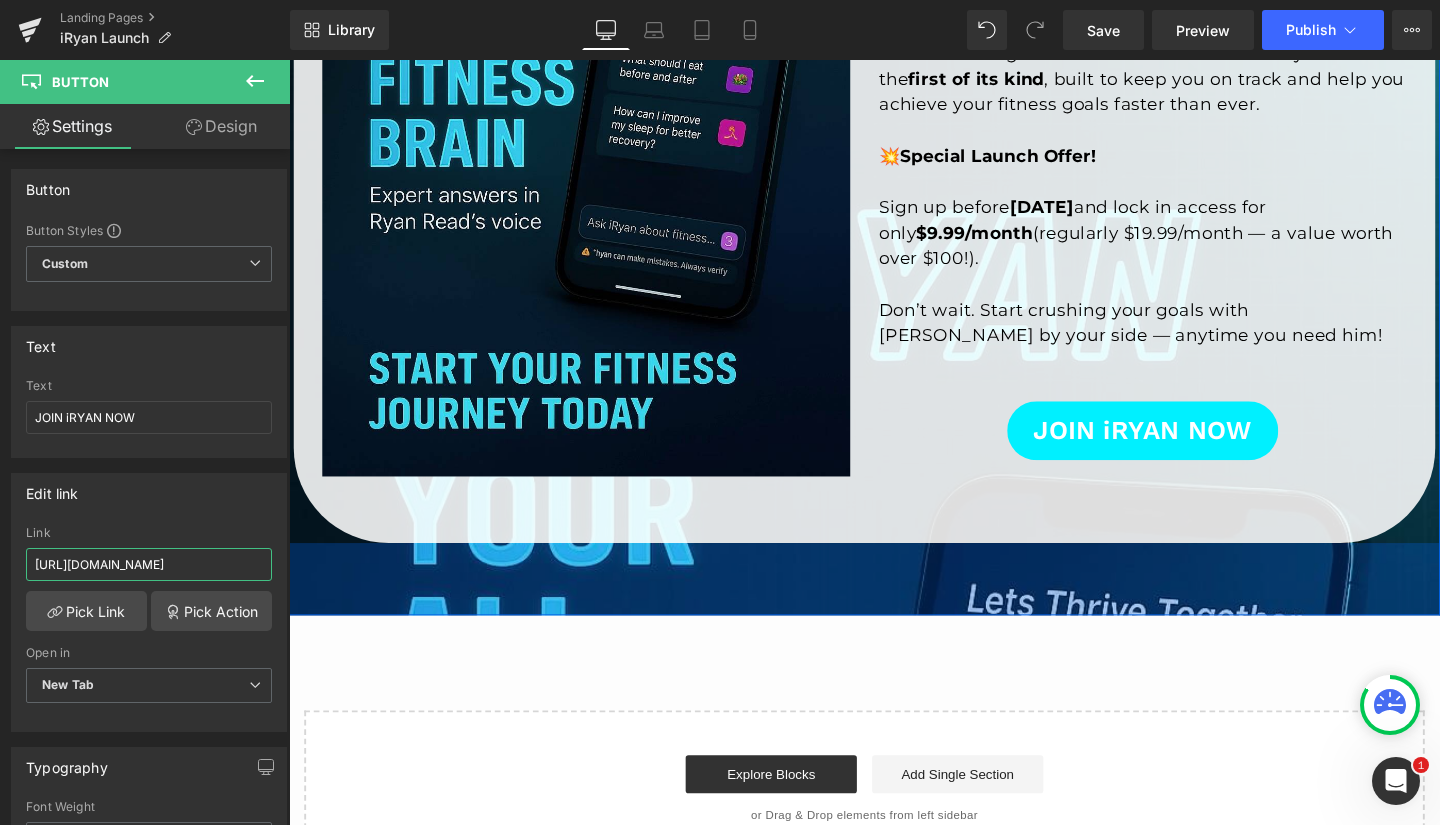 drag, startPoint x: 322, startPoint y: 622, endPoint x: 300, endPoint y: 599, distance: 31.827662 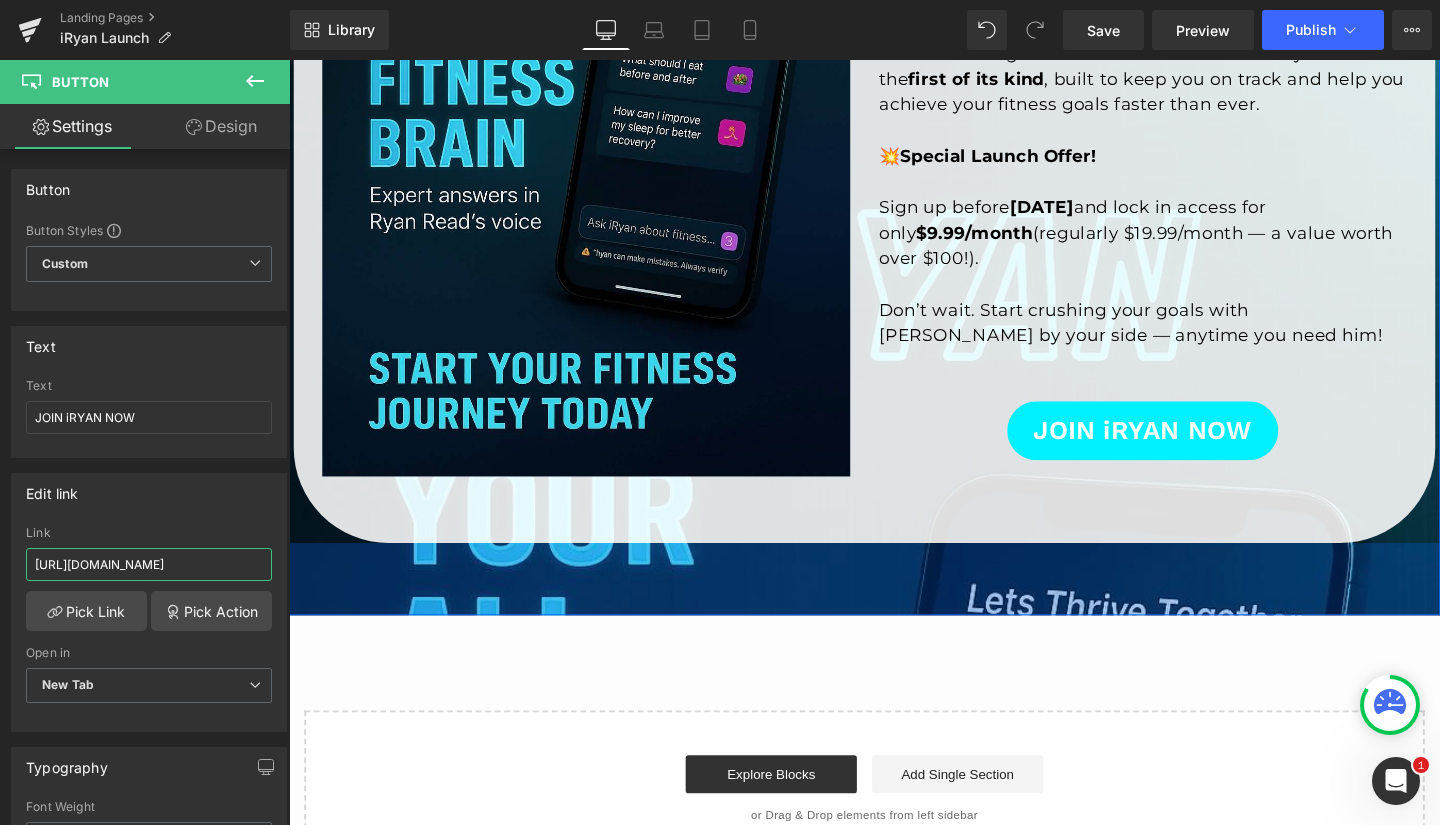 paste on "[URL]" 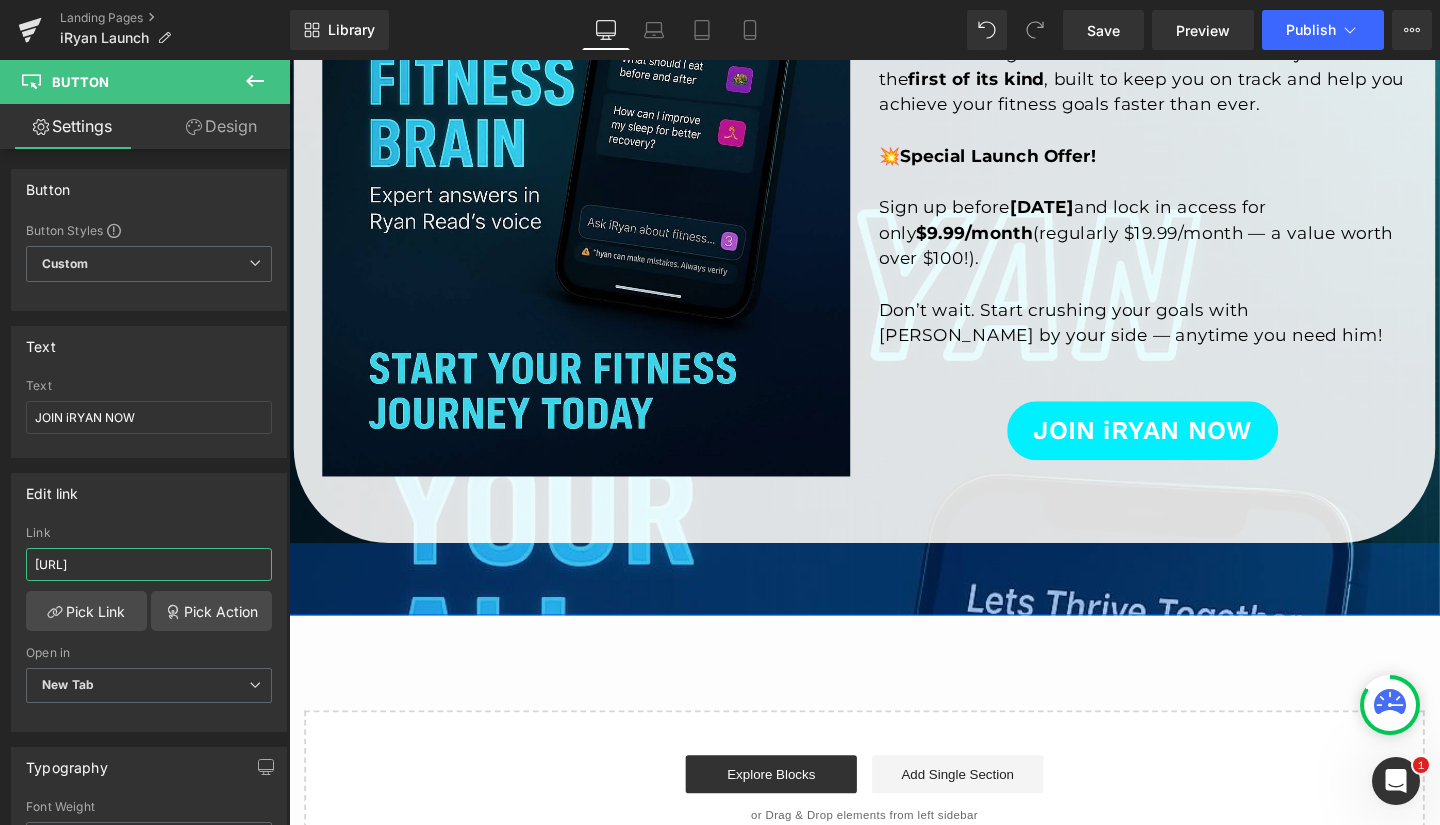 scroll, scrollTop: 0, scrollLeft: 0, axis: both 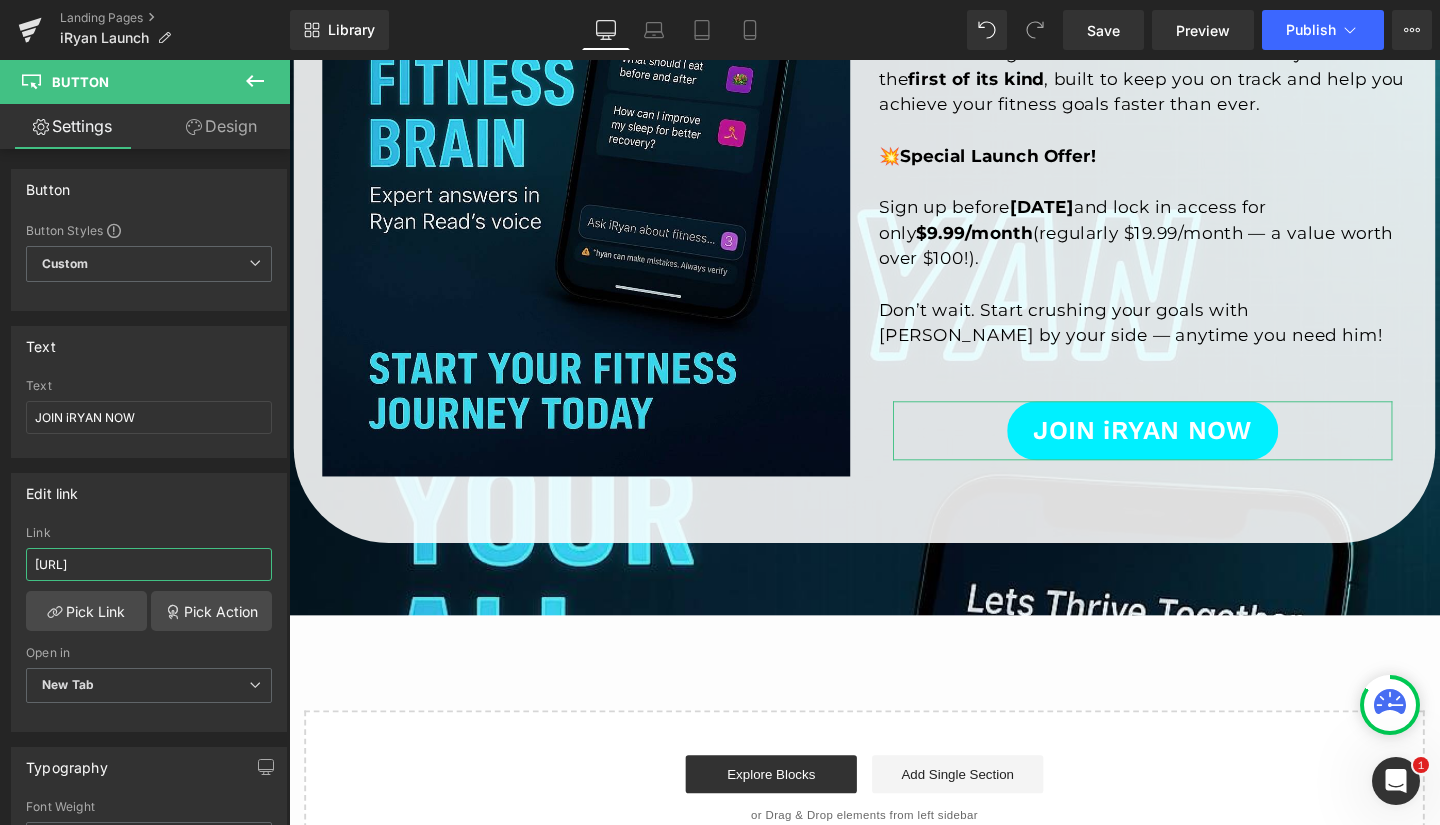 type on "[URL]" 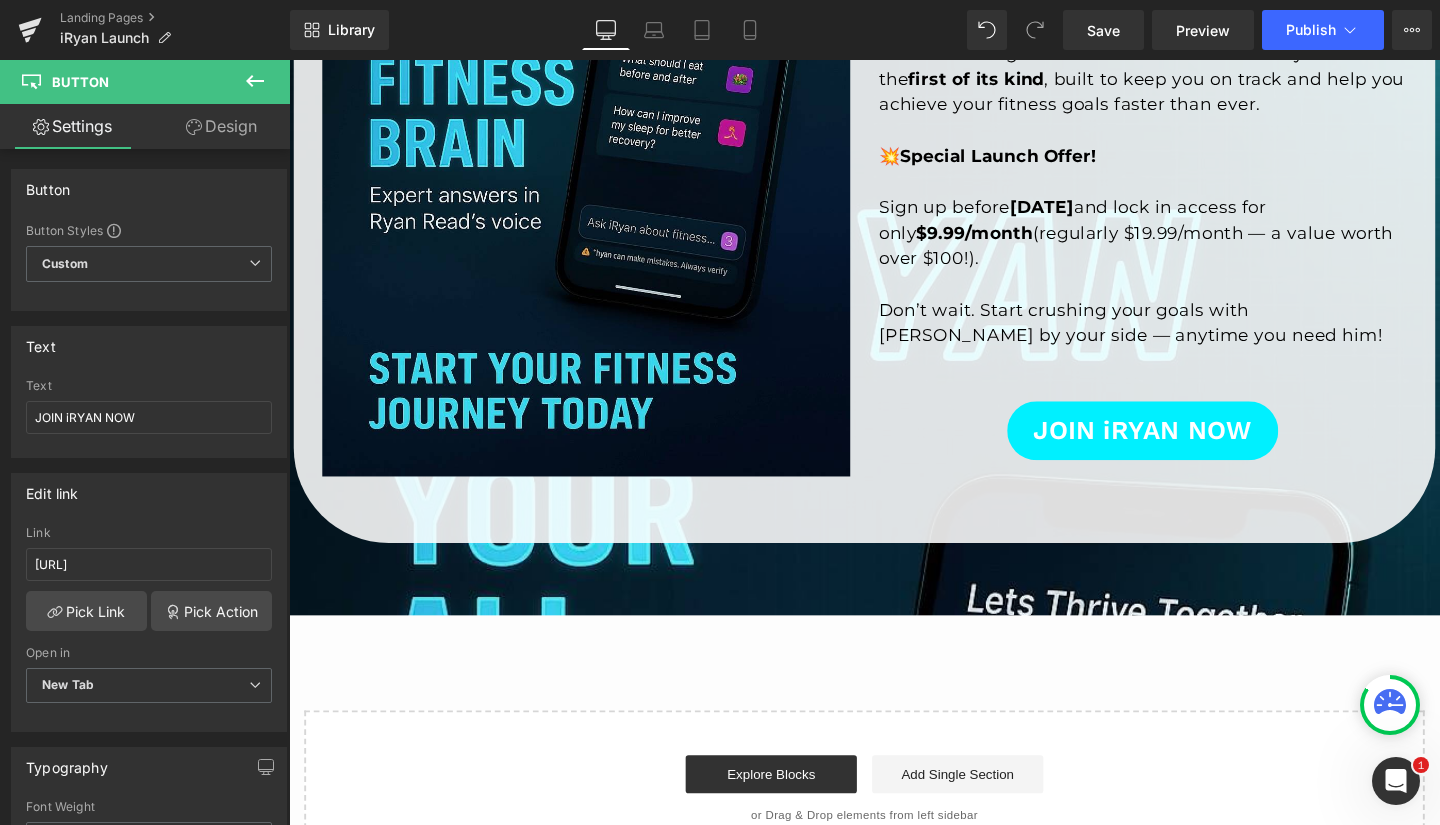 click on "Save" at bounding box center [1103, 30] 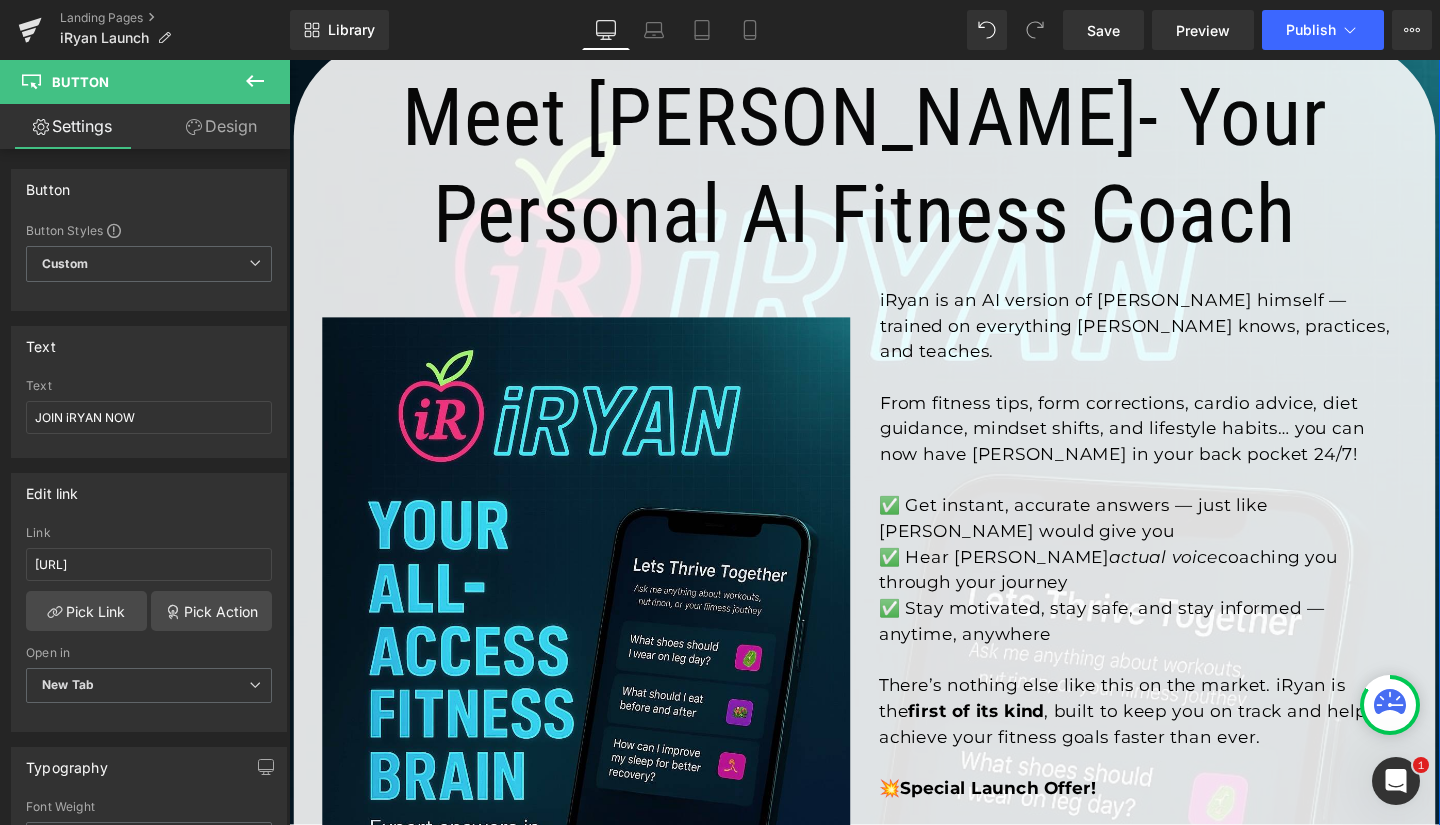 scroll, scrollTop: 315, scrollLeft: 0, axis: vertical 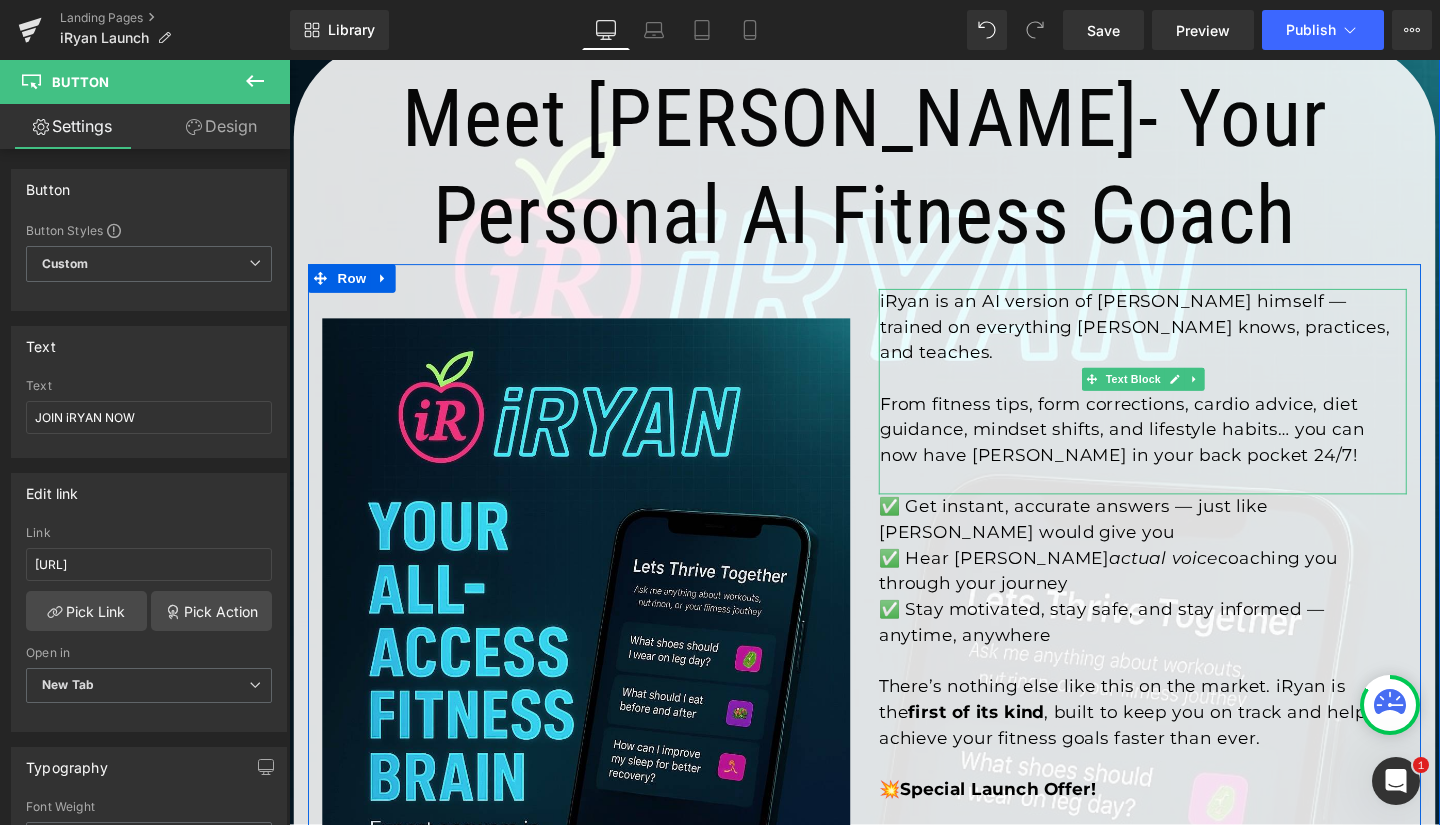 click on "iRyan is an AI version of [PERSON_NAME] himself — trained on everything [PERSON_NAME] knows, practices, and teaches." at bounding box center (1187, 341) 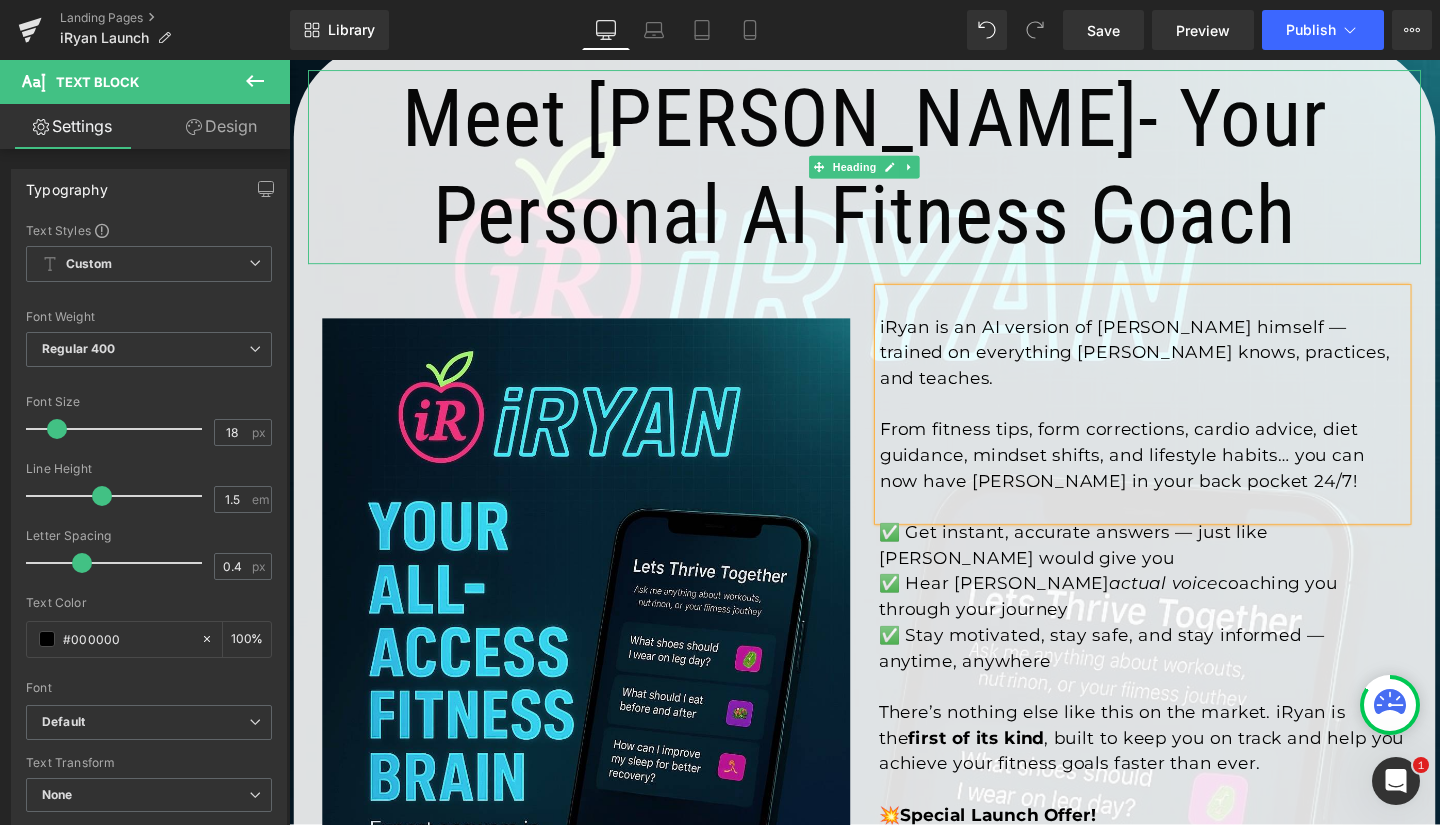 click on "Meet [PERSON_NAME]- your Personal AI Fitness Coach" at bounding box center (894, 173) 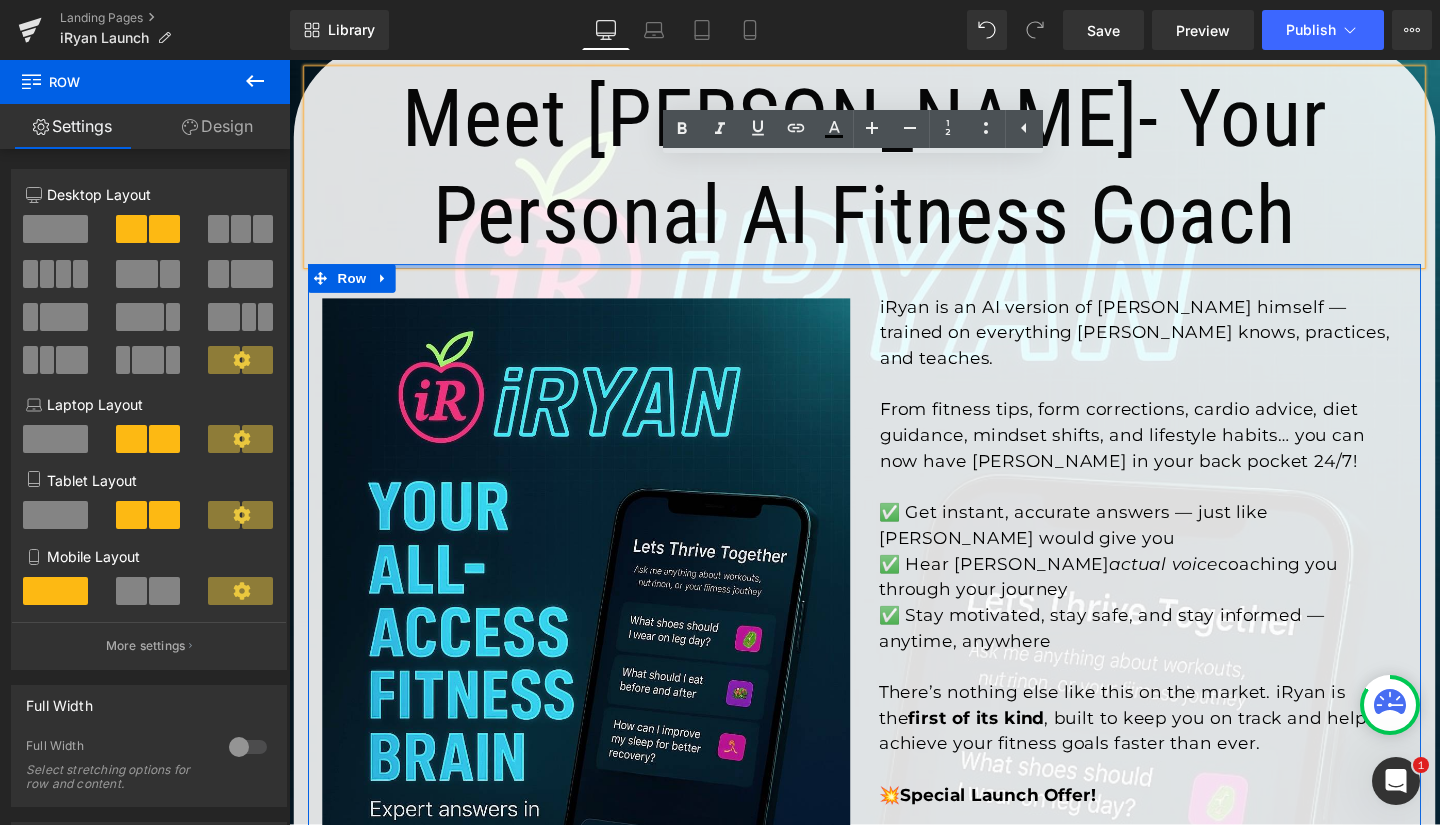 drag, startPoint x: 1143, startPoint y: 281, endPoint x: 1142, endPoint y: 257, distance: 24.020824 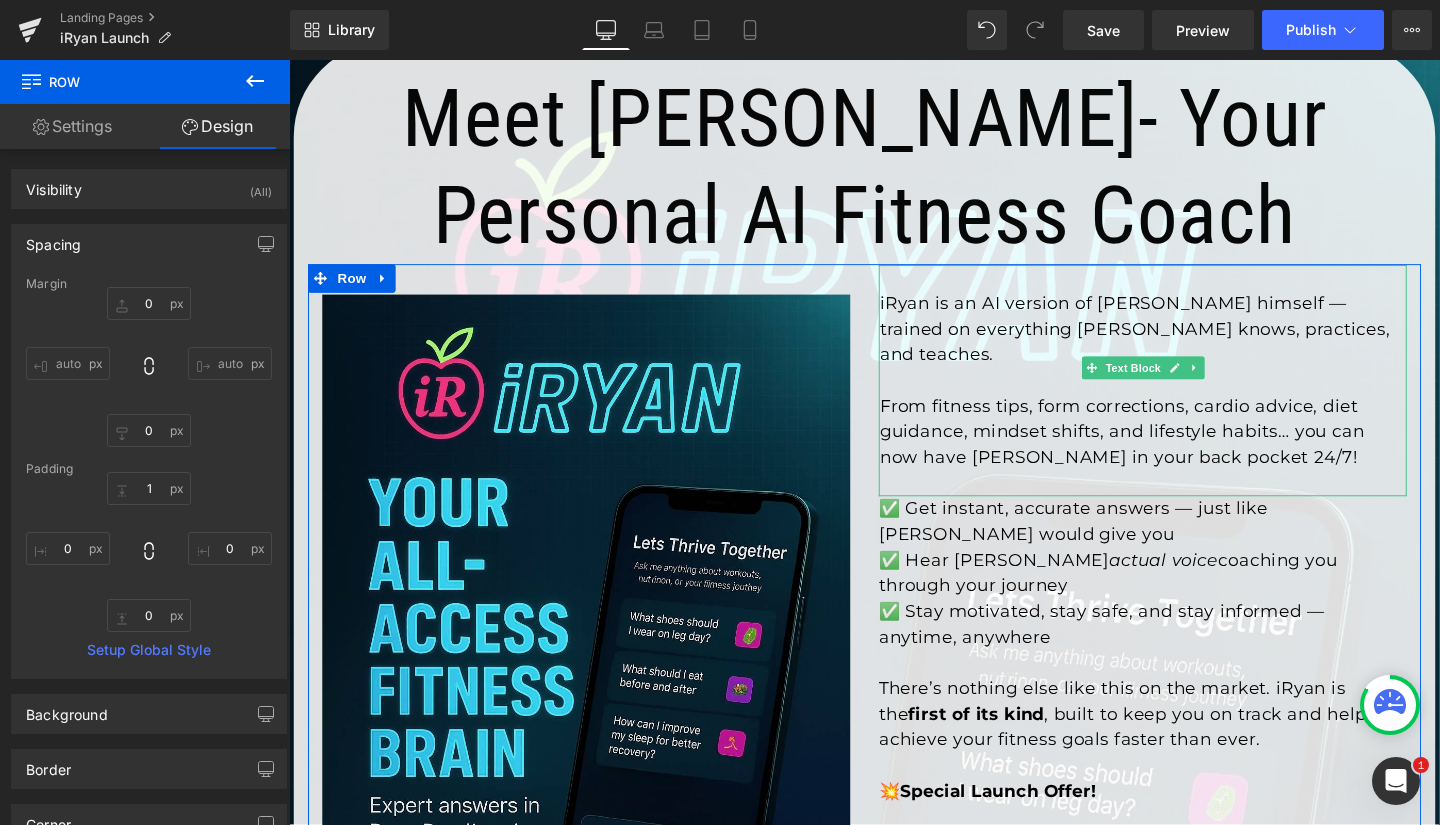 click on "iRyan is an AI version of [PERSON_NAME] himself — trained on everything [PERSON_NAME] knows, practices, and teaches." at bounding box center (1187, 343) 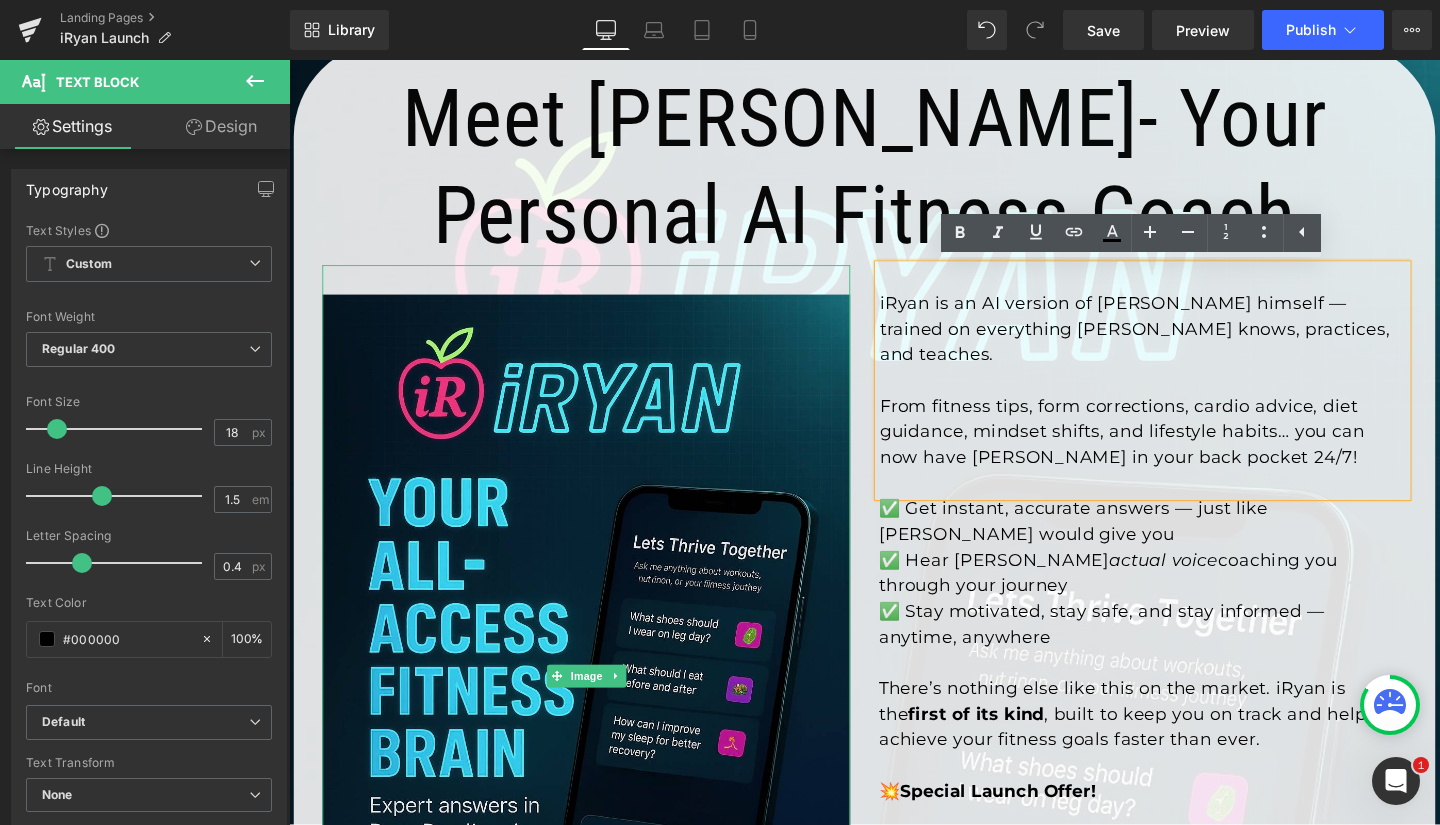 click at bounding box center (601, 708) 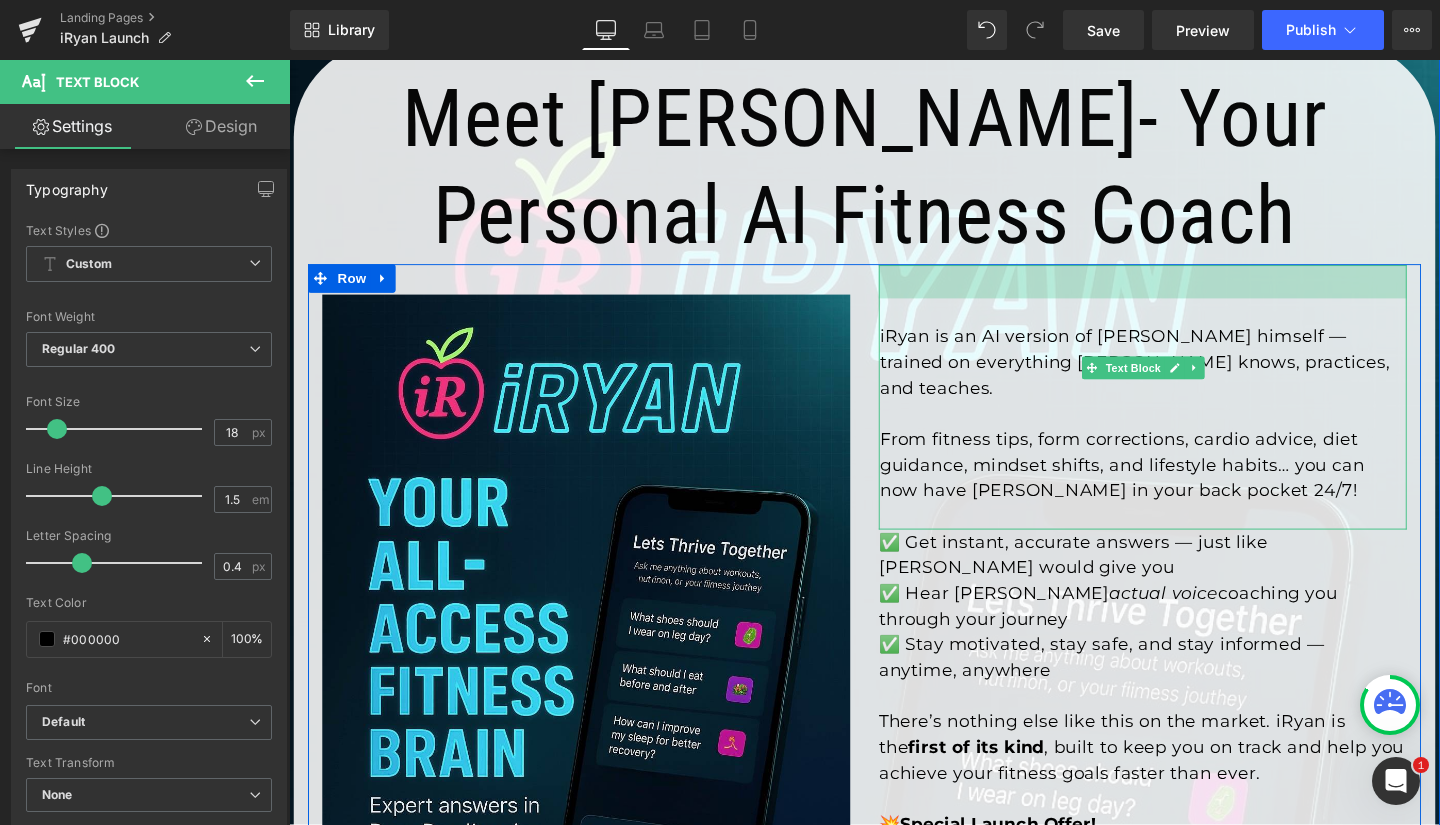 drag, startPoint x: 1064, startPoint y: 277, endPoint x: 1065, endPoint y: 312, distance: 35.014282 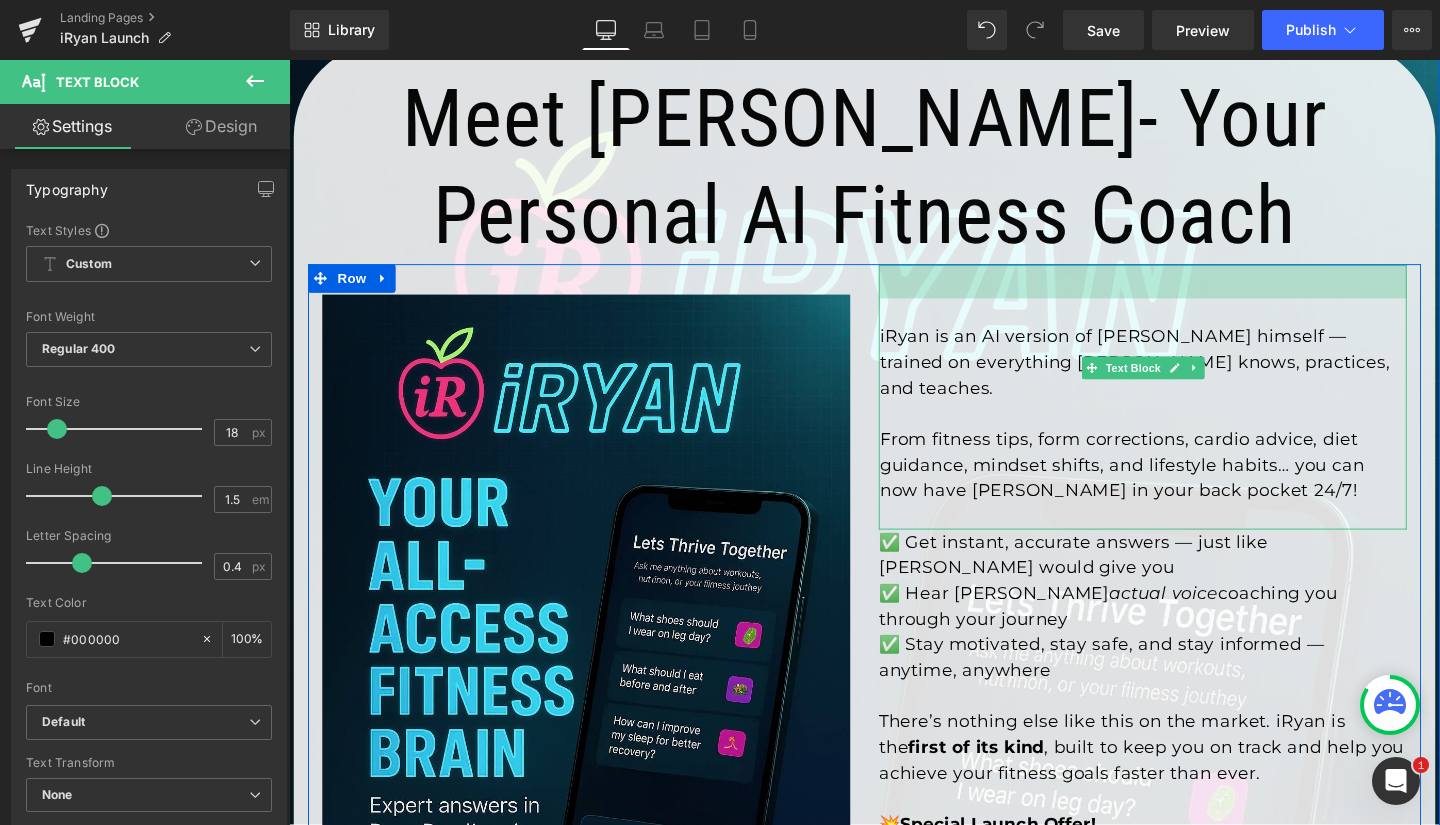 click on "iRyan is an AI version of [PERSON_NAME] himself — trained on everything [PERSON_NAME] knows, practices, and teaches.
From fitness tips, form corrections, cardio advice, diet guidance, mindset shifts, and lifestyle habits… you can now have [PERSON_NAME] in your back pocket 24/7! Text Block   35px" at bounding box center [1186, 415] 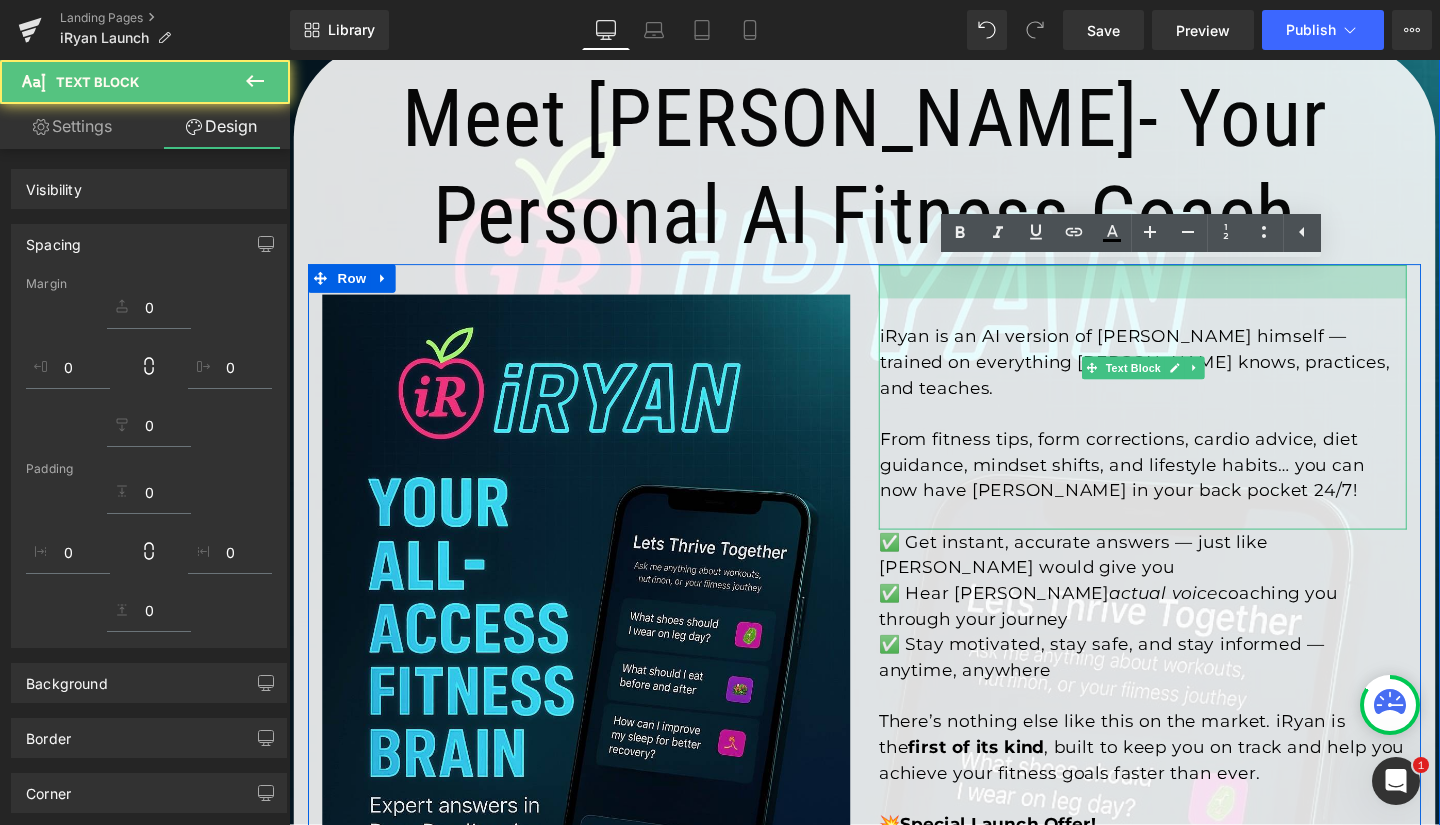 click on "iRyan is an AI version of [PERSON_NAME] himself — trained on everything [PERSON_NAME] knows, practices, and teaches." at bounding box center [1187, 378] 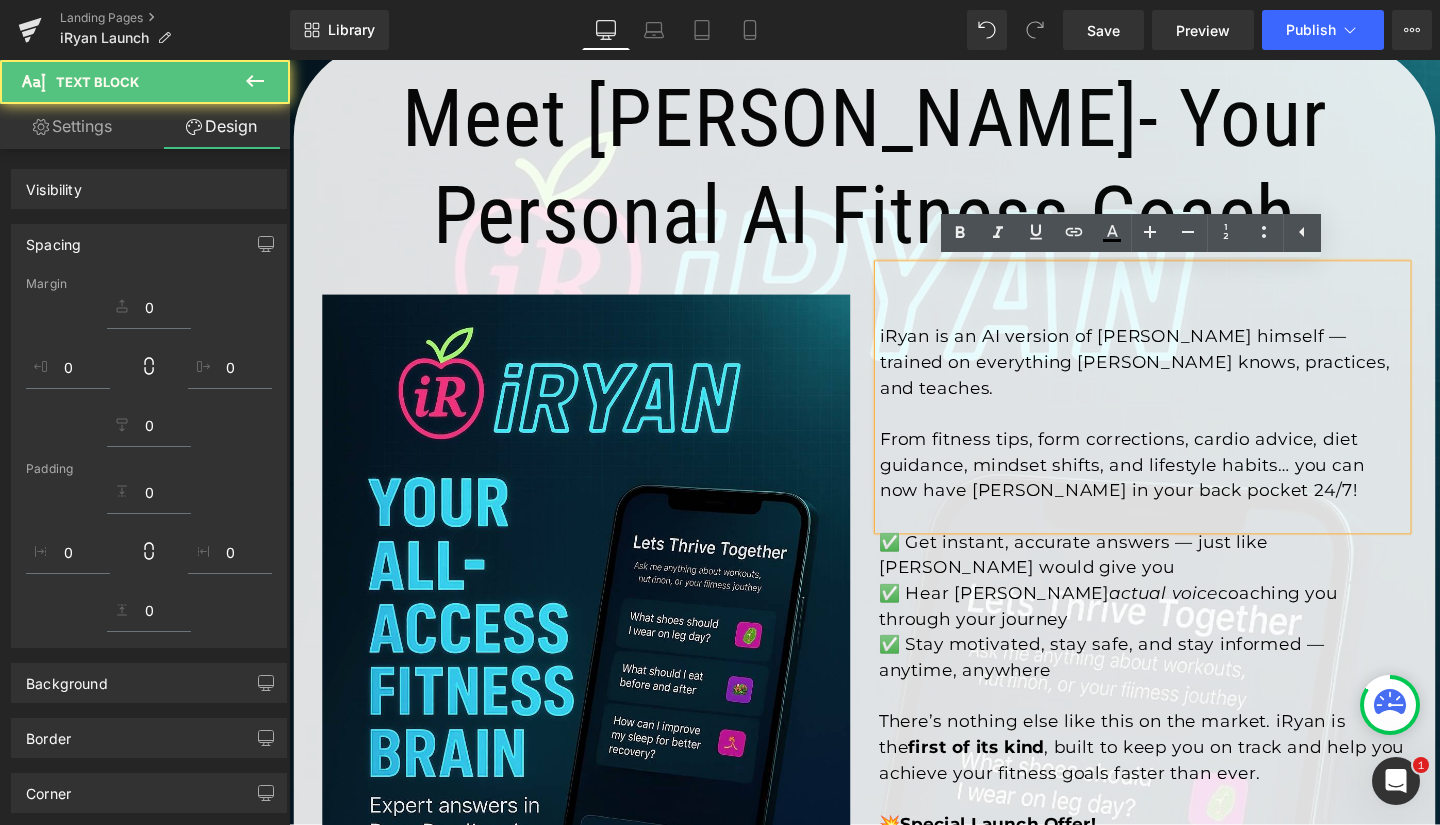 click on "iRyan is an AI version of [PERSON_NAME] himself — trained on everything [PERSON_NAME] knows, practices, and teaches." at bounding box center (1187, 378) 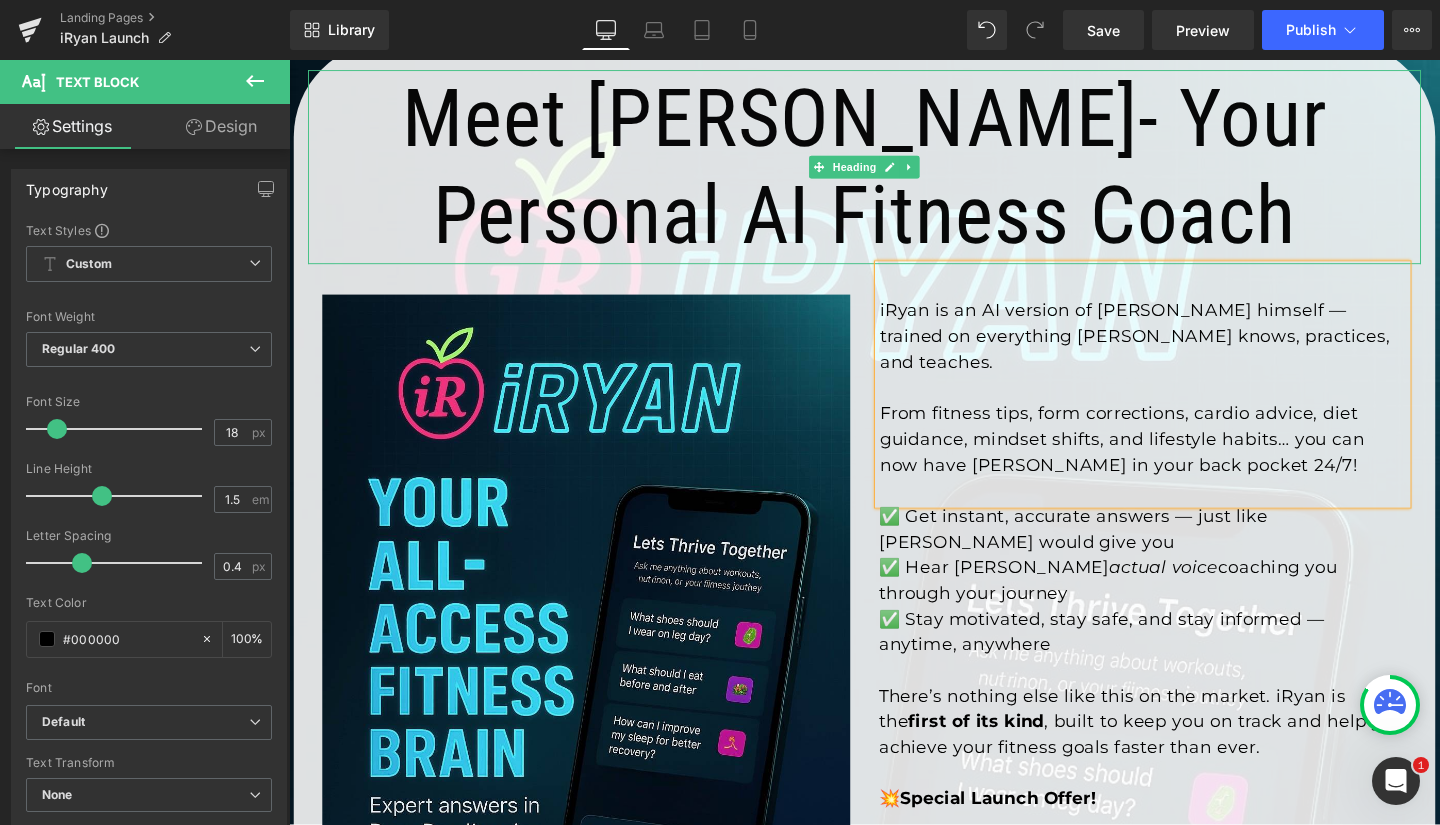 click on "Meet [PERSON_NAME]- your Personal AI Fitness Coach" at bounding box center [894, 173] 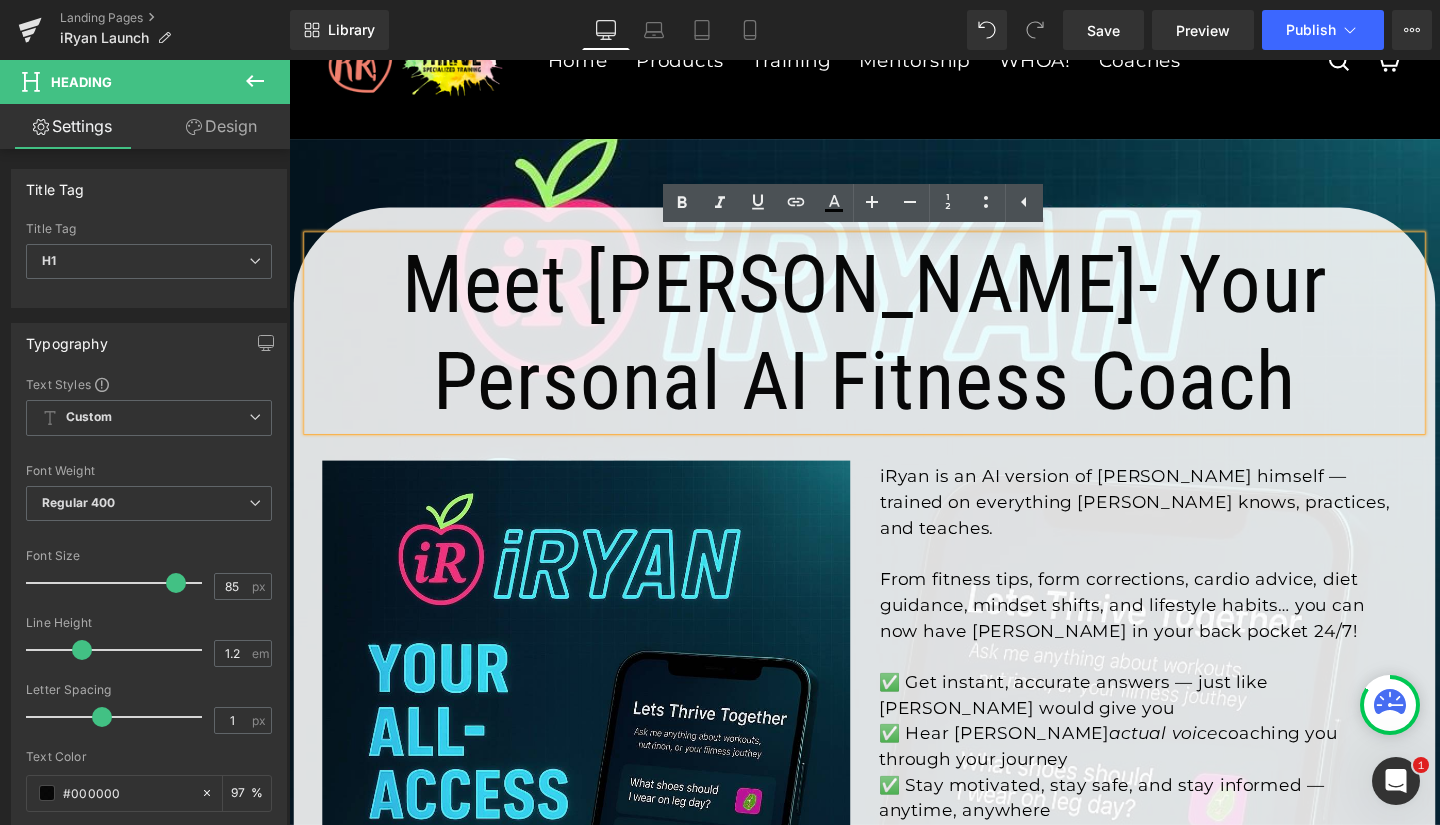 scroll, scrollTop: 0, scrollLeft: 0, axis: both 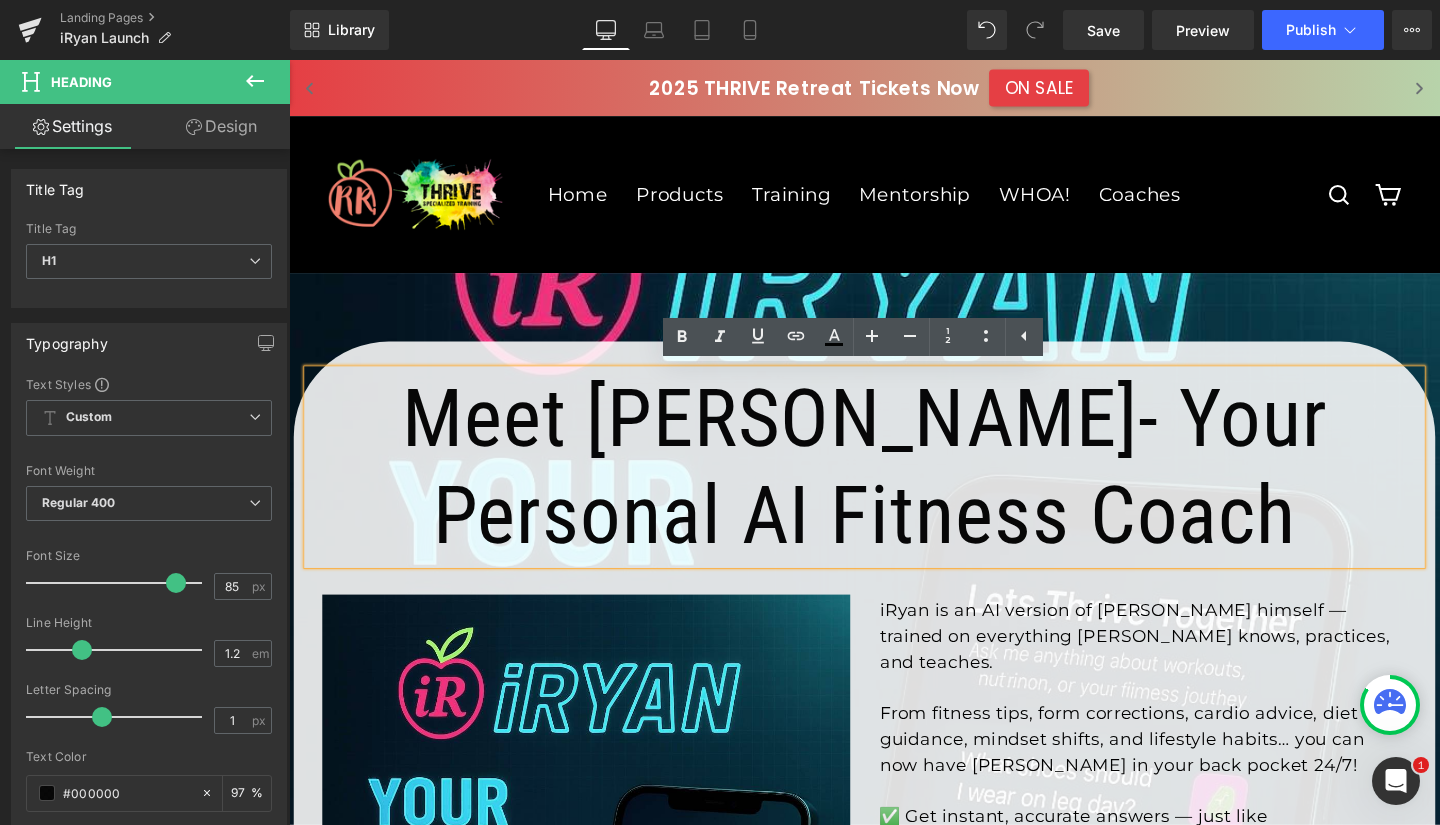 click on "Save" at bounding box center (1103, 30) 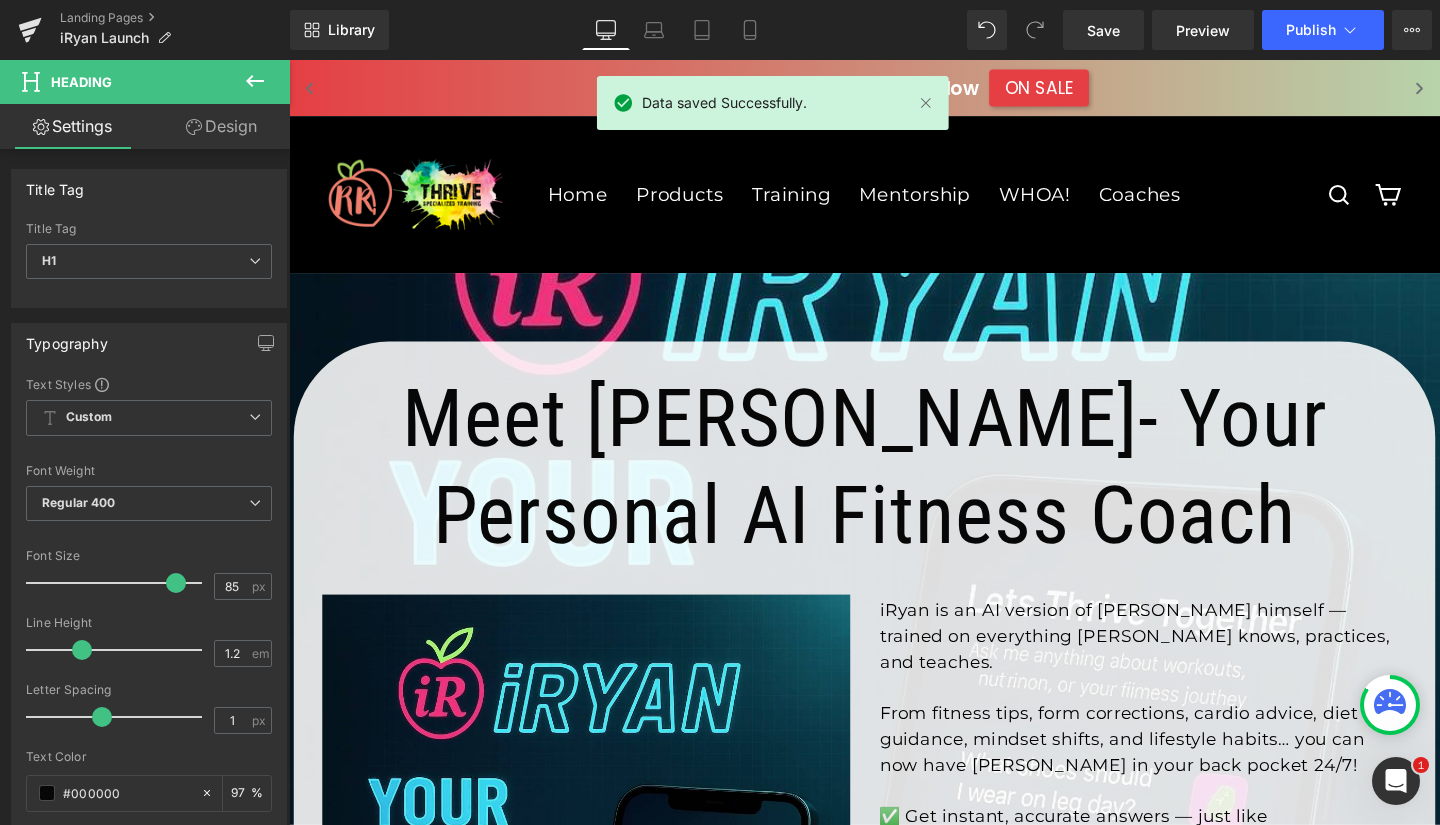 click on "Preview" at bounding box center [1203, 30] 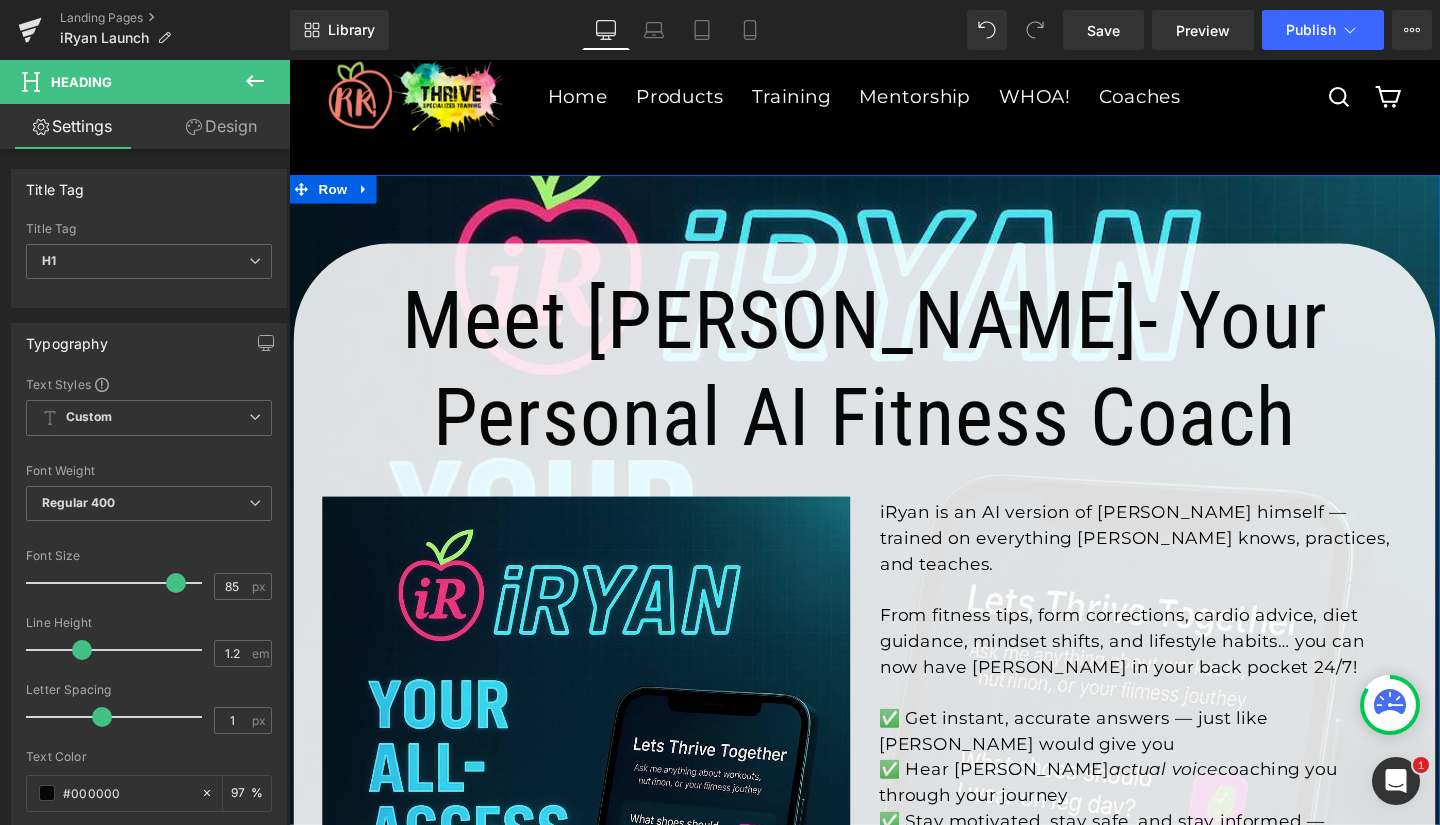 scroll, scrollTop: 101, scrollLeft: 0, axis: vertical 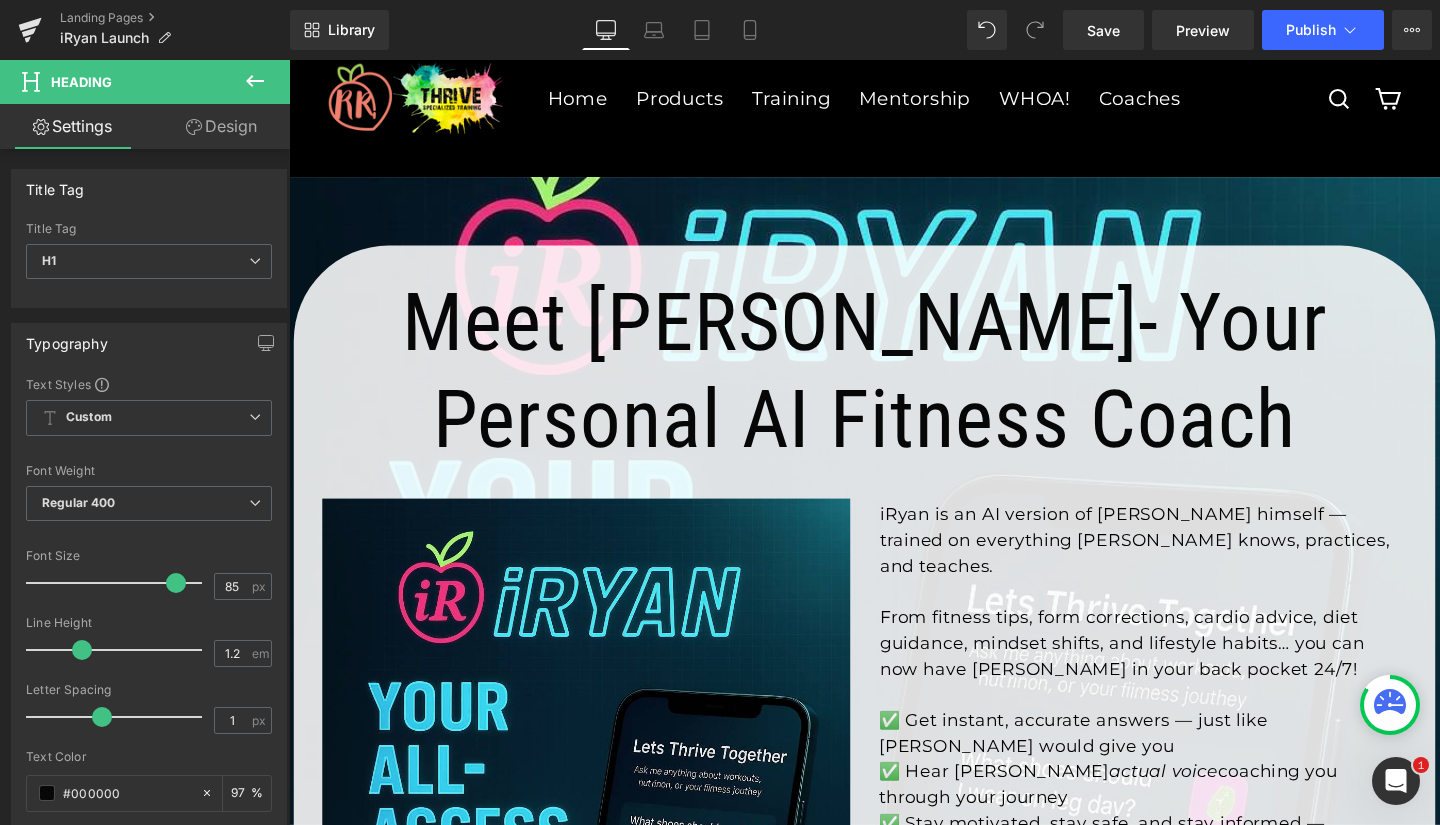click on "Publish" at bounding box center (1311, 30) 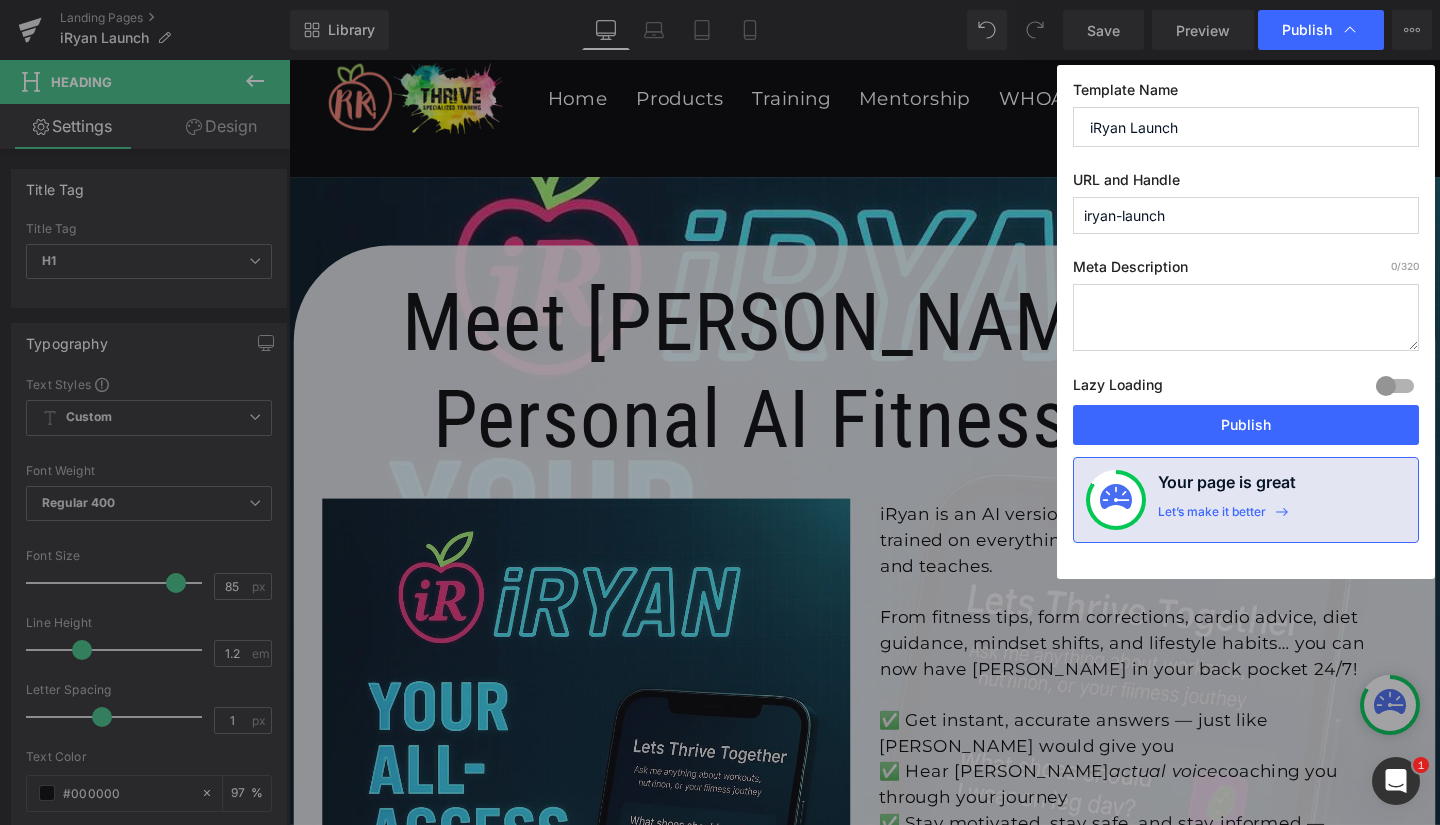click on "Publish" at bounding box center (1246, 425) 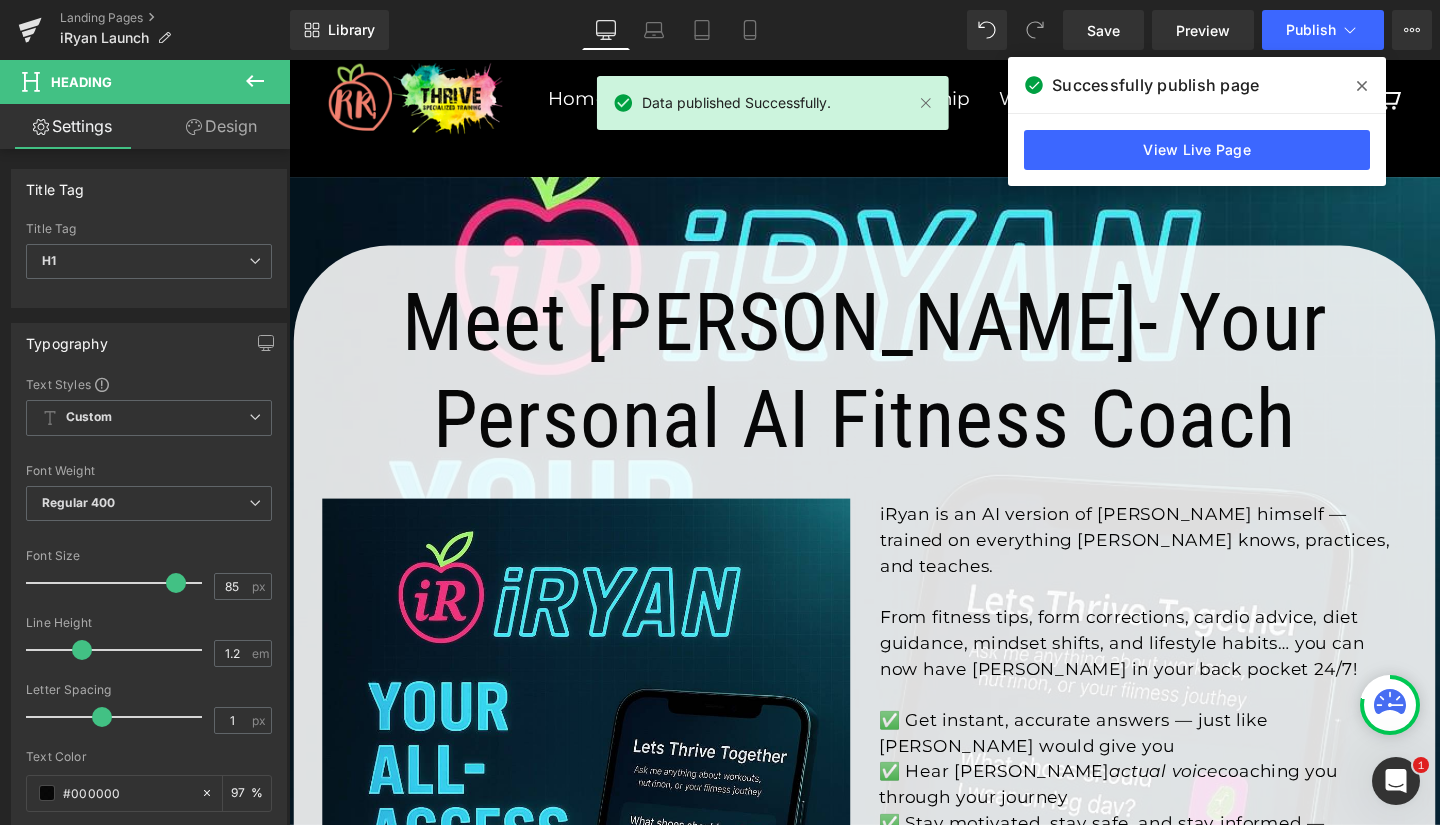 click on "View Live Page" at bounding box center [1197, 150] 